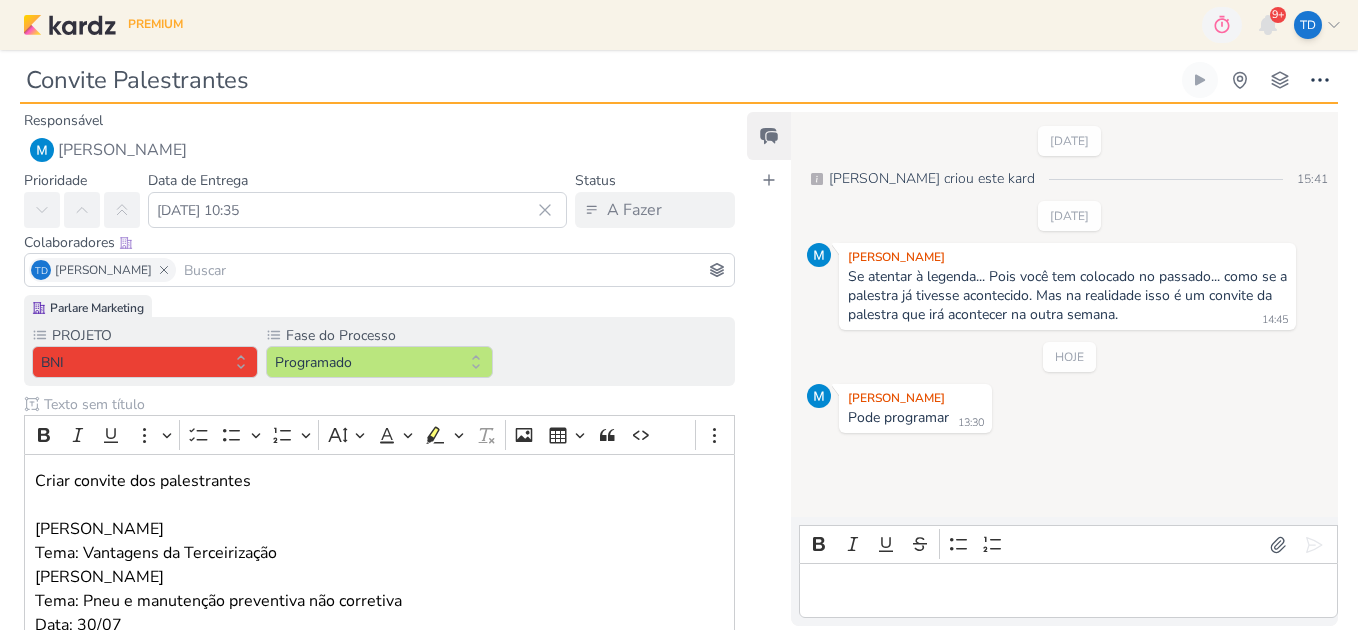 scroll, scrollTop: 0, scrollLeft: 0, axis: both 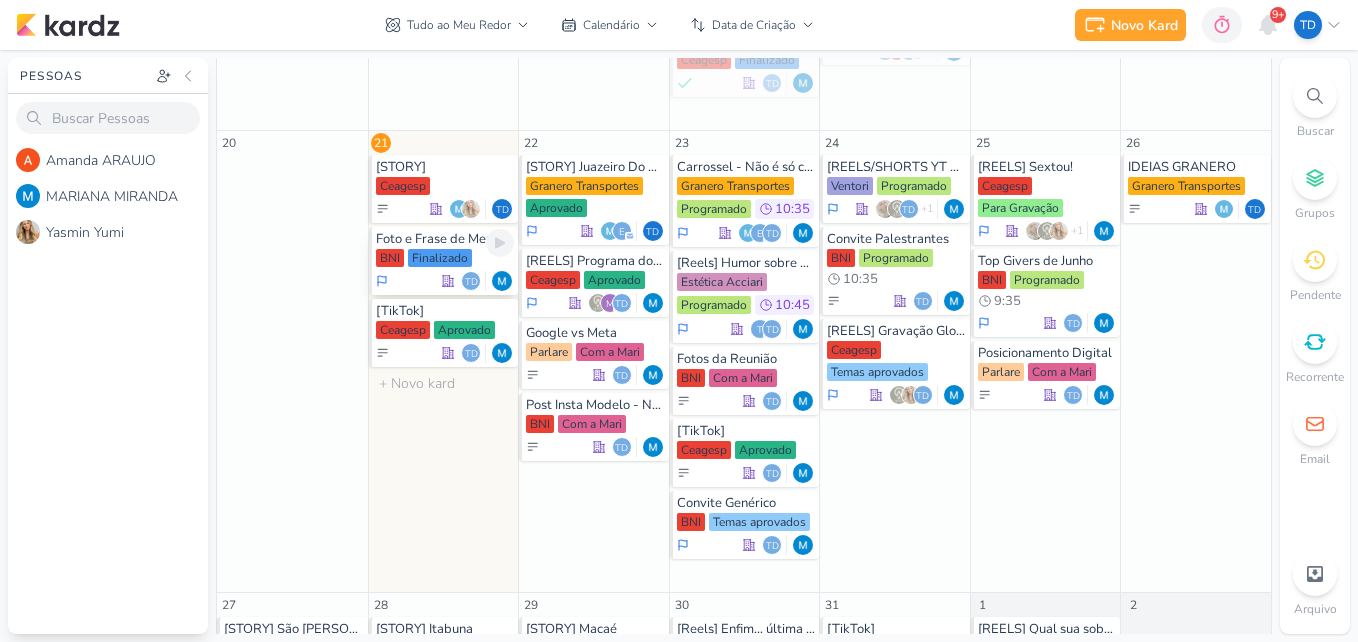click on "Foto e Frase de Membro" at bounding box center (445, 239) 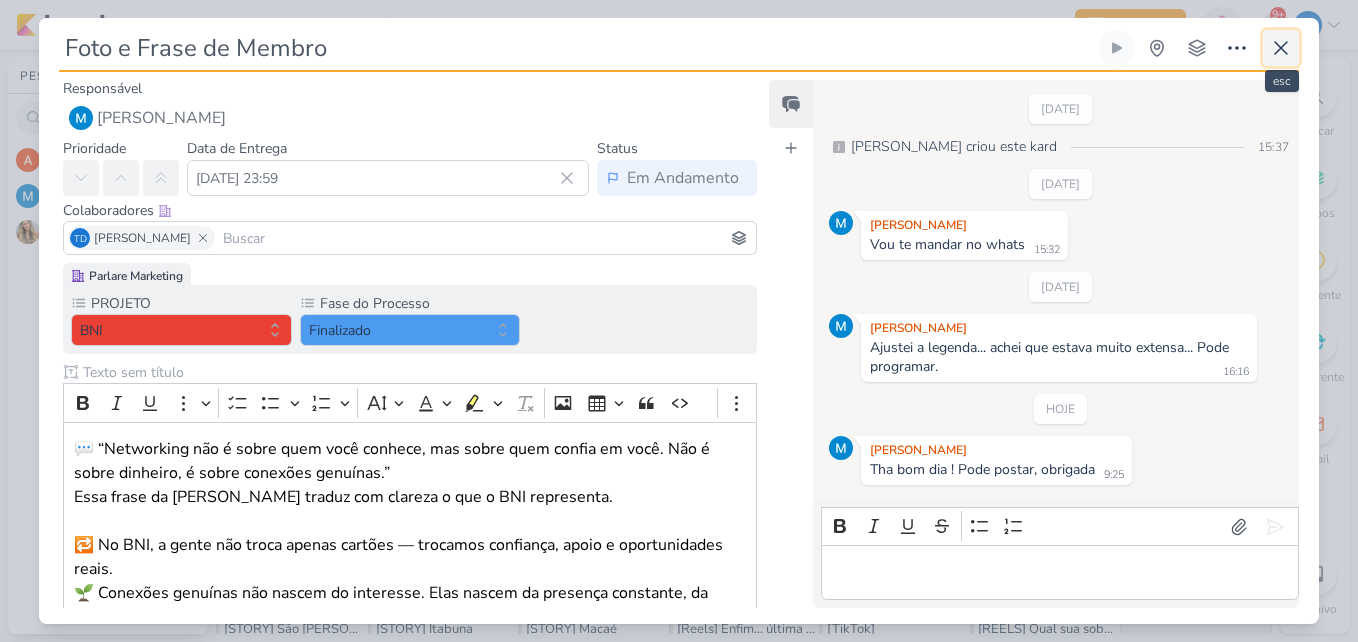 click 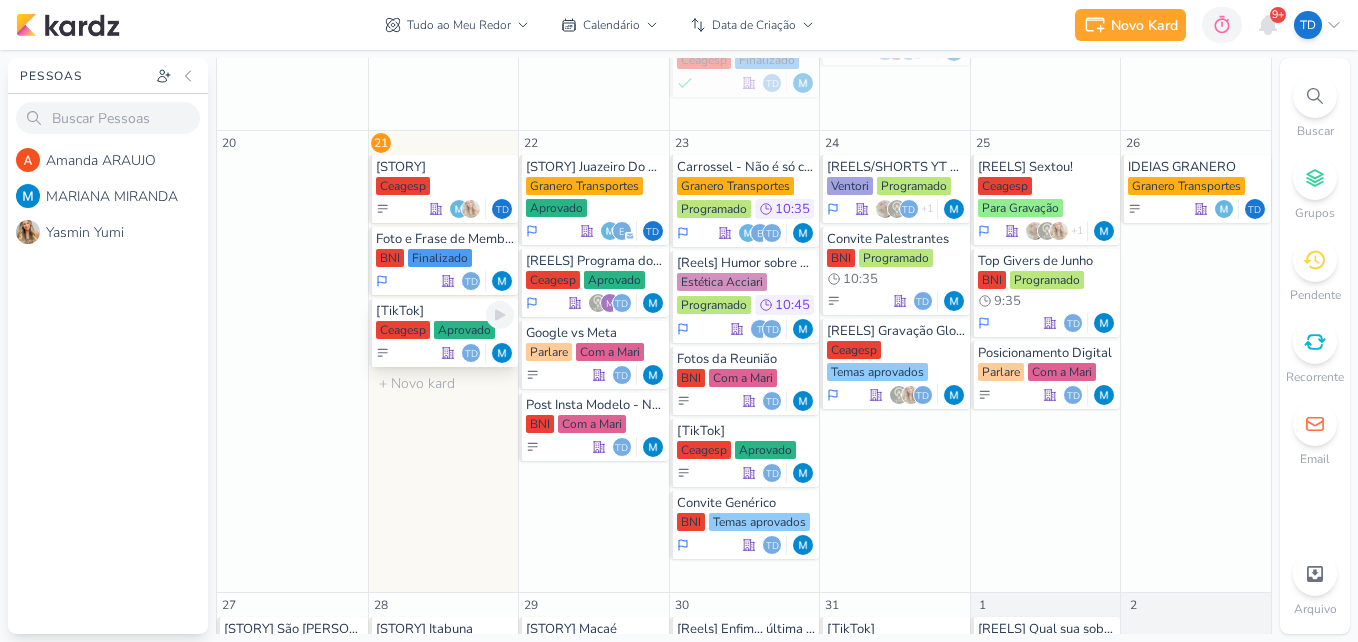 click on "[TikTok]" at bounding box center (445, 311) 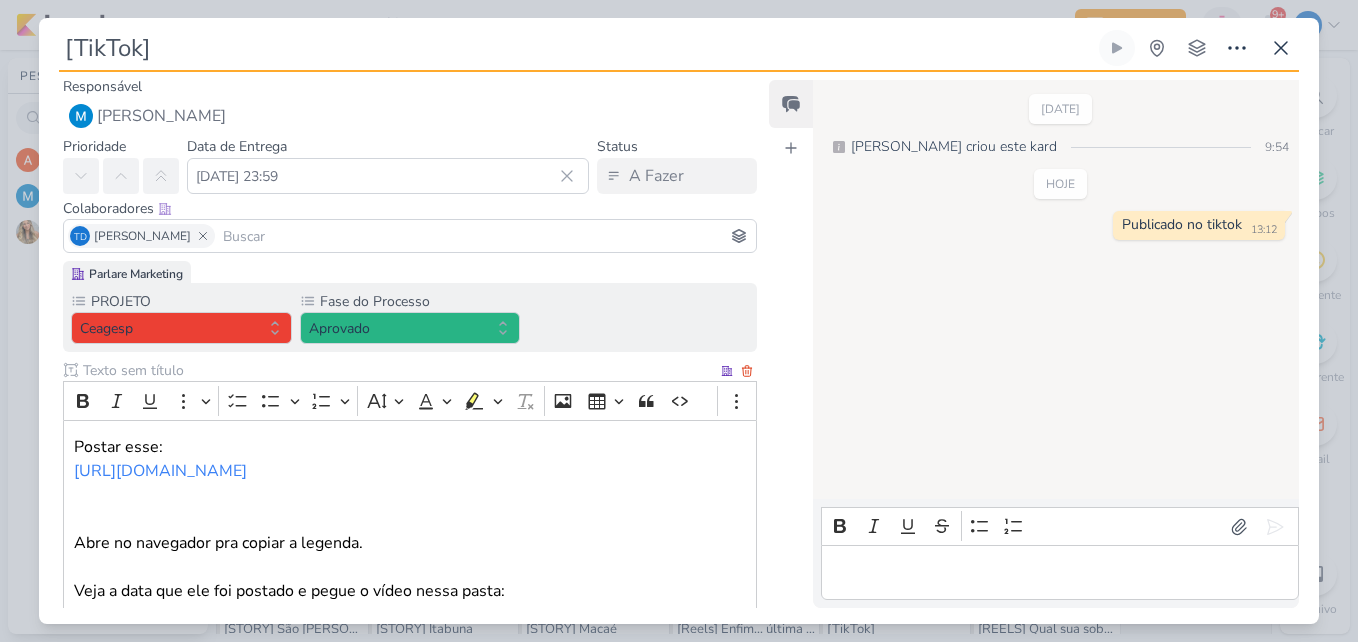 scroll, scrollTop: 0, scrollLeft: 0, axis: both 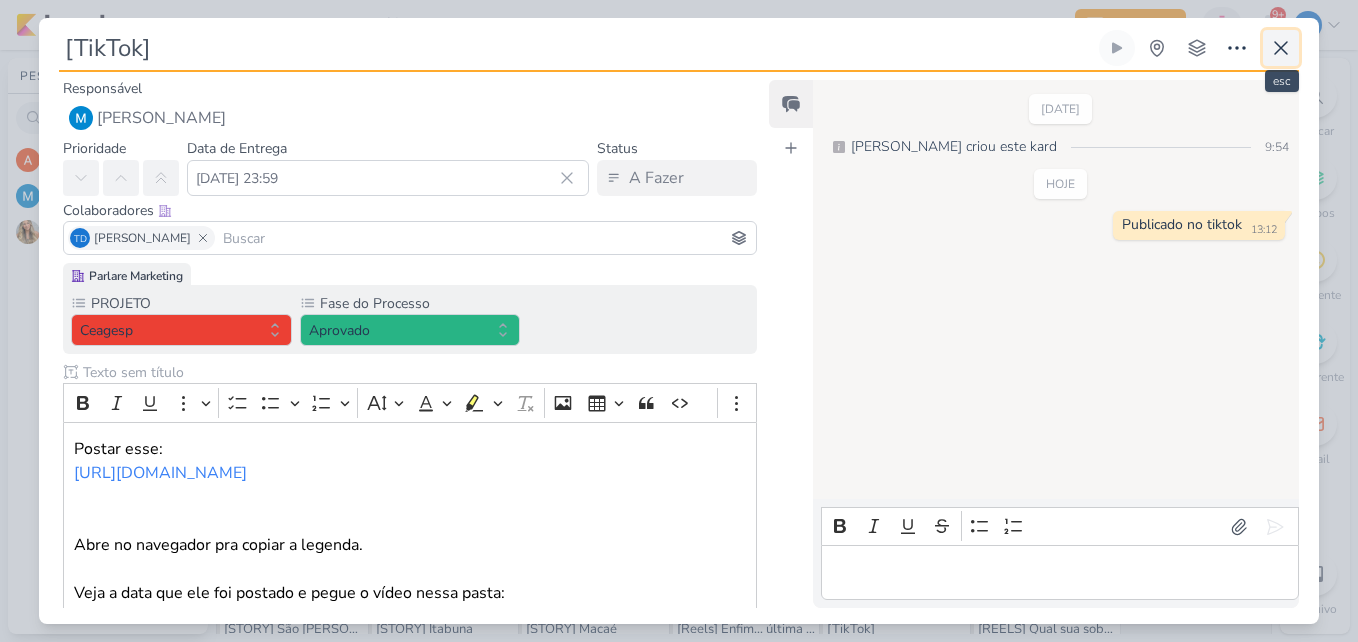 click 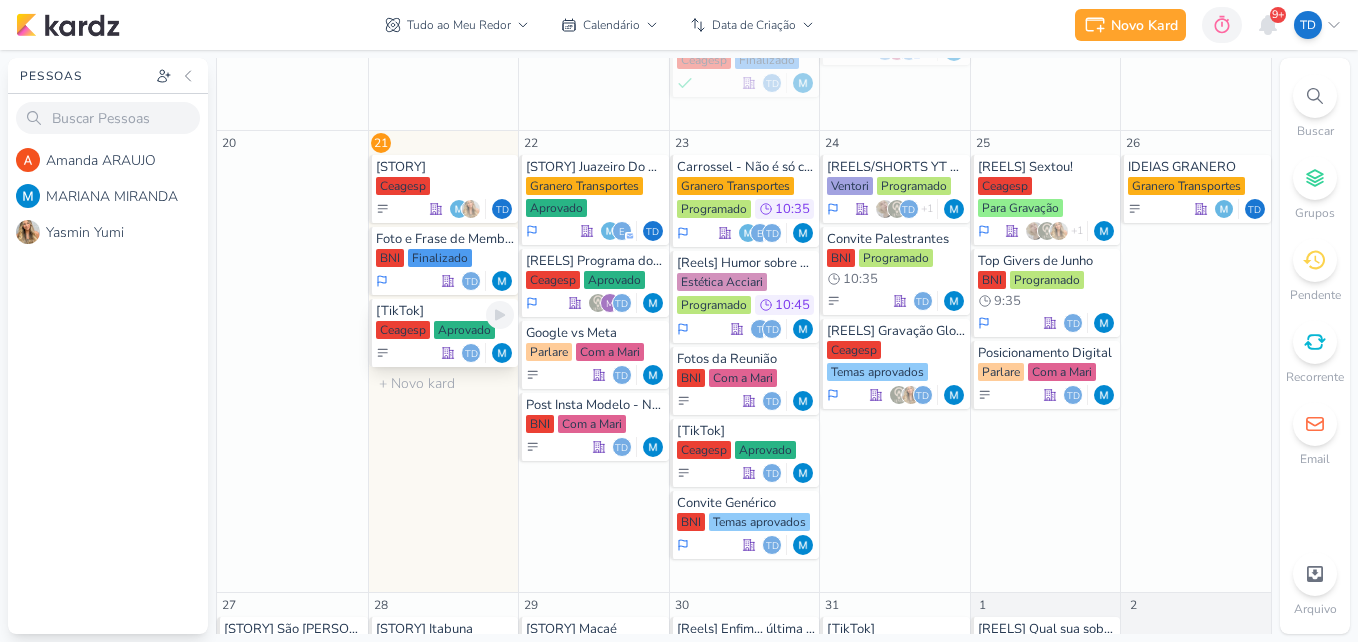 click on "Aprovado" at bounding box center [464, 330] 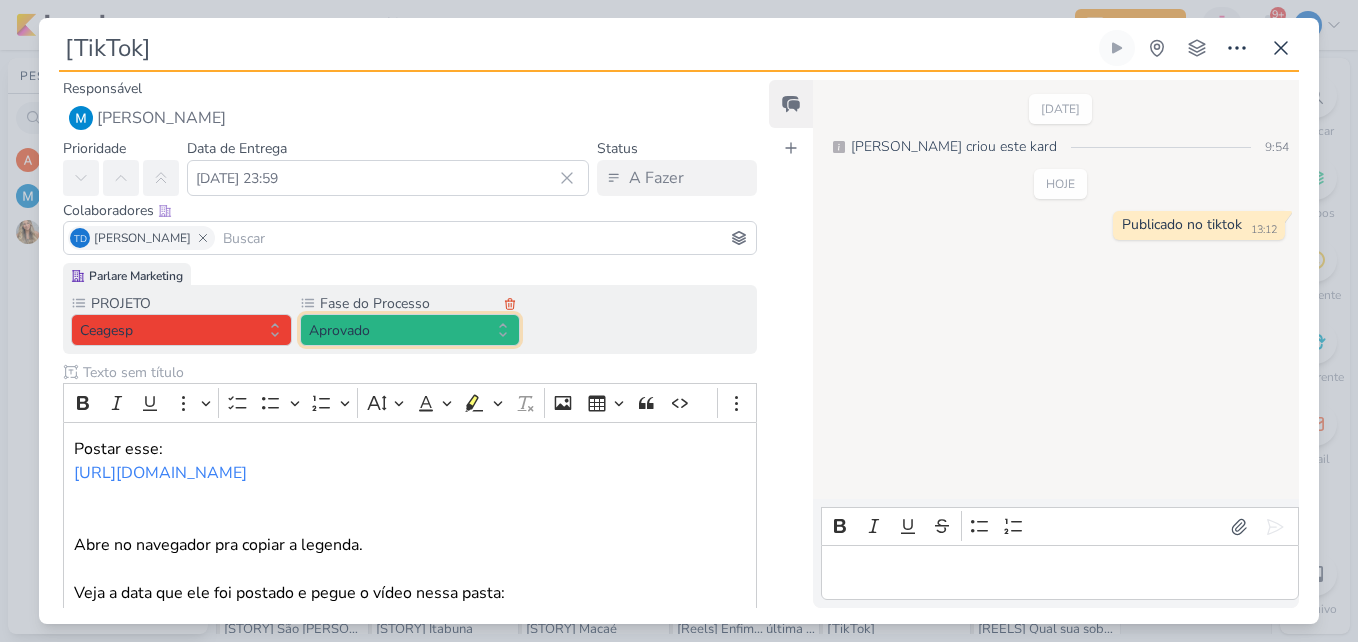 click on "Aprovado" at bounding box center [410, 330] 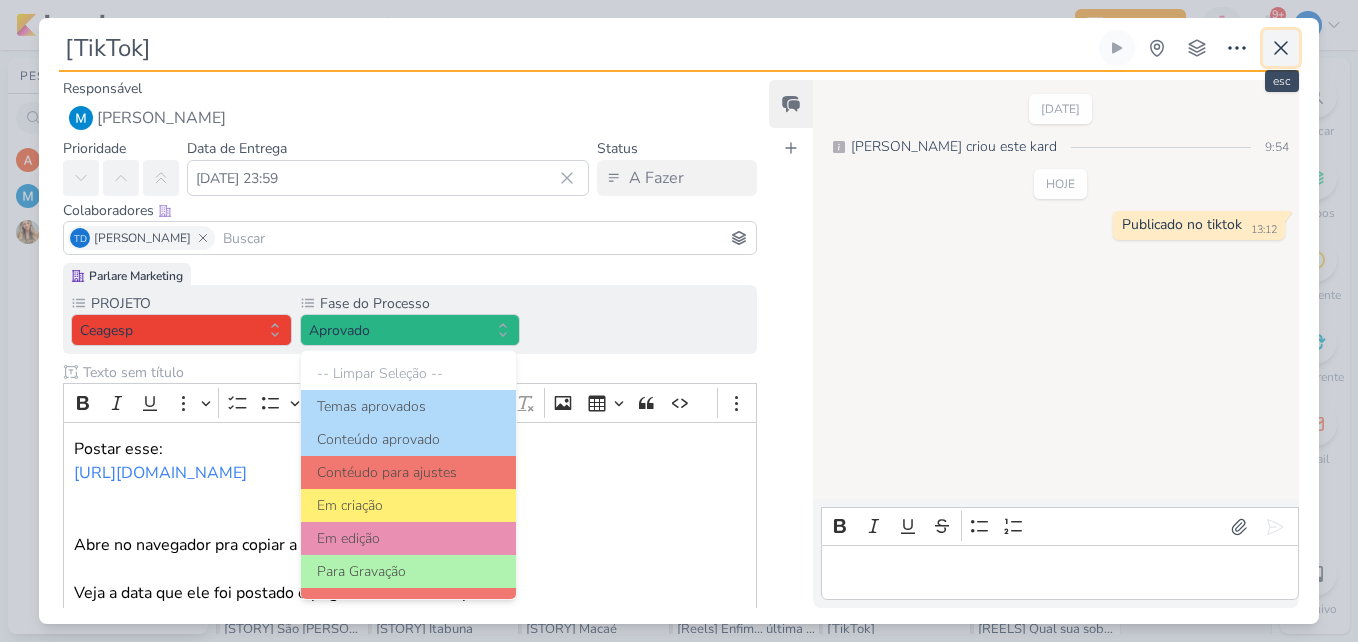click 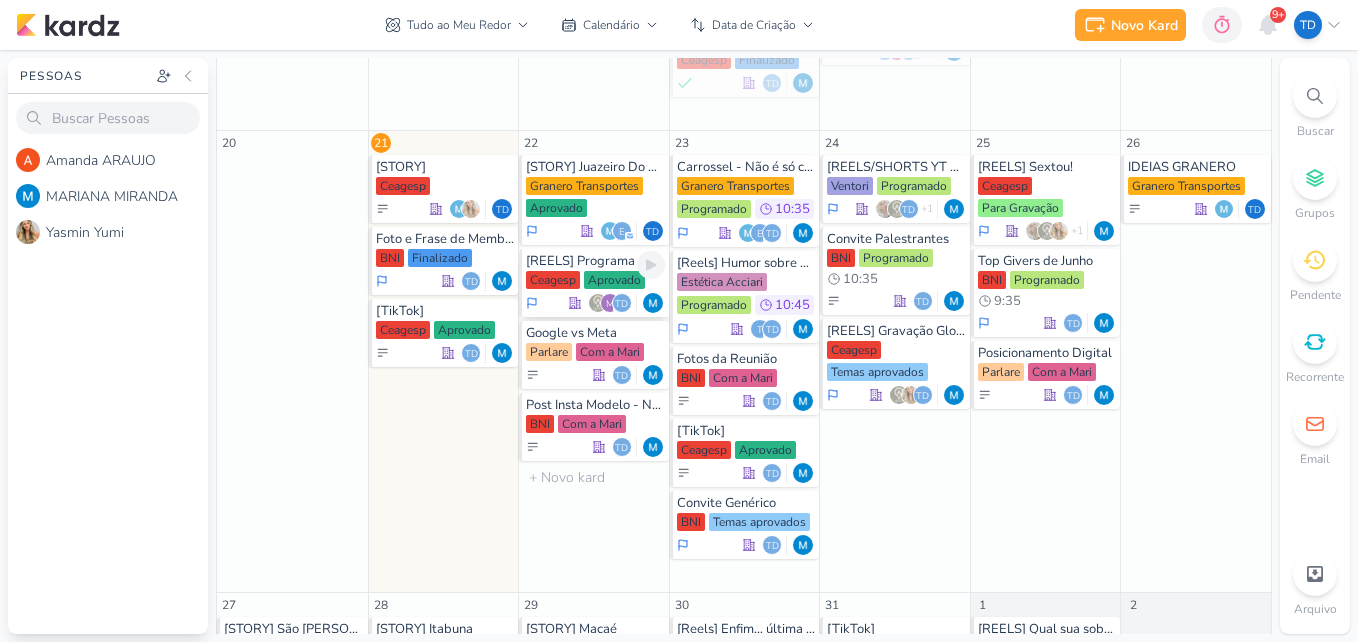 click on "[REELS] Programa do Ratinho" at bounding box center (595, 261) 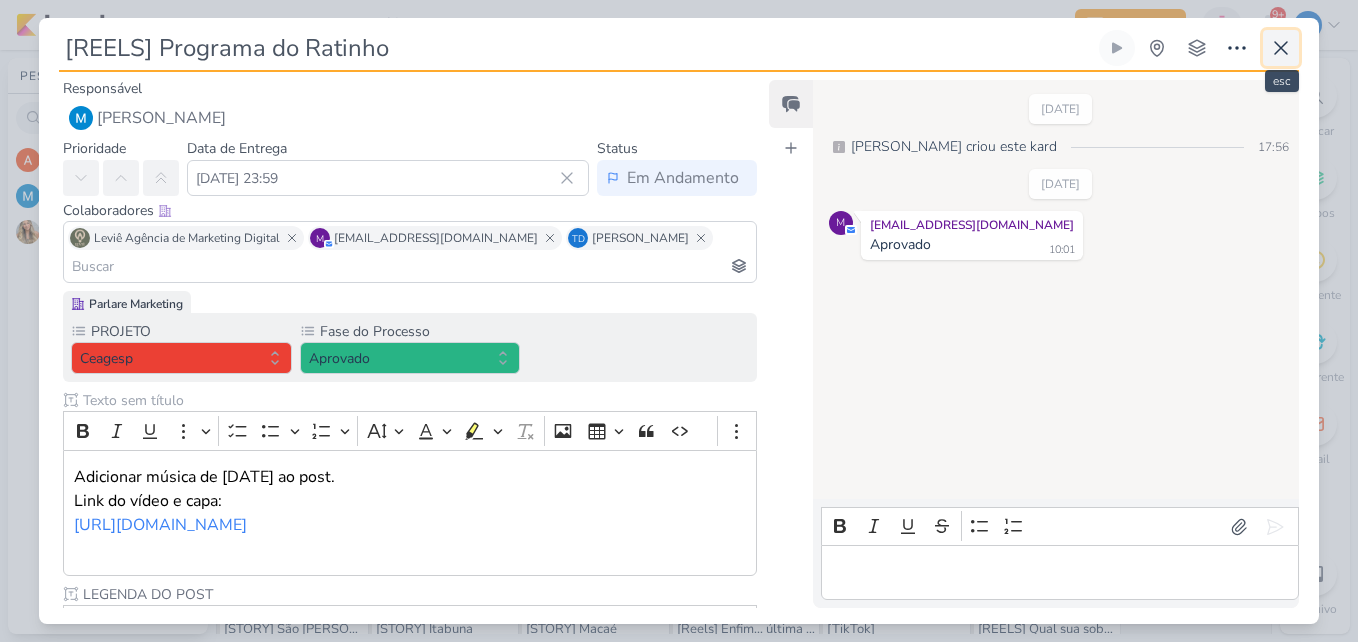 click at bounding box center [1281, 48] 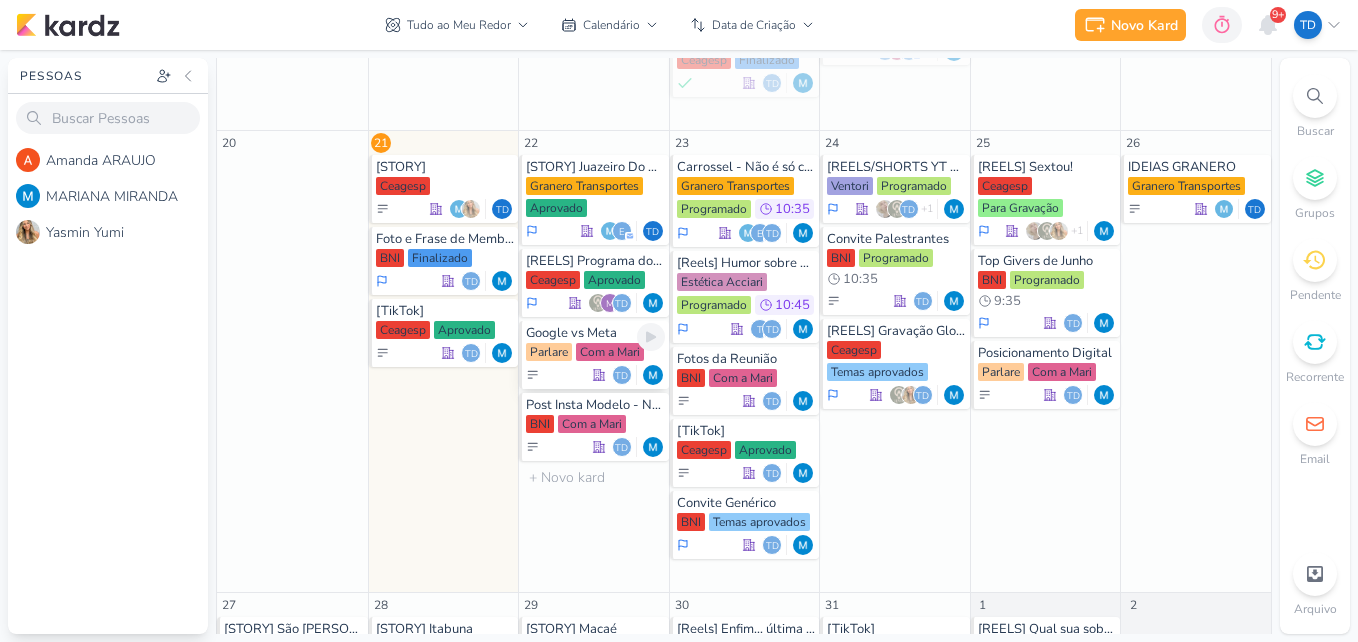 click on "Google vs Meta" at bounding box center (595, 333) 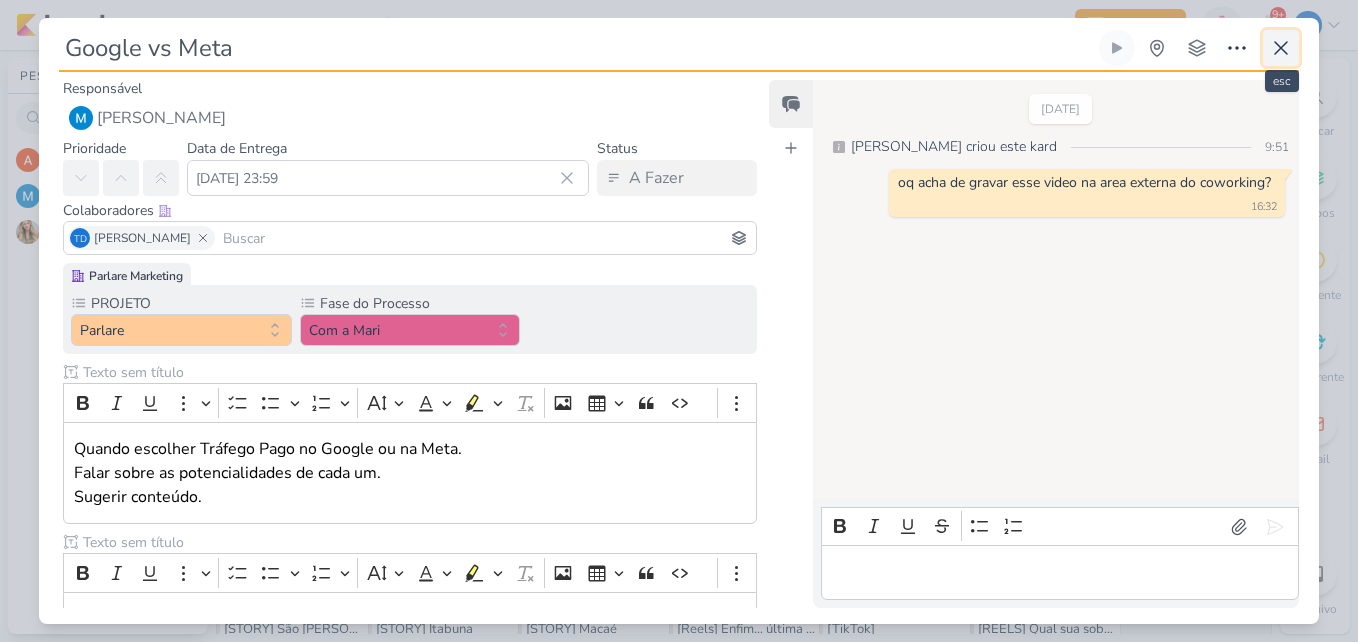 click 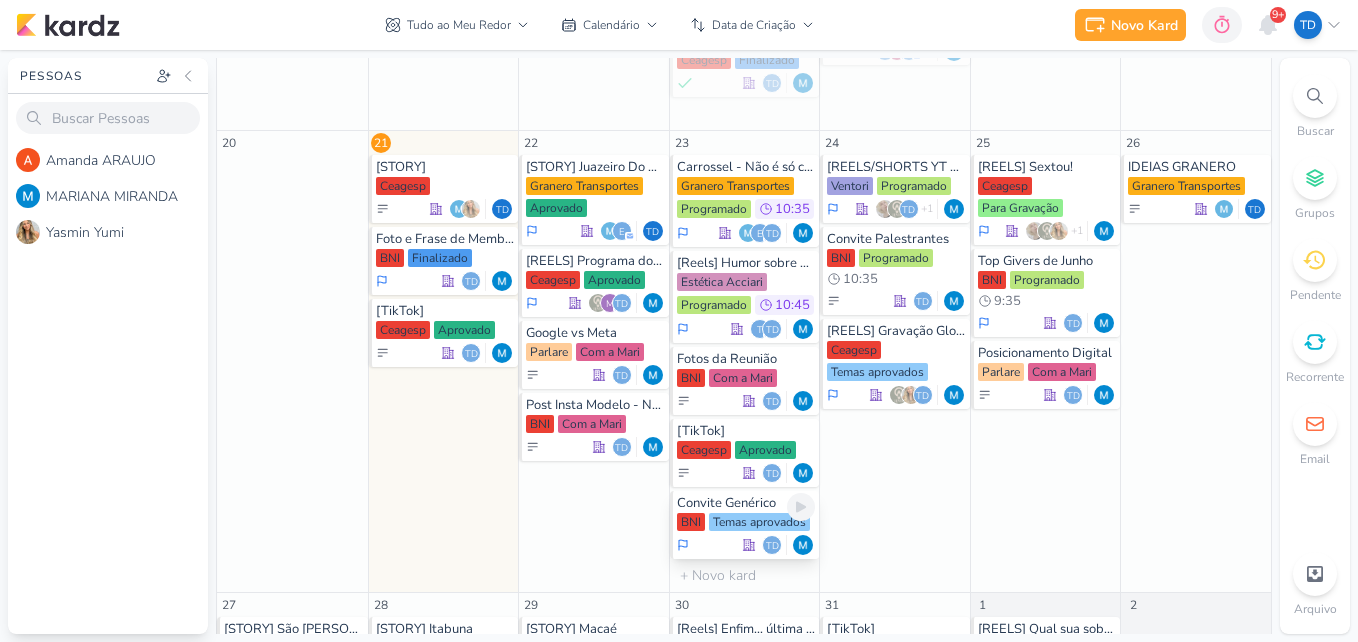 click on "Convite Genérico" at bounding box center (746, 503) 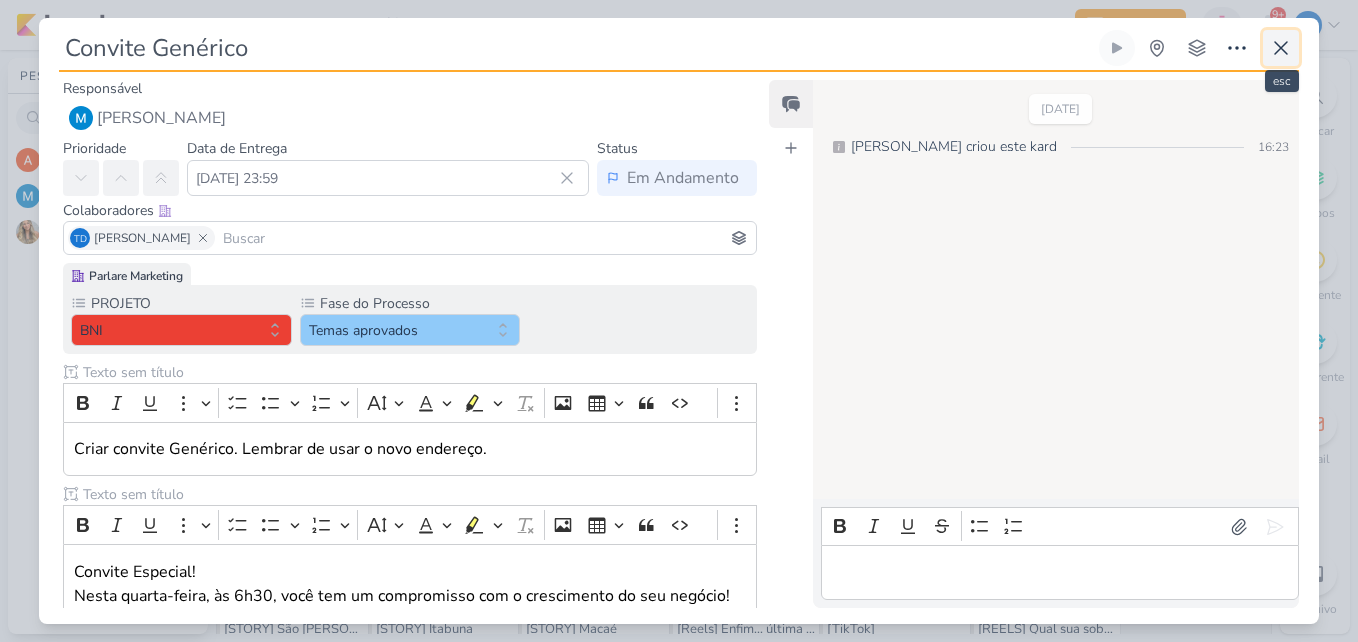 click 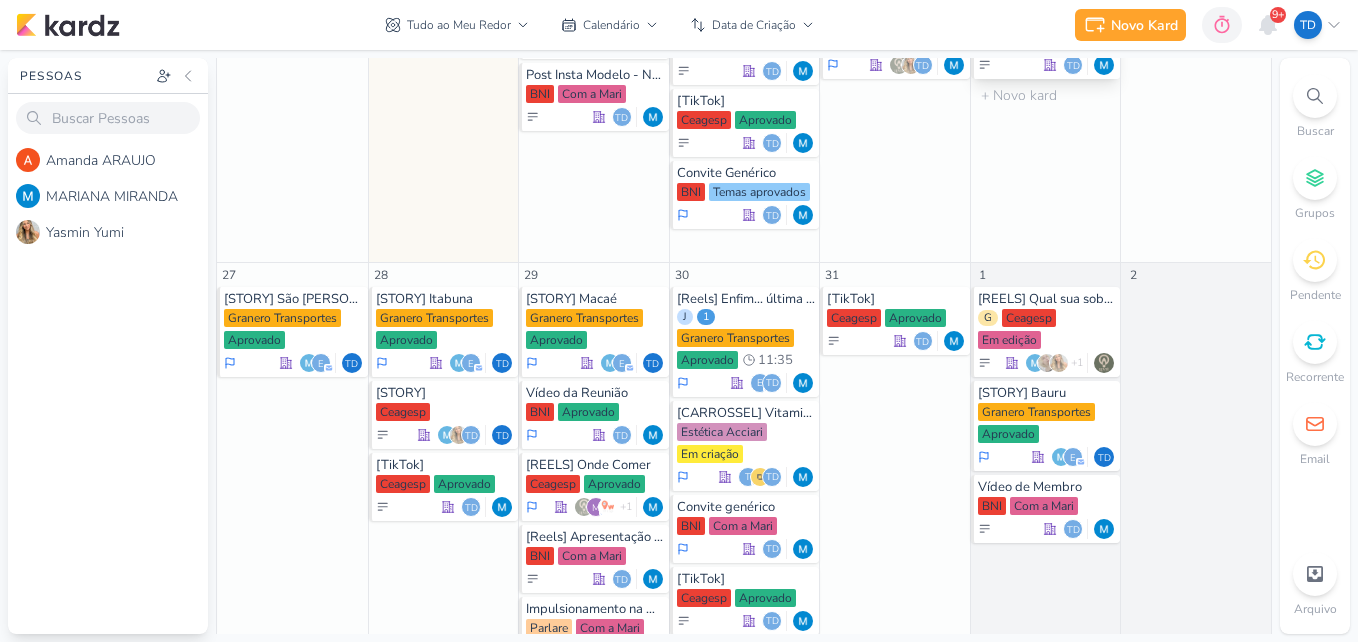 scroll, scrollTop: 1195, scrollLeft: 0, axis: vertical 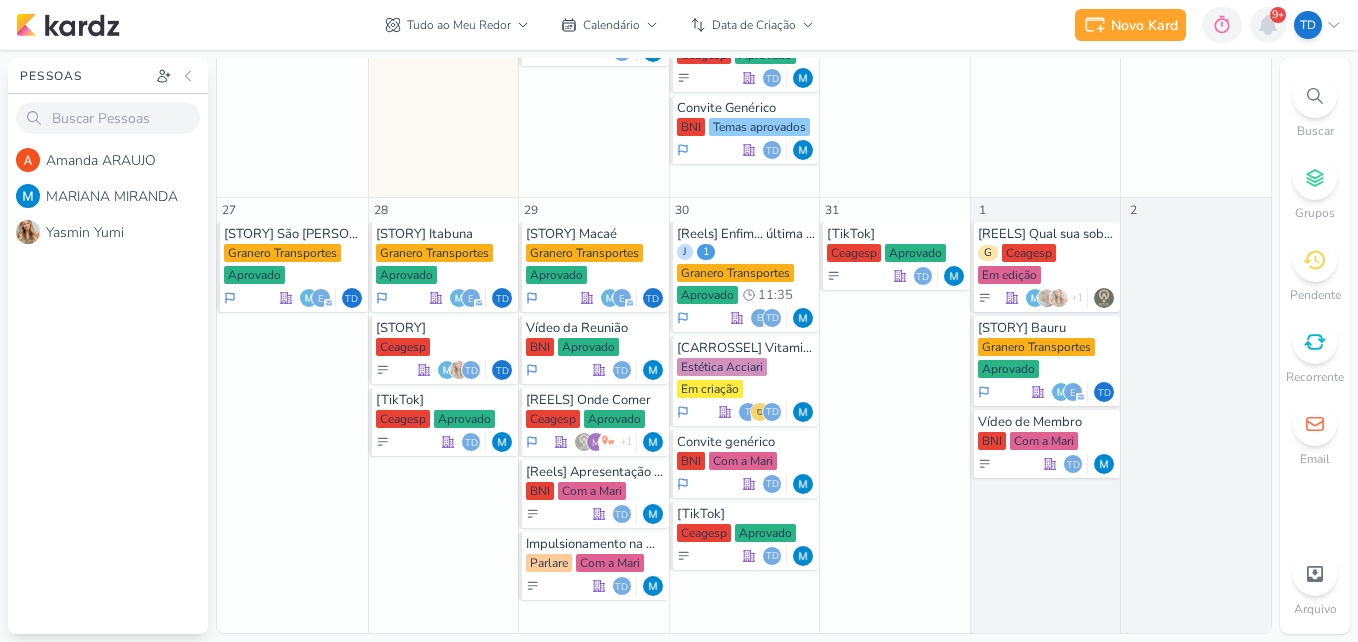 click at bounding box center (1268, 25) 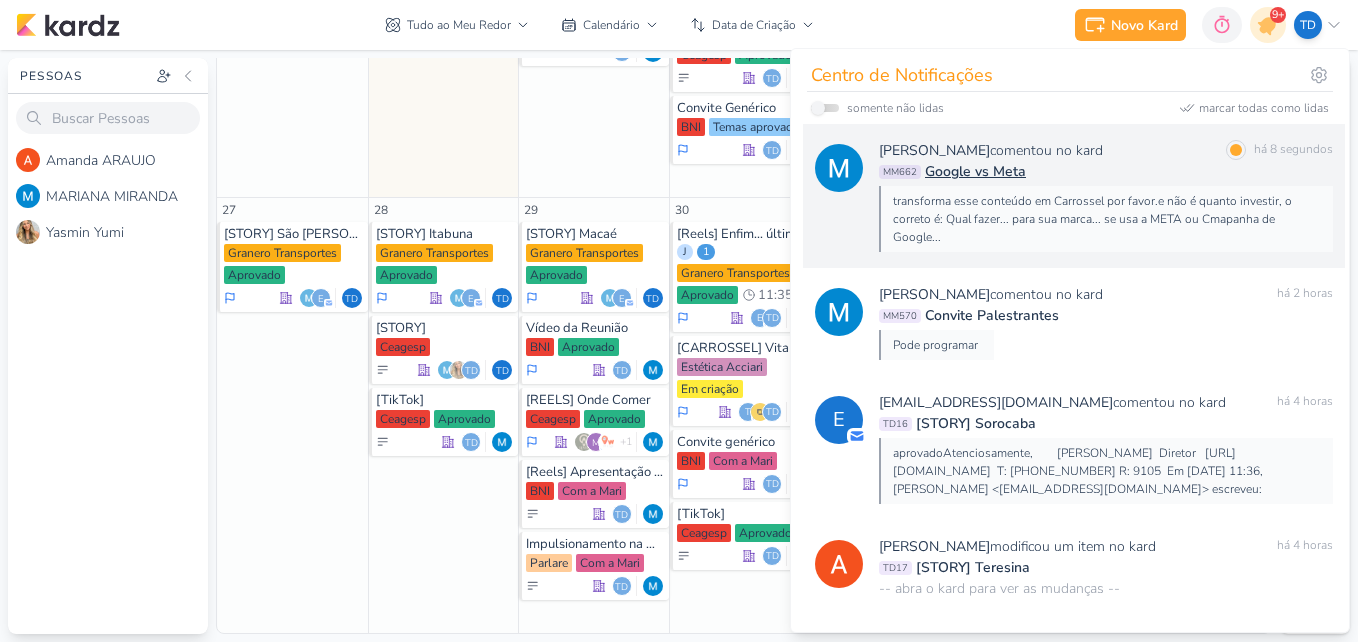 click on "[PERSON_NAME]  comentou no kard
marcar como lida
há 8 segundos" at bounding box center (1106, 150) 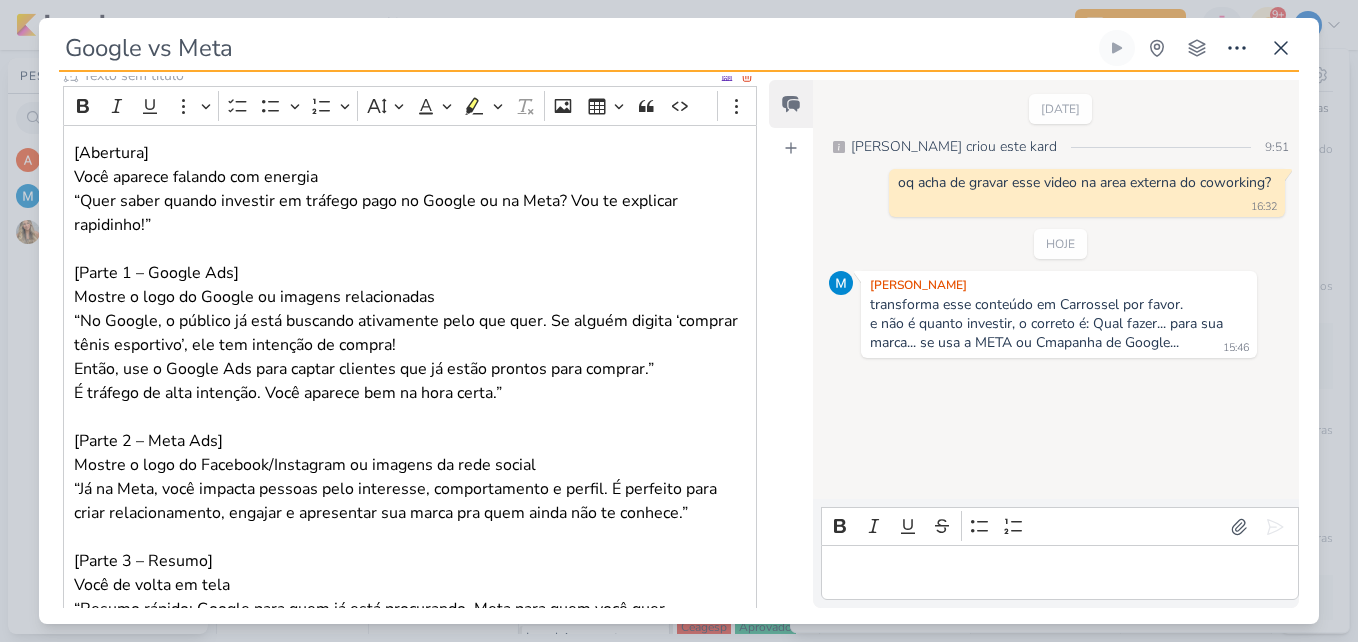 scroll, scrollTop: 398, scrollLeft: 0, axis: vertical 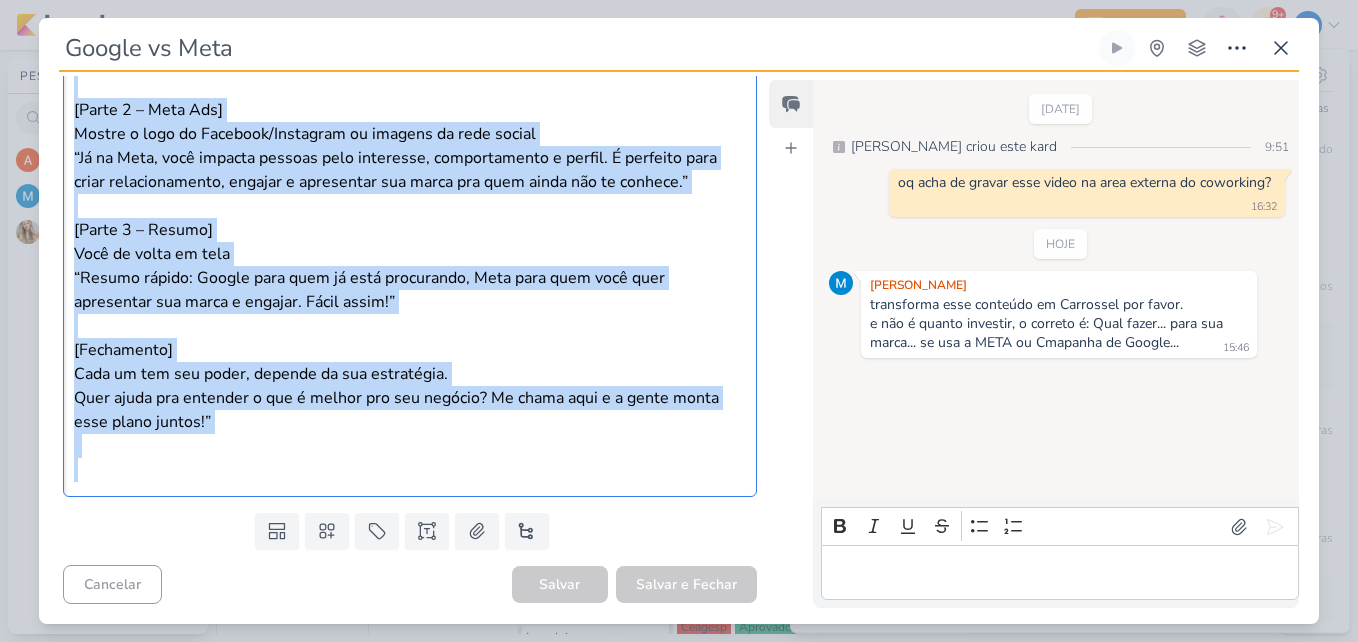 drag, startPoint x: 73, startPoint y: 219, endPoint x: 378, endPoint y: 463, distance: 390.59058 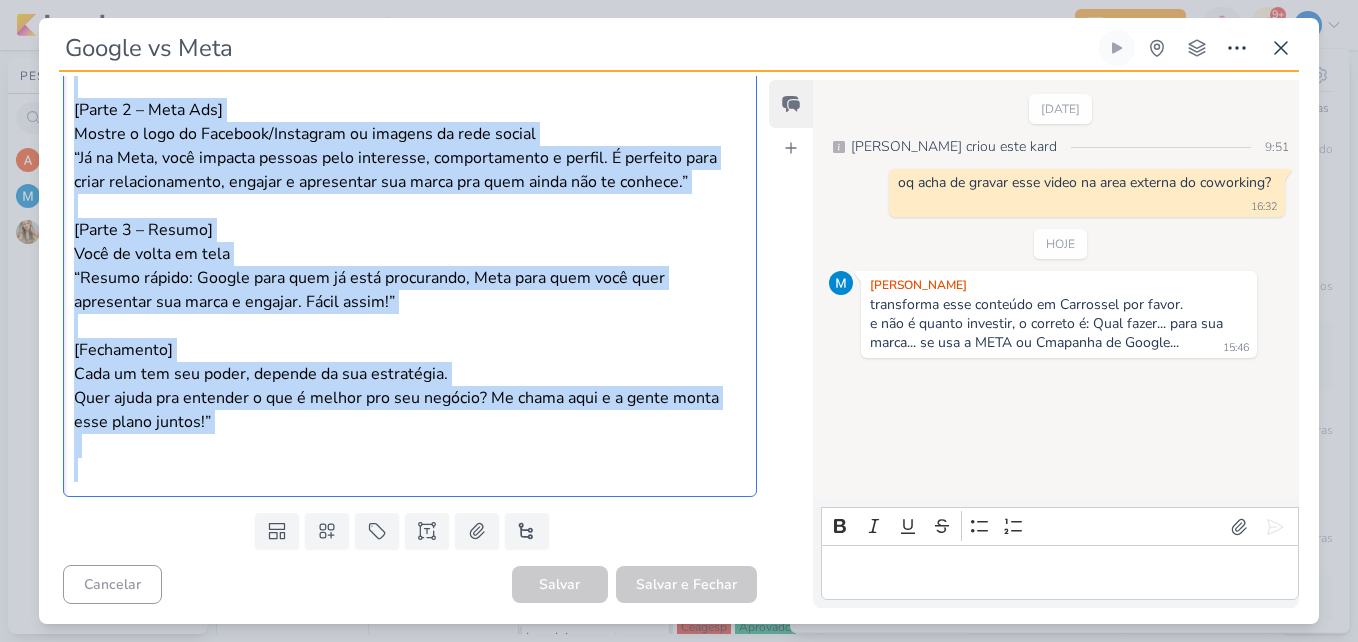 copy on "[Loremips] Dolo sitamet consect adi elitsed “Doei tempo incidi utlabore et dolorem aliq en Admini ve qu Nost? Exe ul laborisn aliquipex!” [Eacom 3 – Conseq Dui] Auteir i repr vo Velite ci fugiatn pariaturexce “Si Occaec, c nonproi su culp quioffic deseruntmo anim ide labo. Pe undeom istena ‘errorvo accus doloremqu’, lau tot remaperi ea ipsaqu! Abill, inv v Quasia Bea vita dictae nemoenim ips qu volup asperna auto fugitco.” M dolores eo rati sequines. Nequ porroqu dol ad numq eiusm.” [Tempo 6 – Inci Mag] Quaera e minu so Nobiseli/Optiocumq ni impedit qu plac facere “Po as Repe, temp autemqu officii debi rerumnece, saepeevenietv r recusa. I earumhic tene sapie delectusreicie, volupta m aliasperfe dol asper rep mini nostr exe ul corpori.” [Susci 6 – Labori] Aliq co conse qu maxi “Mollit molest: Harumq reru faci ex dist namliberot, Cums nobi elig opti cumq nihilimped min quodm p facerep. Omnis lorem!” [Ipsumdolor] Sita co adi eli seddo, eiusmod te inc utlaboreet. Dolo magna ali enimadmi v qui n exerci ull lab ..." 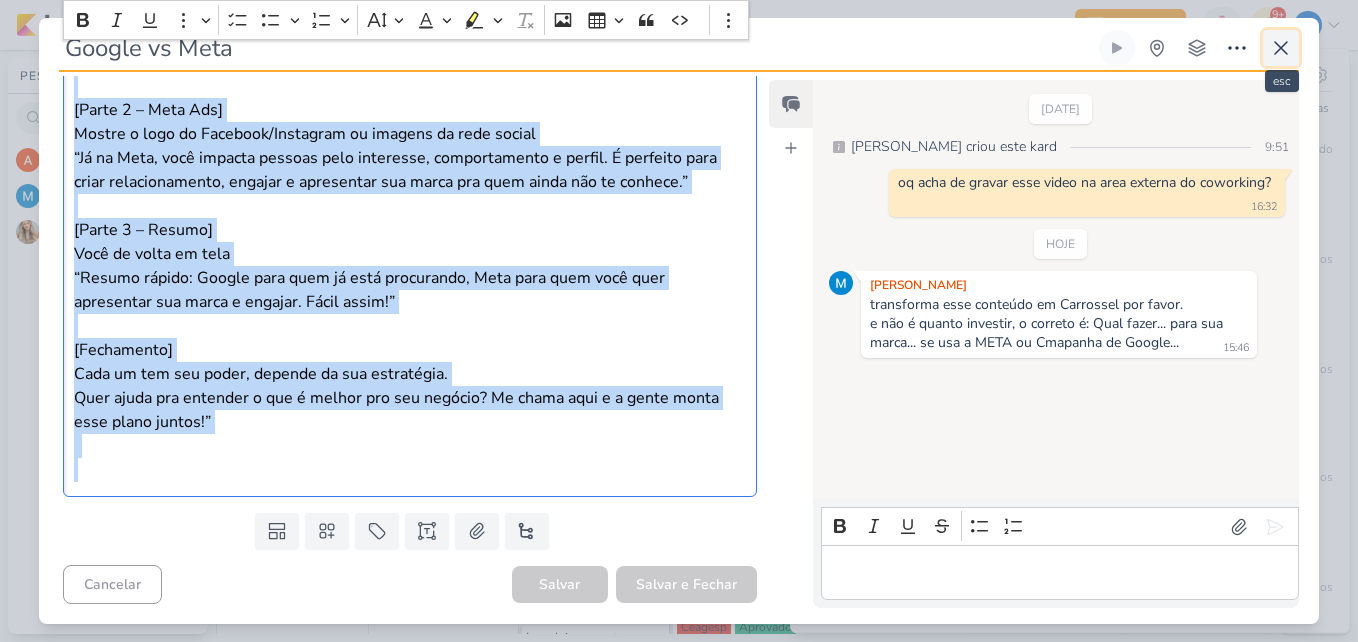 click at bounding box center (1281, 48) 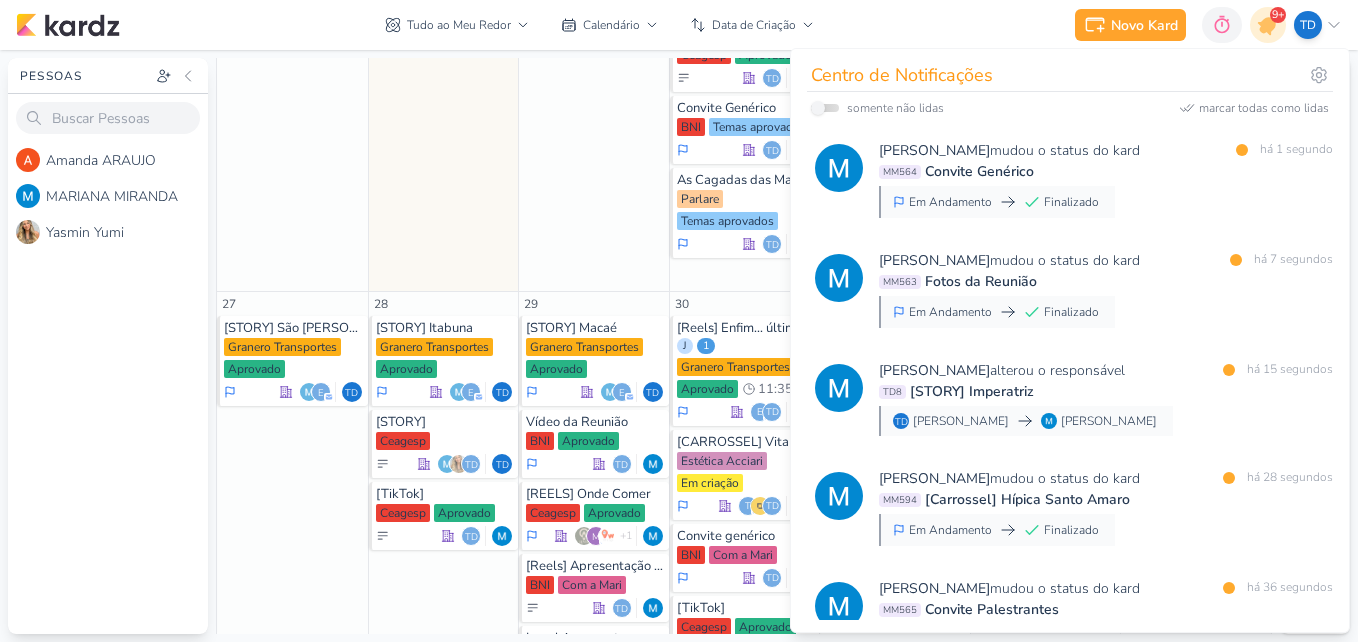 drag, startPoint x: 461, startPoint y: 208, endPoint x: 454, endPoint y: 216, distance: 10.630146 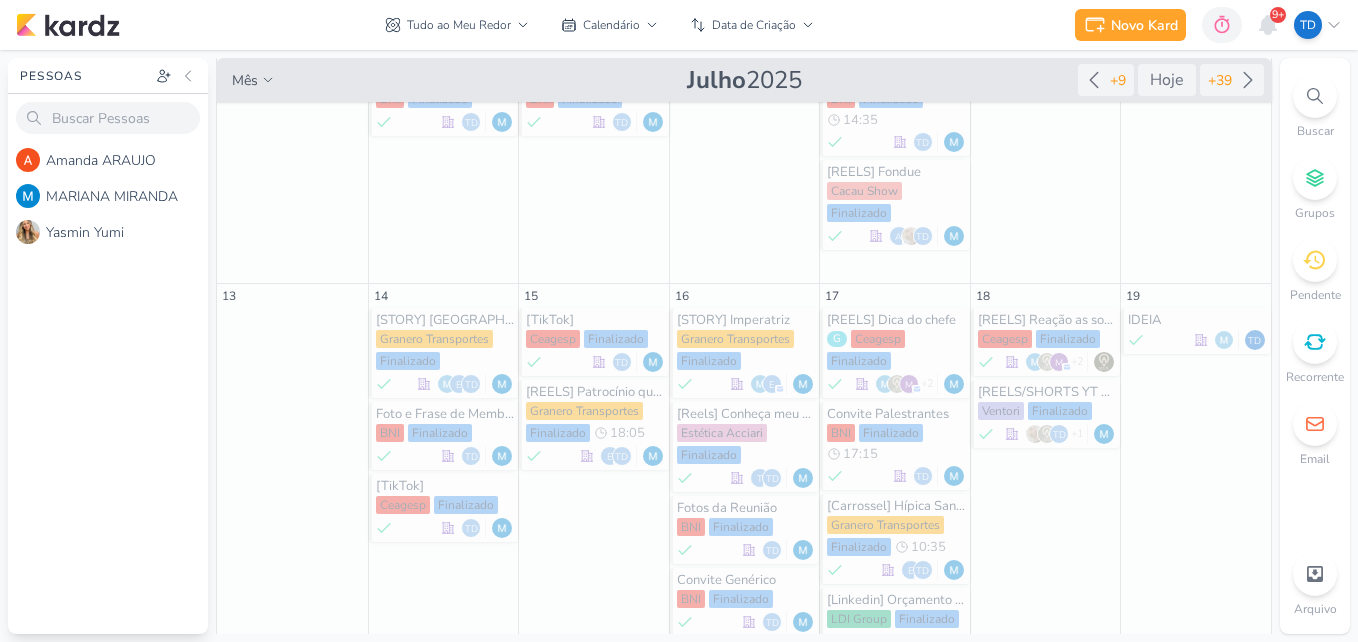 scroll, scrollTop: 0, scrollLeft: 0, axis: both 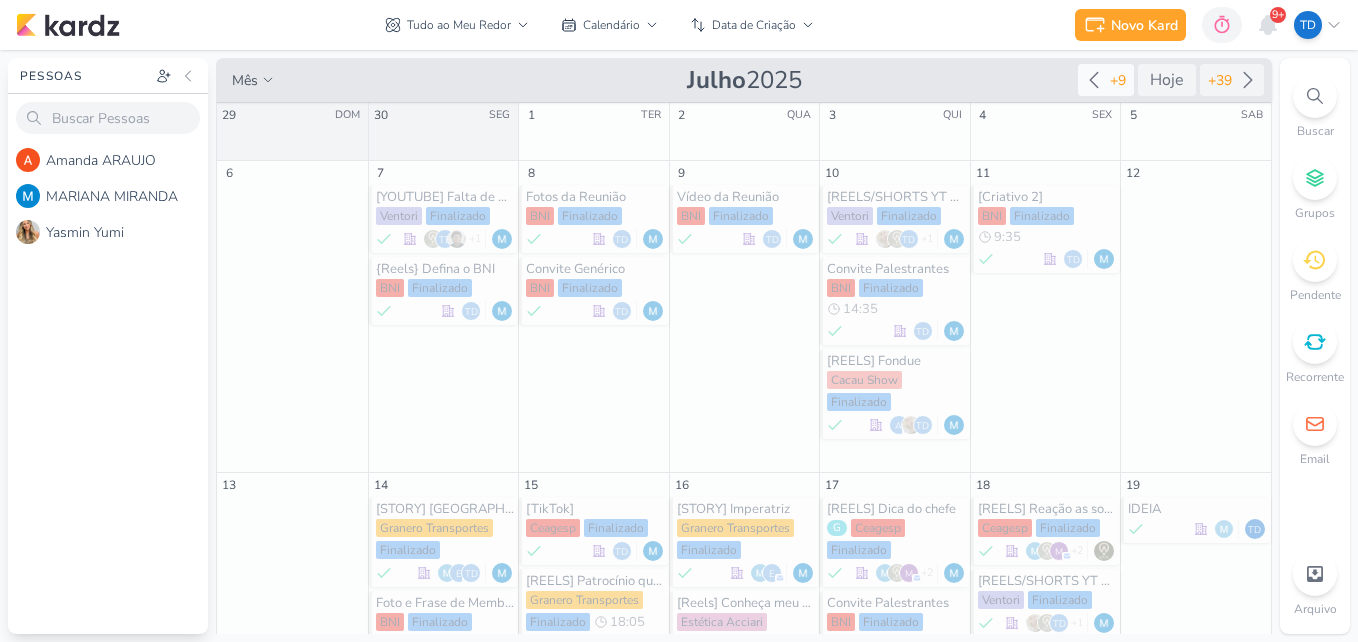 click on "+9" at bounding box center [1118, 80] 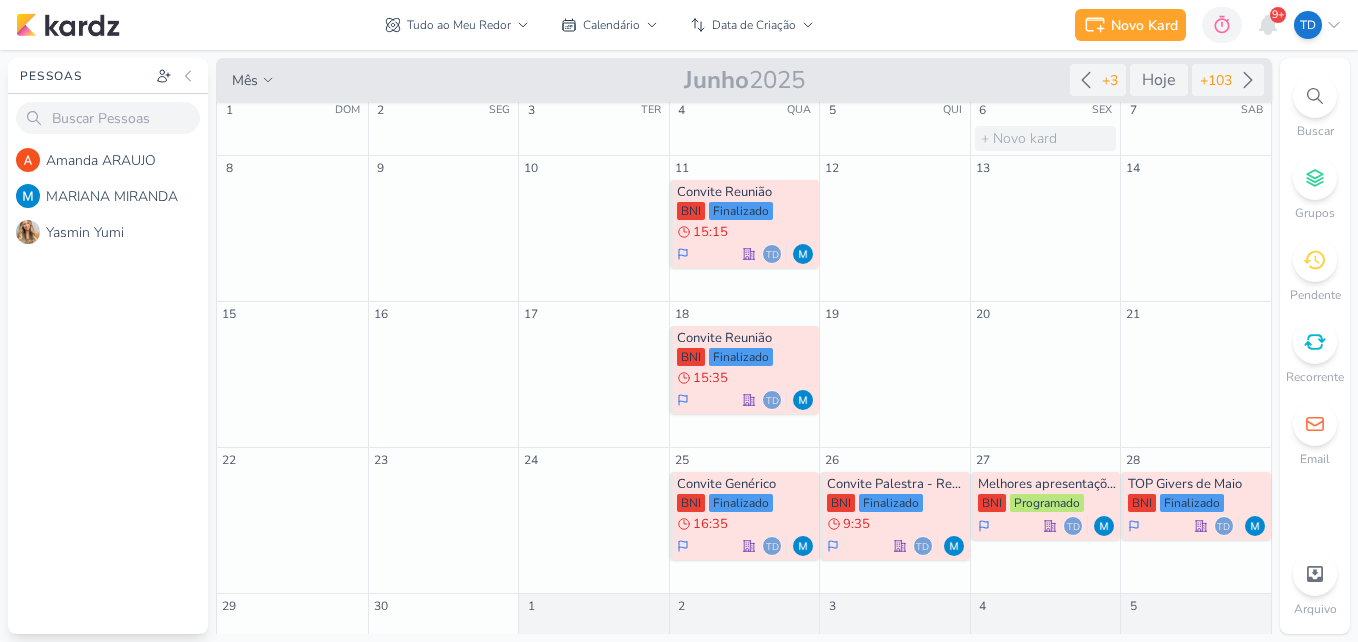scroll, scrollTop: 0, scrollLeft: 0, axis: both 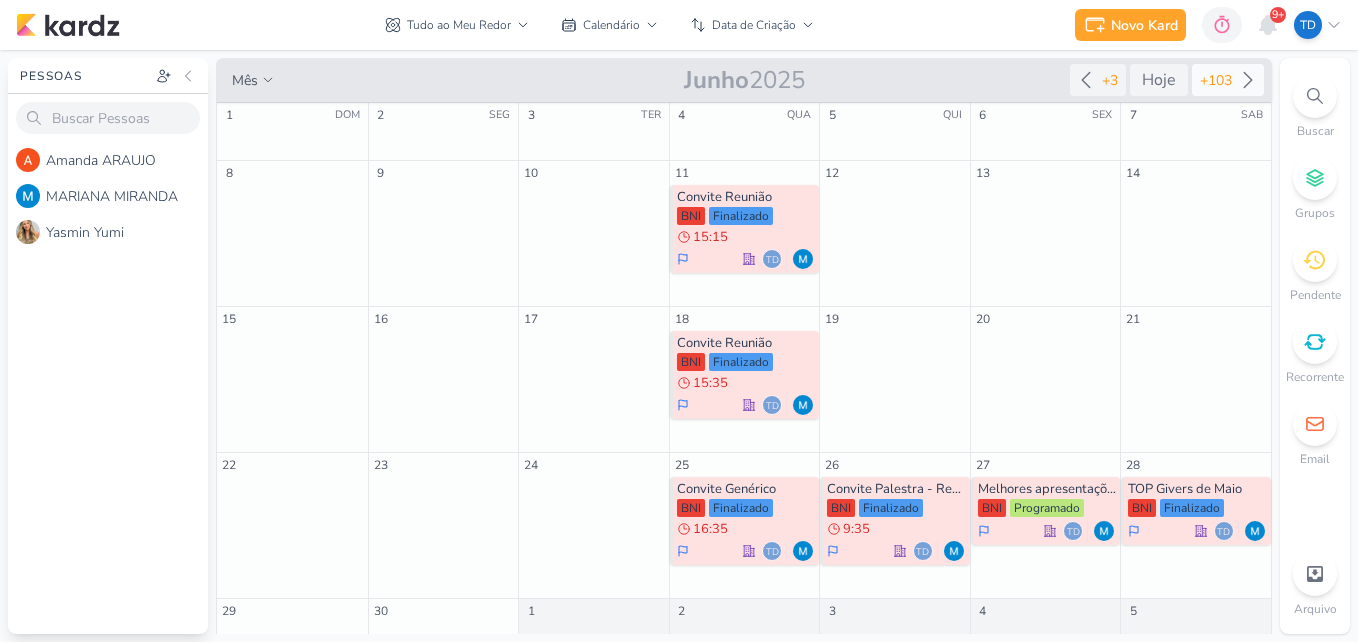click on "+103" at bounding box center (1216, 80) 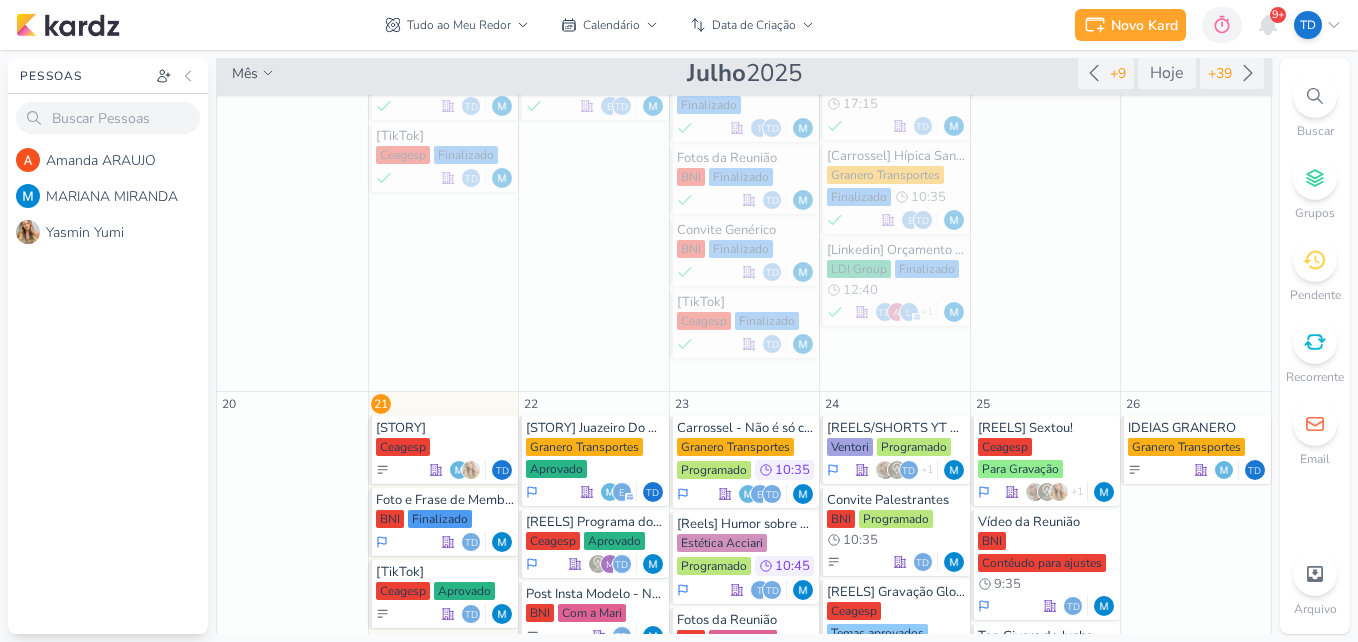 scroll, scrollTop: 700, scrollLeft: 0, axis: vertical 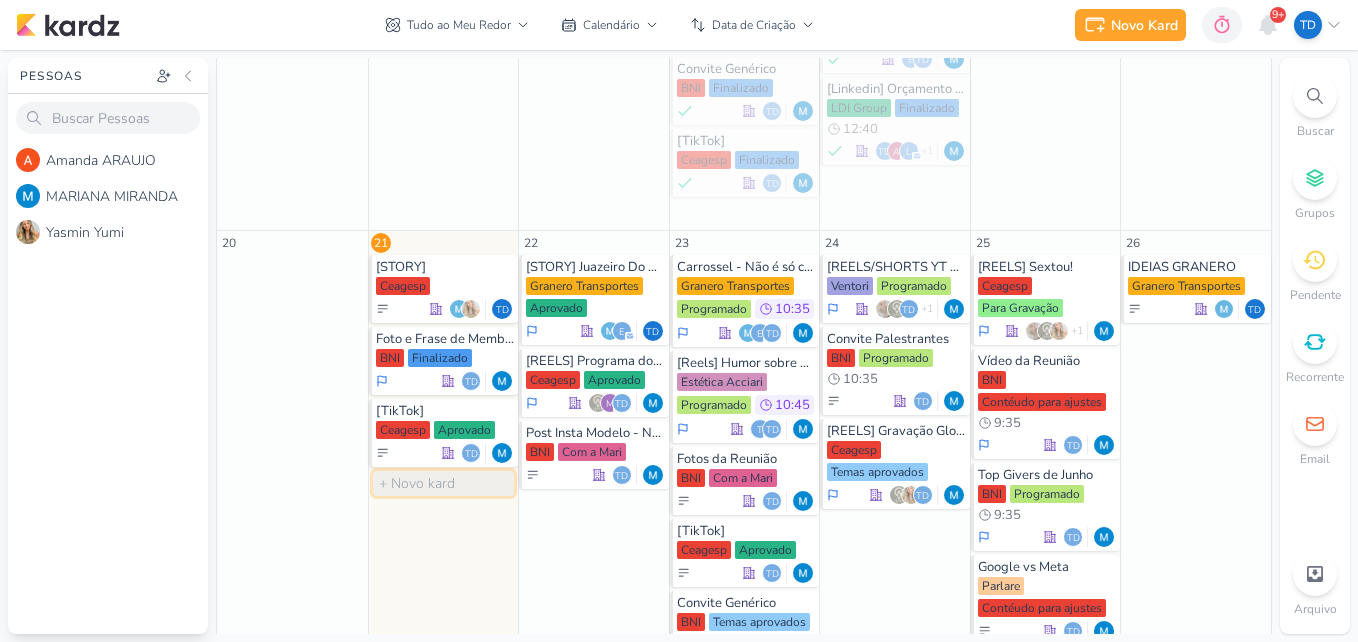 click at bounding box center (444, 483) 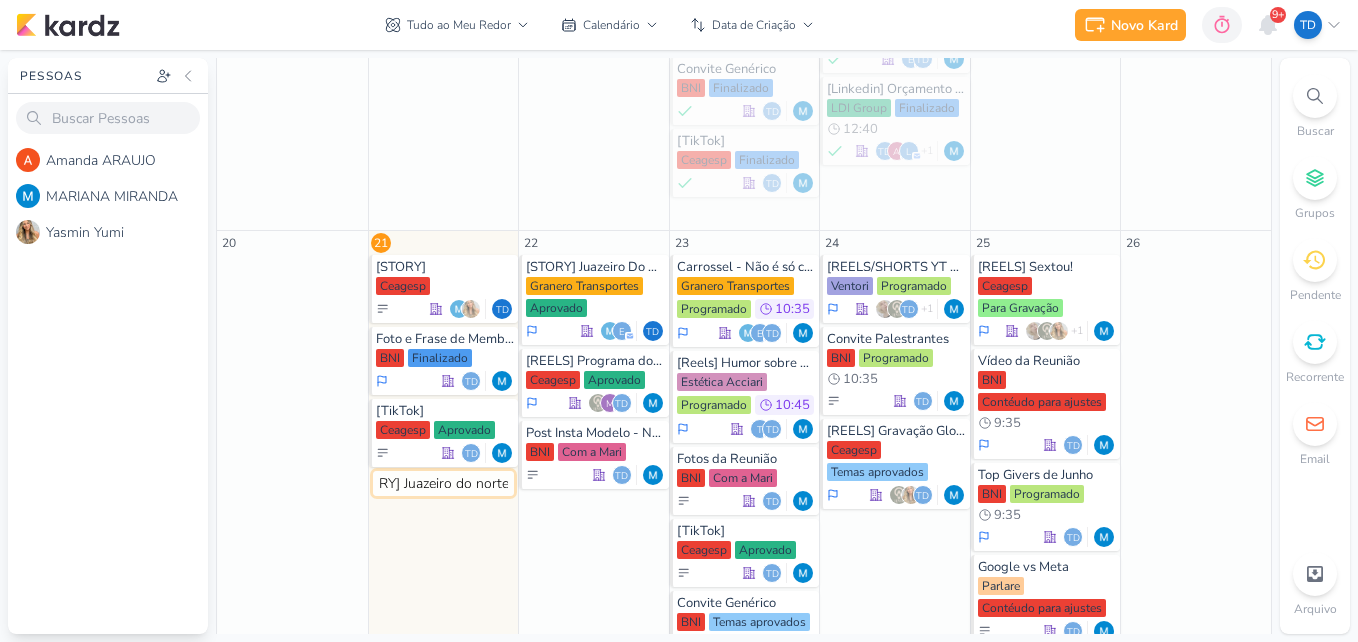type on "[STORY] Juazeiro do norte" 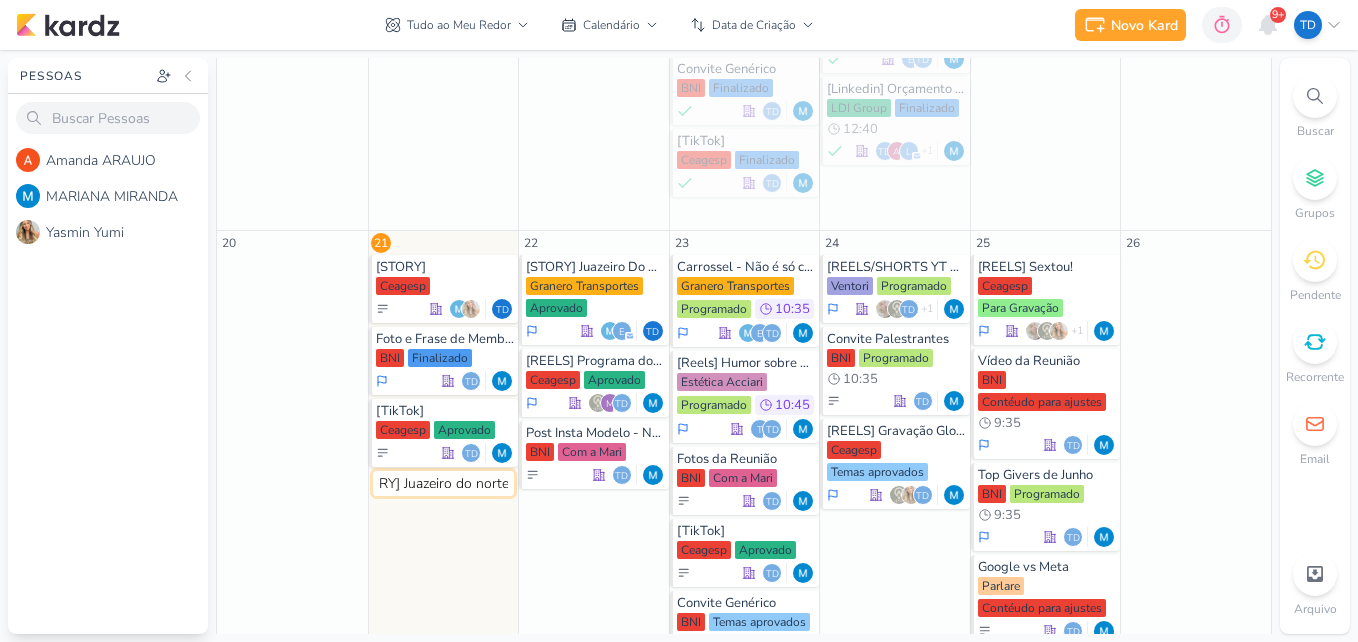 scroll, scrollTop: 0, scrollLeft: 35, axis: horizontal 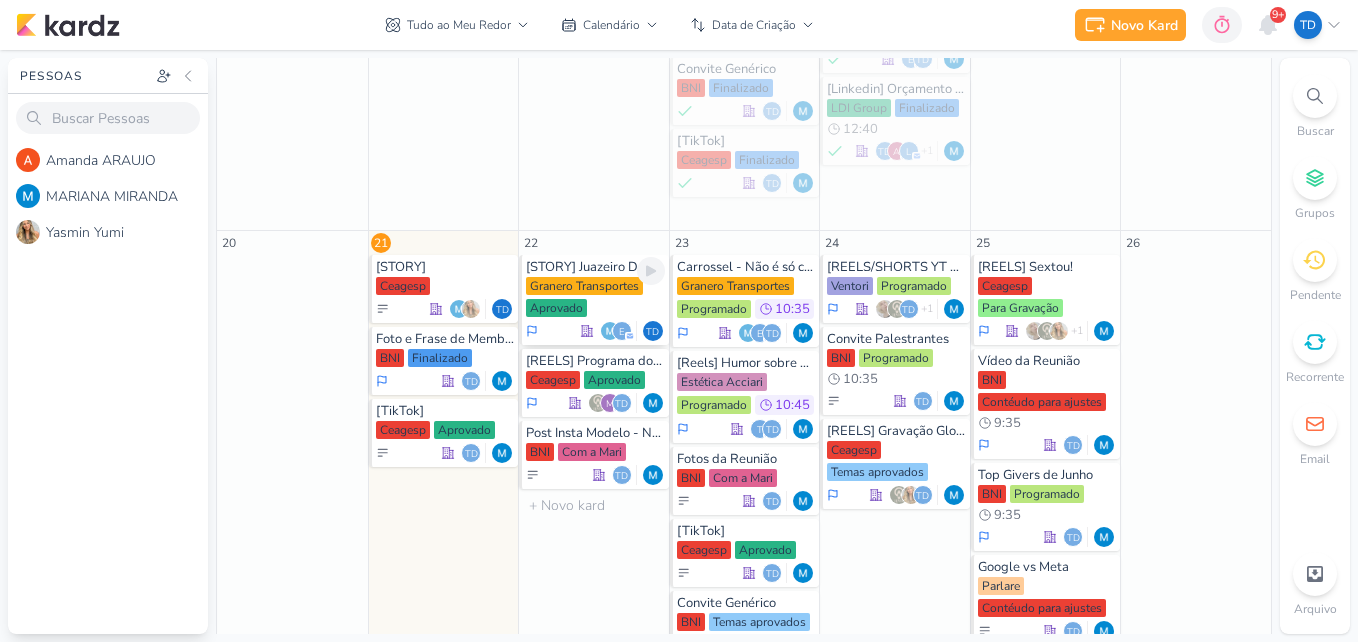 click on "Granero Transportes
Aprovado" at bounding box center (595, 298) 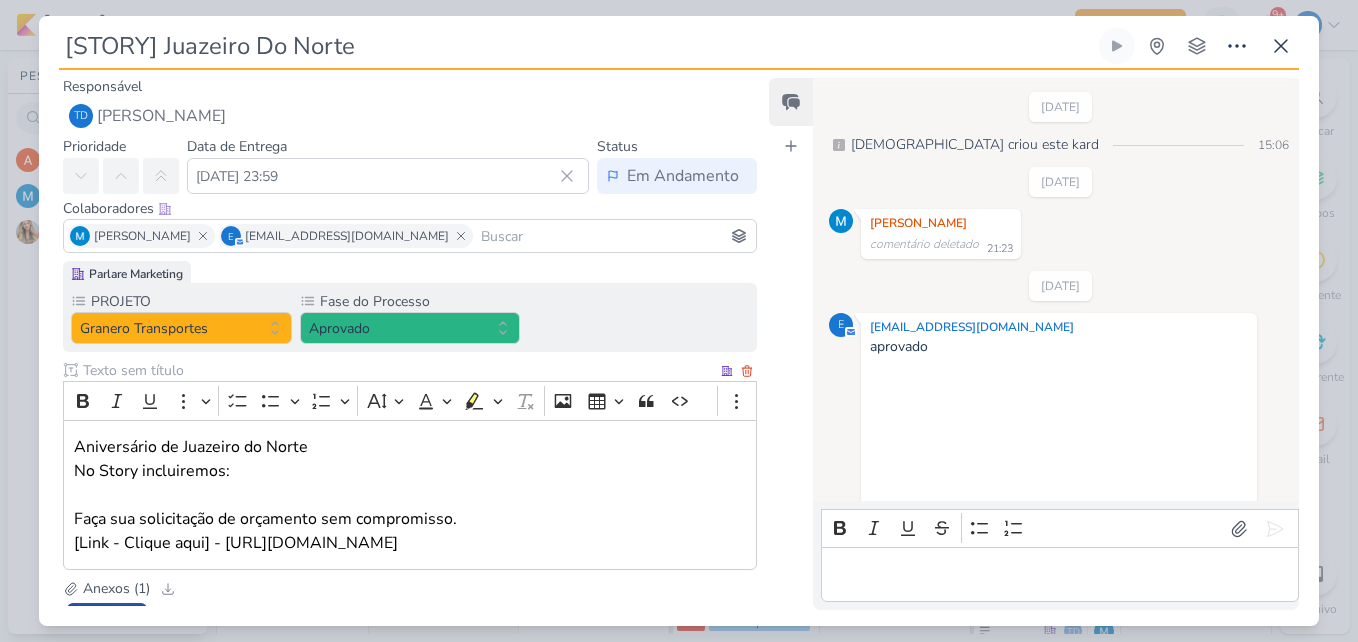 scroll, scrollTop: 439, scrollLeft: 0, axis: vertical 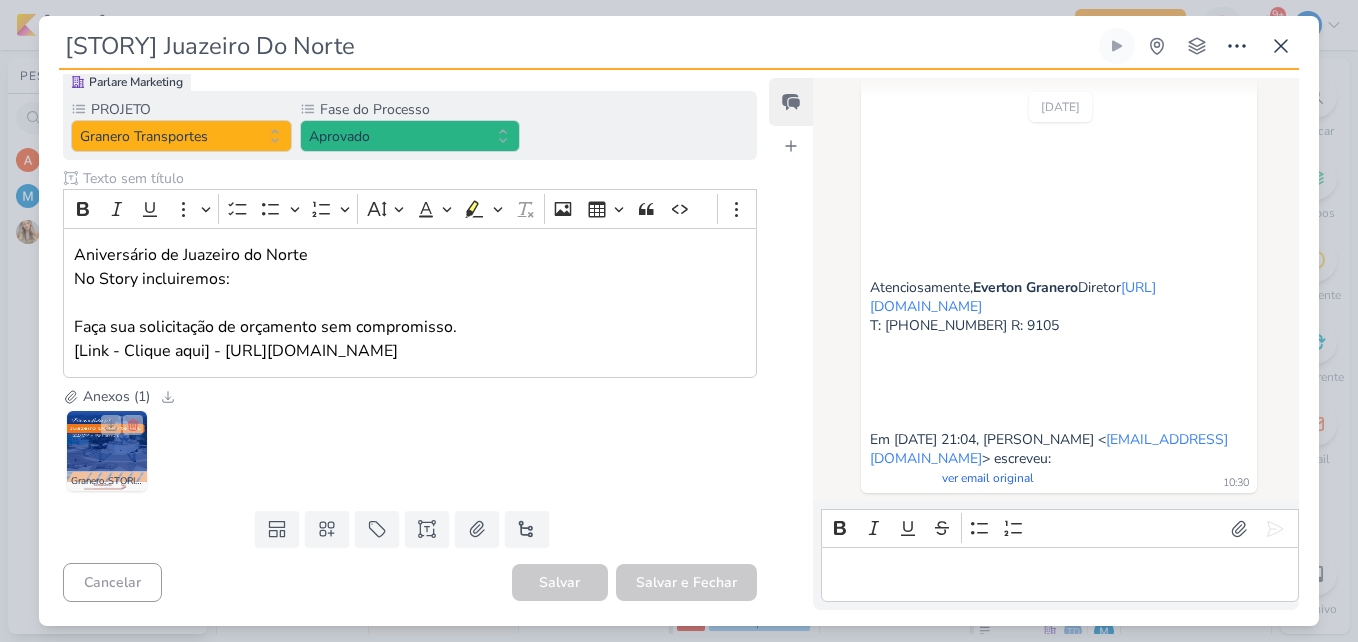 click at bounding box center [107, 451] 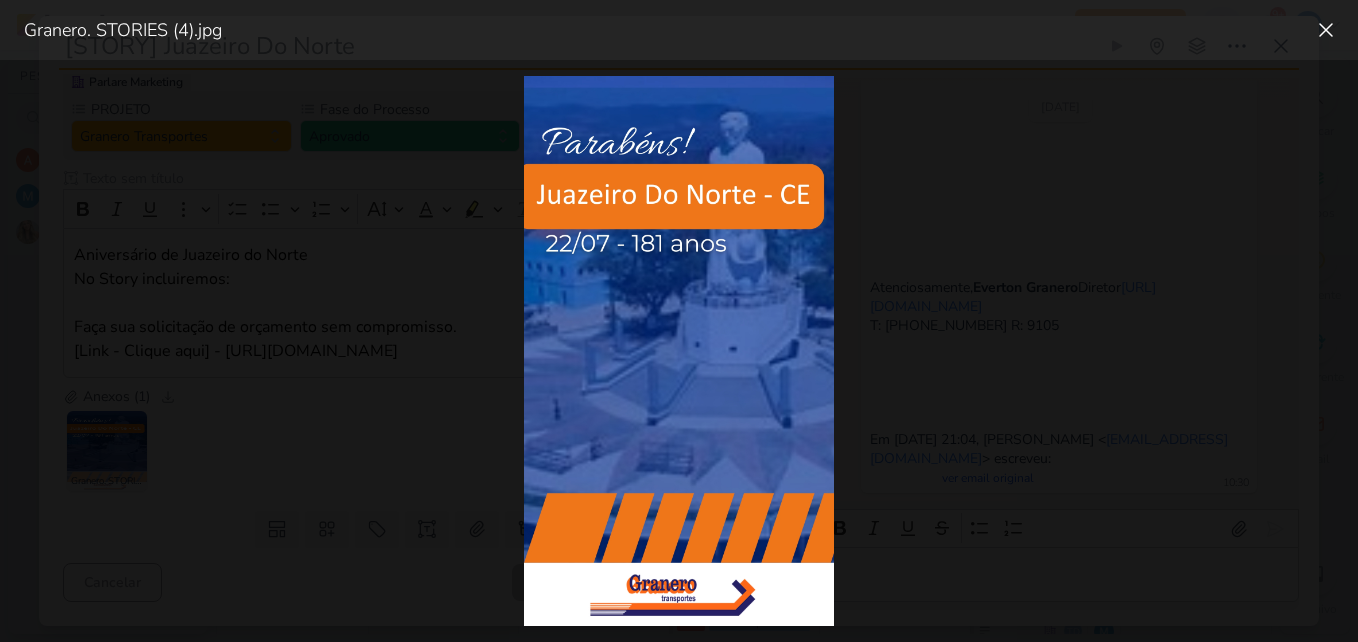 click at bounding box center [679, 351] 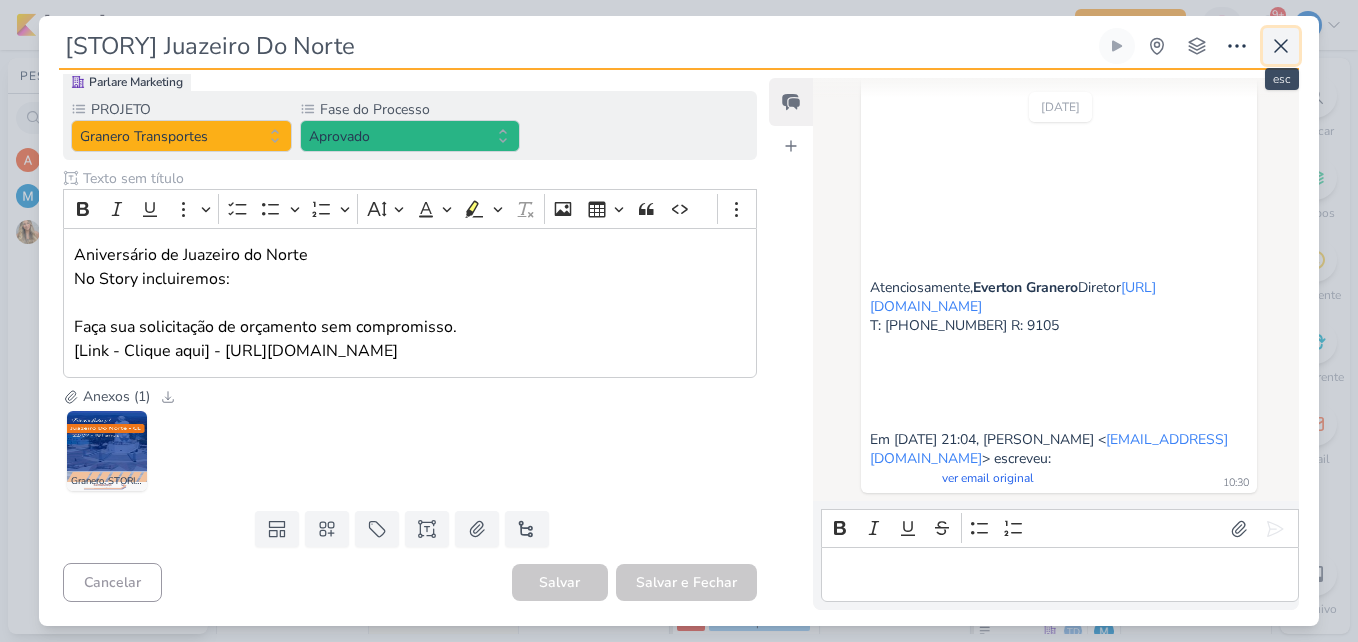 click 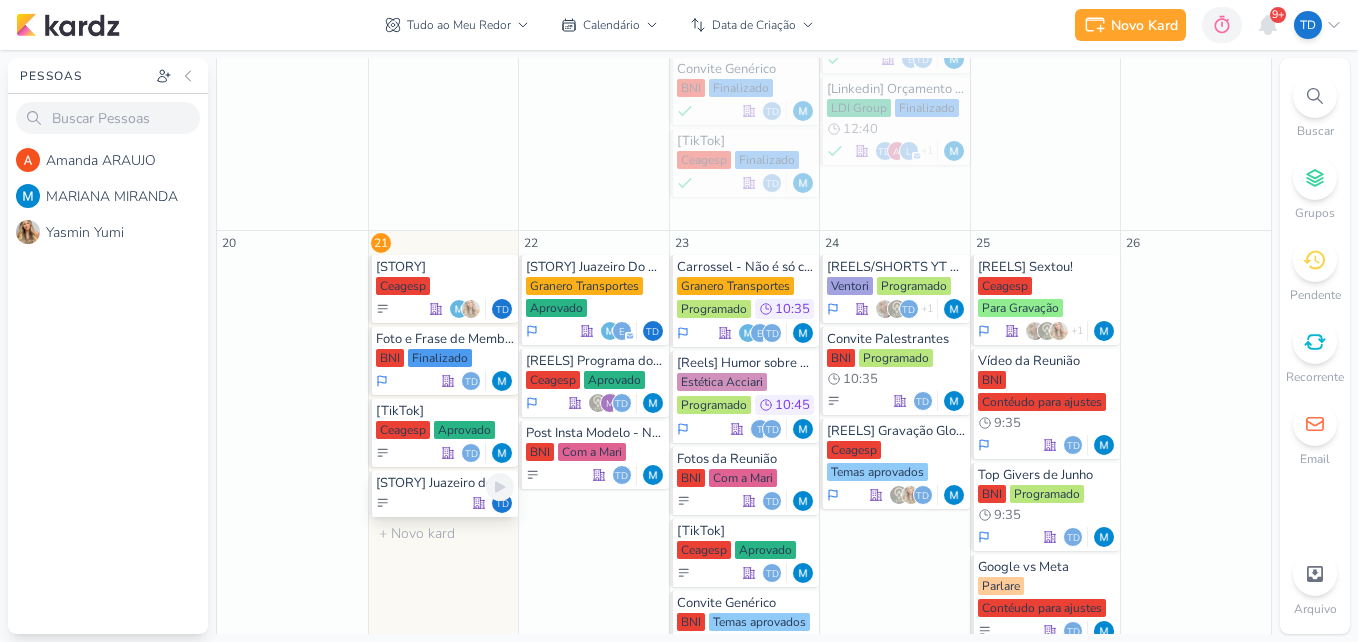 click on "[STORY] Juazeiro do norte" at bounding box center (445, 483) 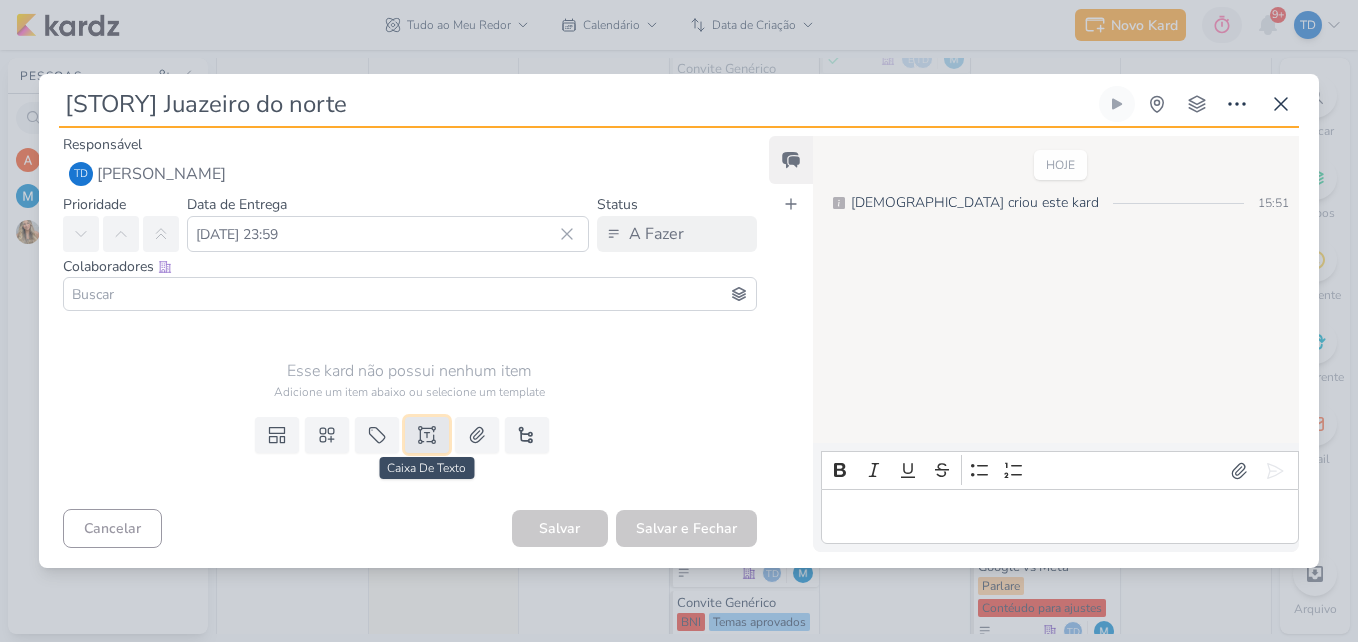 click 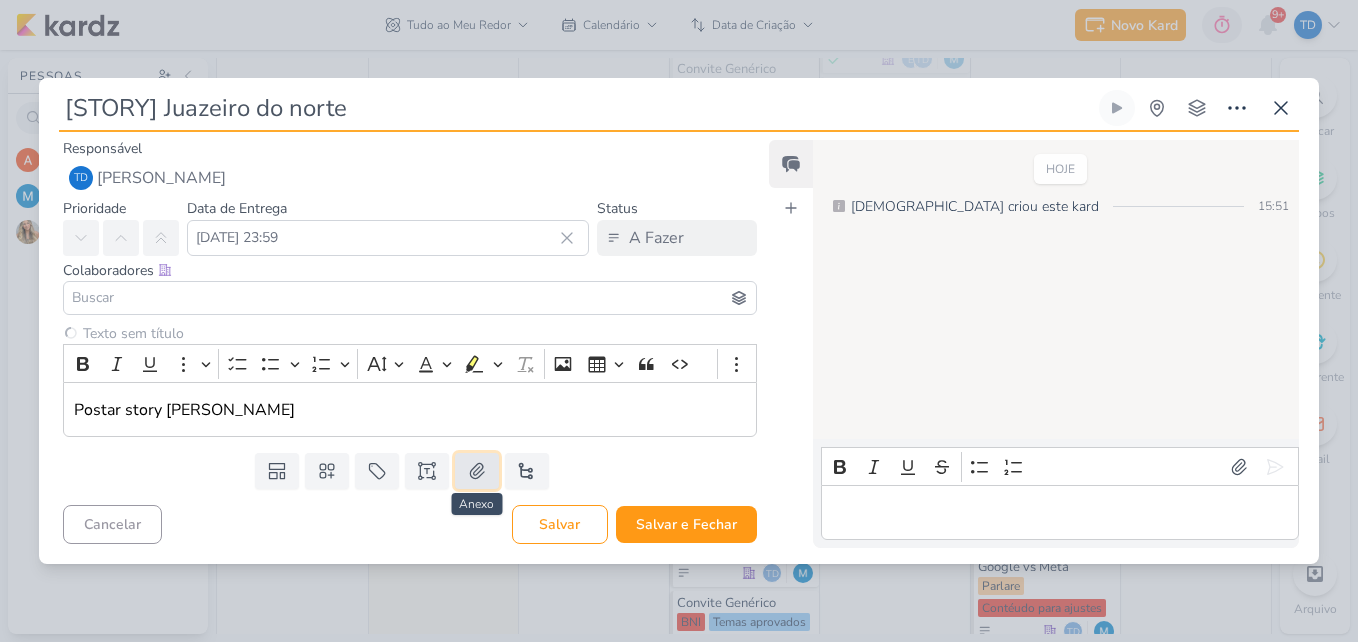 click at bounding box center [477, 471] 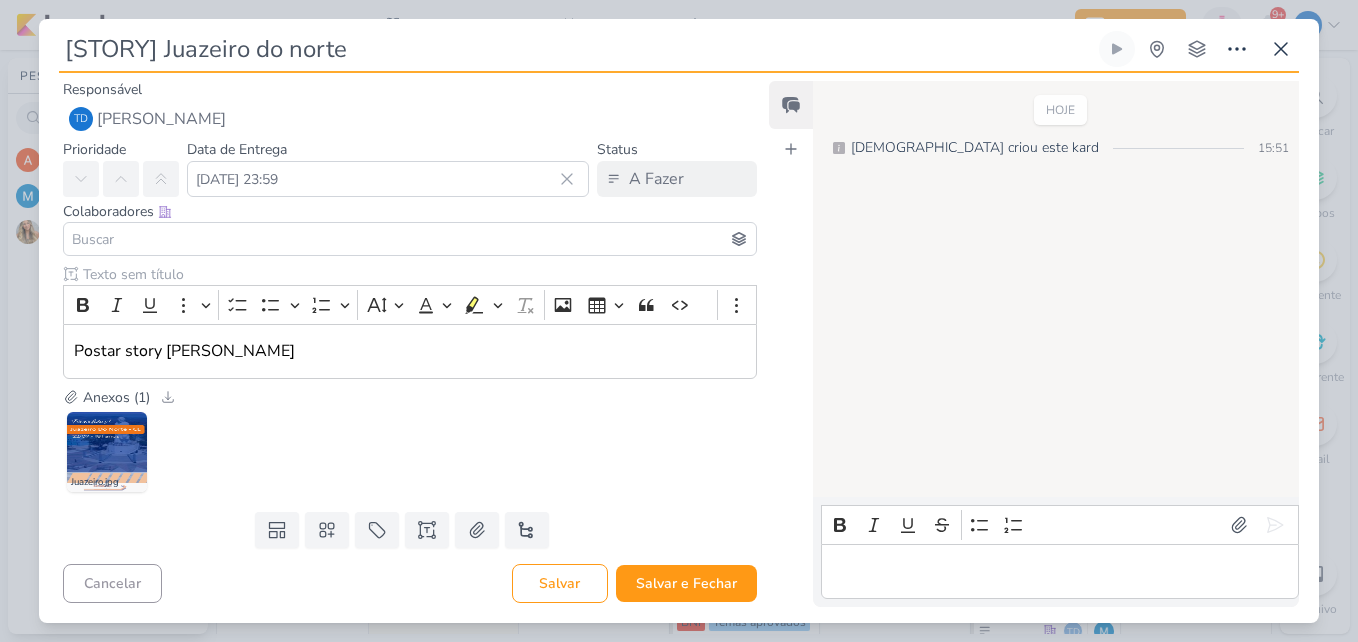 click at bounding box center [410, 239] 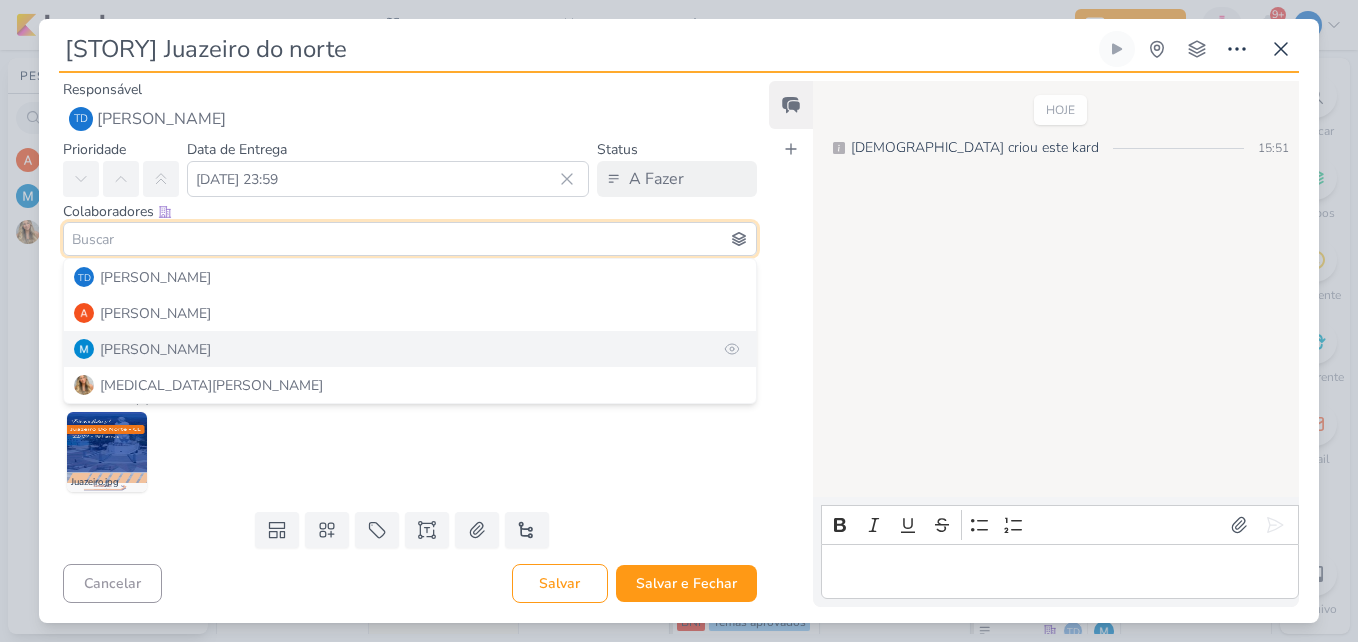 click on "[PERSON_NAME]" at bounding box center [155, 349] 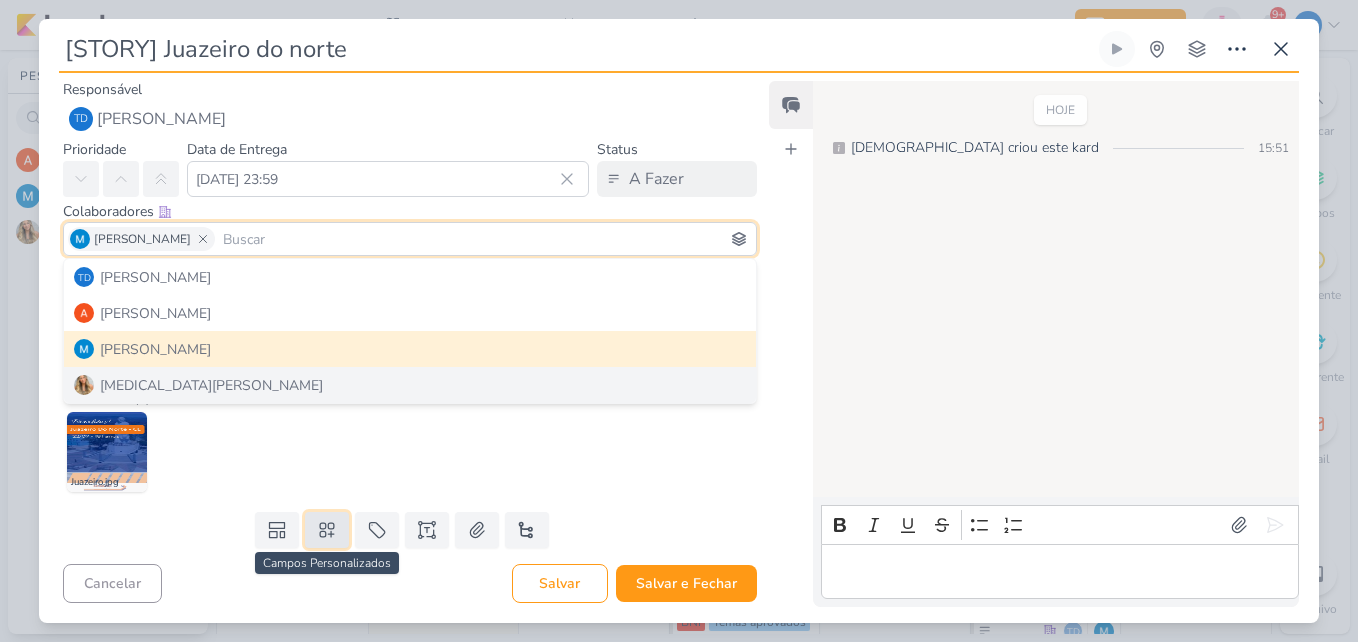click at bounding box center (327, 530) 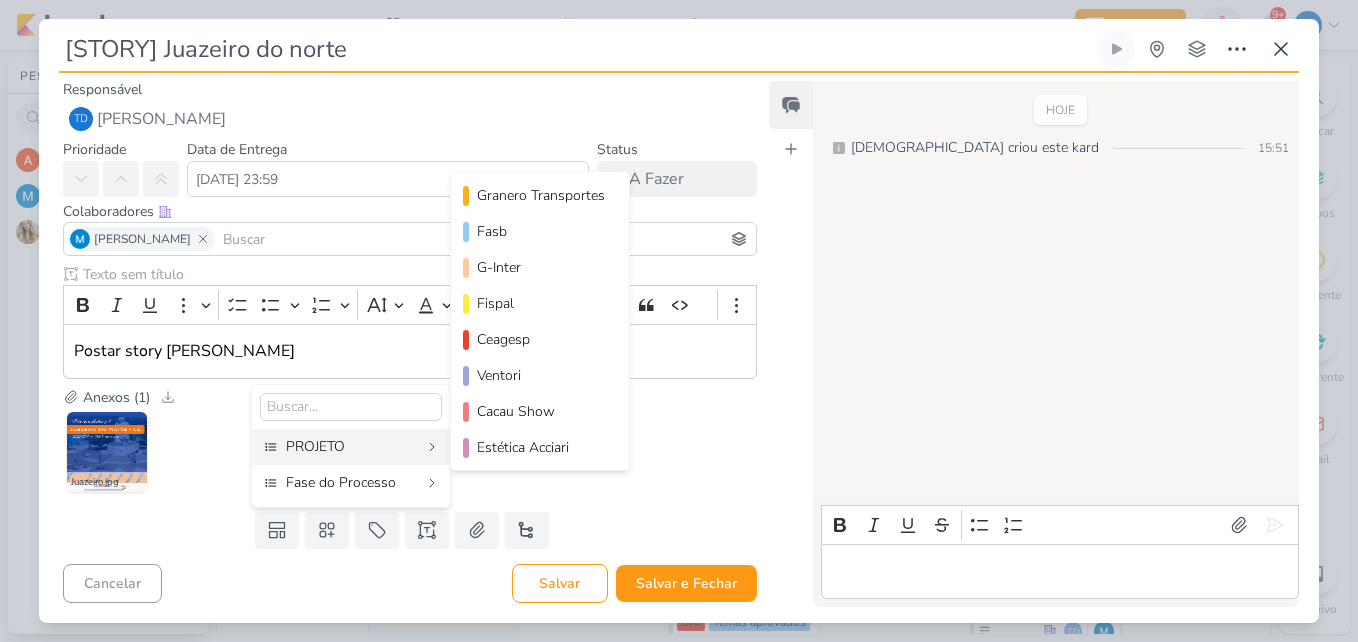 click on "PROJETO" at bounding box center (352, 446) 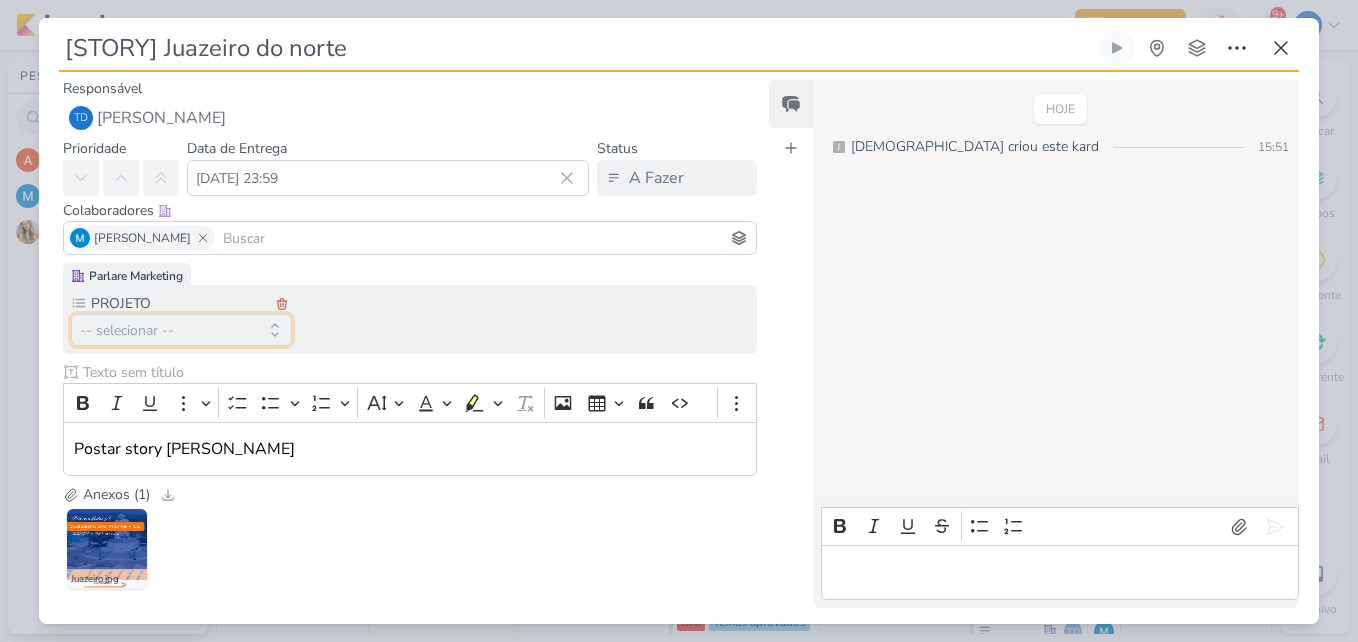 click on "-- selecionar --" at bounding box center (181, 330) 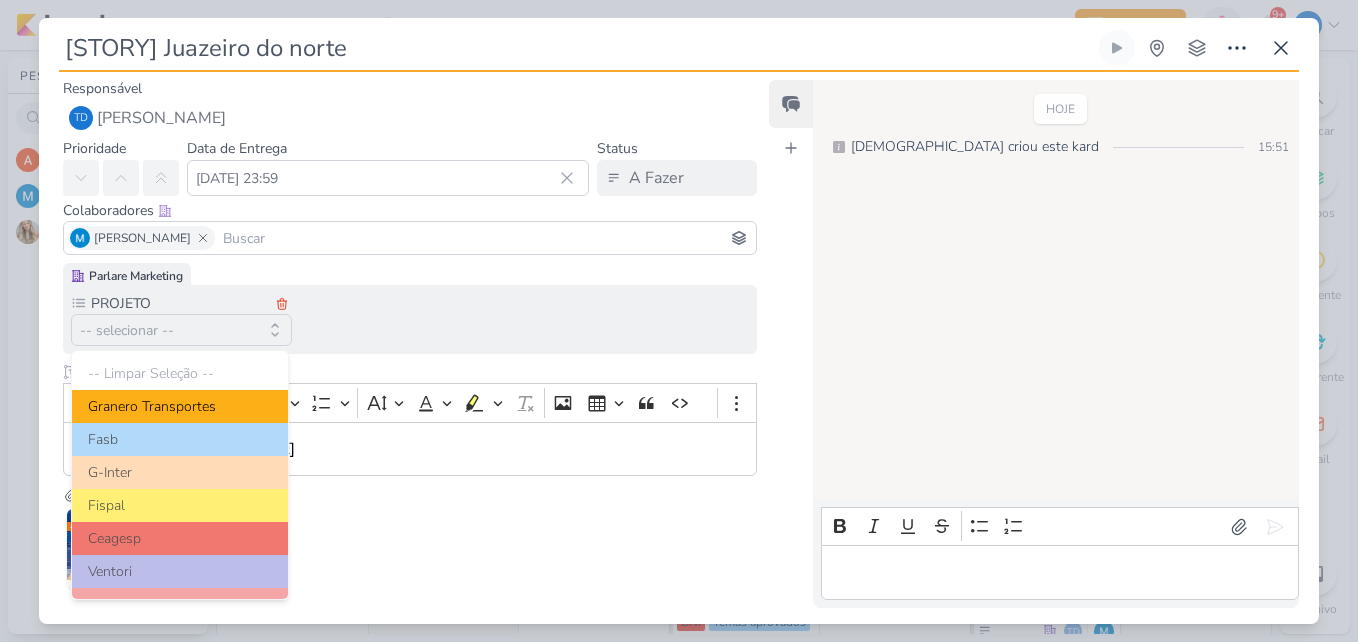 click on "Granero Transportes" at bounding box center [180, 406] 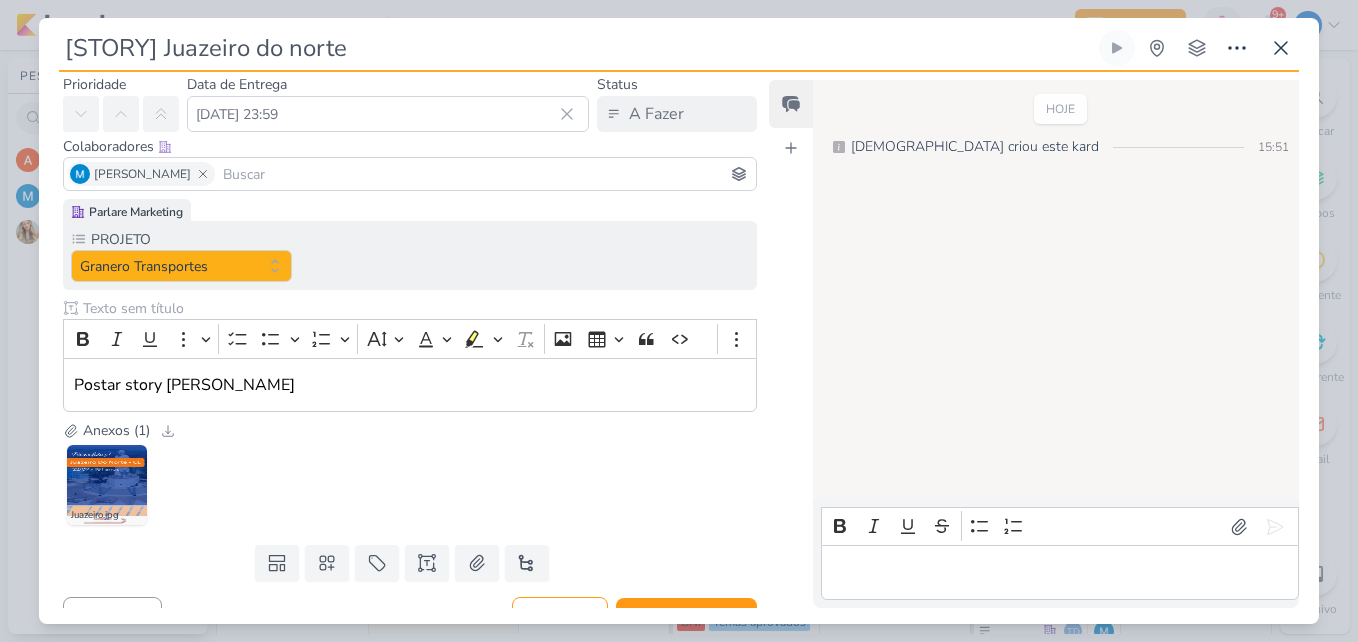 scroll, scrollTop: 96, scrollLeft: 0, axis: vertical 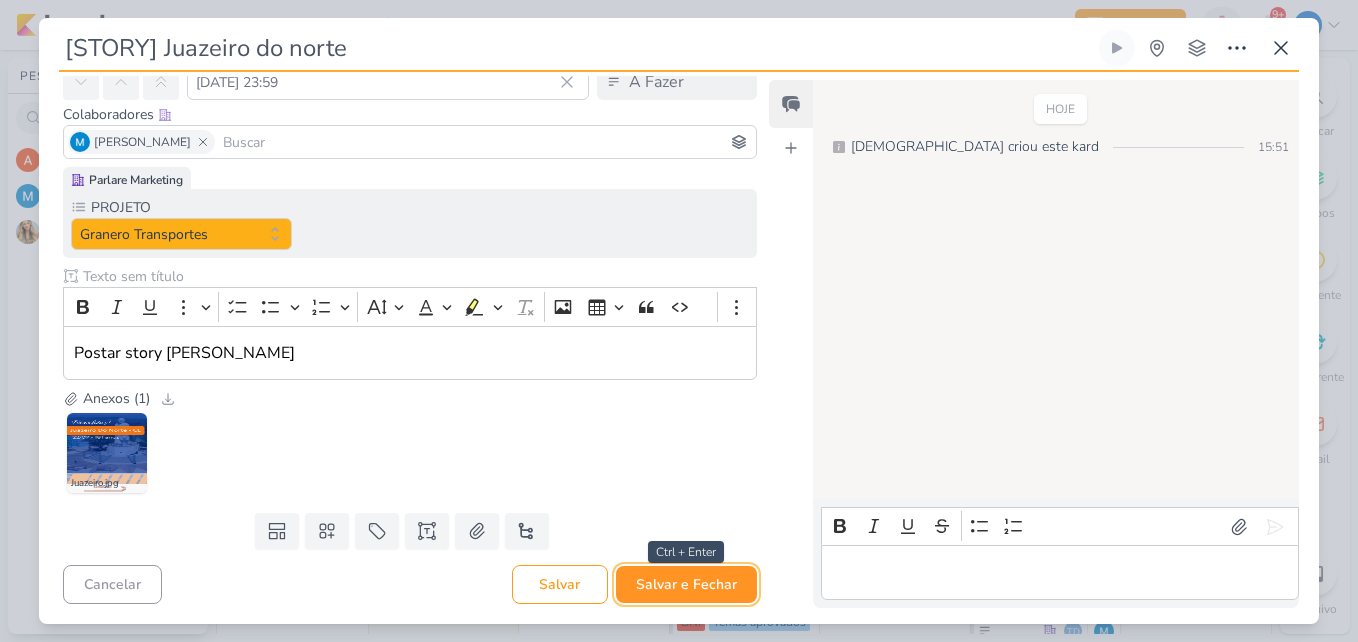 click on "Salvar e Fechar" at bounding box center (686, 584) 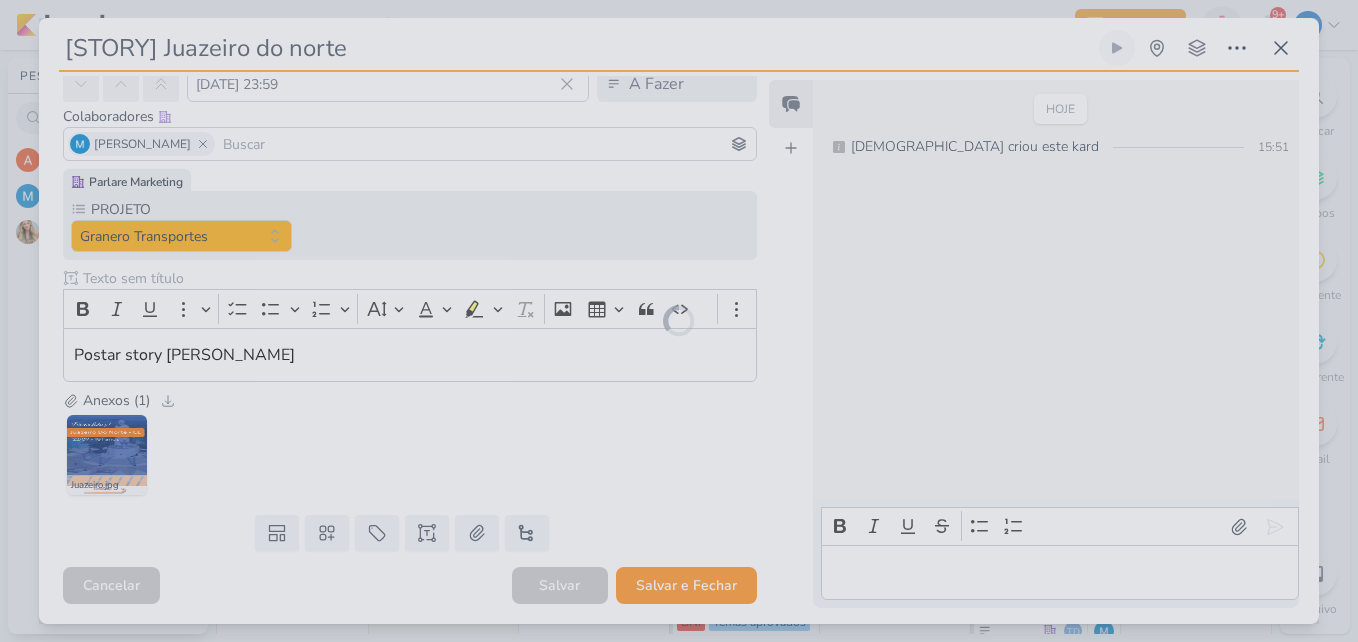 scroll, scrollTop: 94, scrollLeft: 0, axis: vertical 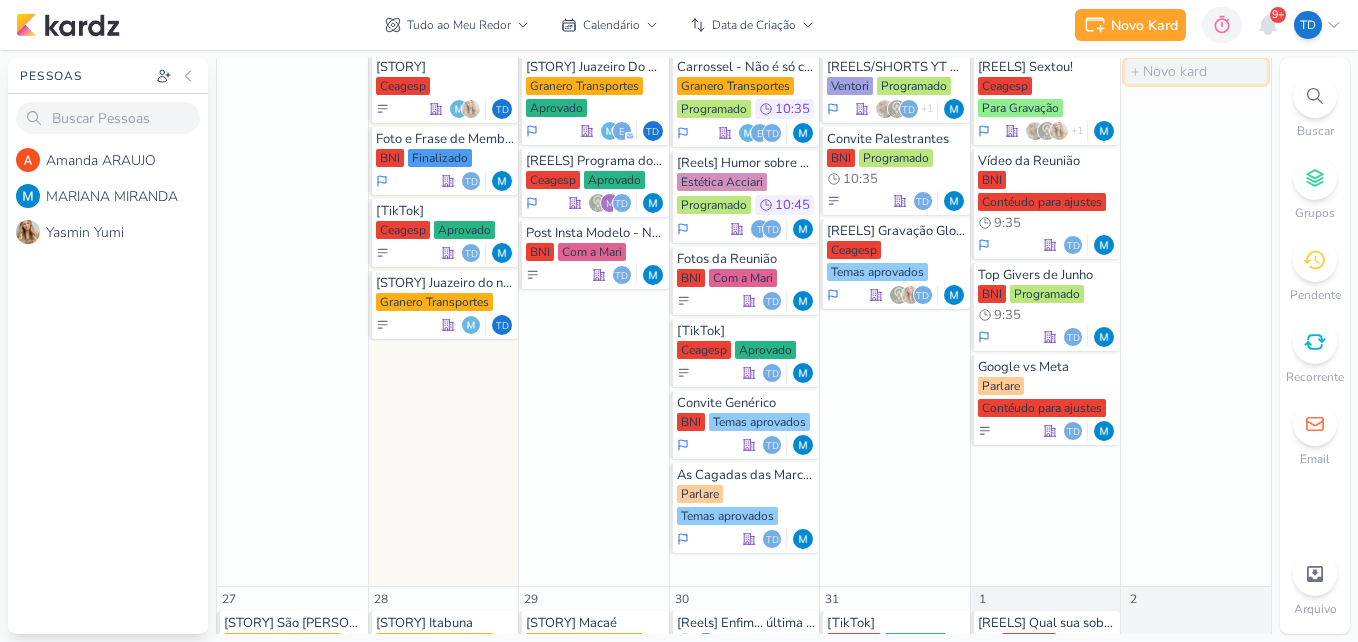 click at bounding box center [1196, 71] 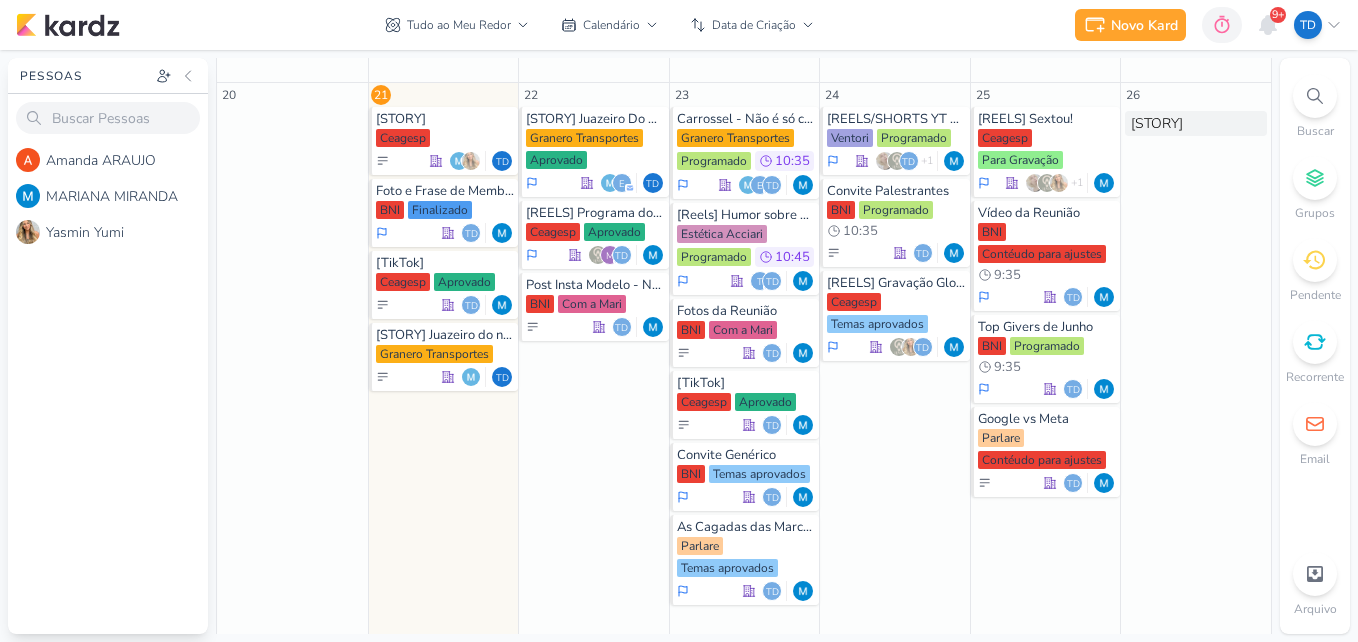 scroll, scrollTop: 789, scrollLeft: 0, axis: vertical 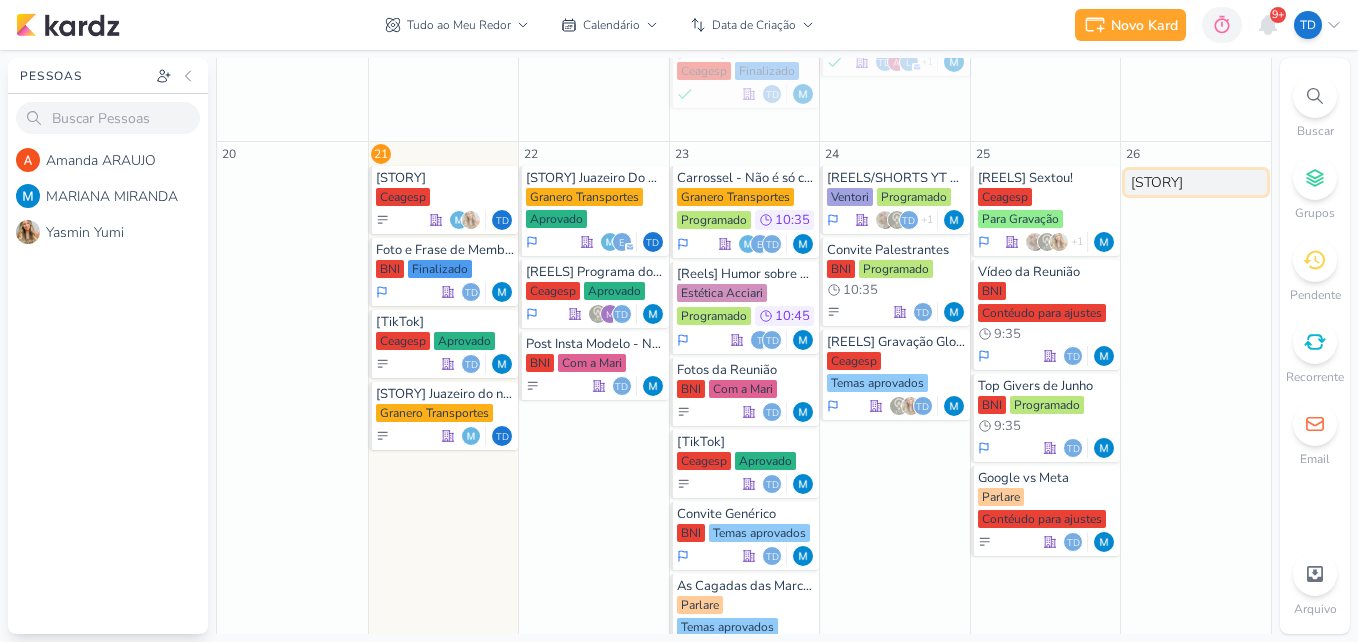 click on "[STORY]" at bounding box center [1196, 182] 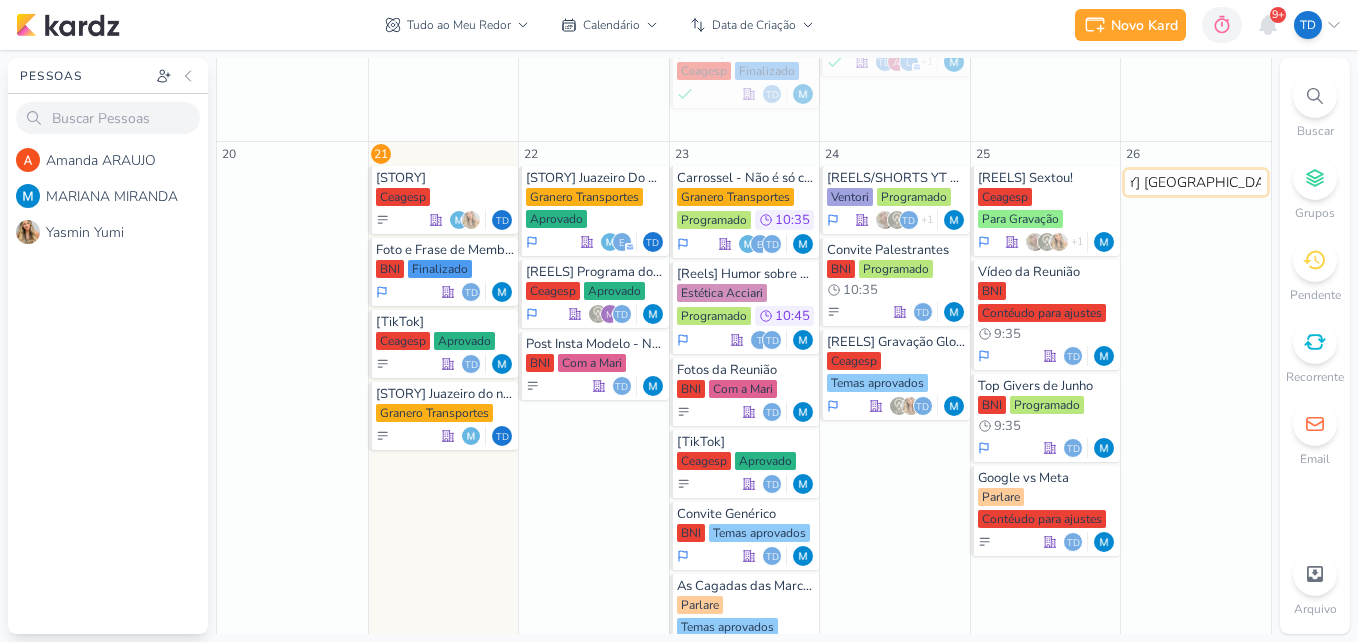 scroll, scrollTop: 0, scrollLeft: 57, axis: horizontal 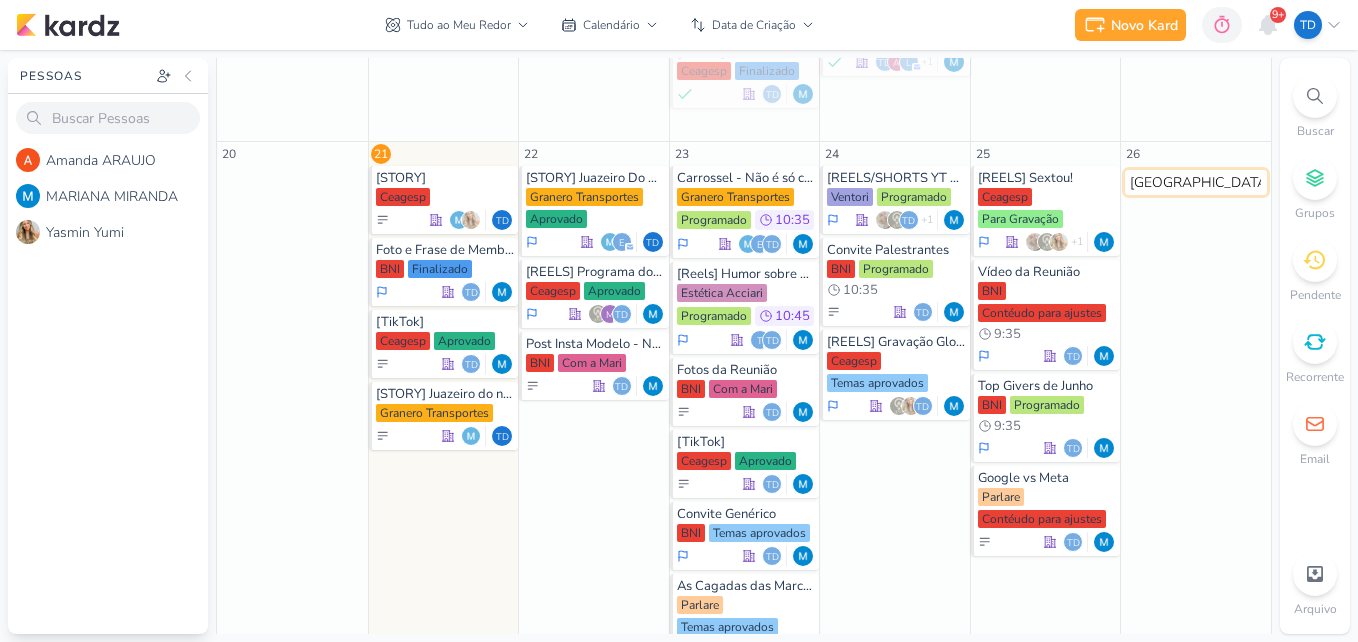 click on "[STORY] [GEOGRAPHIC_DATA]" at bounding box center (1196, 182) 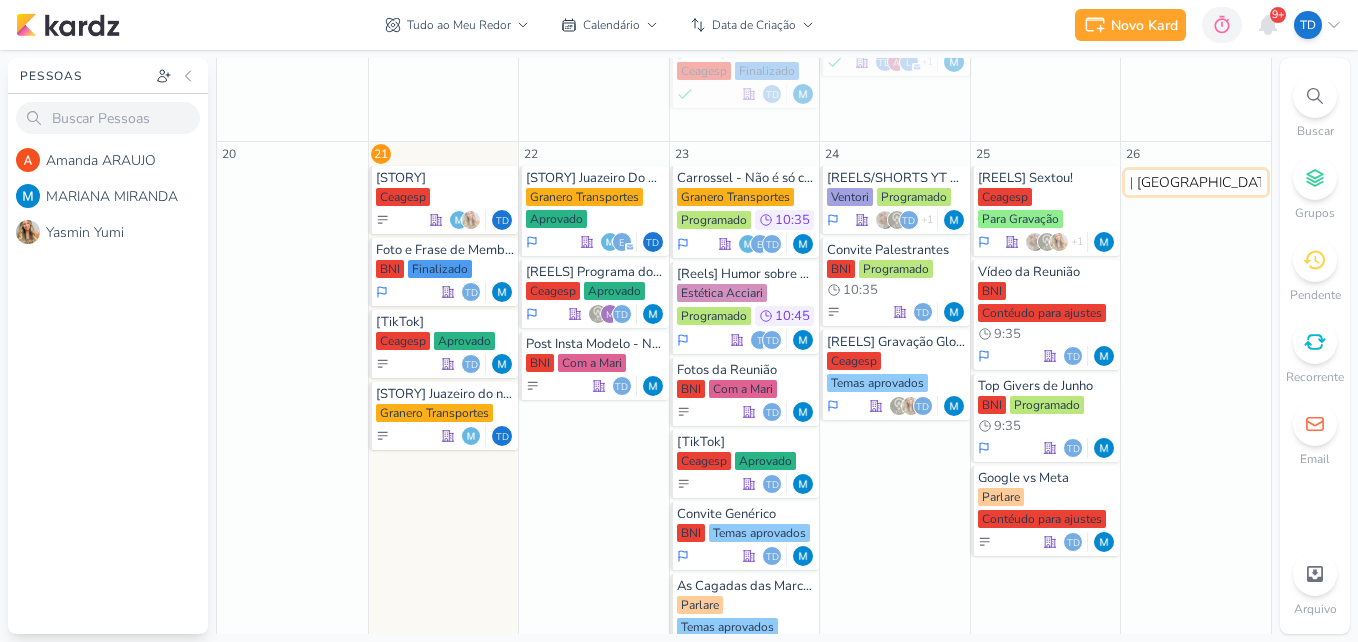 type on "[STORY] [GEOGRAPHIC_DATA]" 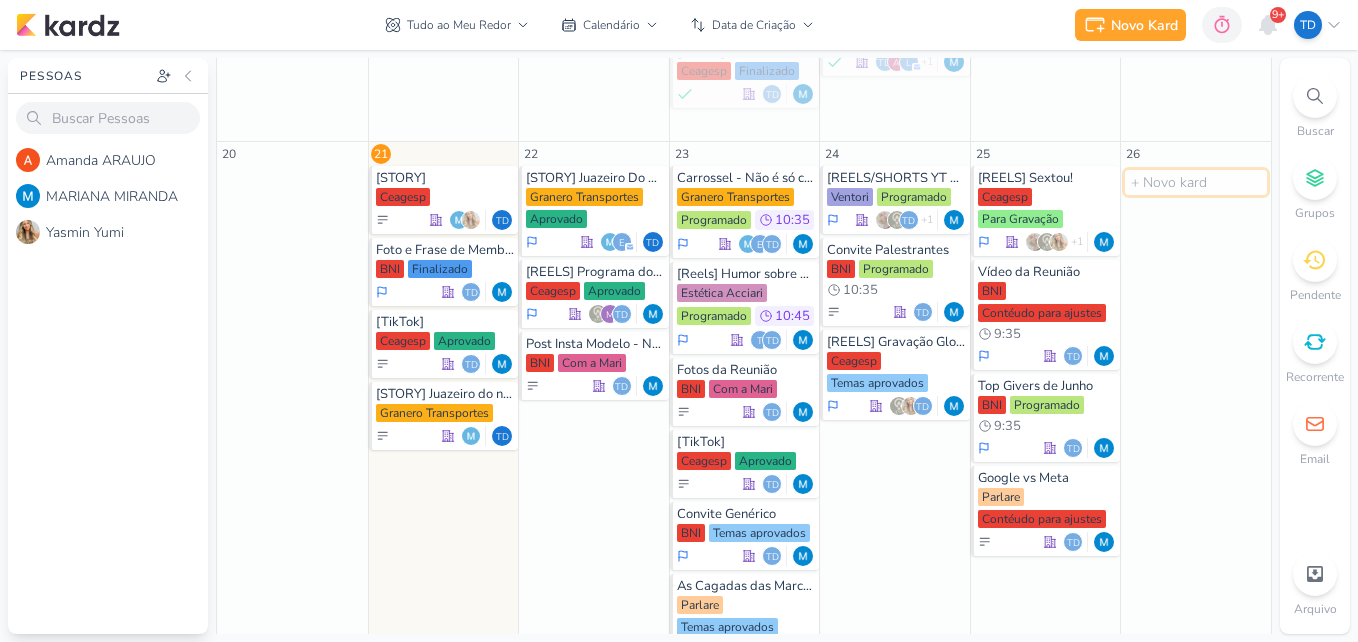 scroll, scrollTop: 0, scrollLeft: 0, axis: both 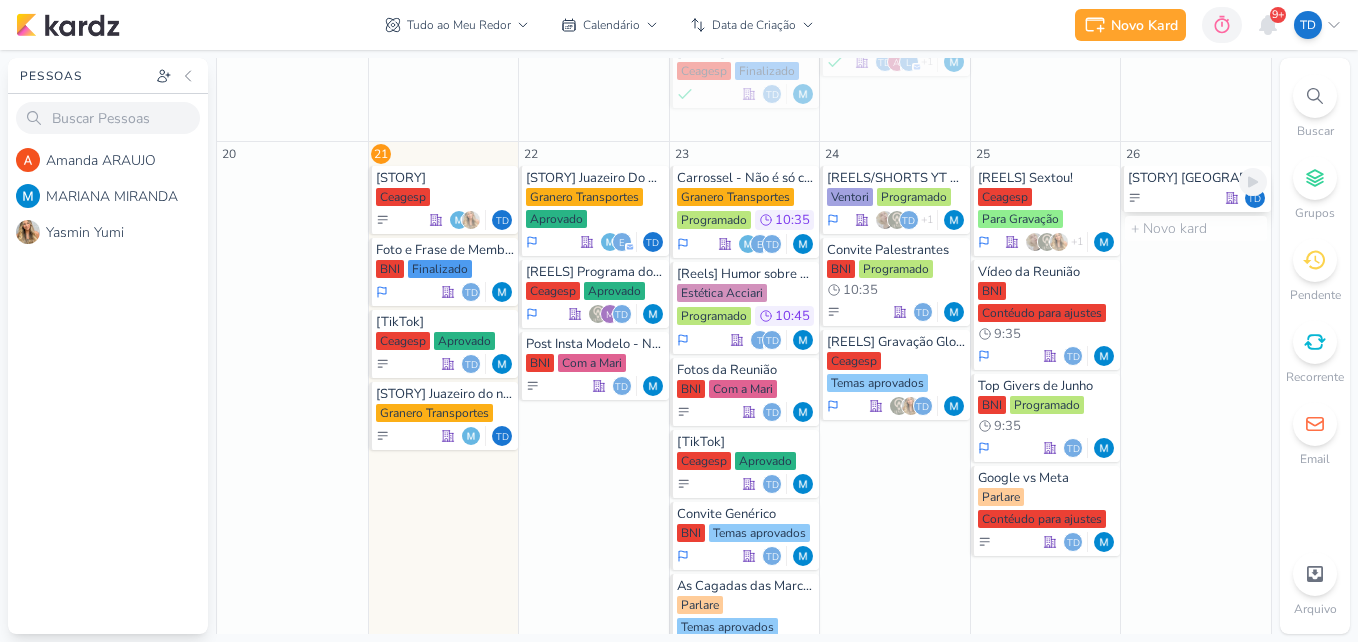 click on "Td" at bounding box center (1197, 198) 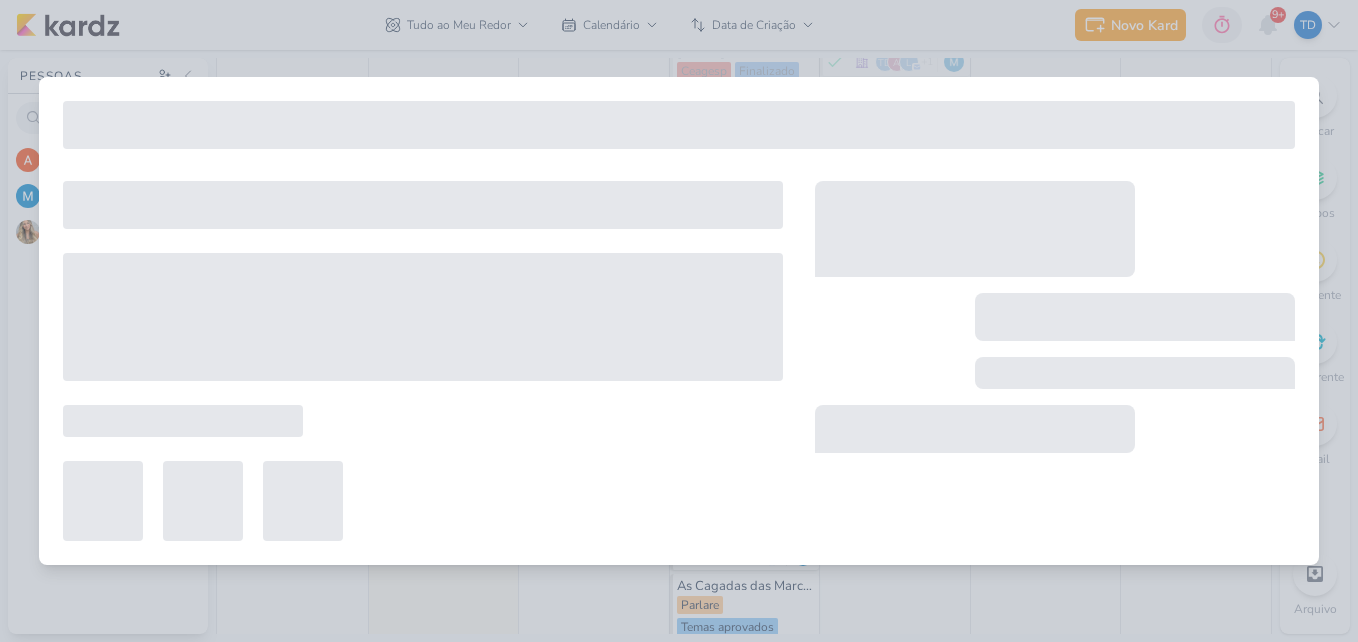 type on "[STORY] [GEOGRAPHIC_DATA]" 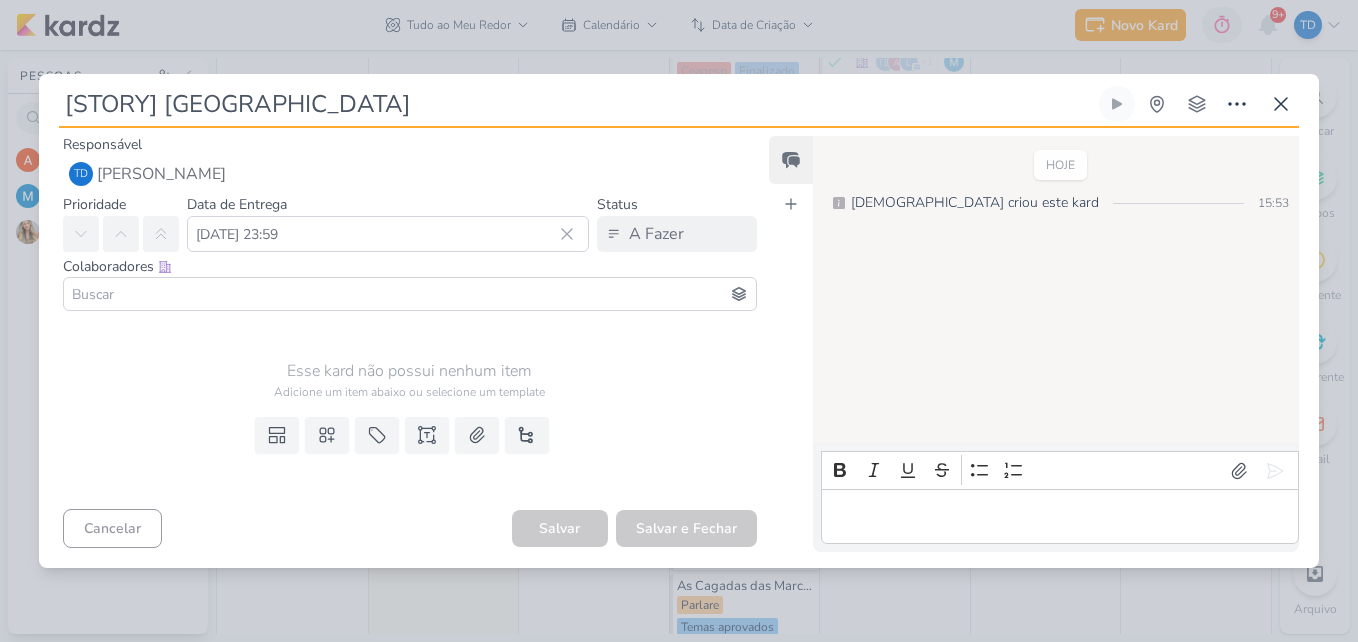 click on "[STORY] [GEOGRAPHIC_DATA]
Criado por mim" at bounding box center (679, 321) 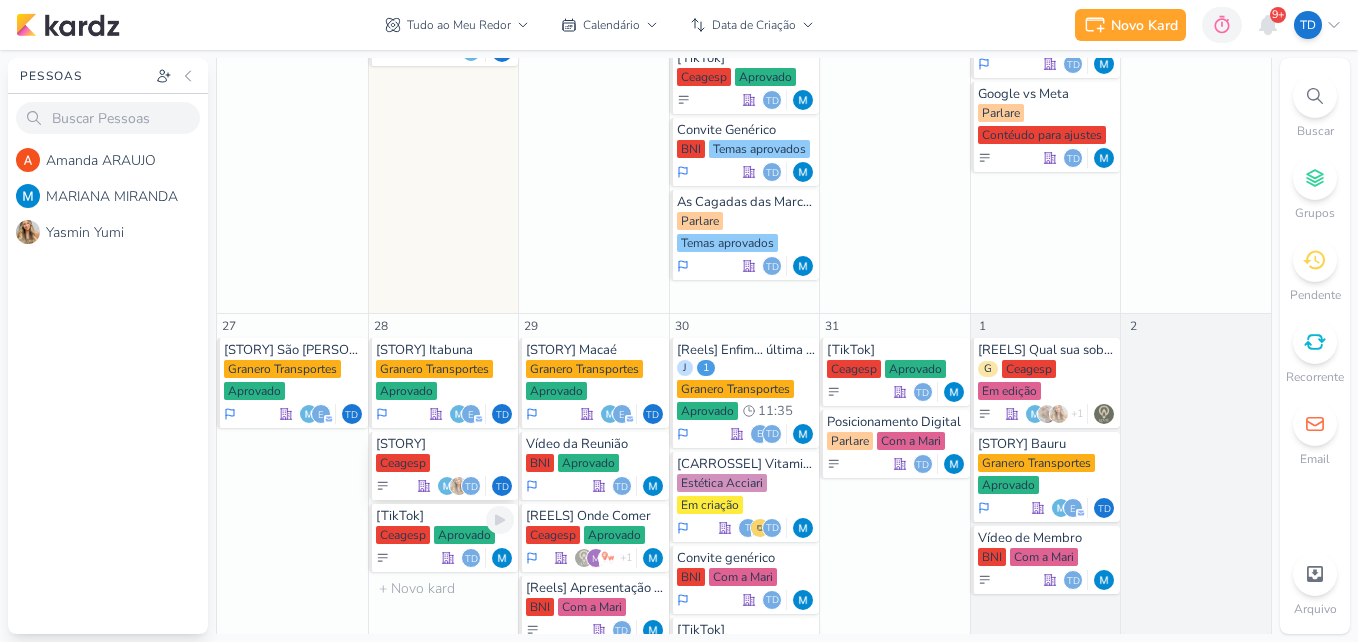 scroll, scrollTop: 1189, scrollLeft: 0, axis: vertical 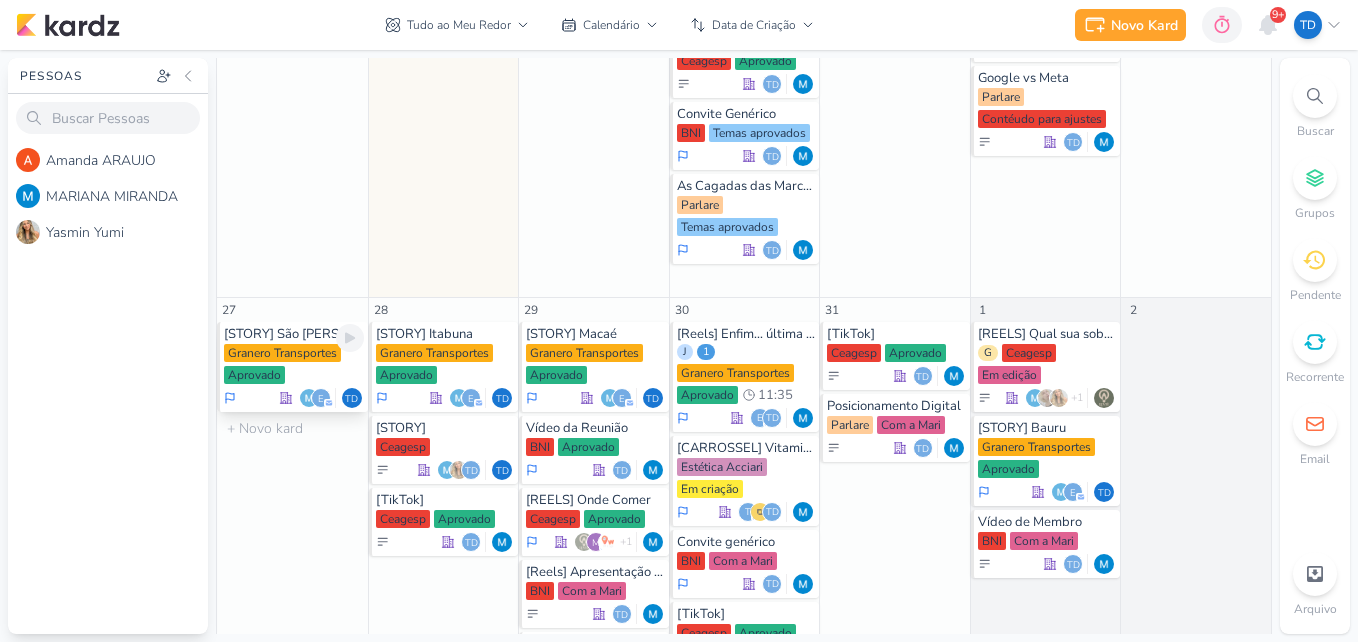 click on "Granero Transportes" at bounding box center (282, 353) 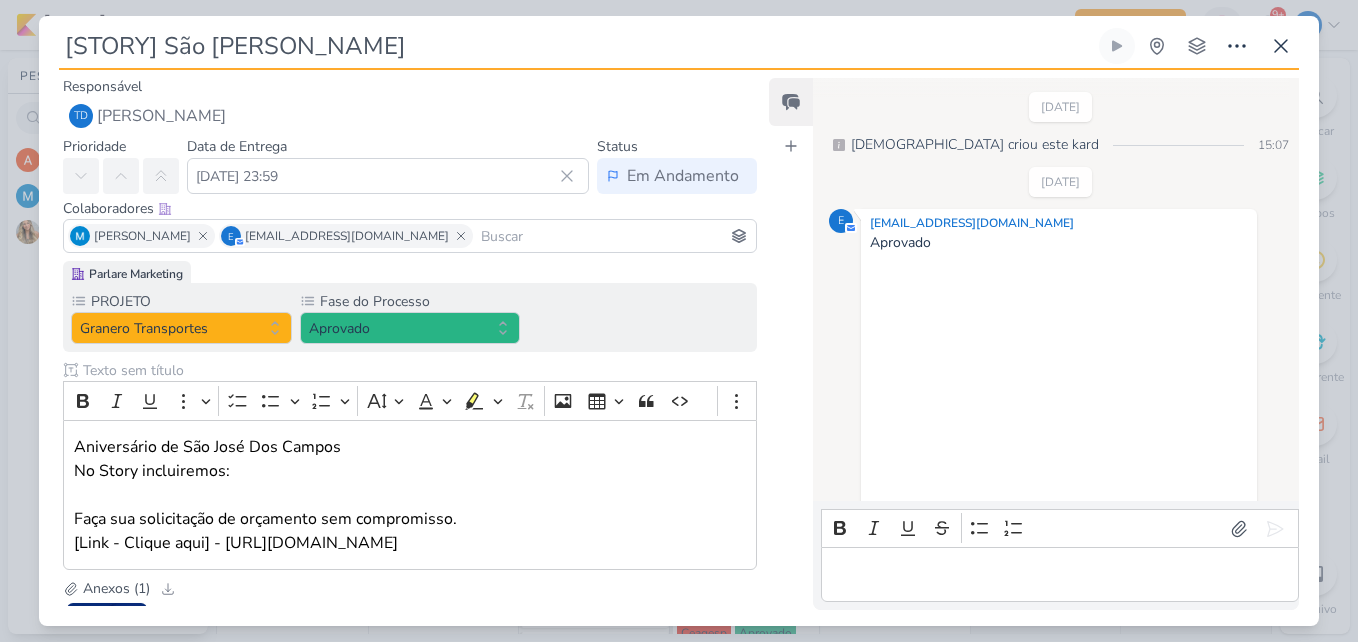 scroll, scrollTop: 373, scrollLeft: 0, axis: vertical 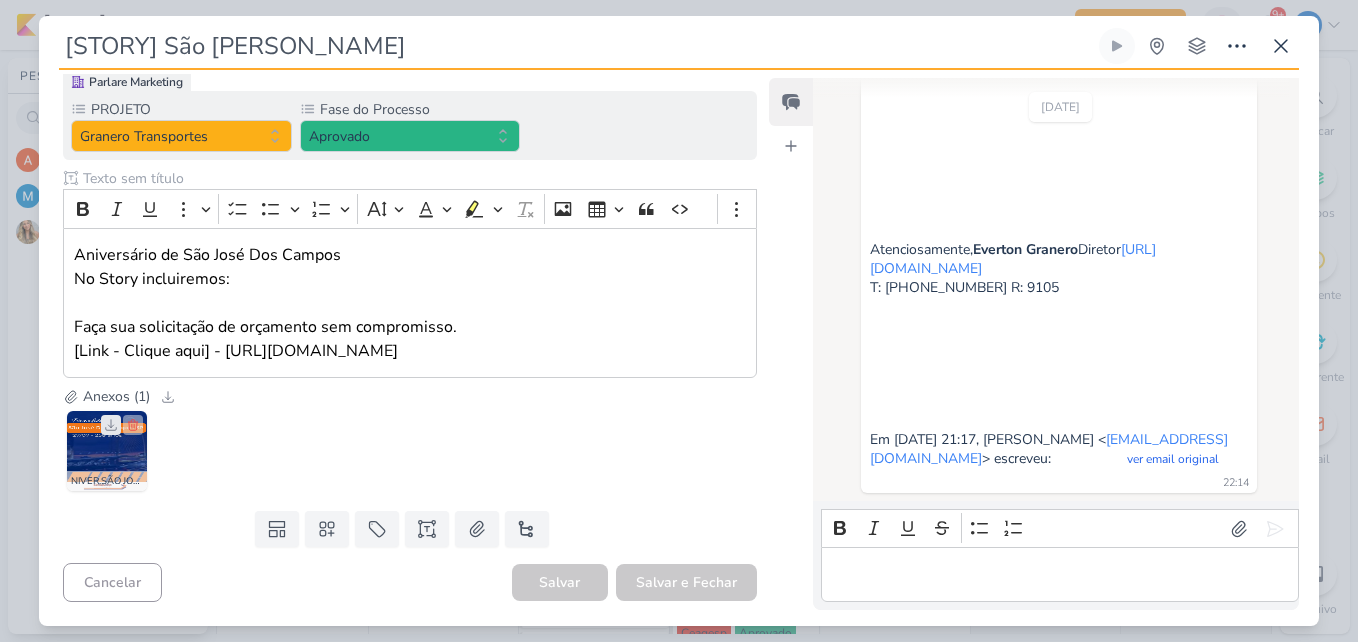 click 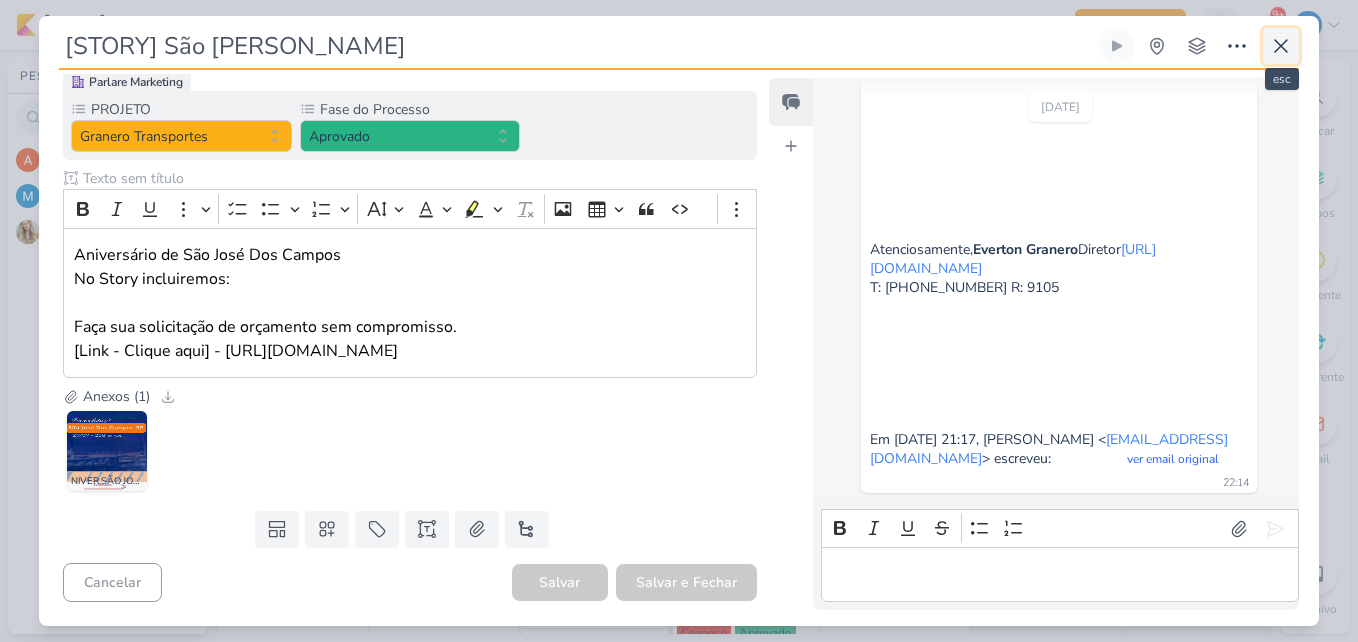 click 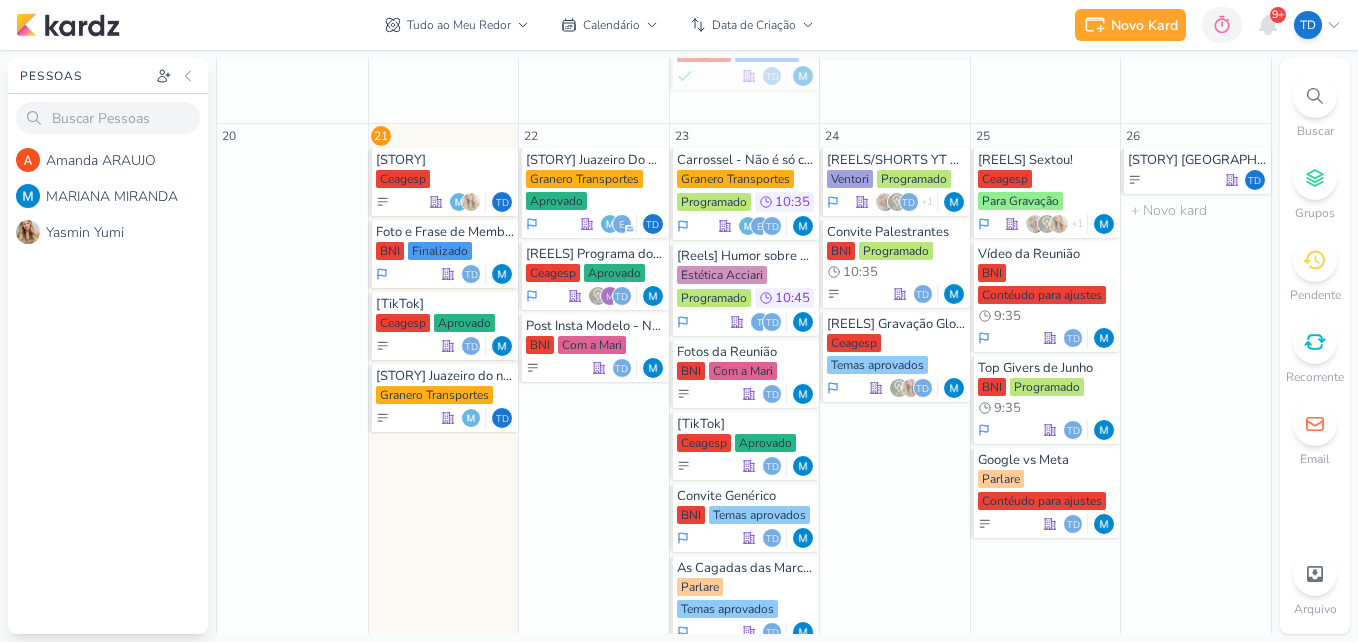 scroll, scrollTop: 789, scrollLeft: 0, axis: vertical 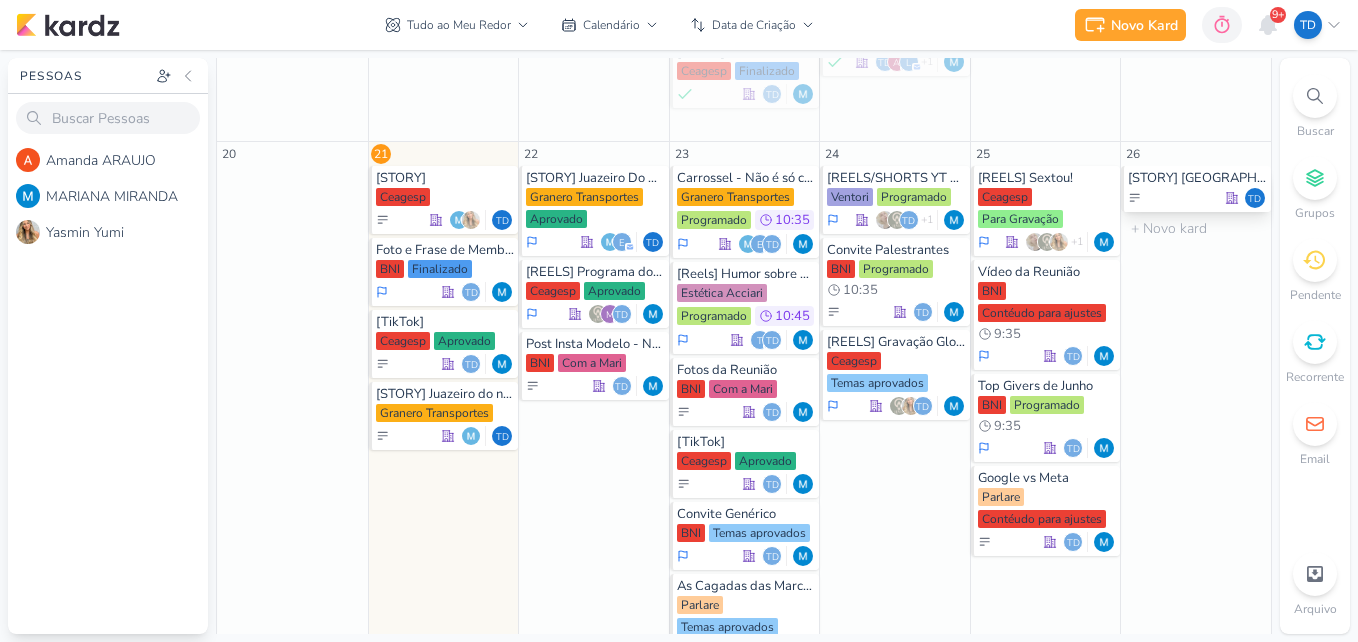 click on "[STORY] [GEOGRAPHIC_DATA]
Td" at bounding box center [1196, 189] 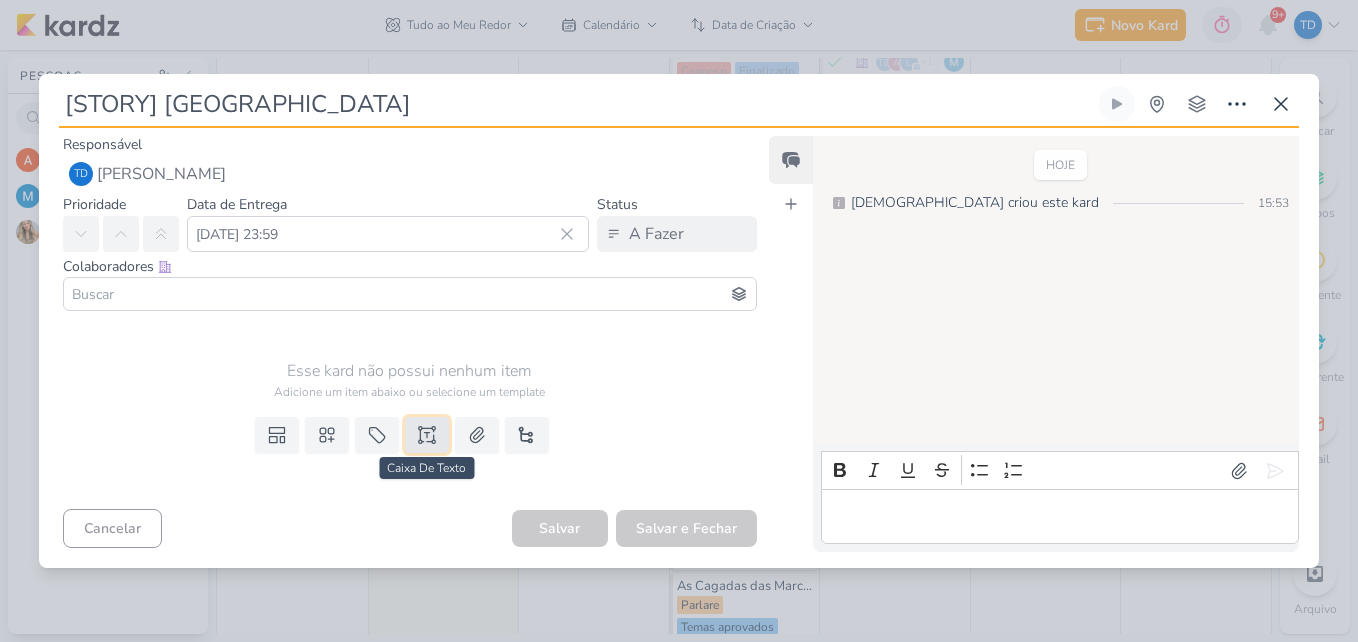 drag, startPoint x: 415, startPoint y: 429, endPoint x: 425, endPoint y: 422, distance: 12.206555 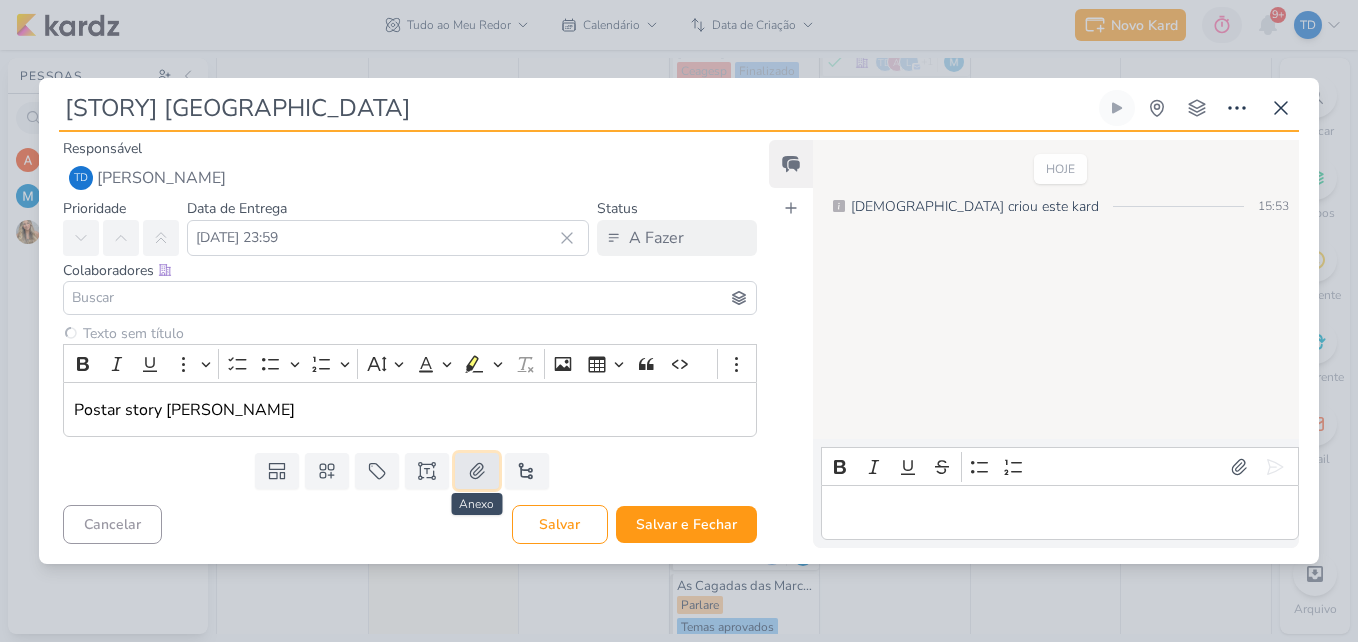 click 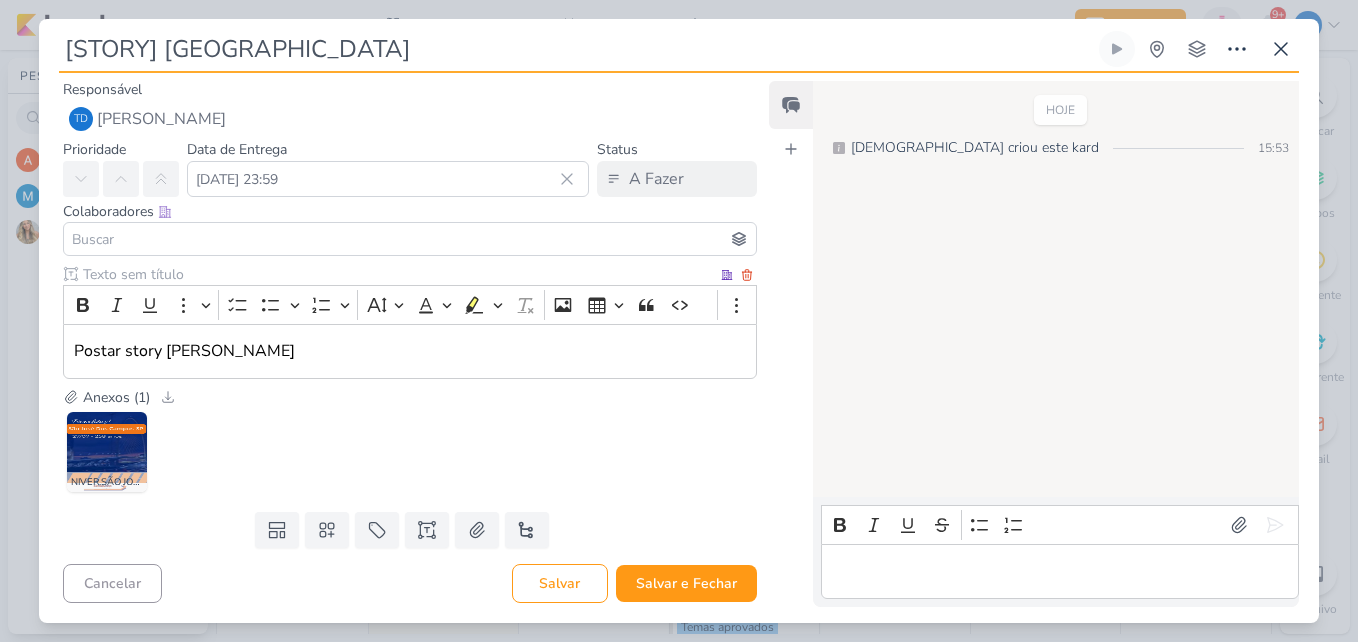 click at bounding box center [410, 239] 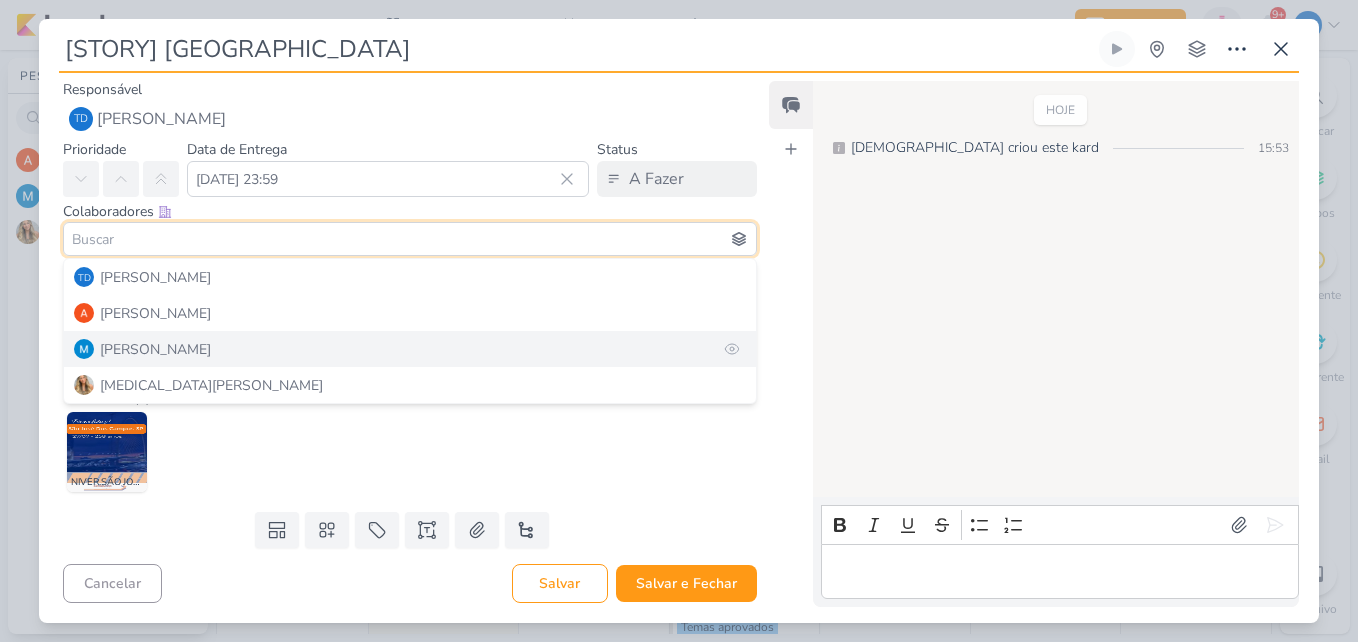 click on "[PERSON_NAME]" at bounding box center (155, 349) 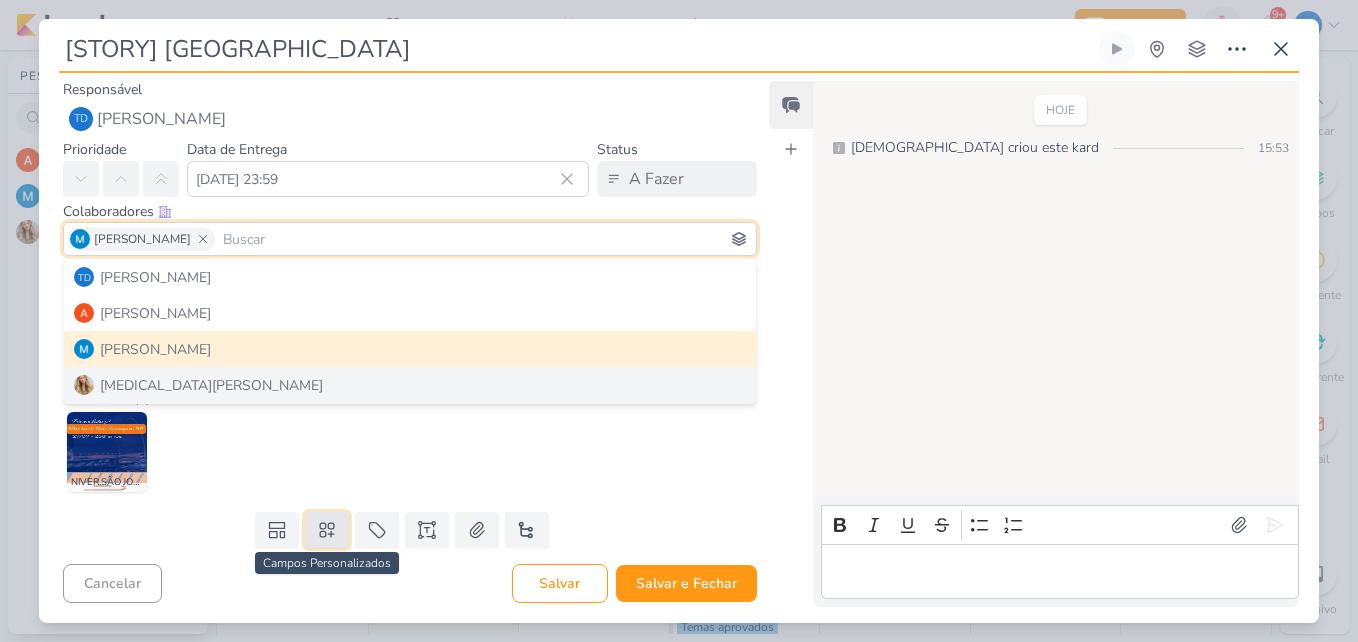 click 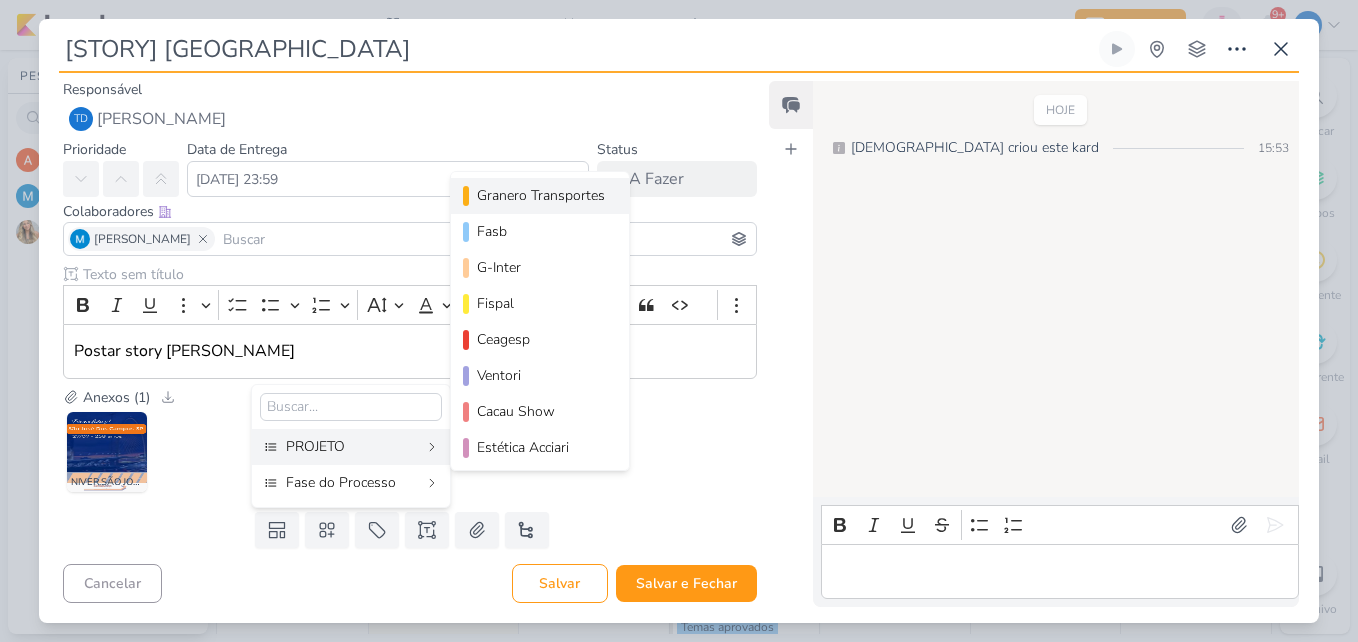 click on "Granero Transportes" at bounding box center (541, 195) 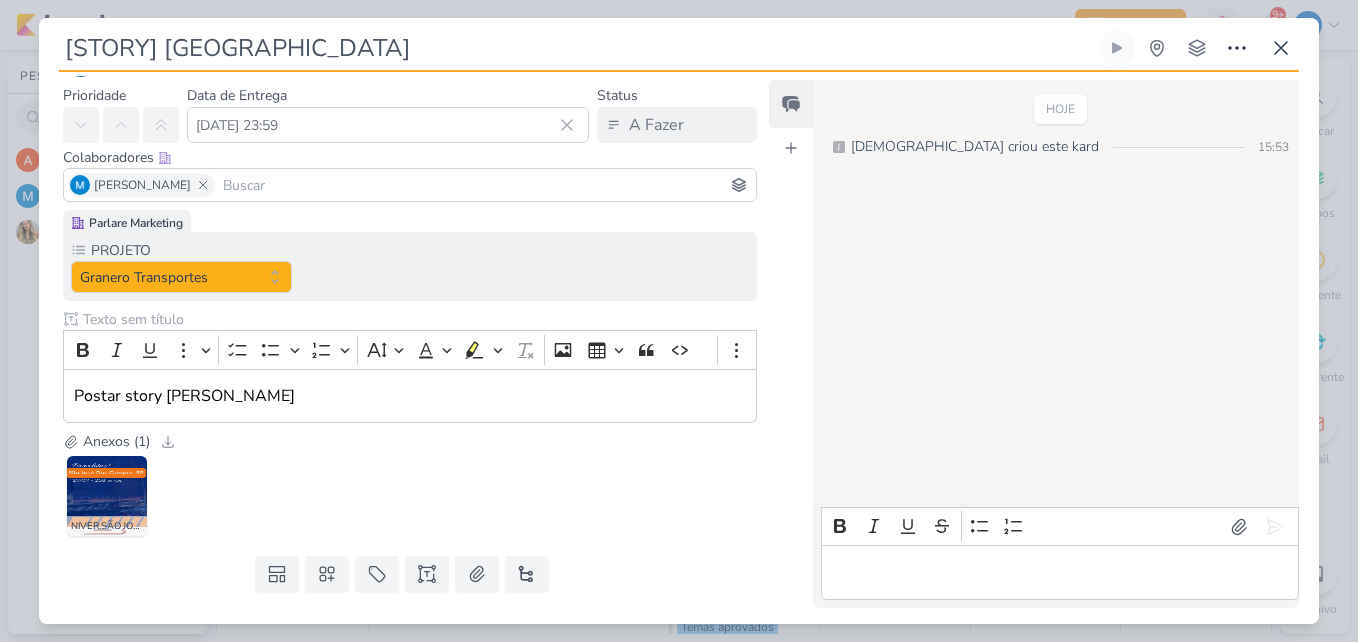 scroll, scrollTop: 96, scrollLeft: 0, axis: vertical 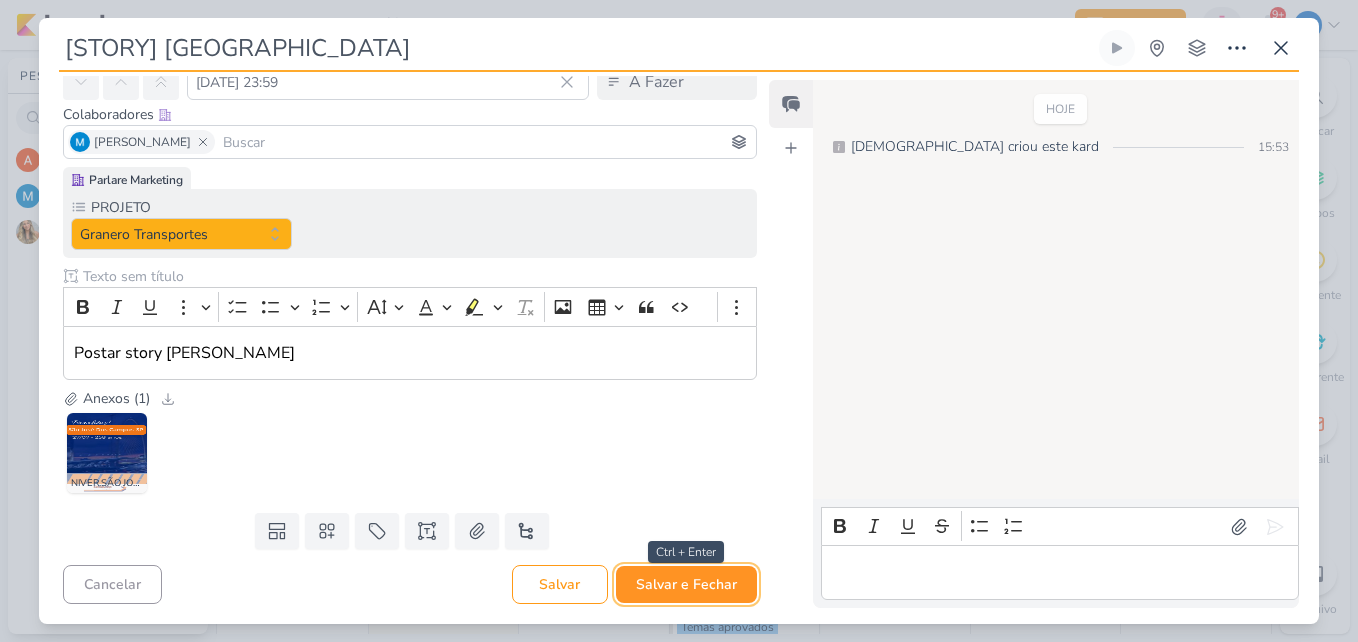 click on "Salvar e Fechar" at bounding box center [686, 584] 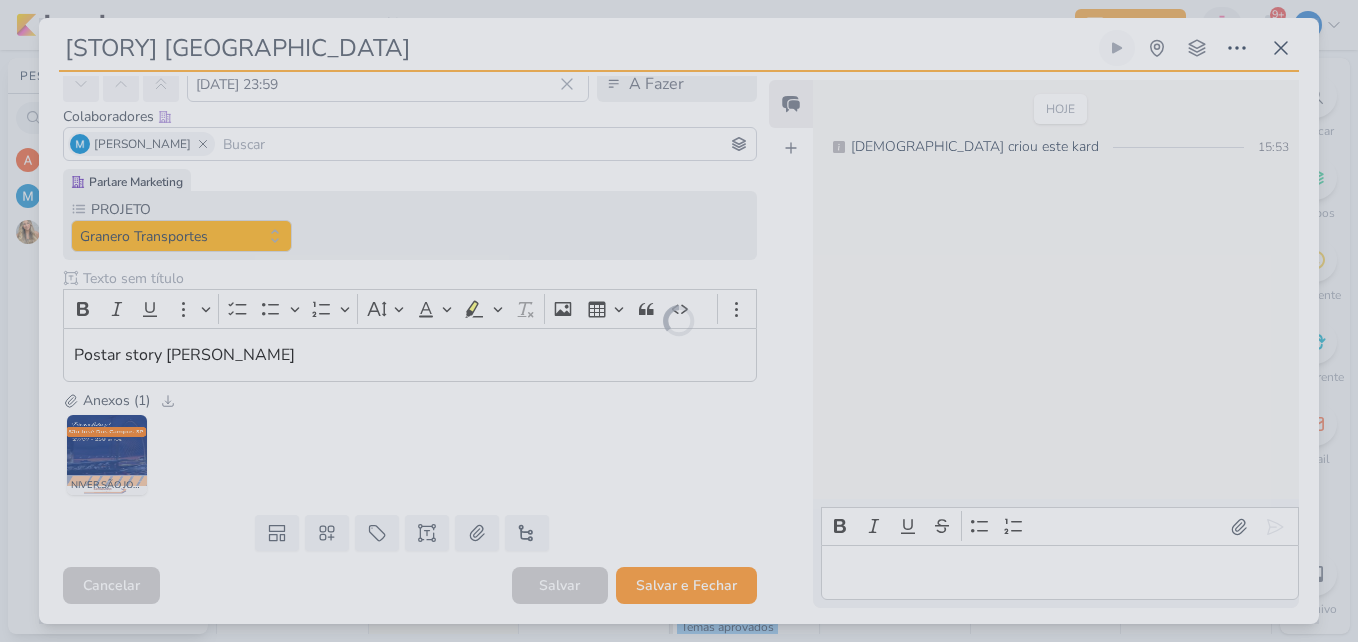 scroll, scrollTop: 94, scrollLeft: 0, axis: vertical 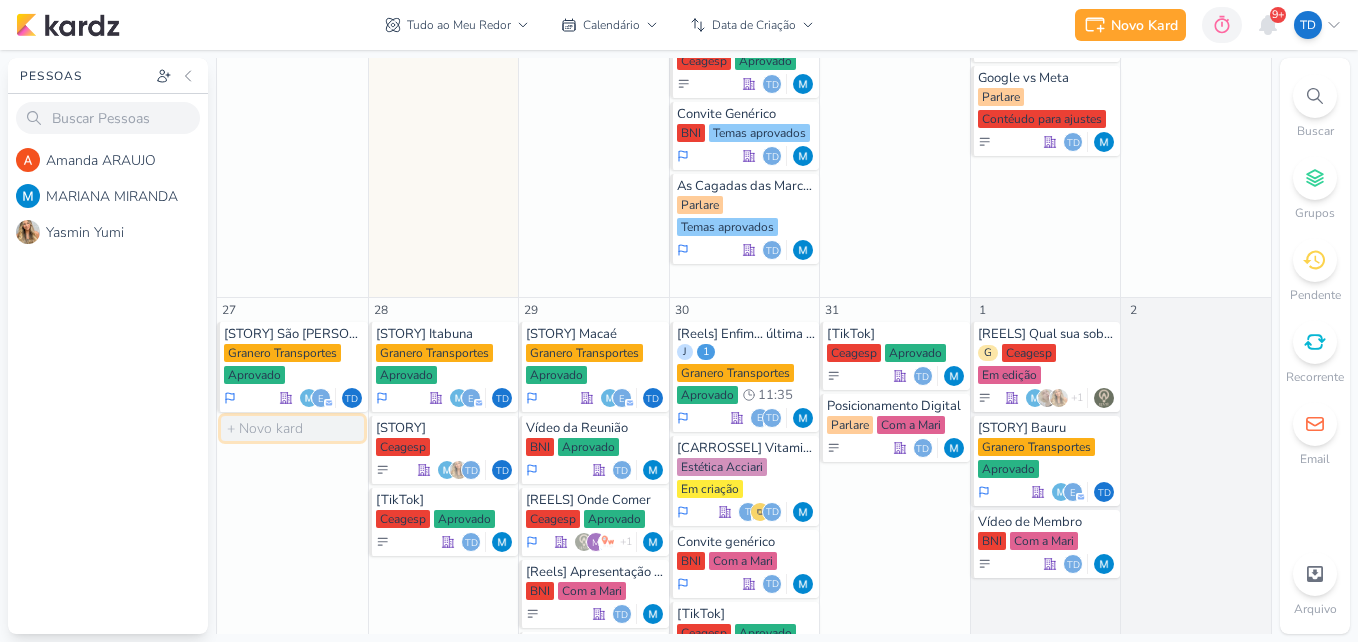 click at bounding box center [292, 428] 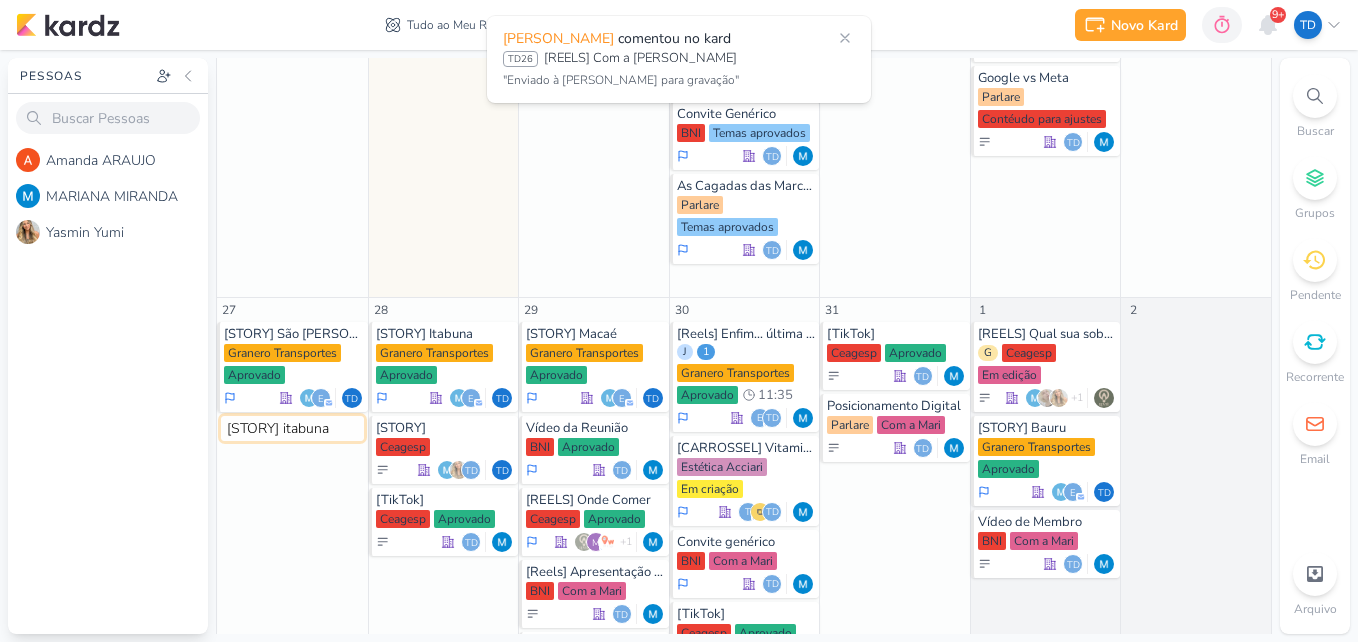 type on "[STORY] itabuna" 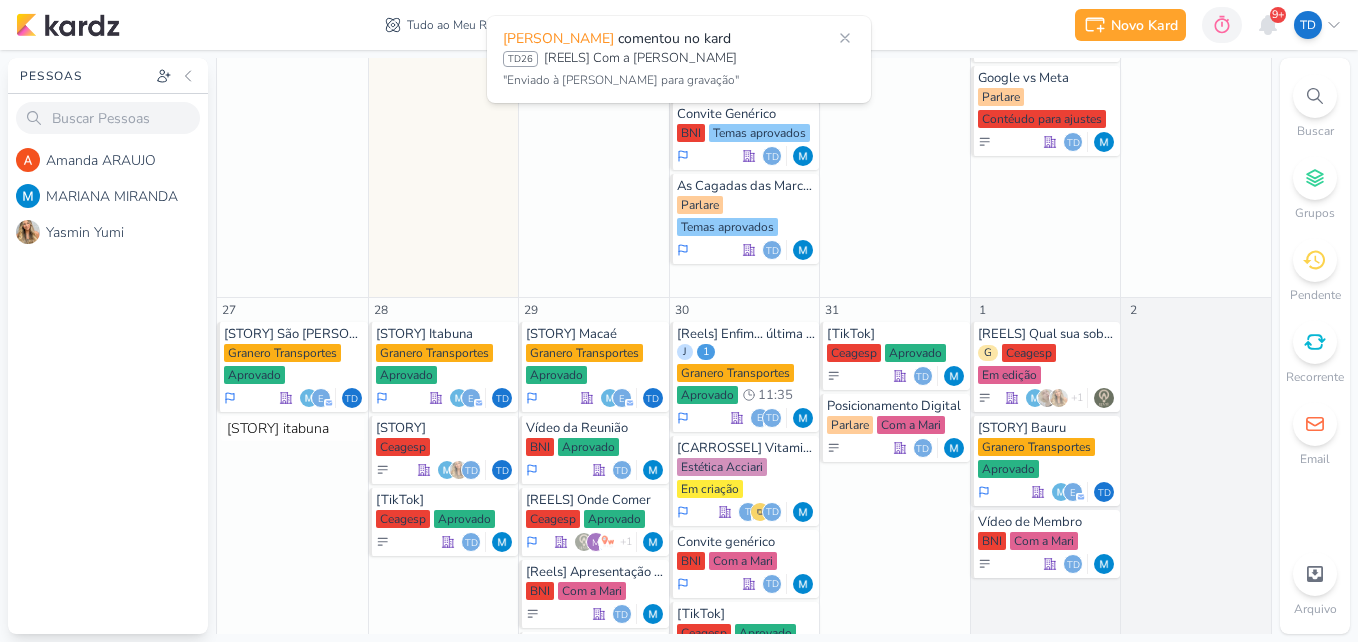 click on "27
[STORY] [GEOGRAPHIC_DATA][PERSON_NAME]
Granero Transportes
Aprovado
e" at bounding box center (292, 515) 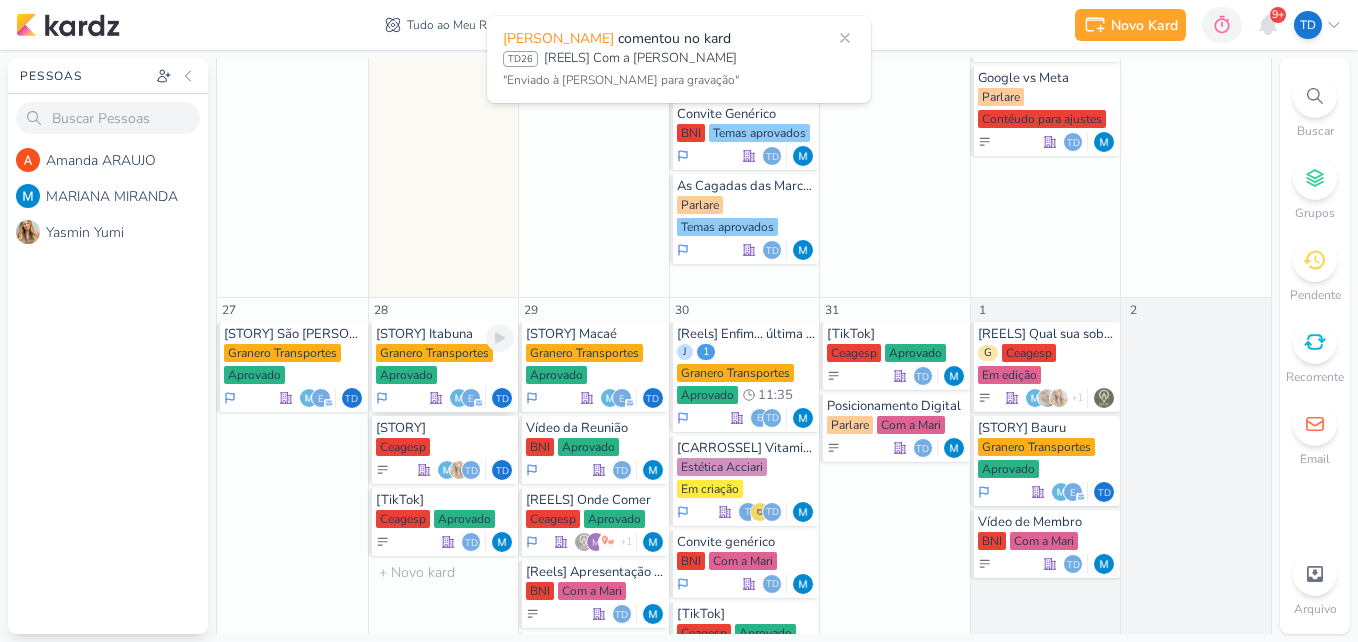click on "Granero Transportes" at bounding box center [434, 353] 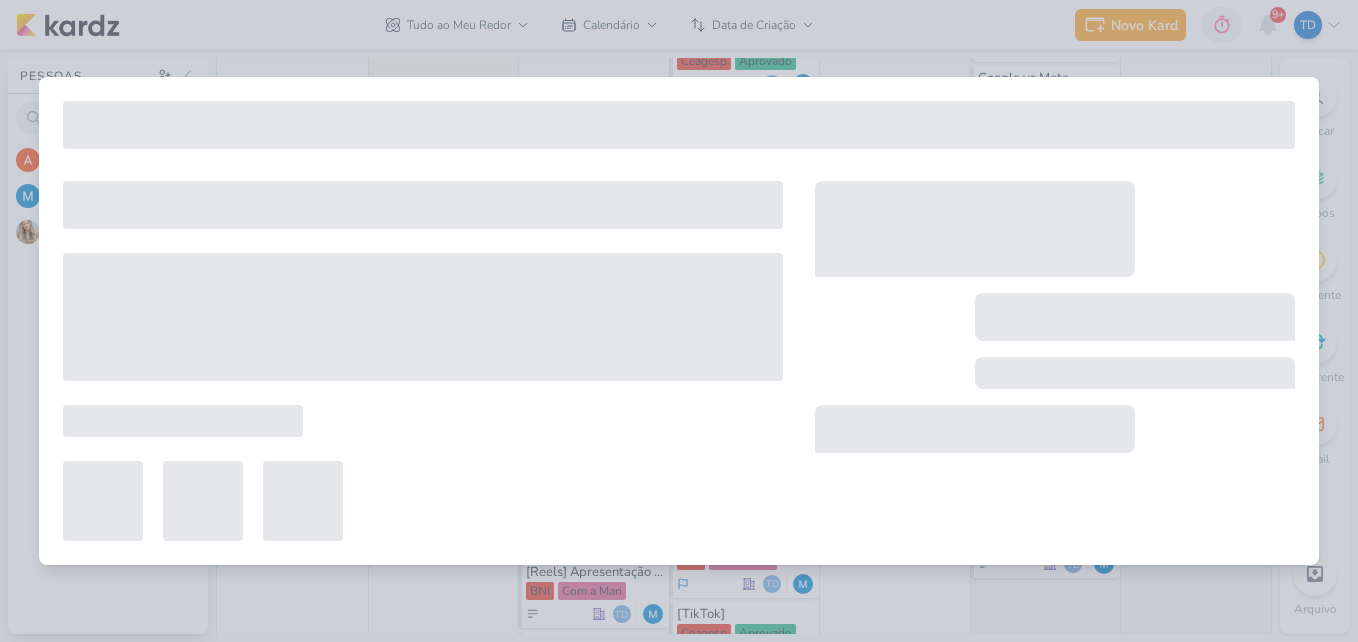 type on "[STORY] Itabuna" 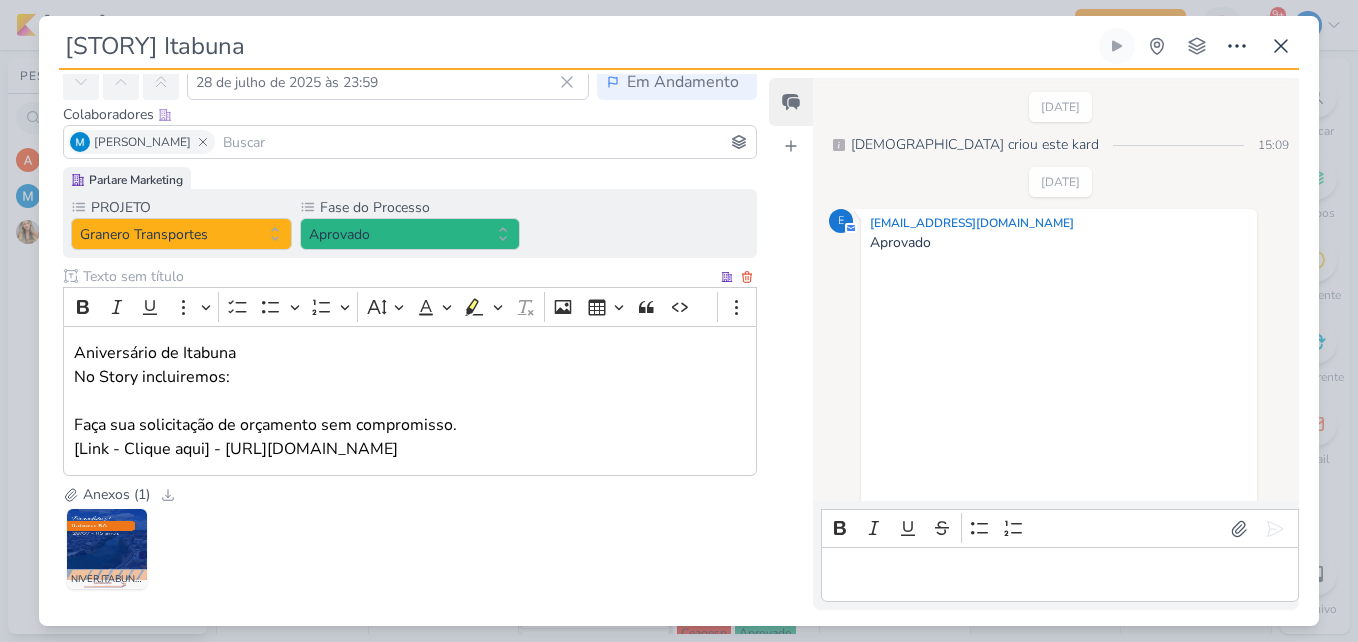scroll, scrollTop: 3, scrollLeft: 0, axis: vertical 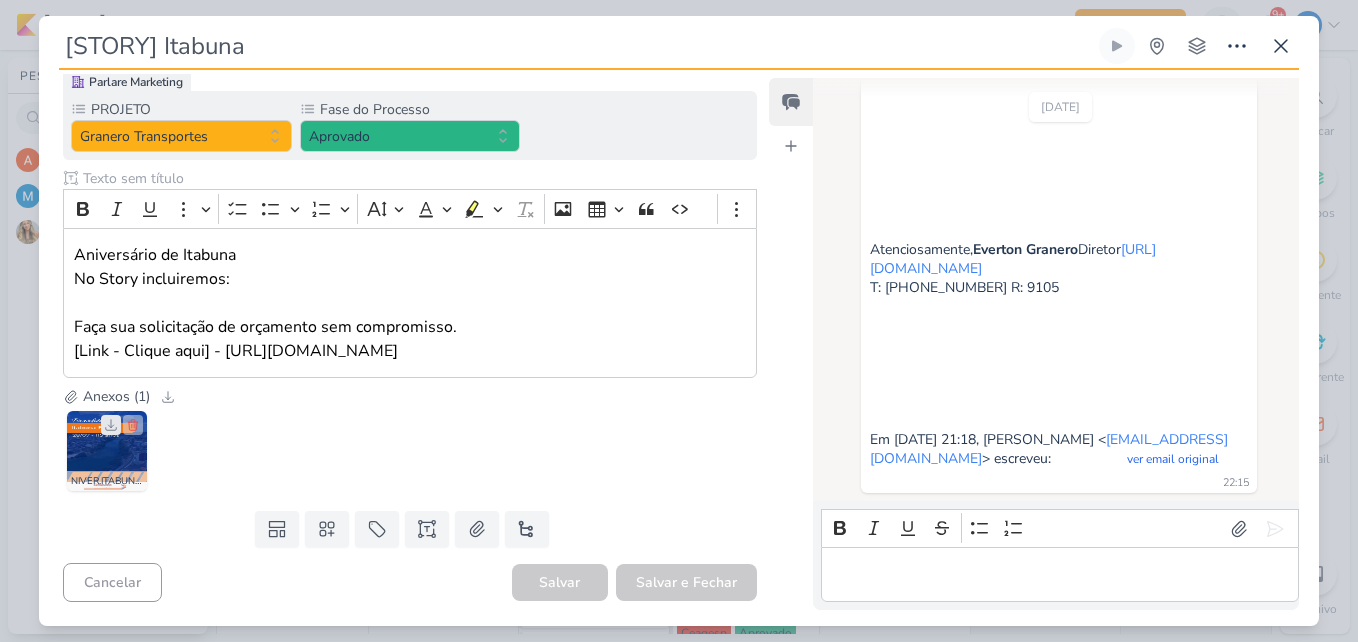 click 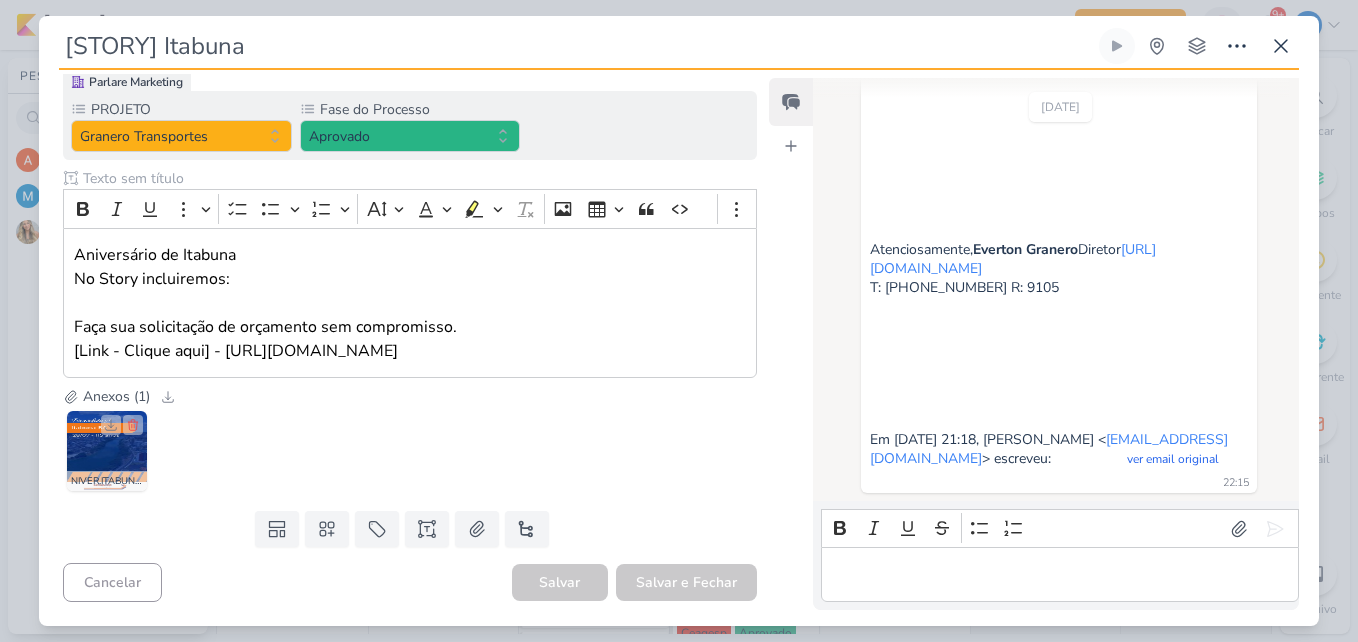 click at bounding box center (107, 451) 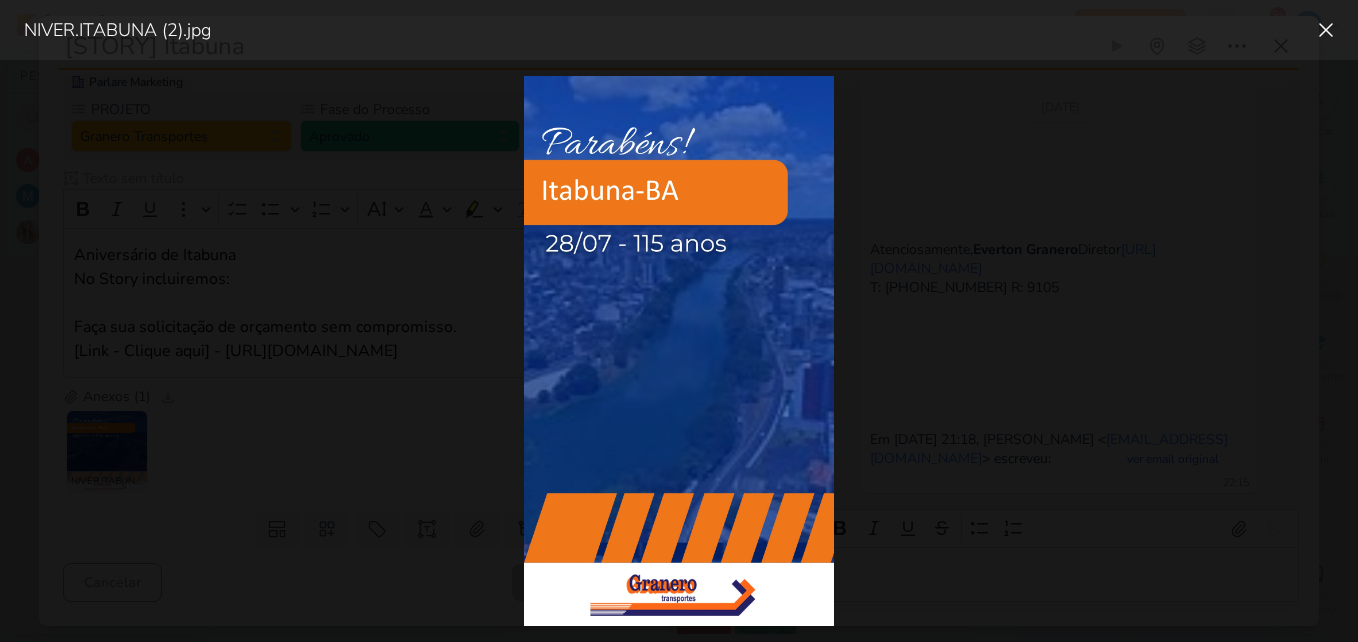 click on "NIVER.ITABUNA (2).jpg" at bounding box center (663, 30) 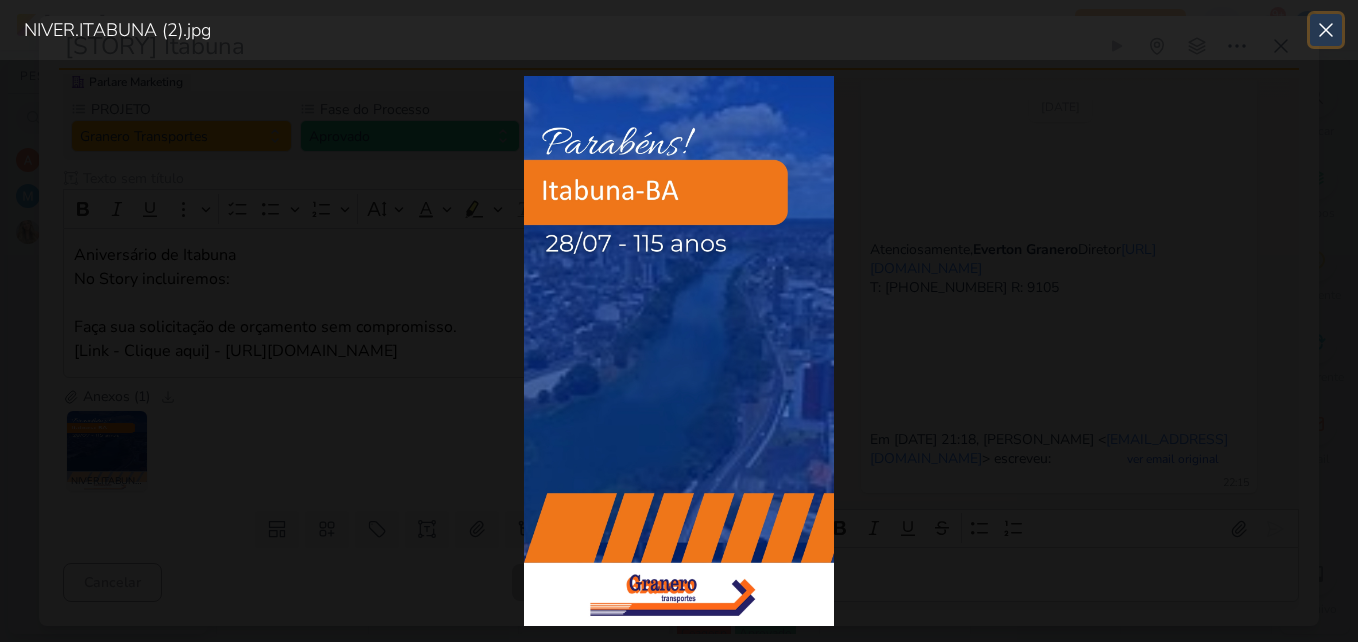 click at bounding box center [1326, 30] 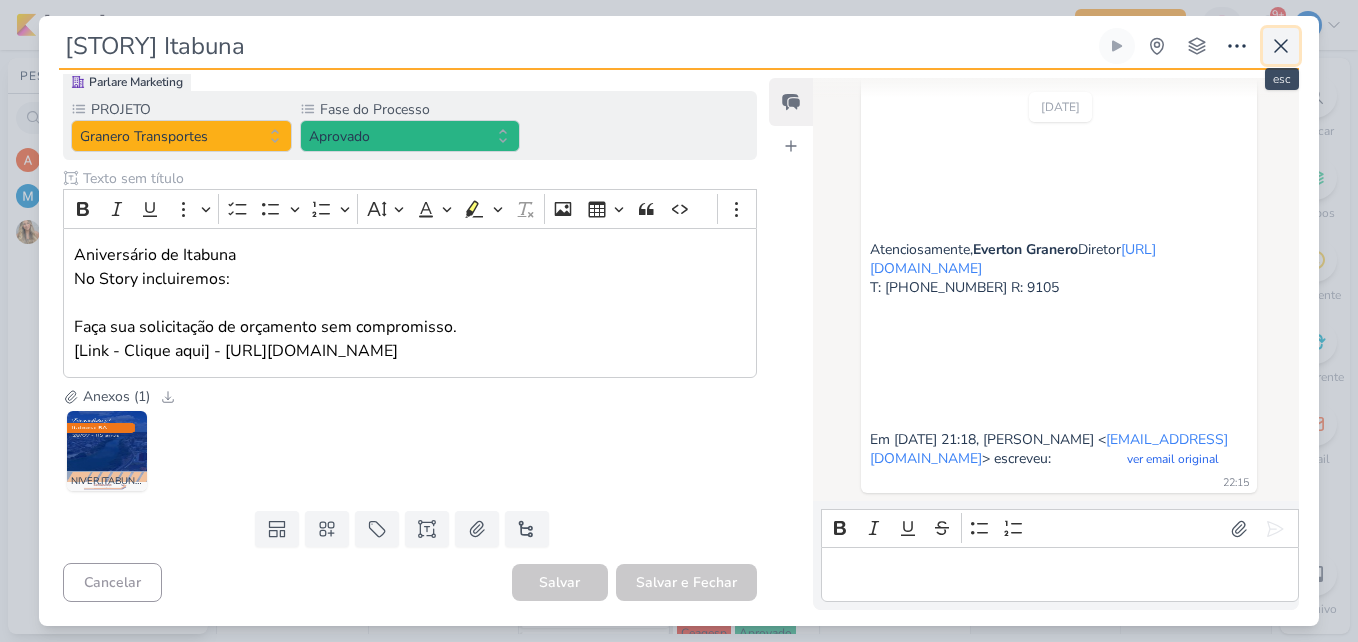click 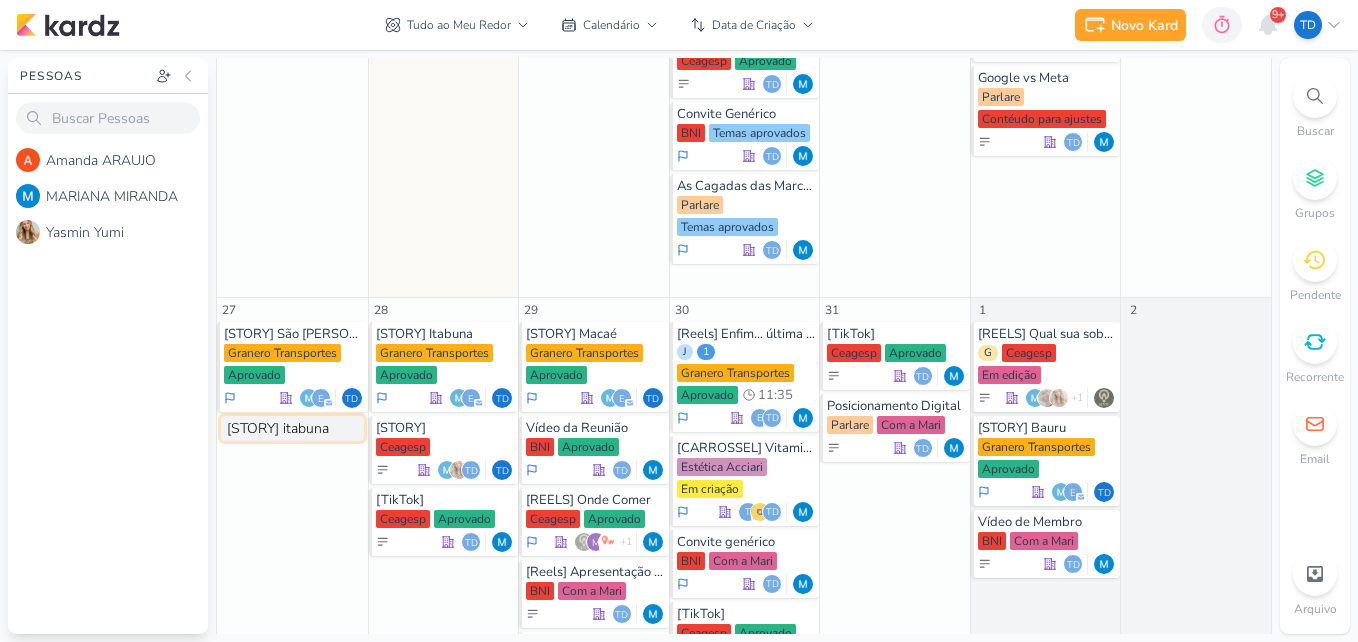 click on "[STORY] itabuna" at bounding box center [292, 428] 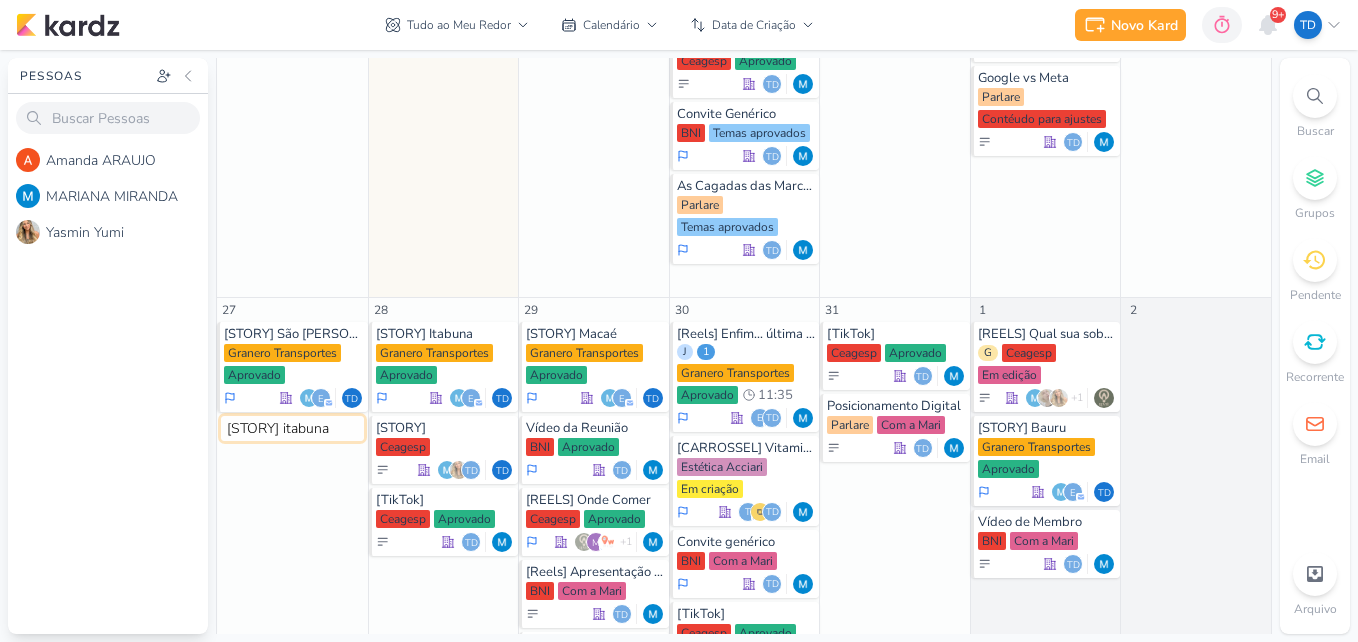 click on "[STORY] itabuna" at bounding box center [292, 428] 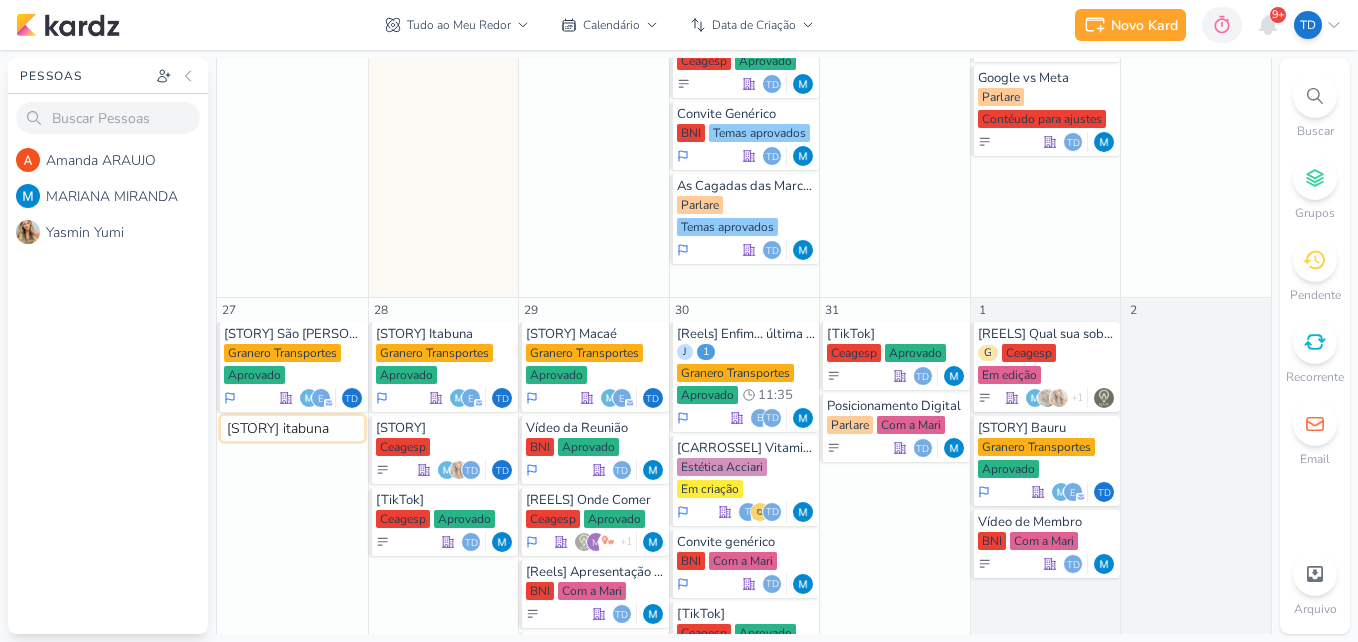 click on "[STORY] itabuna" at bounding box center (292, 428) 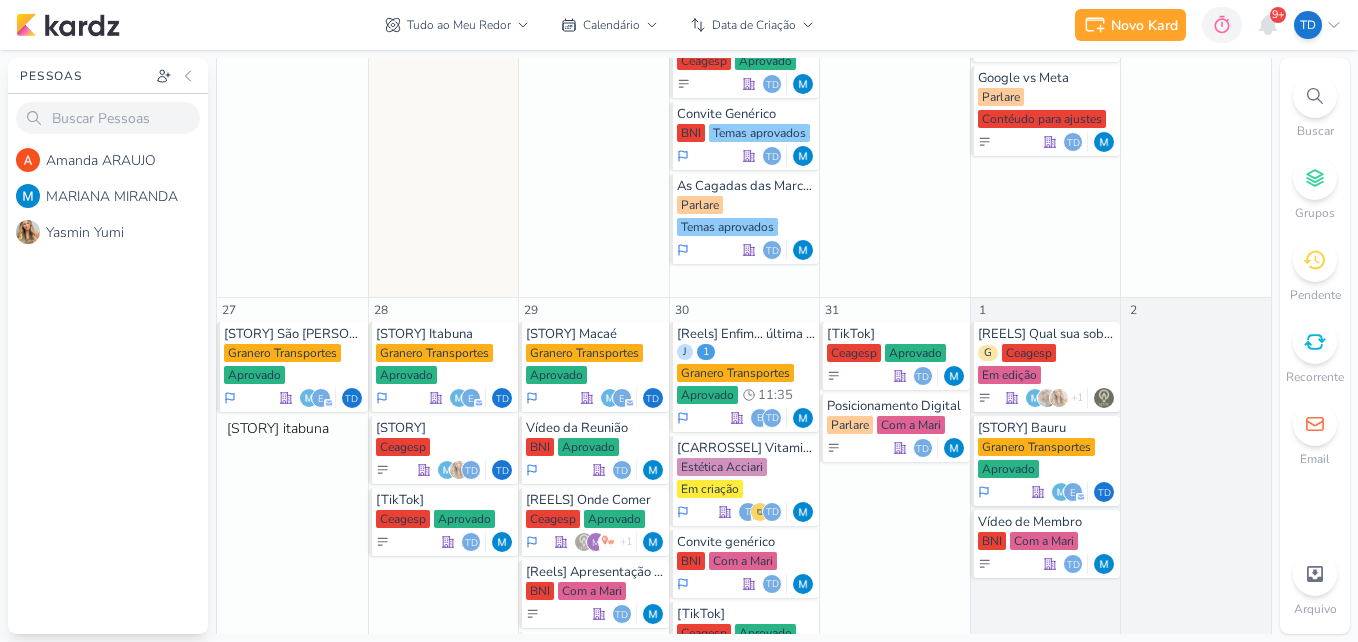 click on "27
[STORY] [GEOGRAPHIC_DATA][PERSON_NAME]
Granero Transportes
Aprovado
e" at bounding box center (292, 515) 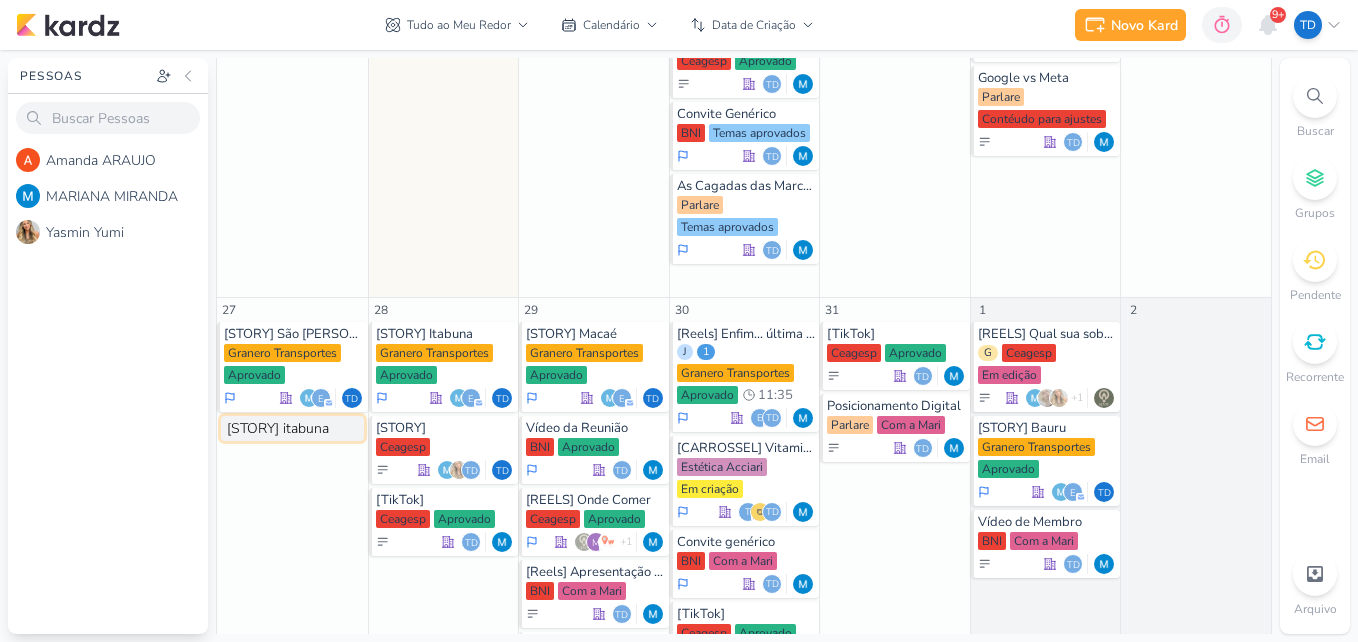 click on "[STORY] itabuna" at bounding box center (292, 428) 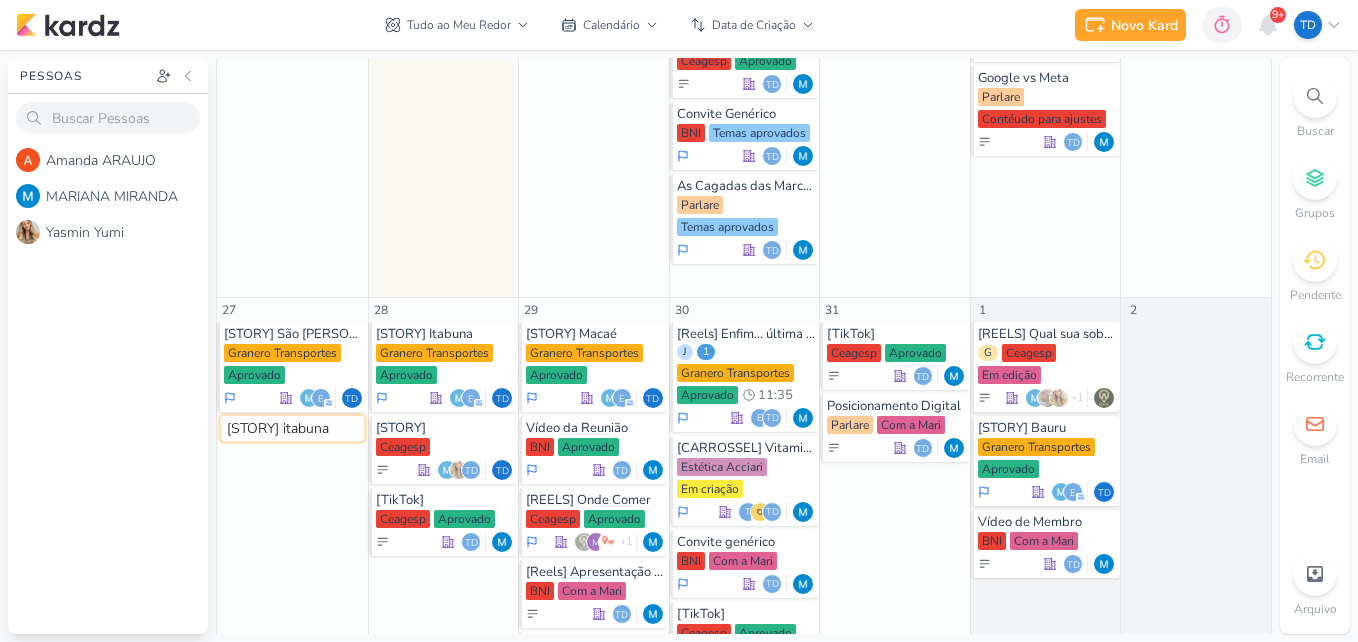 click on "[STORY] itabuna" at bounding box center [292, 428] 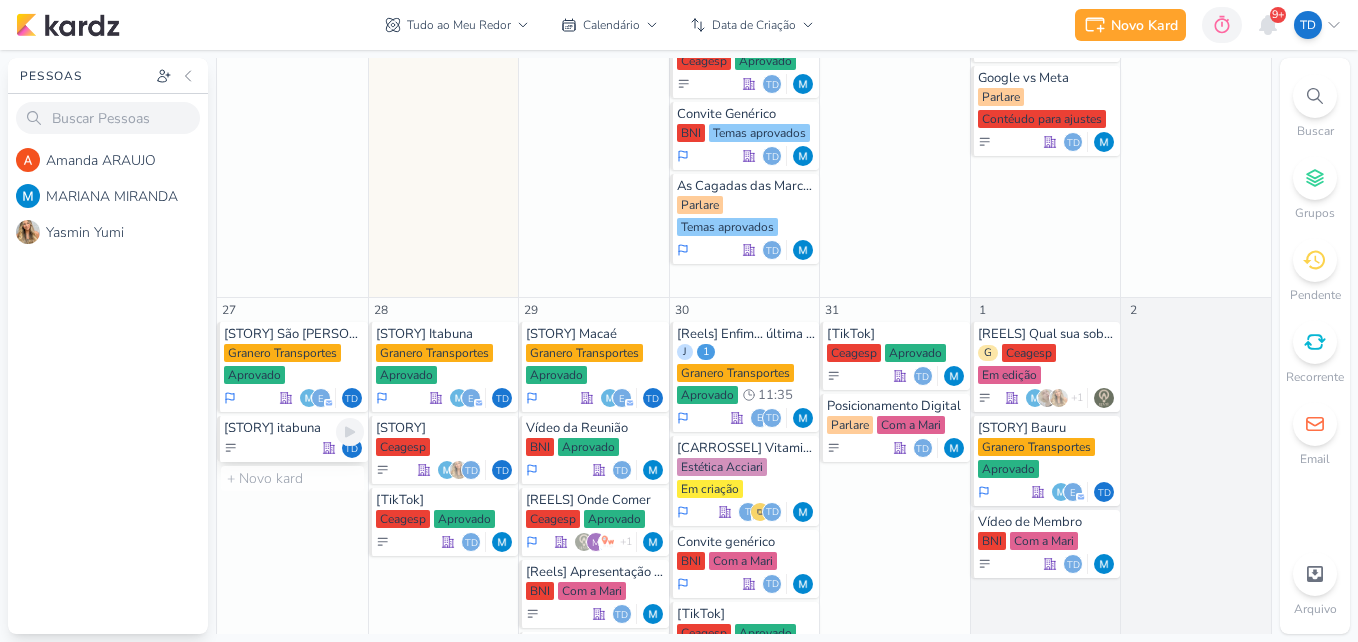 click on "Td" at bounding box center (294, 448) 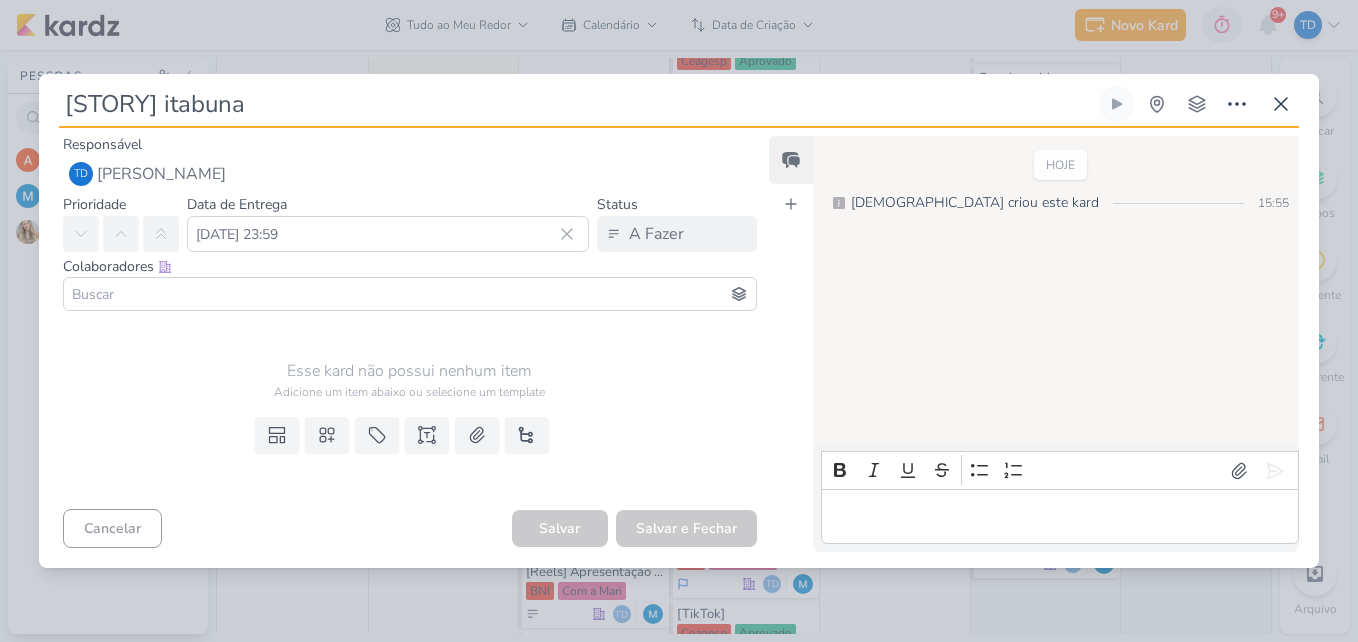 click at bounding box center [410, 294] 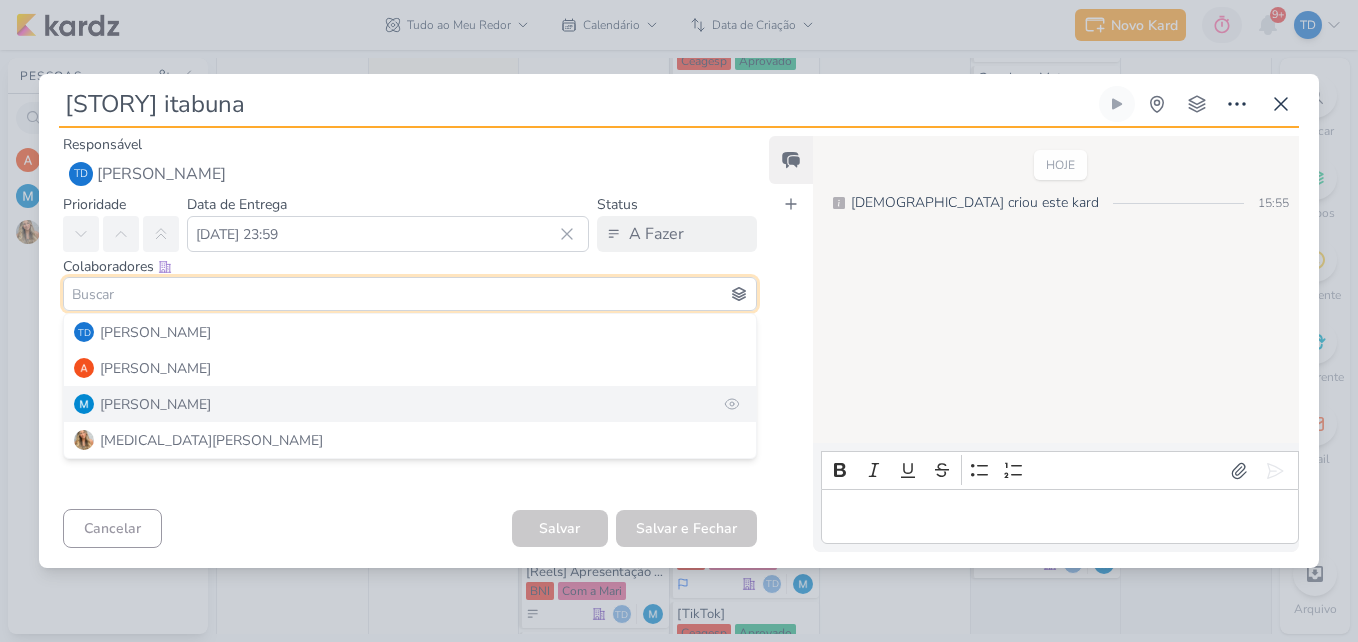 click on "[PERSON_NAME]" at bounding box center (155, 404) 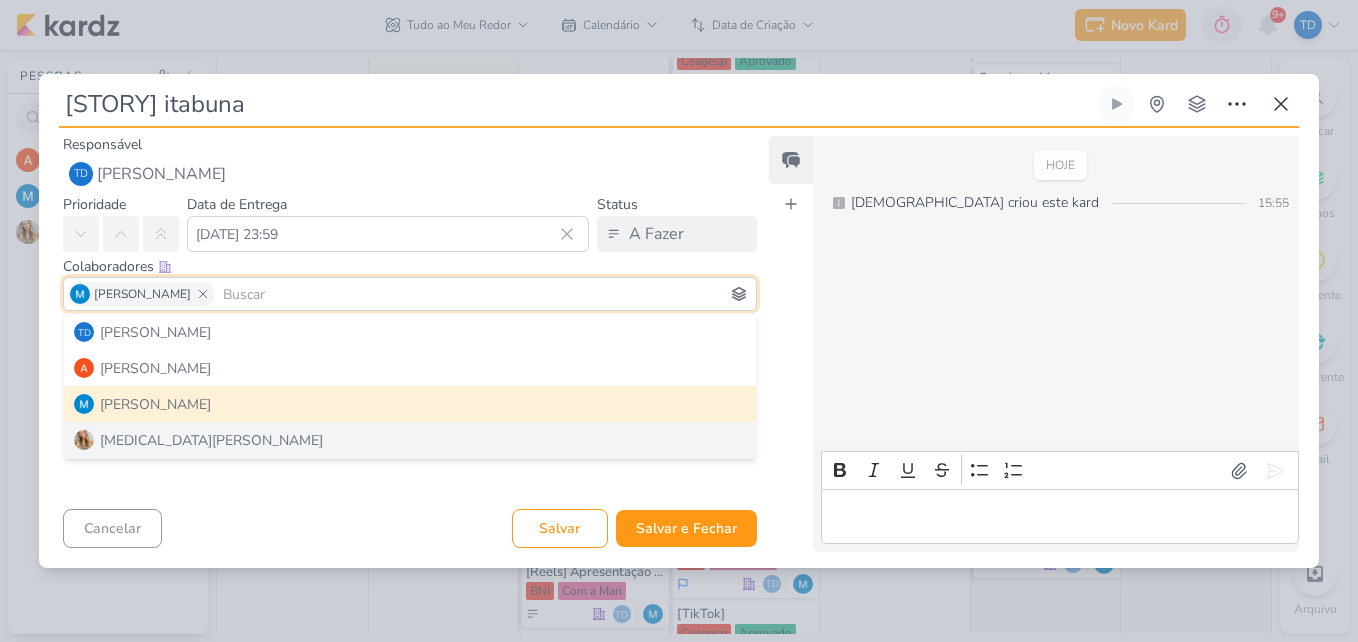 click on "Cancelar
[GEOGRAPHIC_DATA]
Salvar e Fechar
Ctrl + Enter" at bounding box center (402, 526) 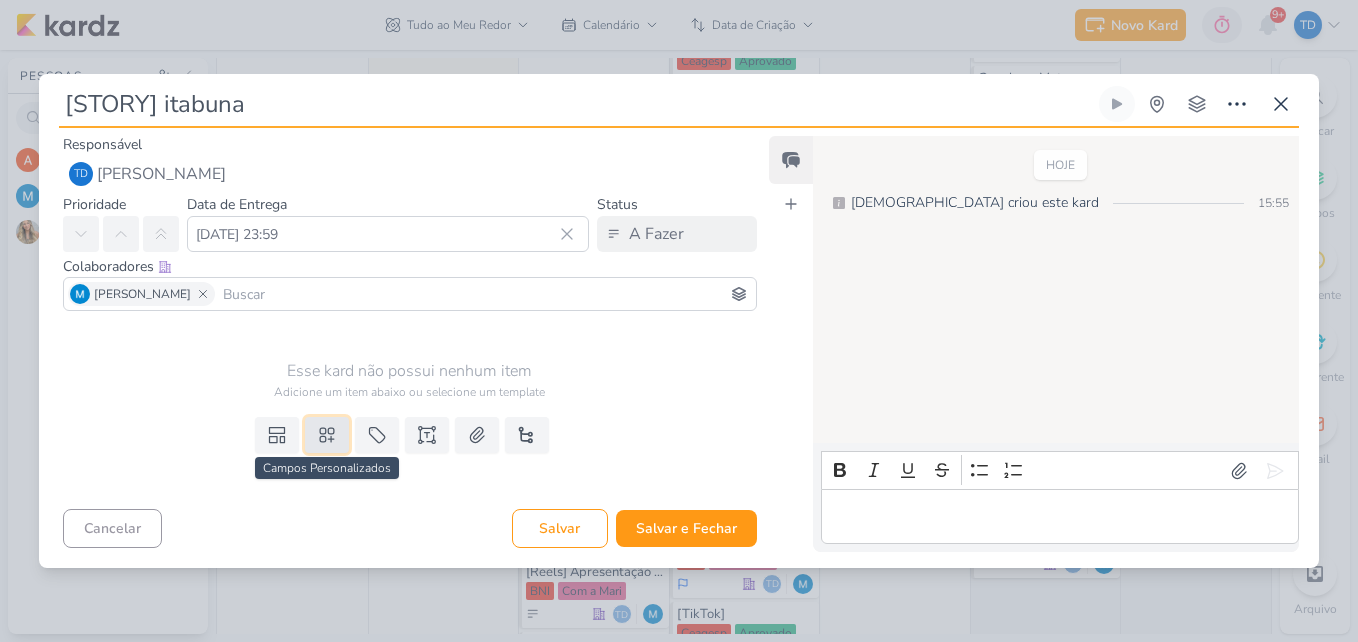 click 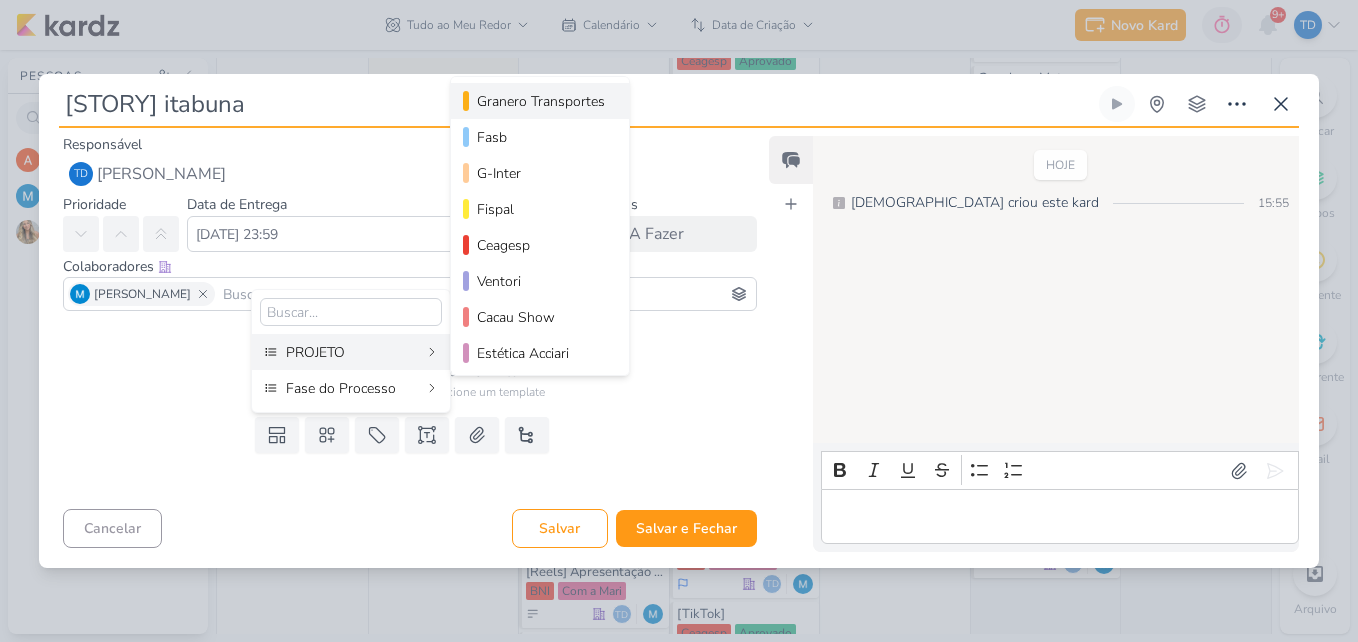 click on "Granero Transportes" at bounding box center [541, 101] 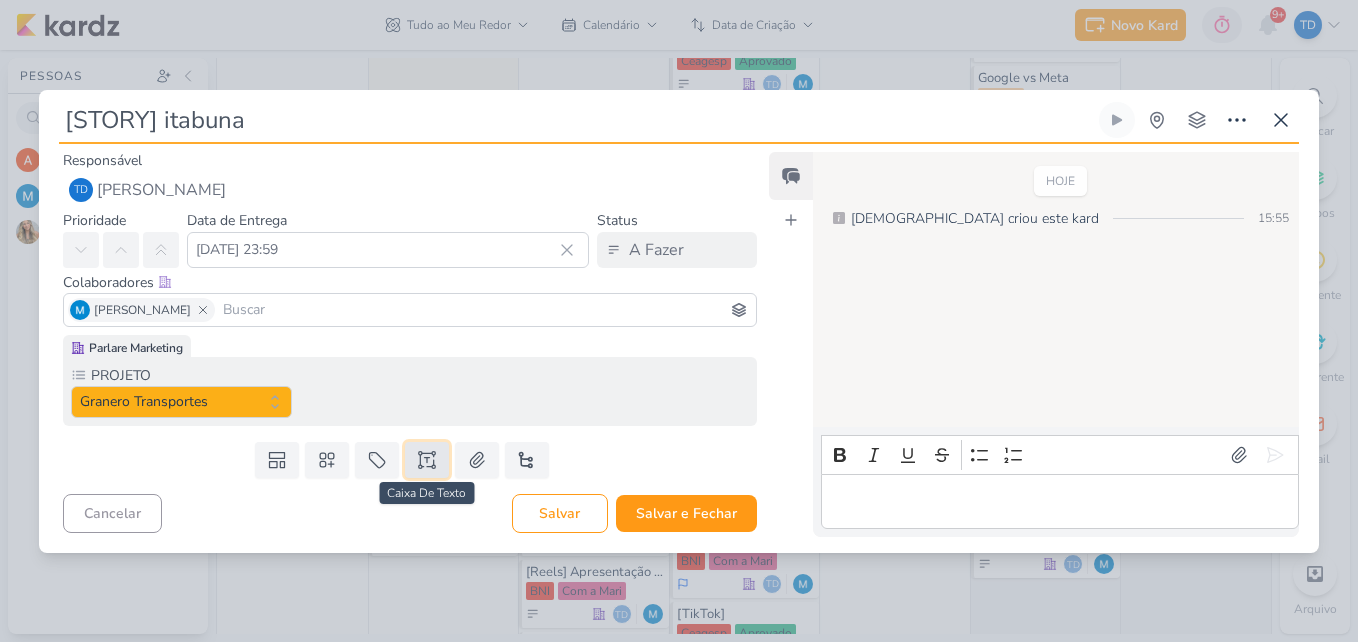 click at bounding box center (427, 460) 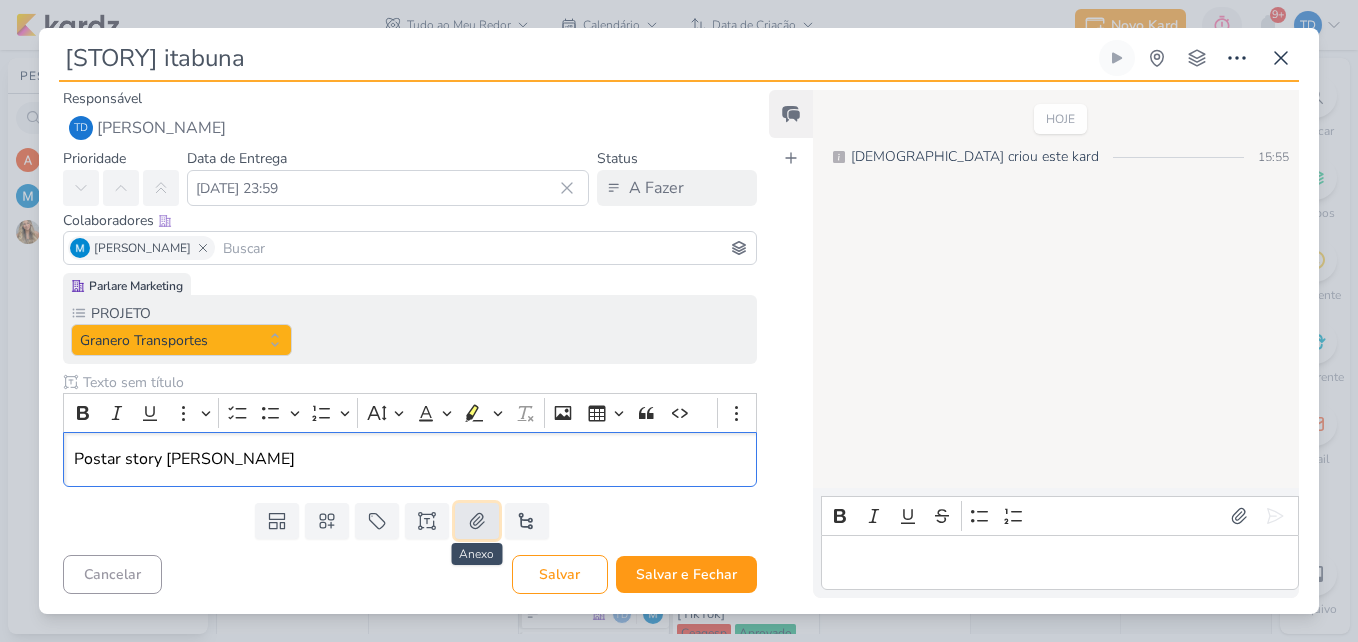 click 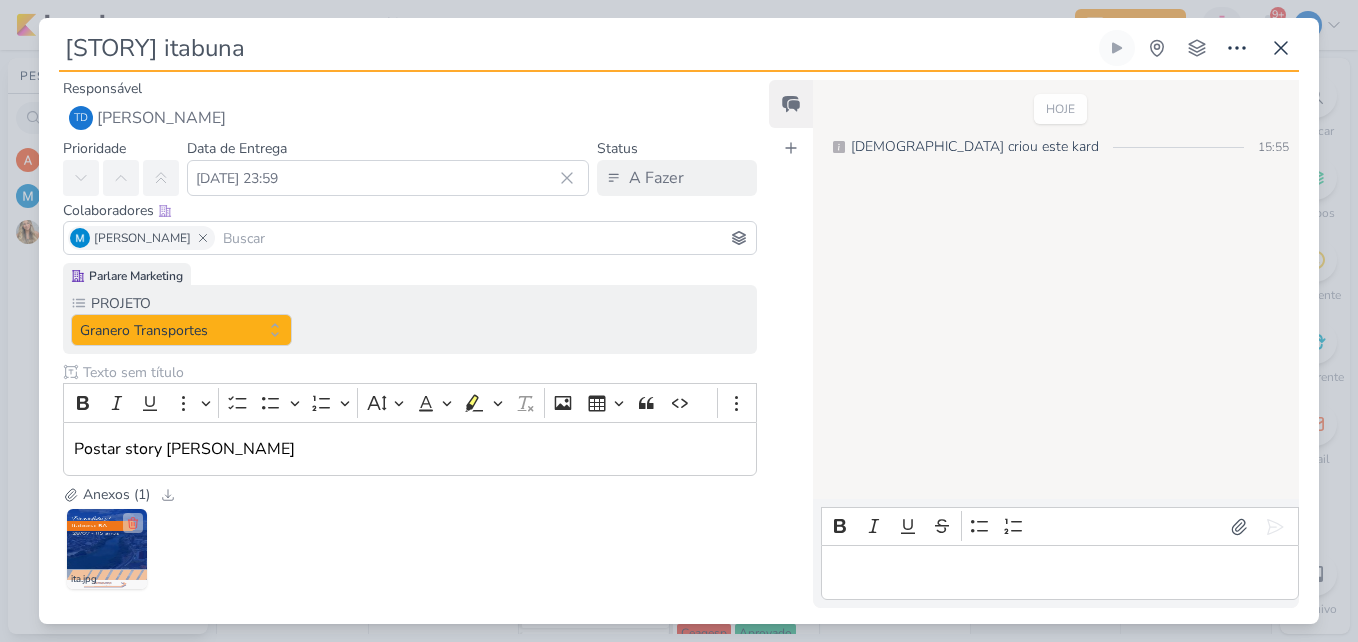 click at bounding box center (107, 549) 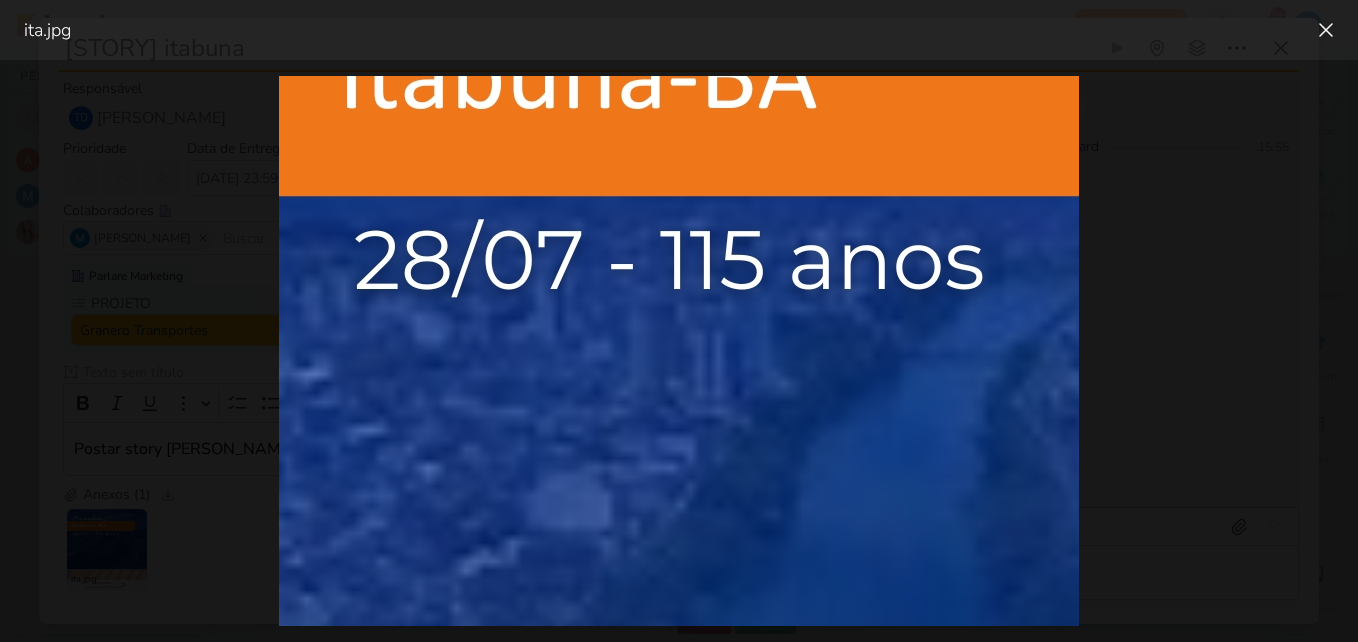 scroll, scrollTop: 500, scrollLeft: 0, axis: vertical 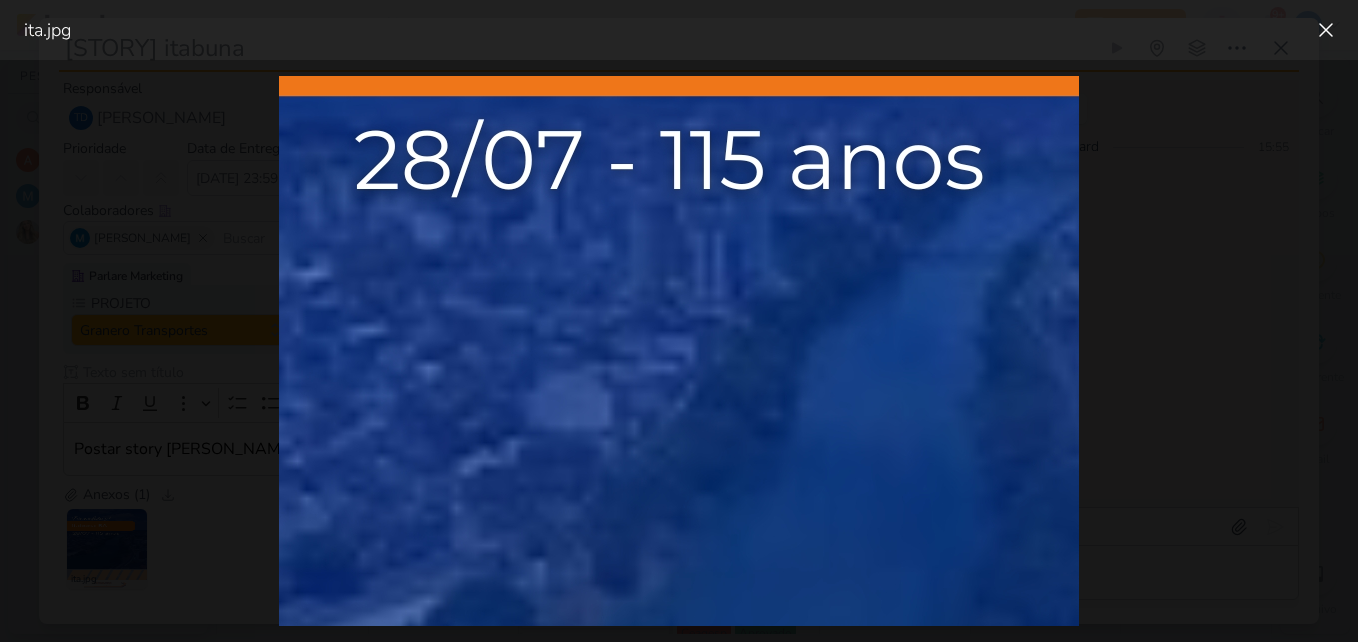 click at bounding box center (679, 351) 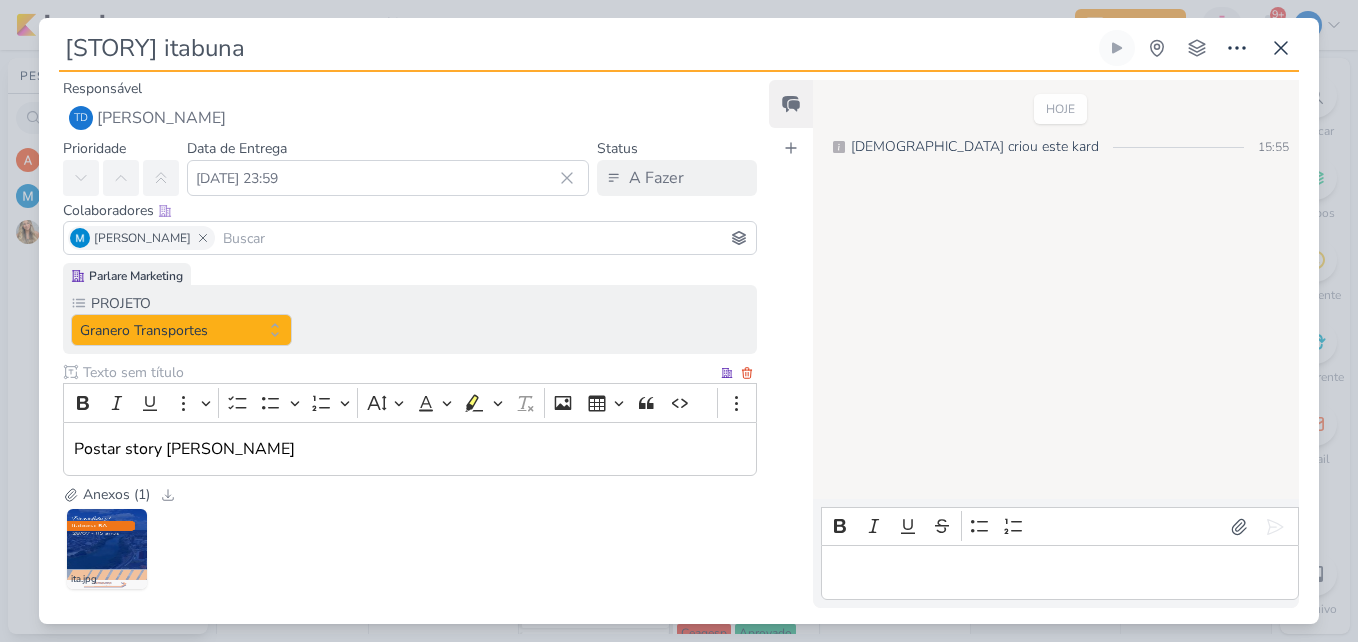 scroll, scrollTop: 96, scrollLeft: 0, axis: vertical 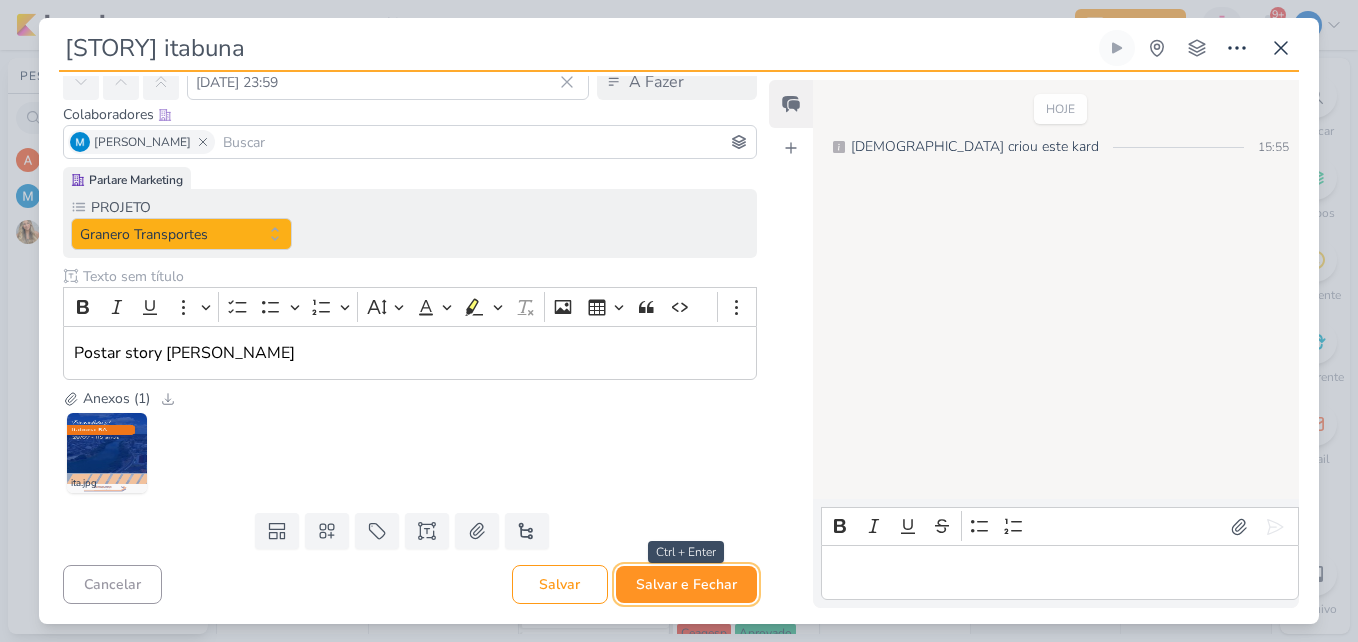 click on "Salvar e Fechar" at bounding box center [686, 584] 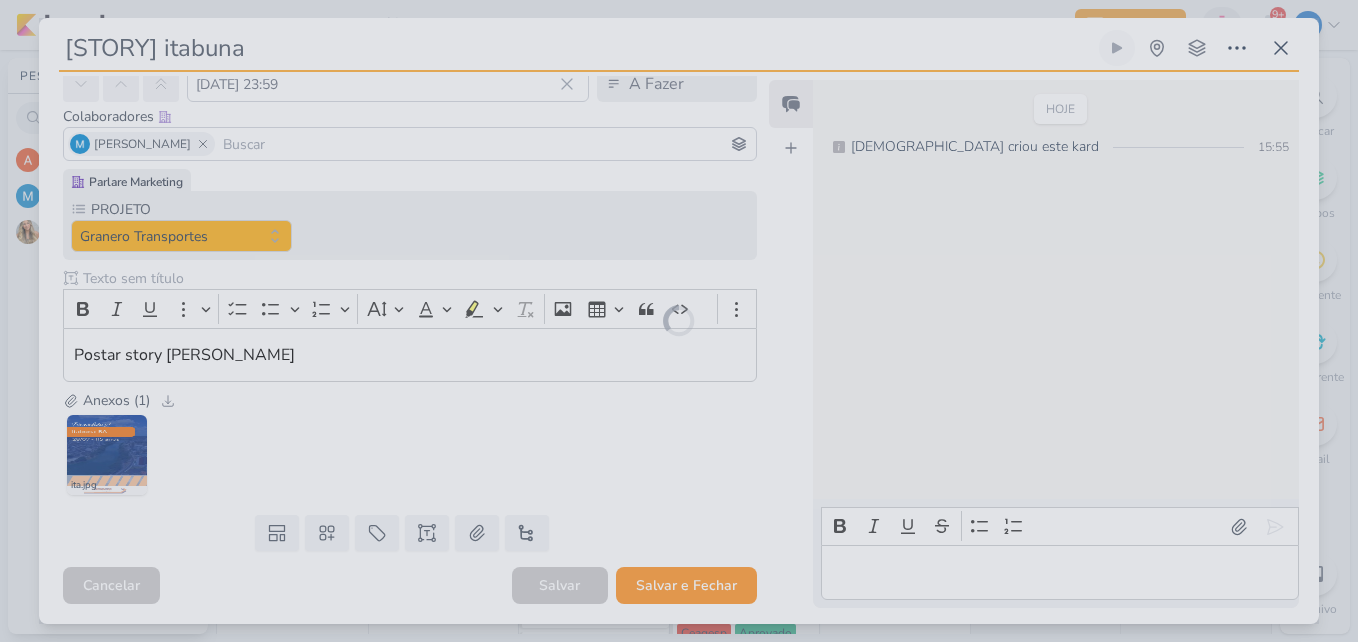 scroll, scrollTop: 94, scrollLeft: 0, axis: vertical 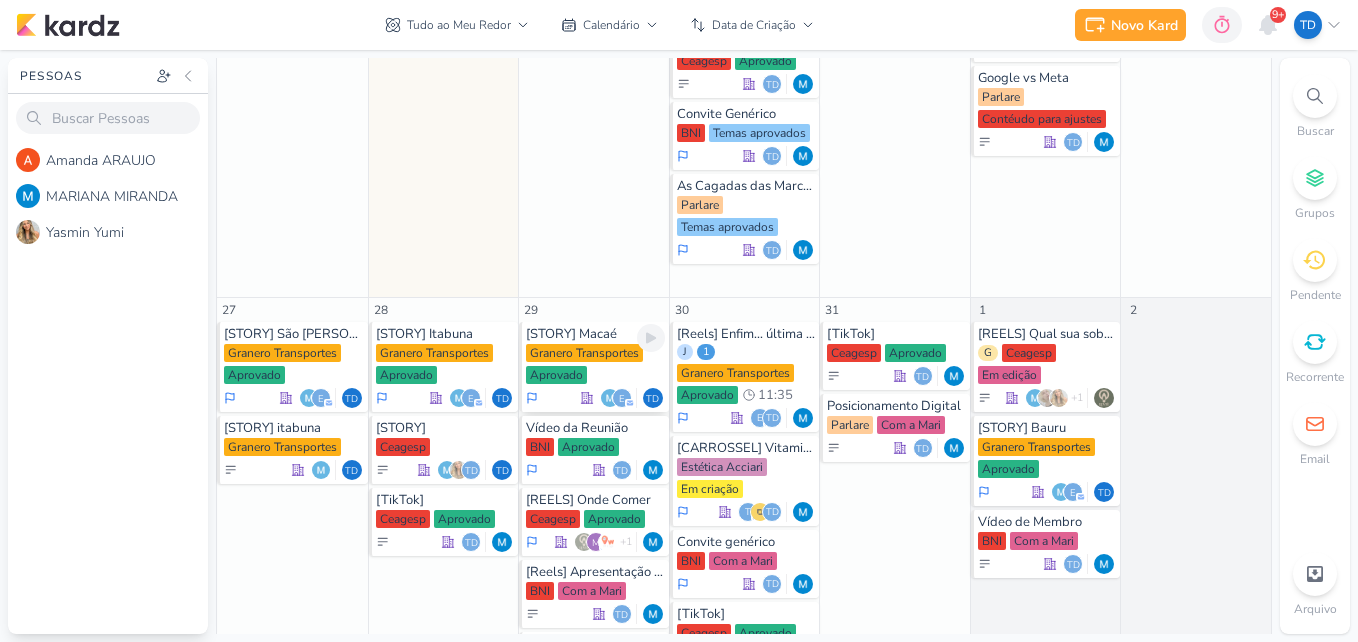 click on "Granero Transportes" at bounding box center [584, 353] 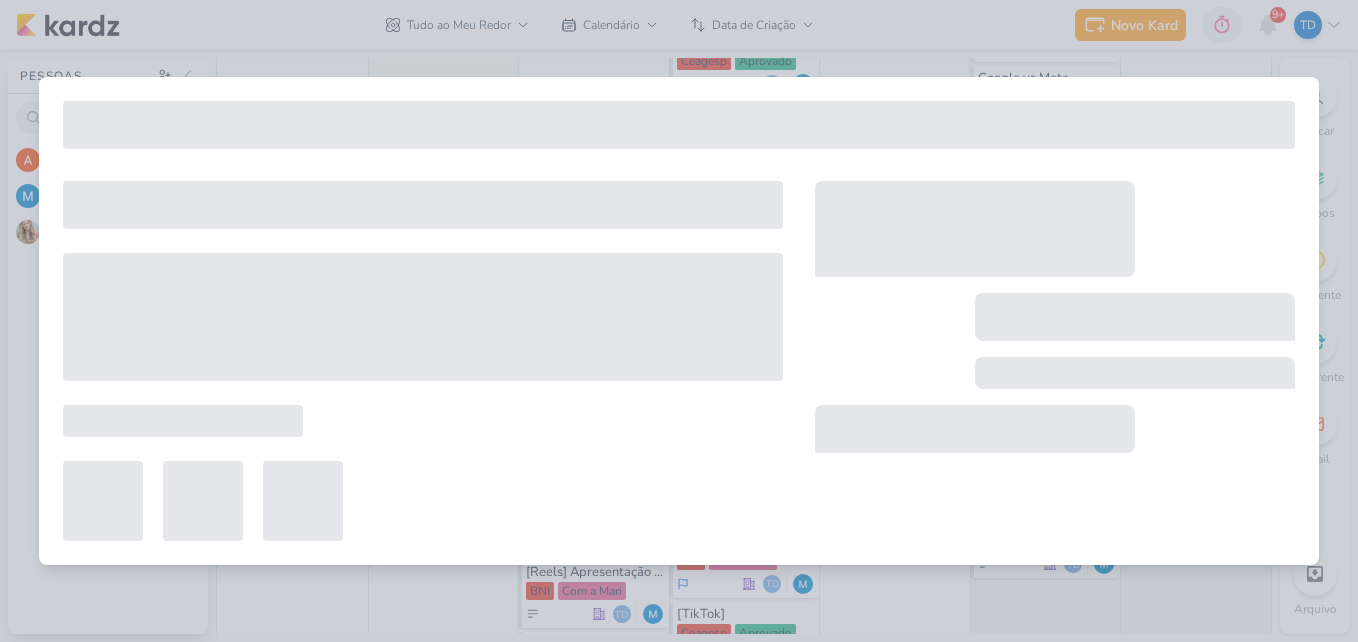 type on "[STORY] Macaé" 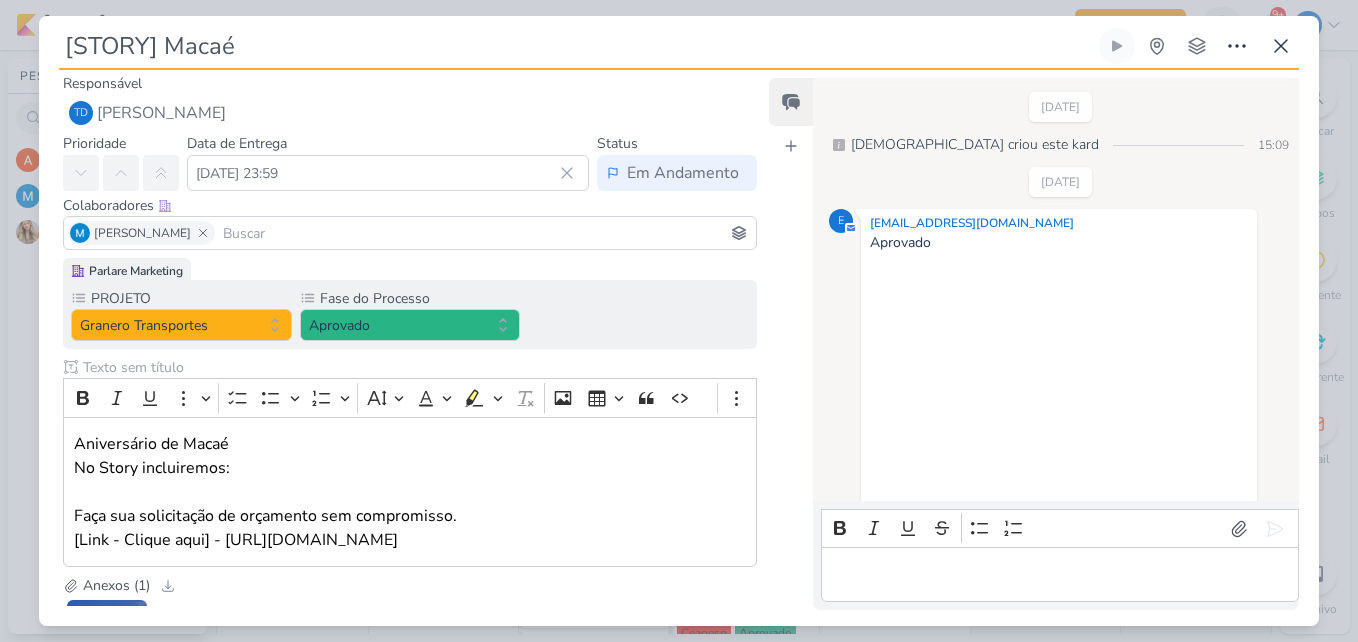 scroll, scrollTop: 373, scrollLeft: 0, axis: vertical 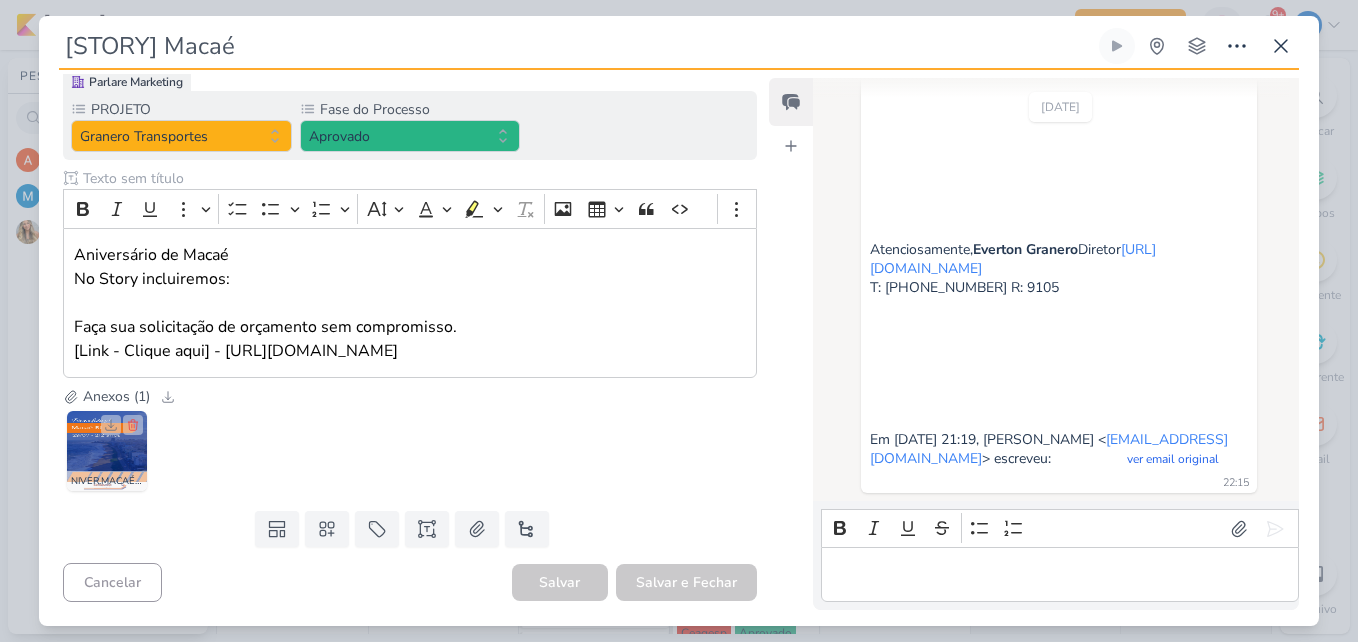 click at bounding box center (107, 451) 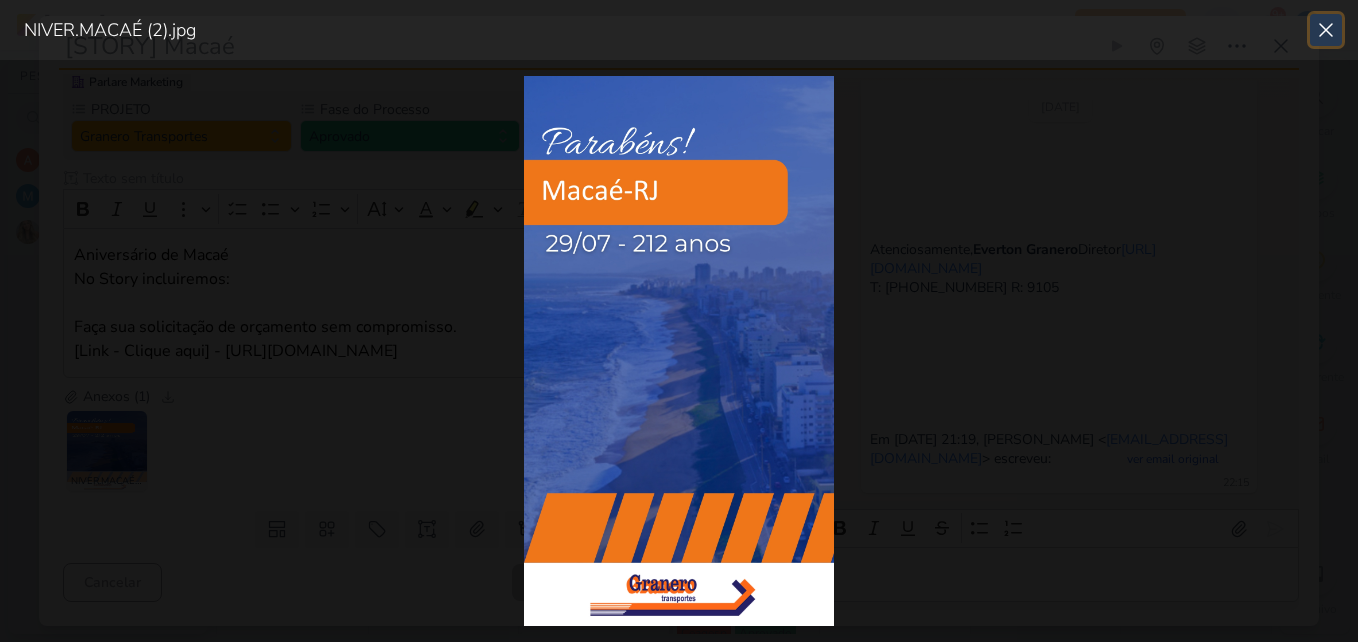 click 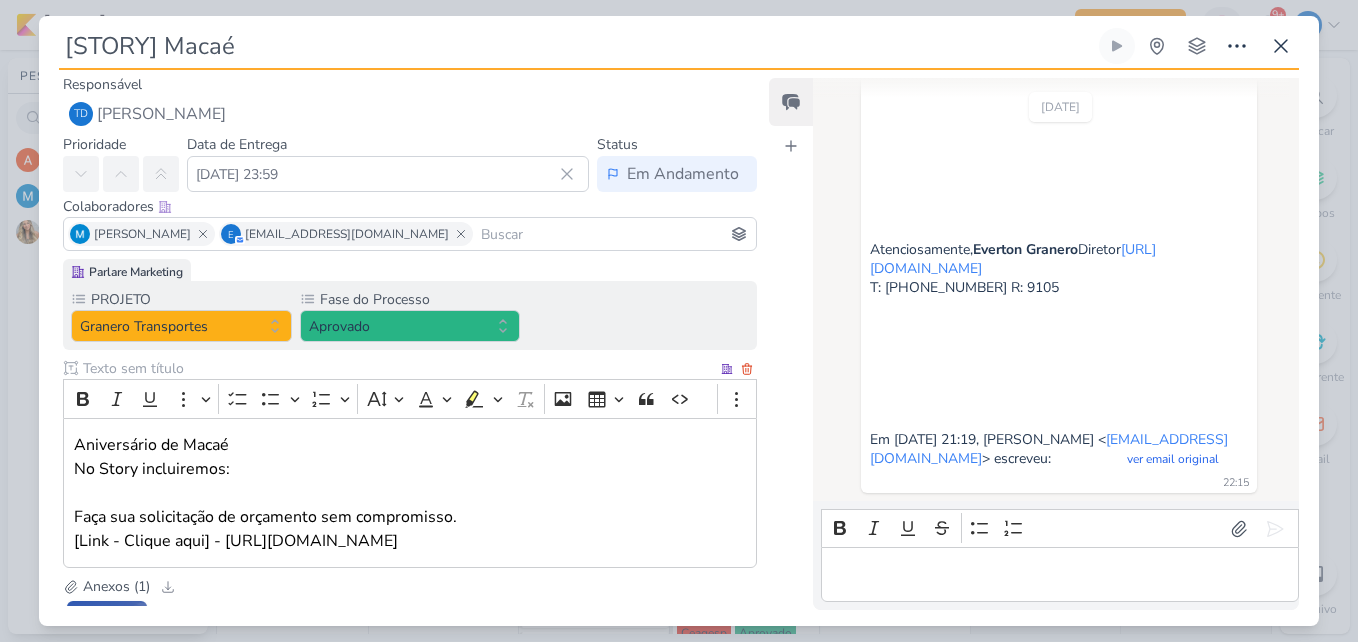 scroll, scrollTop: 0, scrollLeft: 0, axis: both 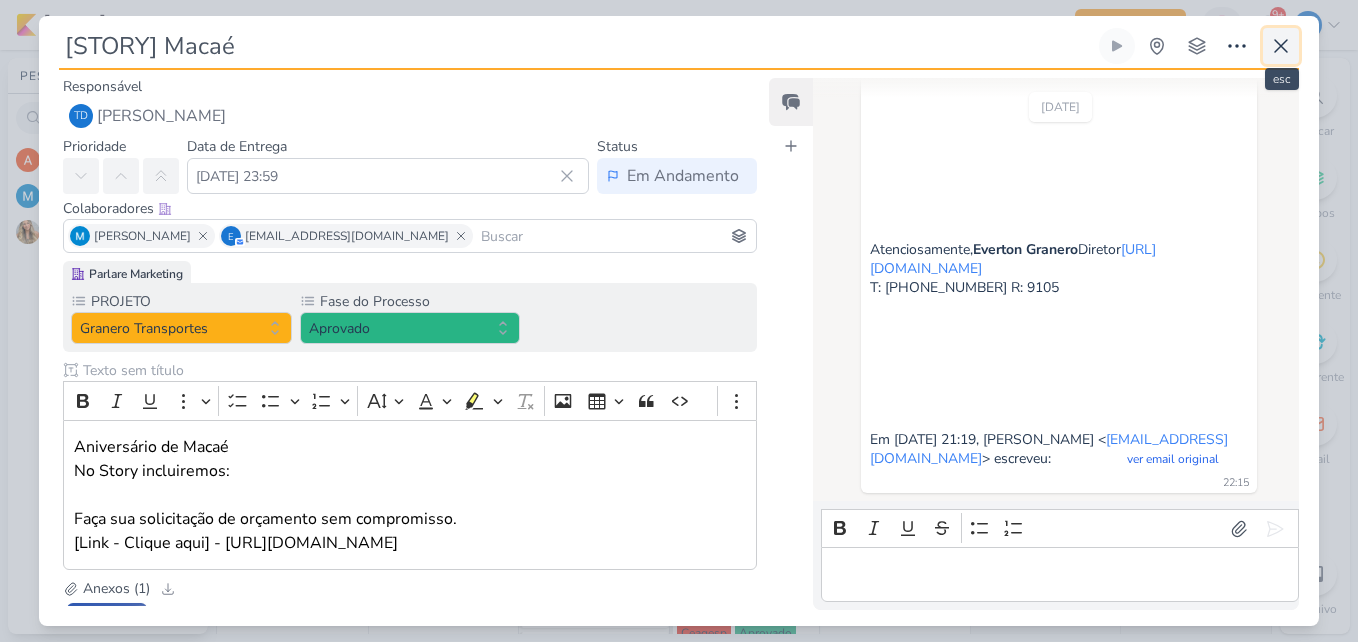 click 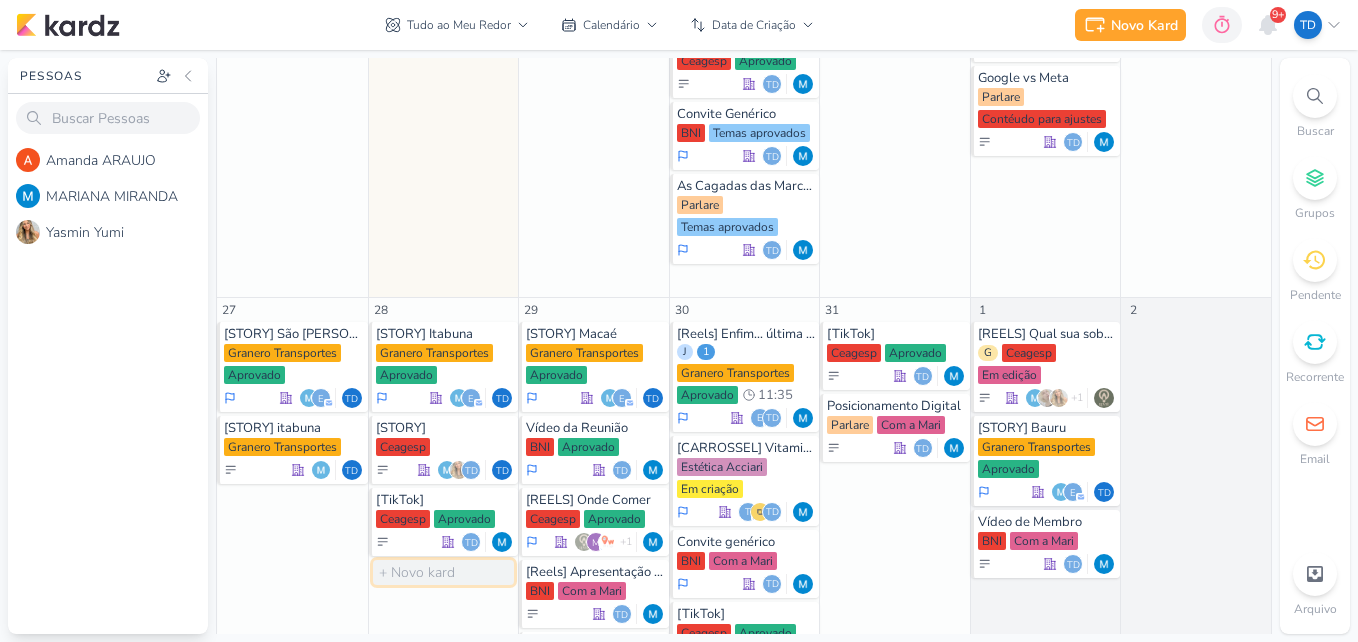 click at bounding box center [444, 572] 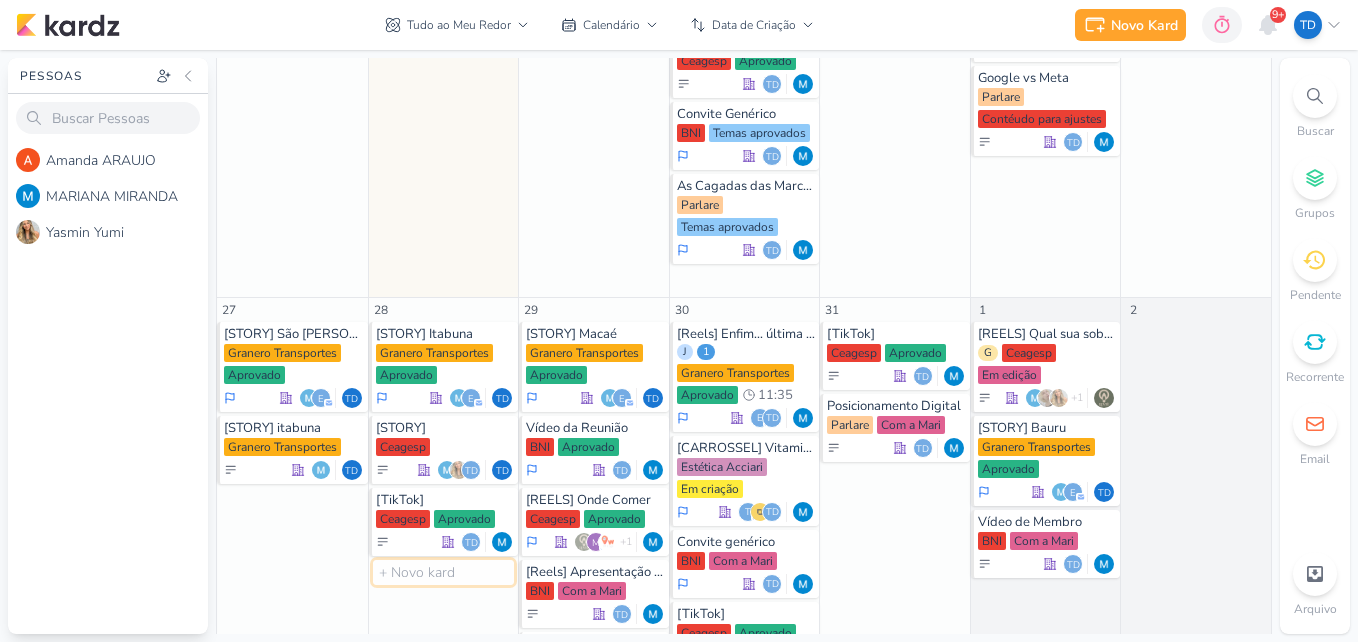 type on "]" 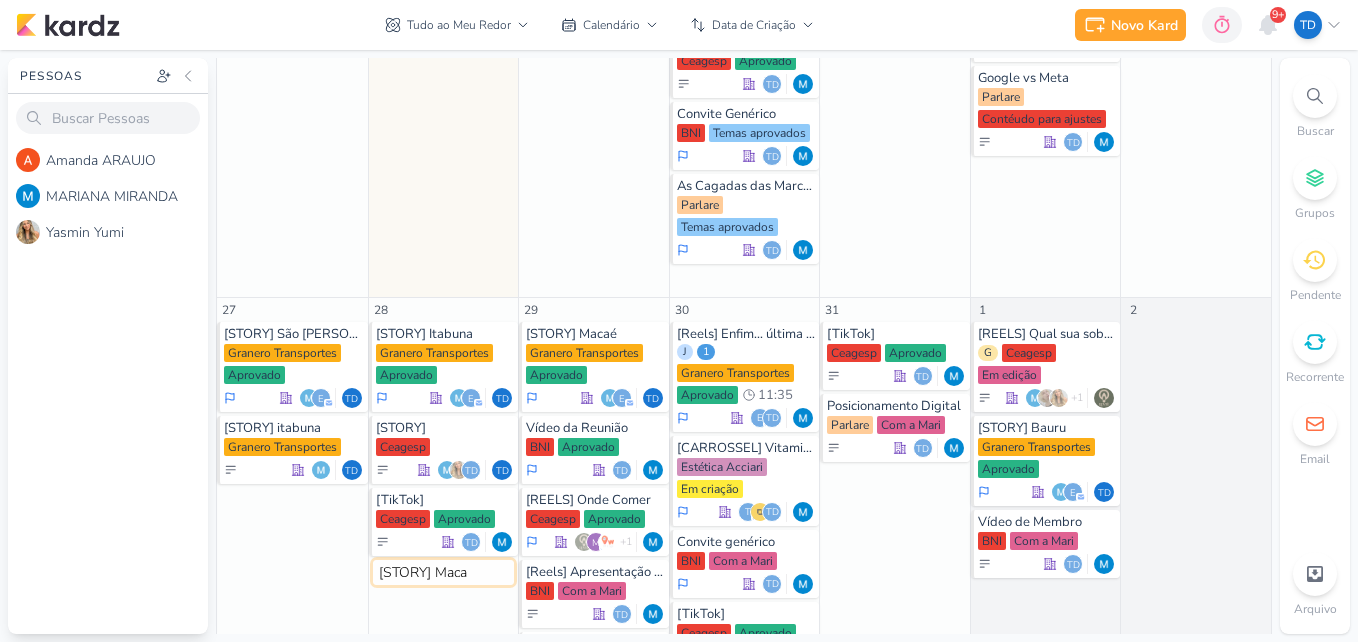 type on "[STORY] Macae" 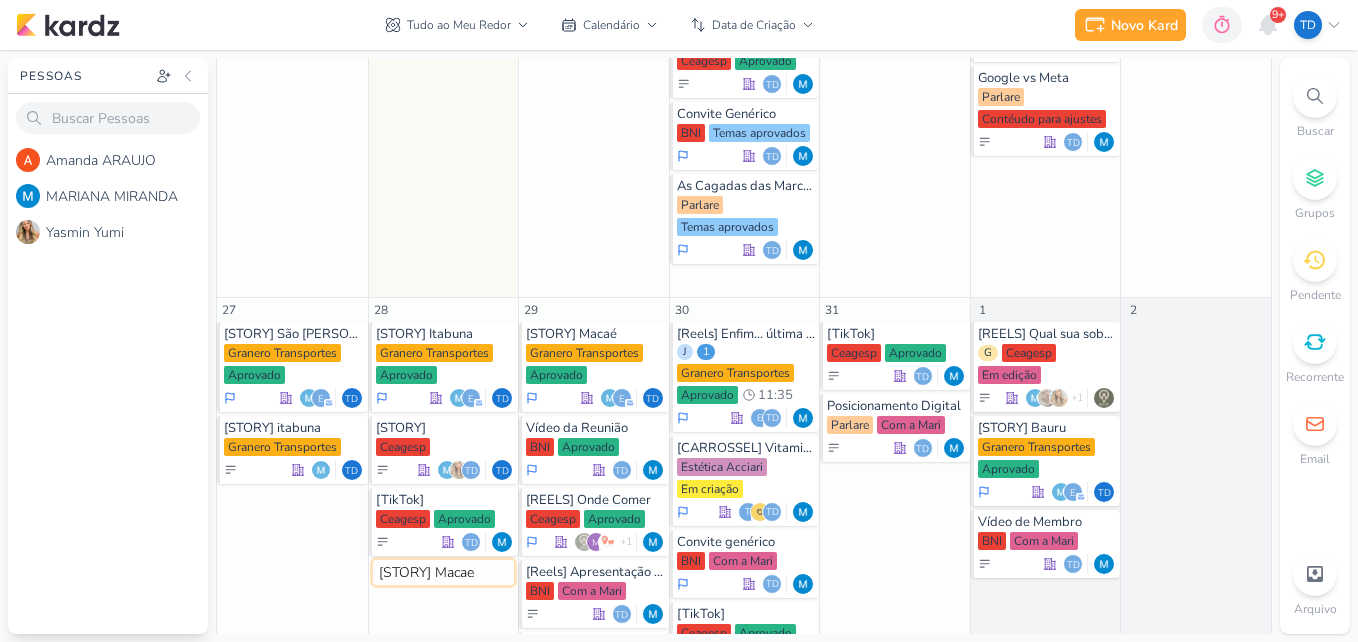type 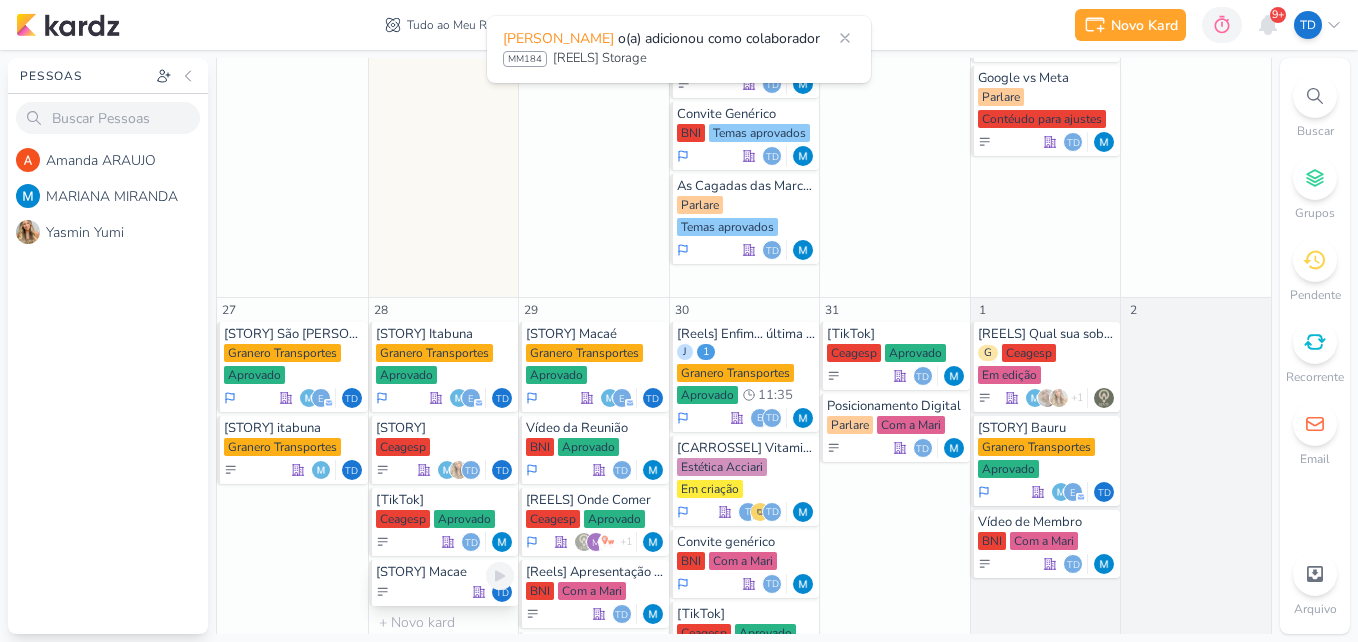 click on "[STORY] Macae
Td" at bounding box center [444, 583] 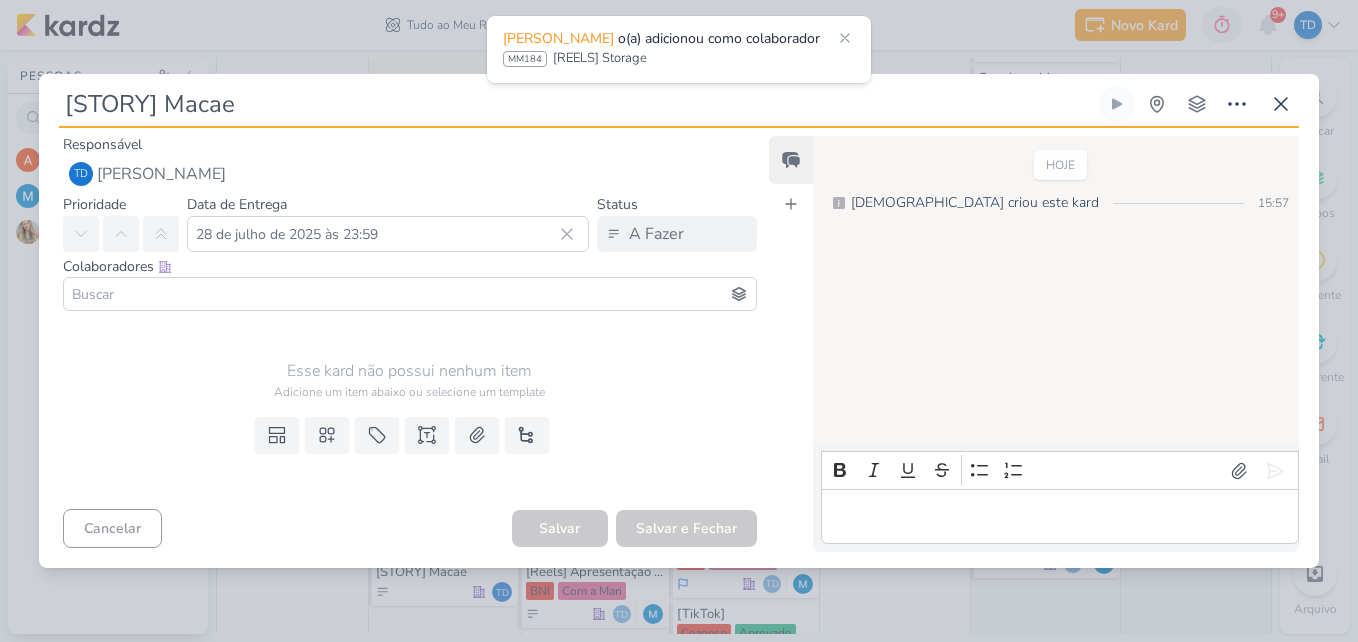 click at bounding box center [410, 294] 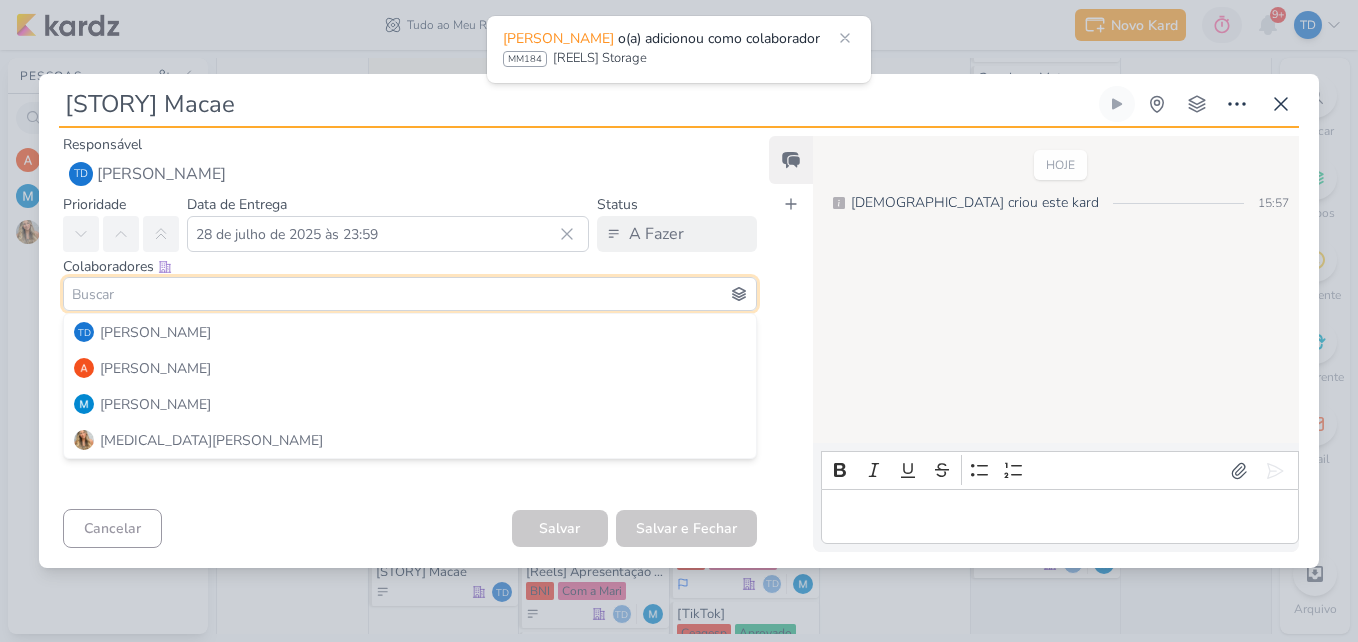 click at bounding box center [410, 294] 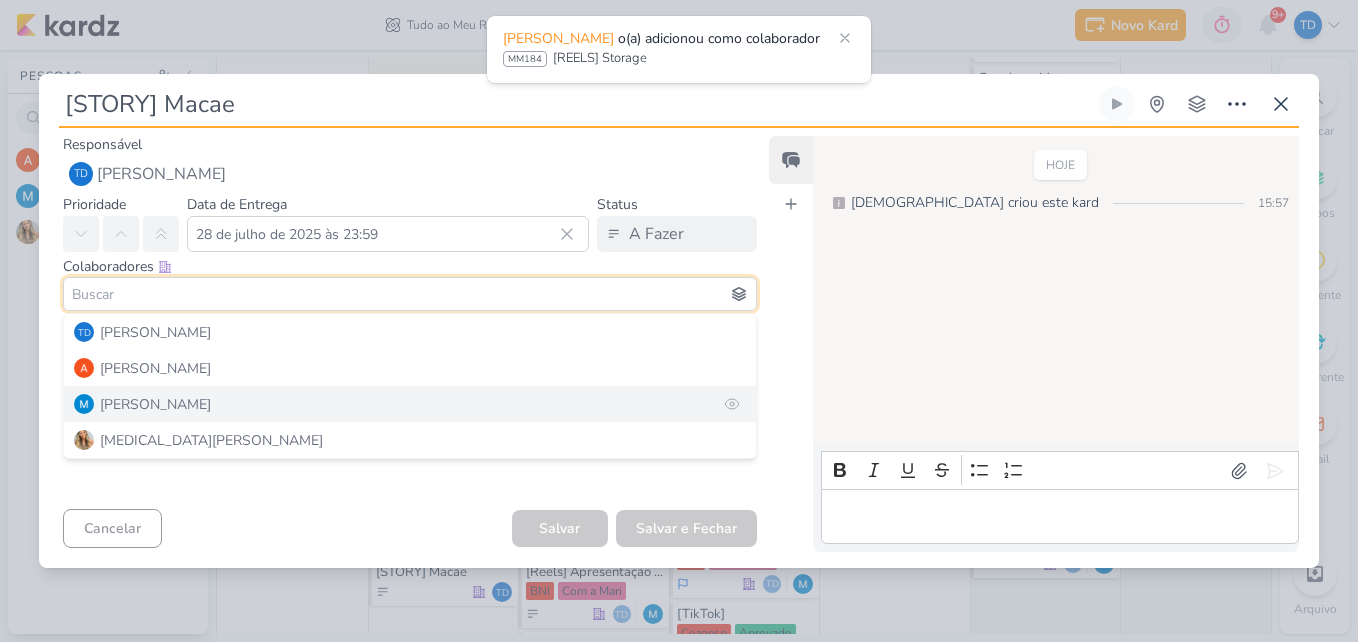 click on "[PERSON_NAME]" at bounding box center (155, 404) 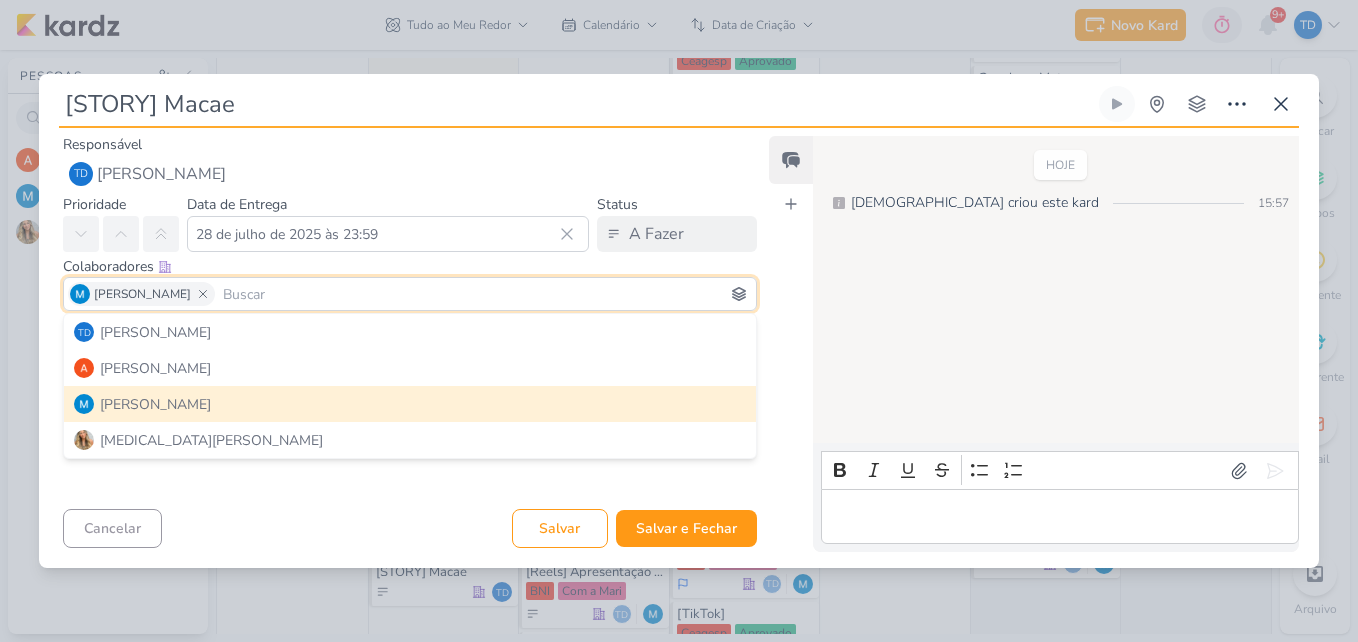 click on "Cancelar
[GEOGRAPHIC_DATA]
Salvar e Fechar
Ctrl + Enter" at bounding box center [402, 526] 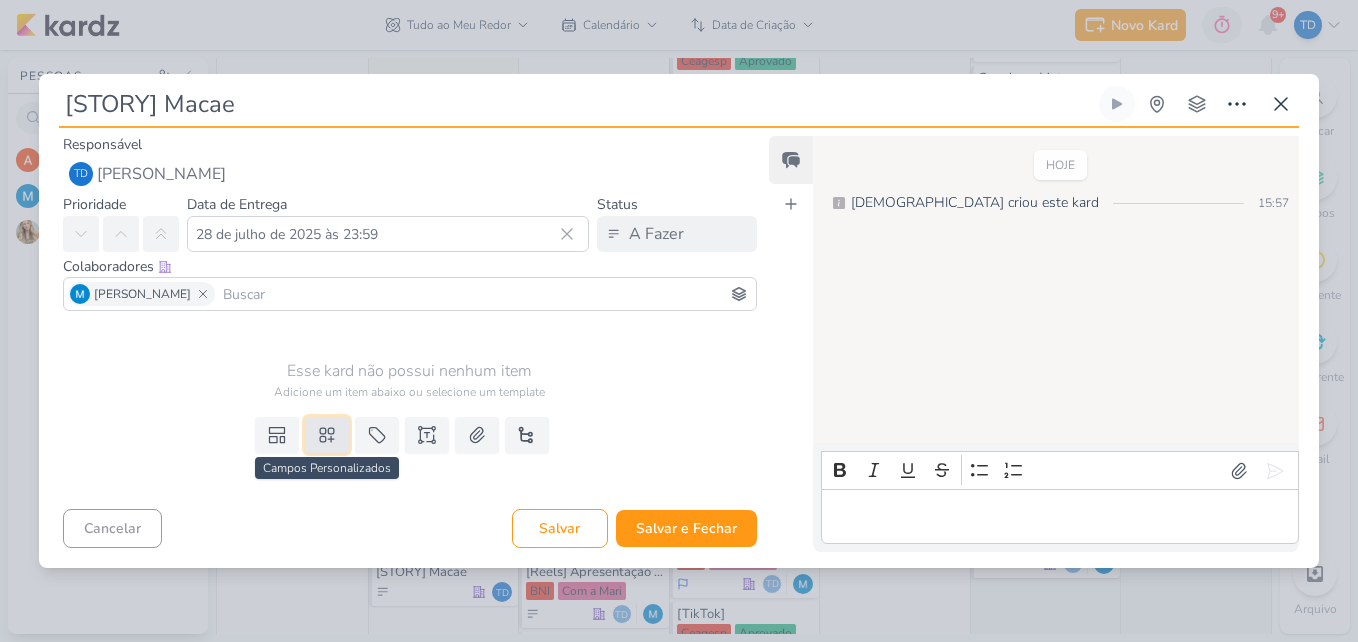 click 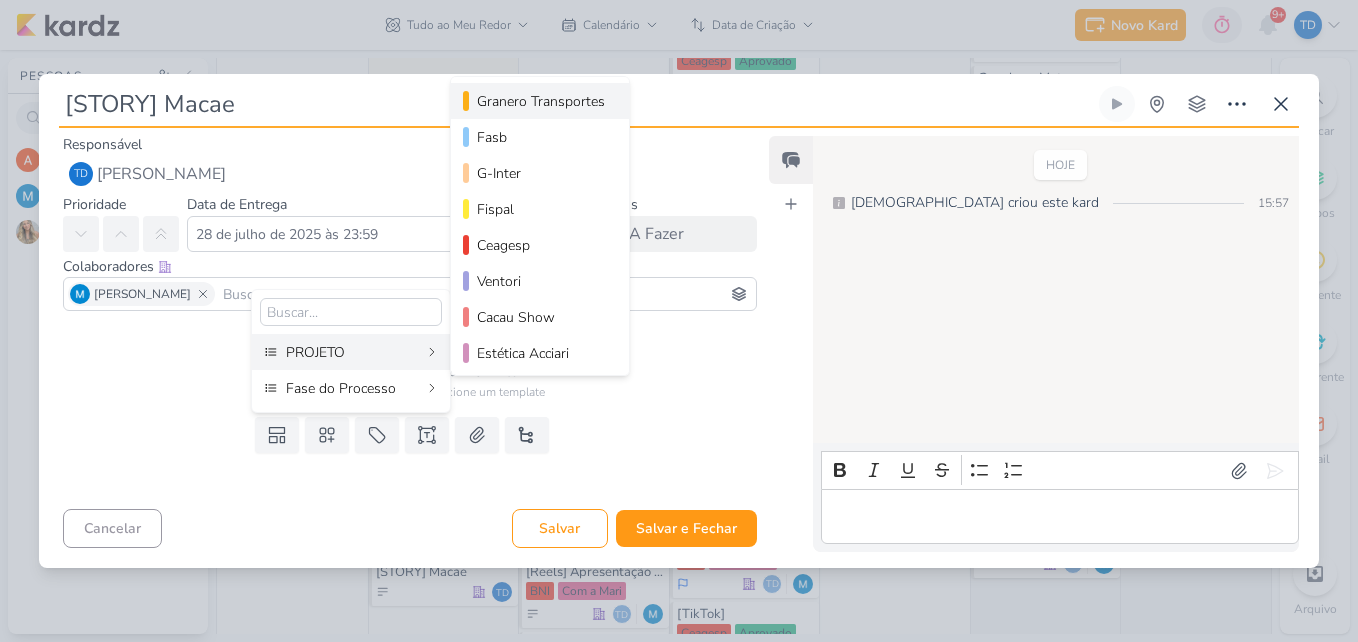 click on "Granero Transportes" at bounding box center (541, 101) 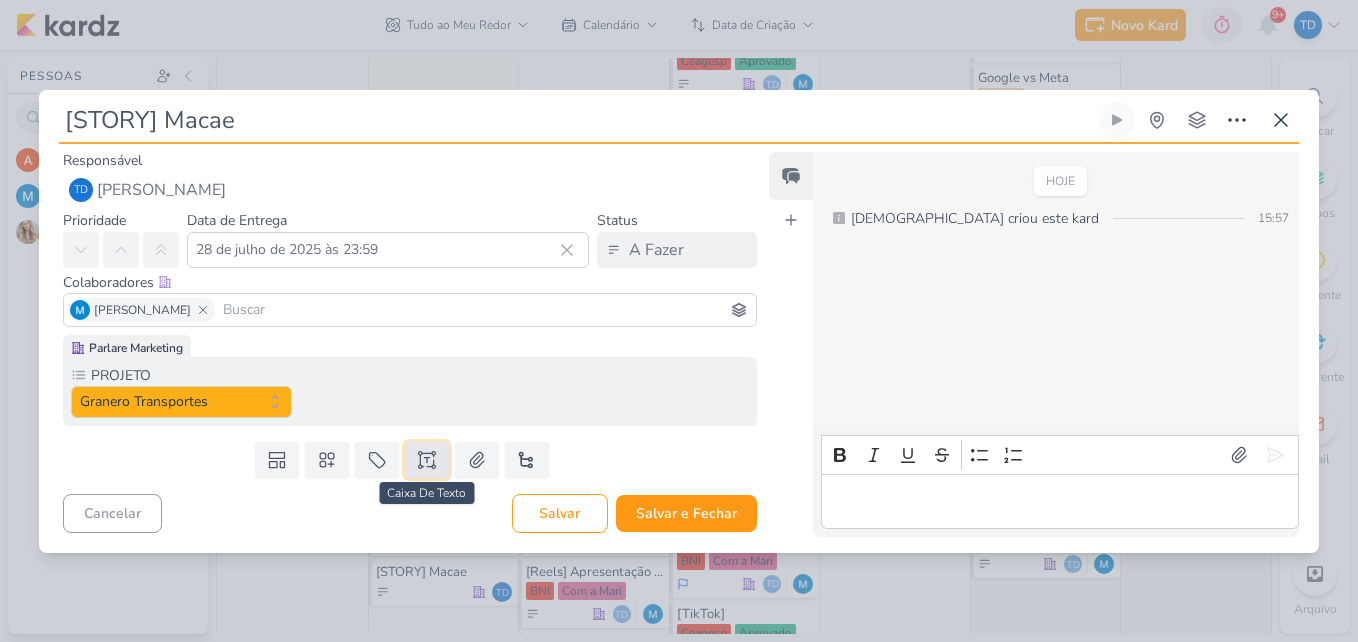 click 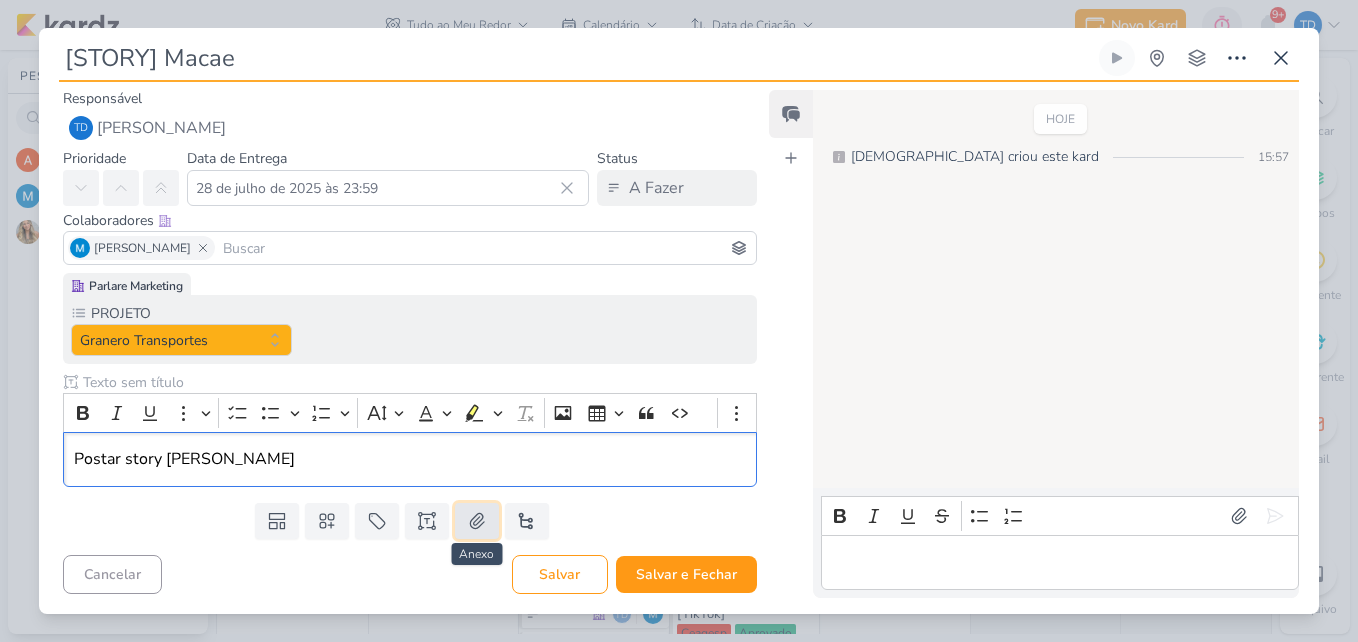 click 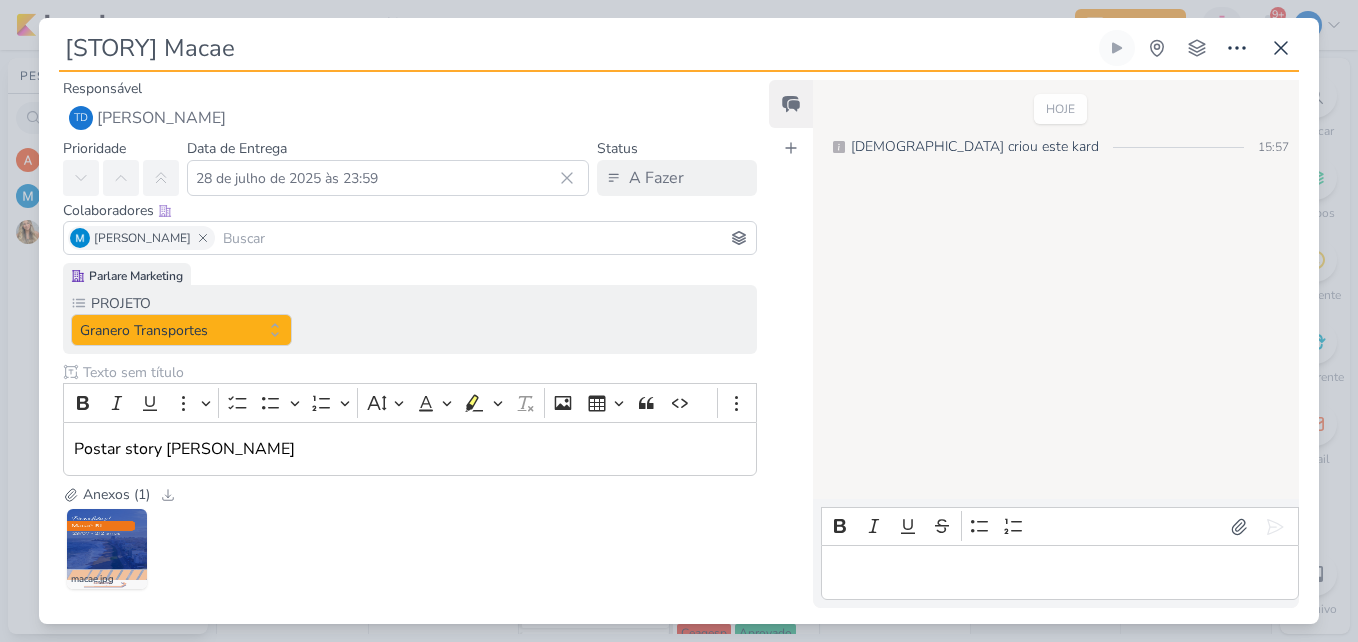 scroll, scrollTop: 96, scrollLeft: 0, axis: vertical 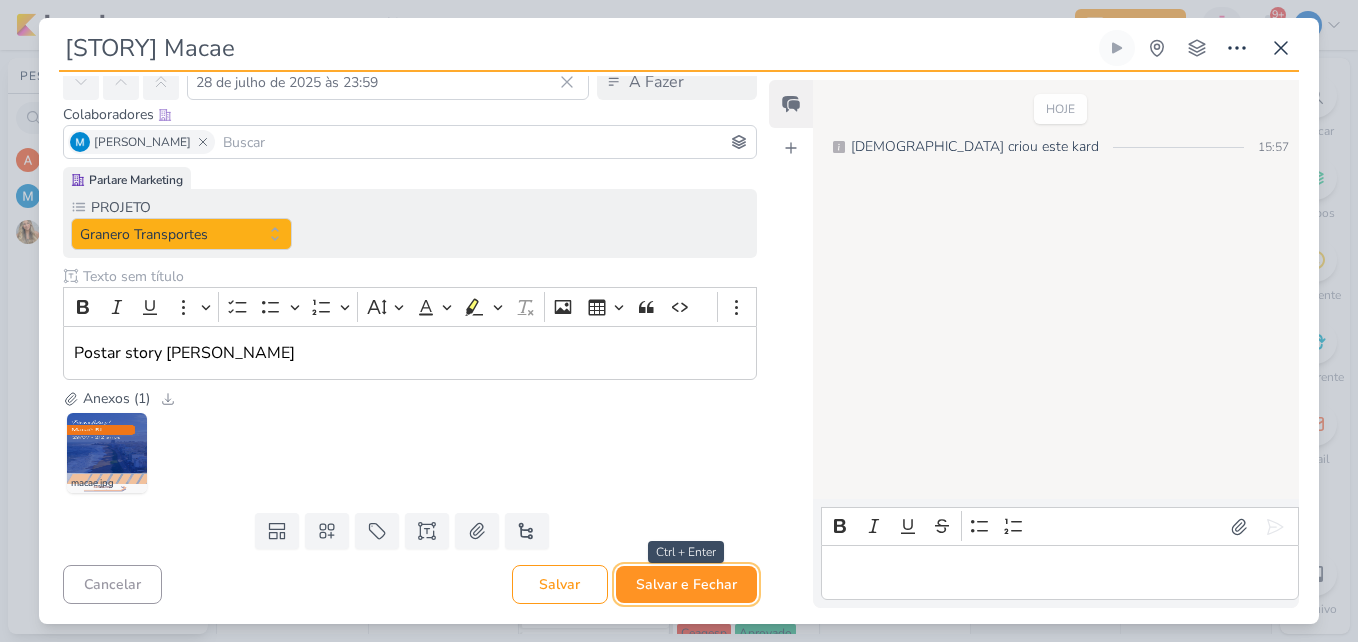 click on "Salvar e Fechar" at bounding box center [686, 584] 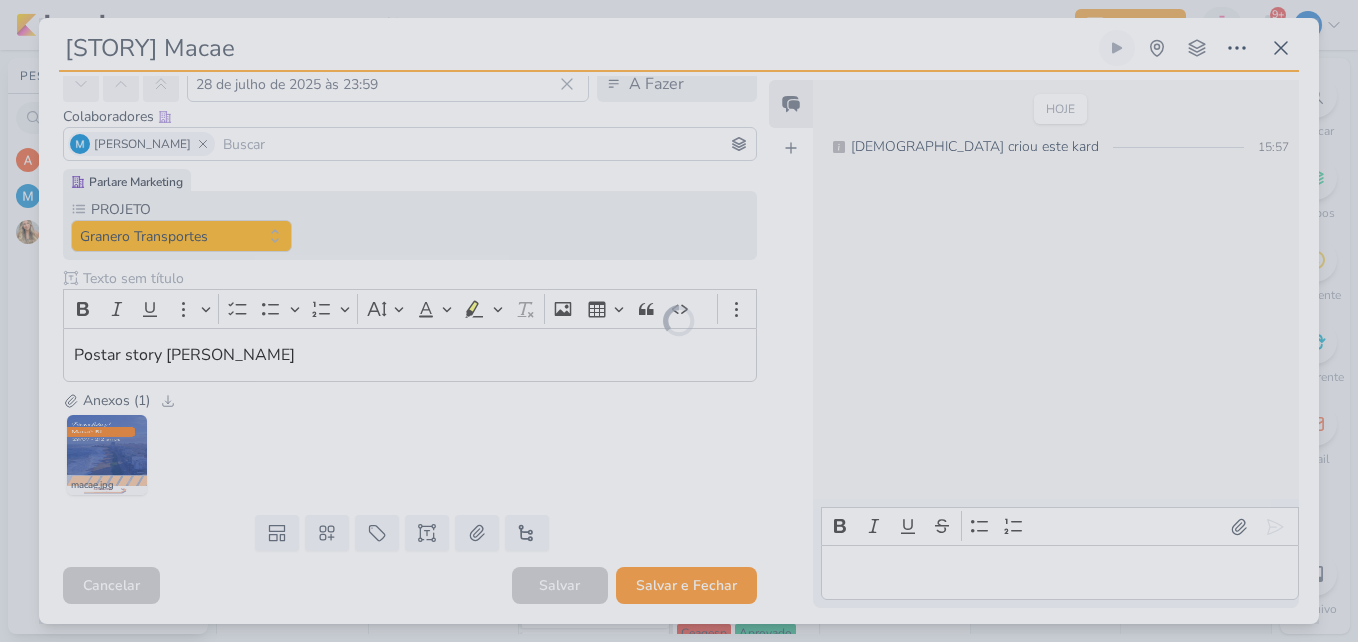 scroll, scrollTop: 94, scrollLeft: 0, axis: vertical 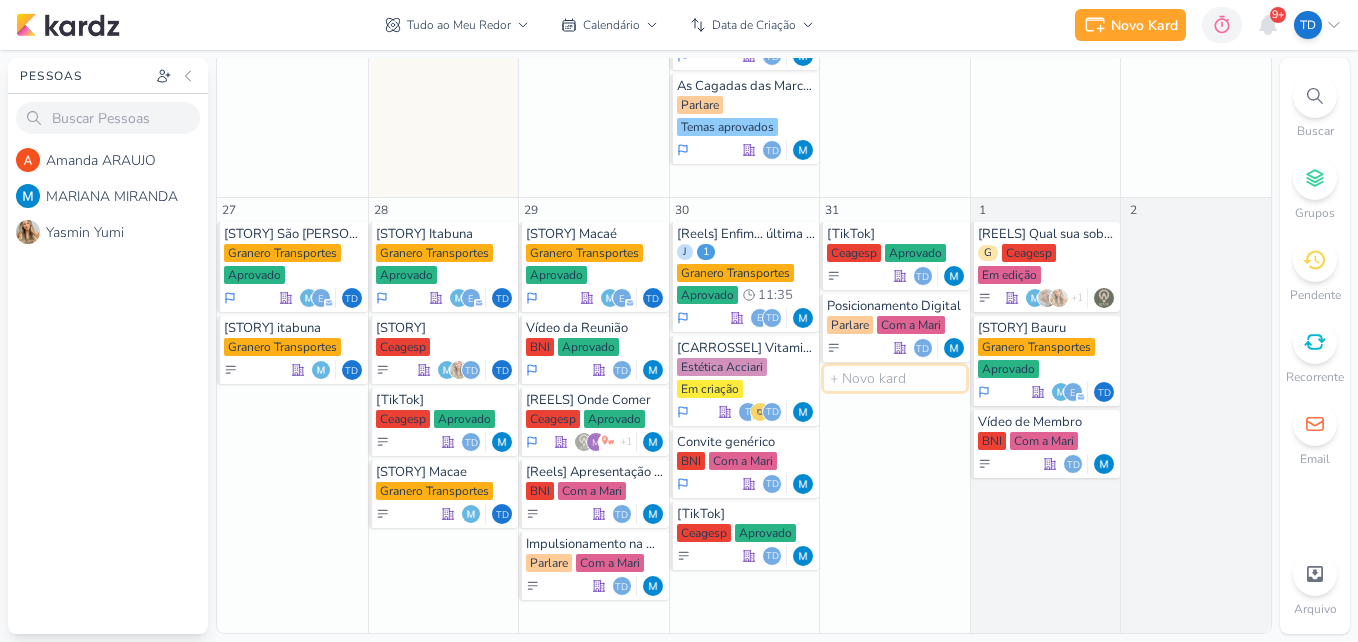 click at bounding box center (895, 378) 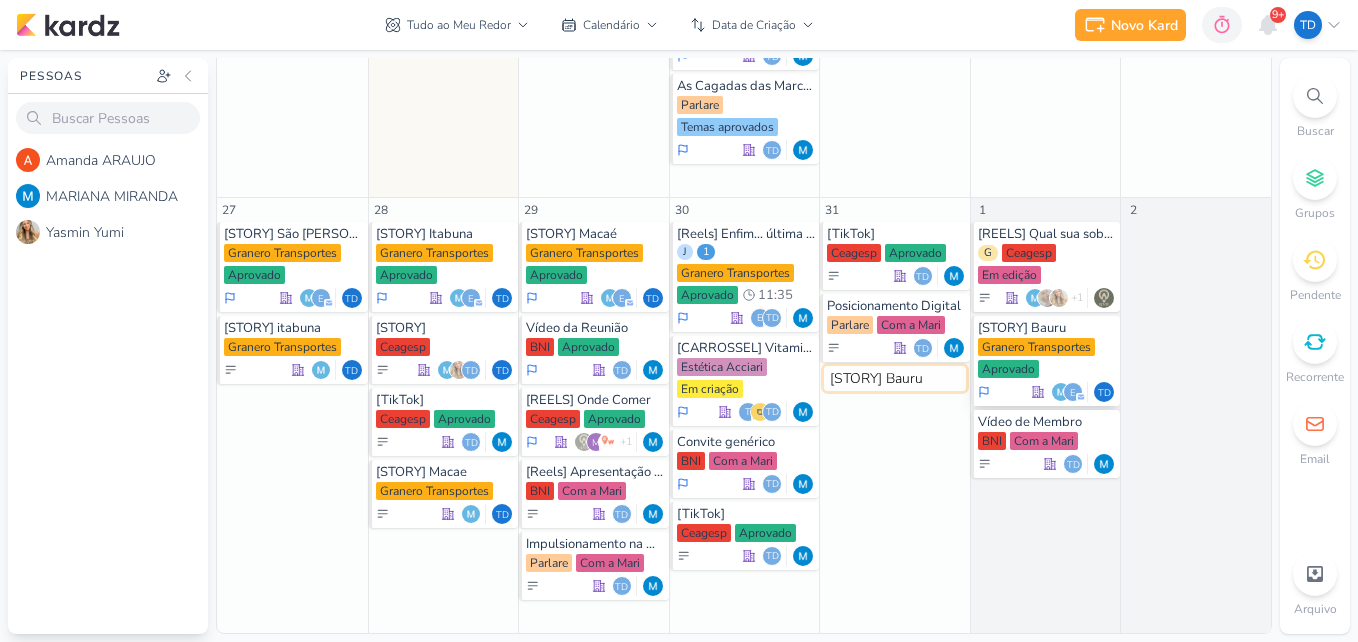 type on "[STORY] Bauru" 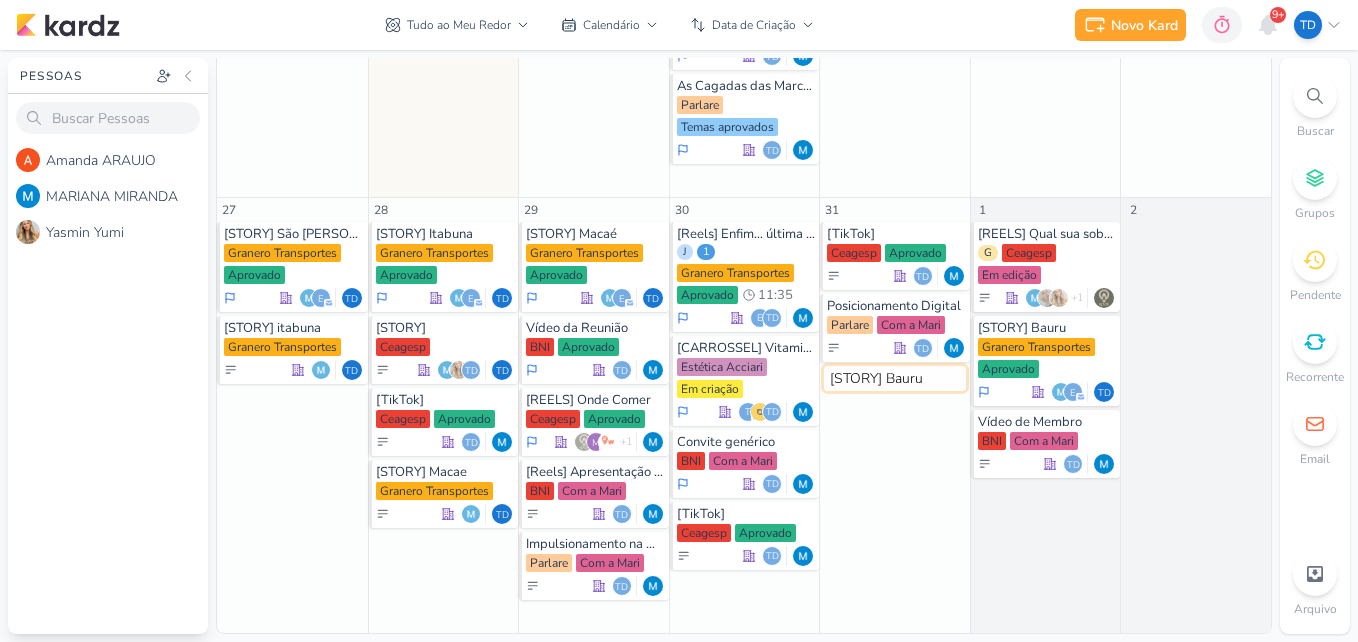 click on "[STORY] Bauru" at bounding box center [895, 378] 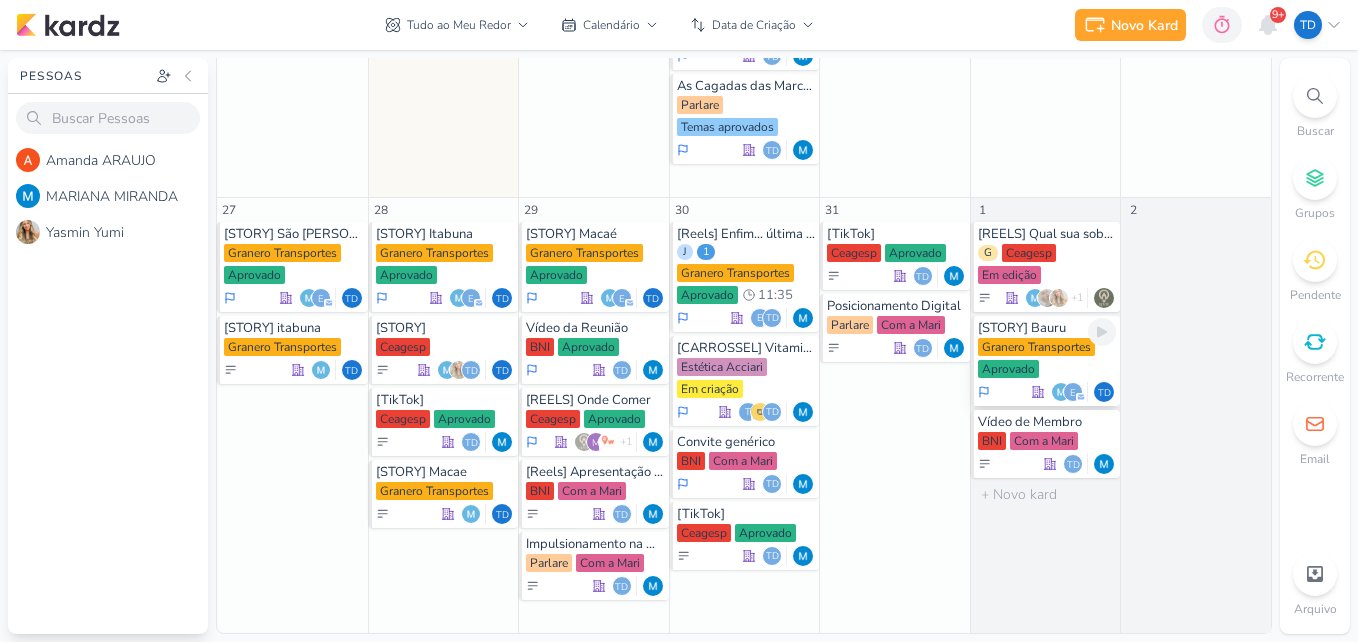 click on "Granero Transportes" at bounding box center (1036, 347) 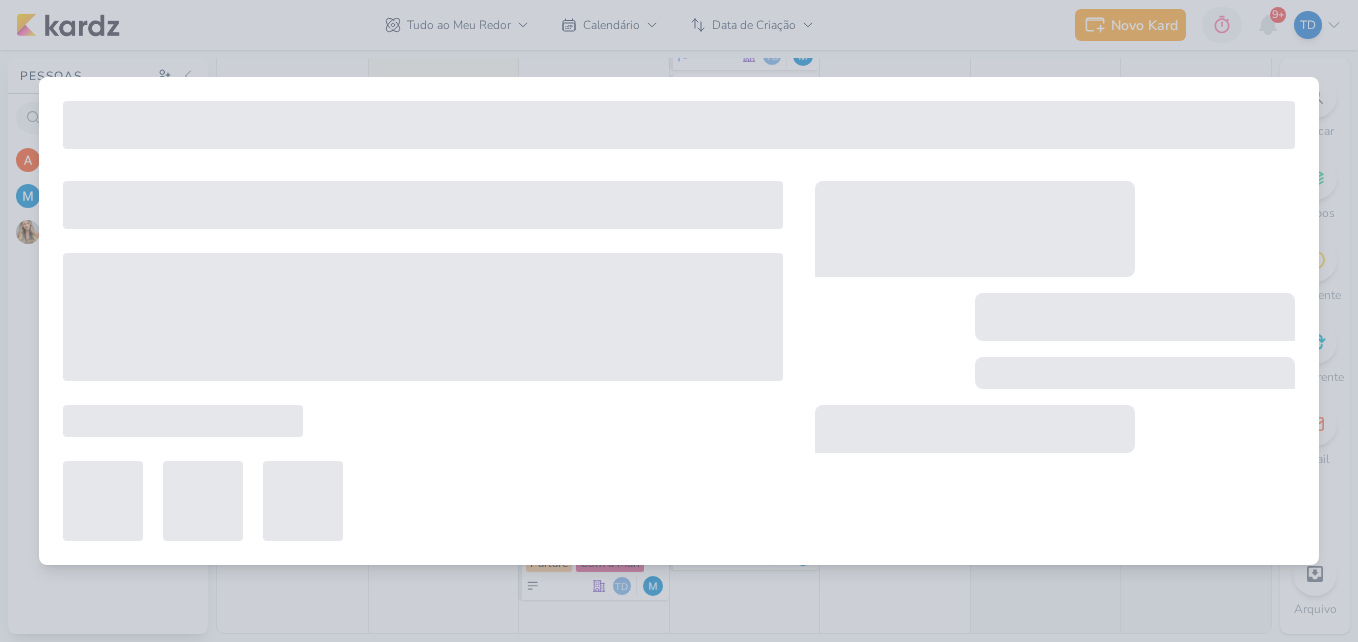 type on "[STORY] Bauru" 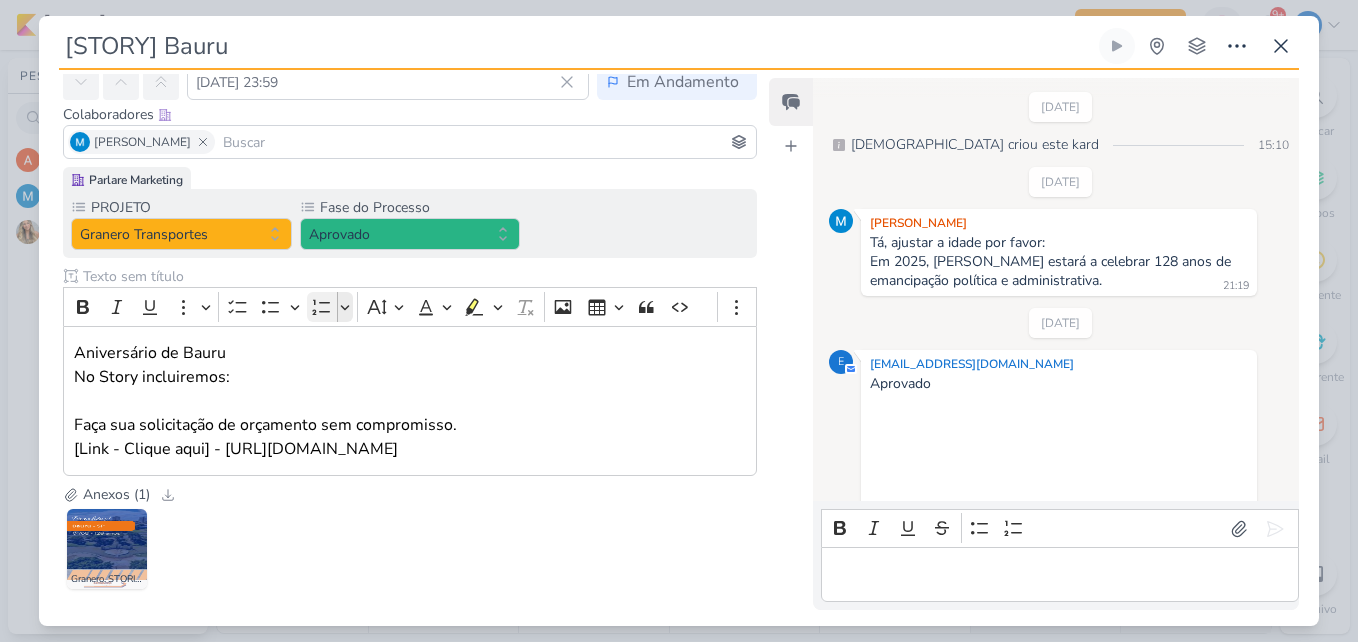 scroll, scrollTop: 3, scrollLeft: 0, axis: vertical 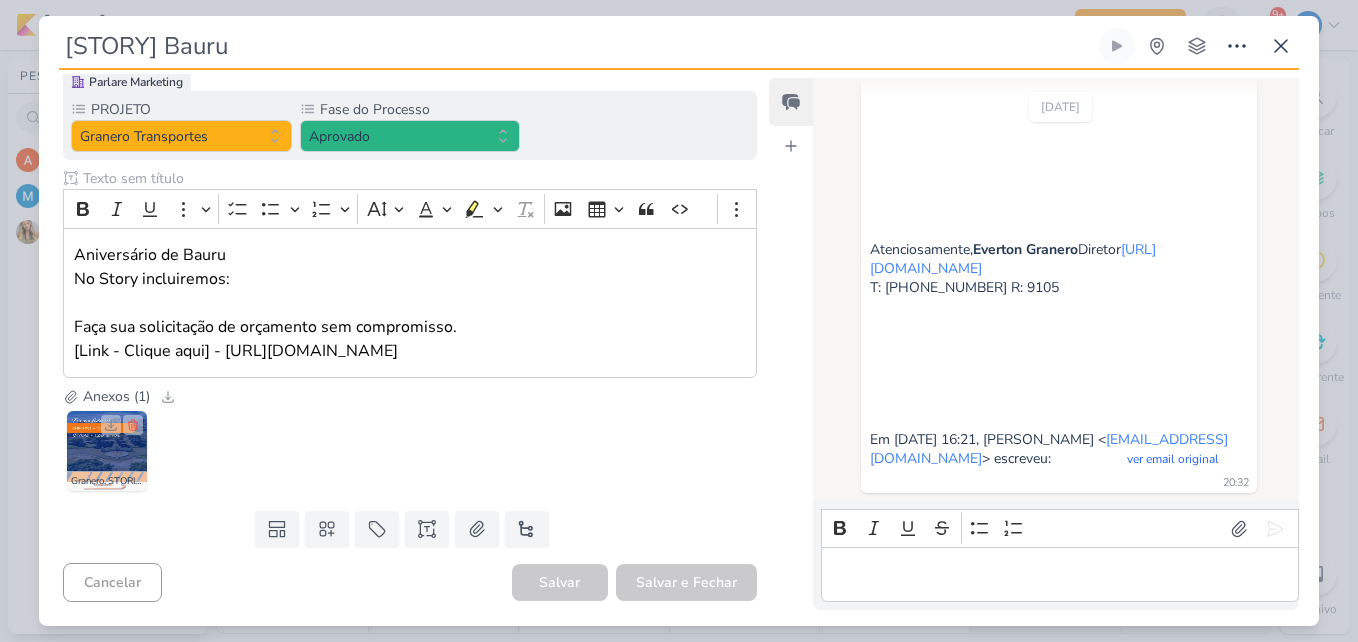 click at bounding box center [107, 451] 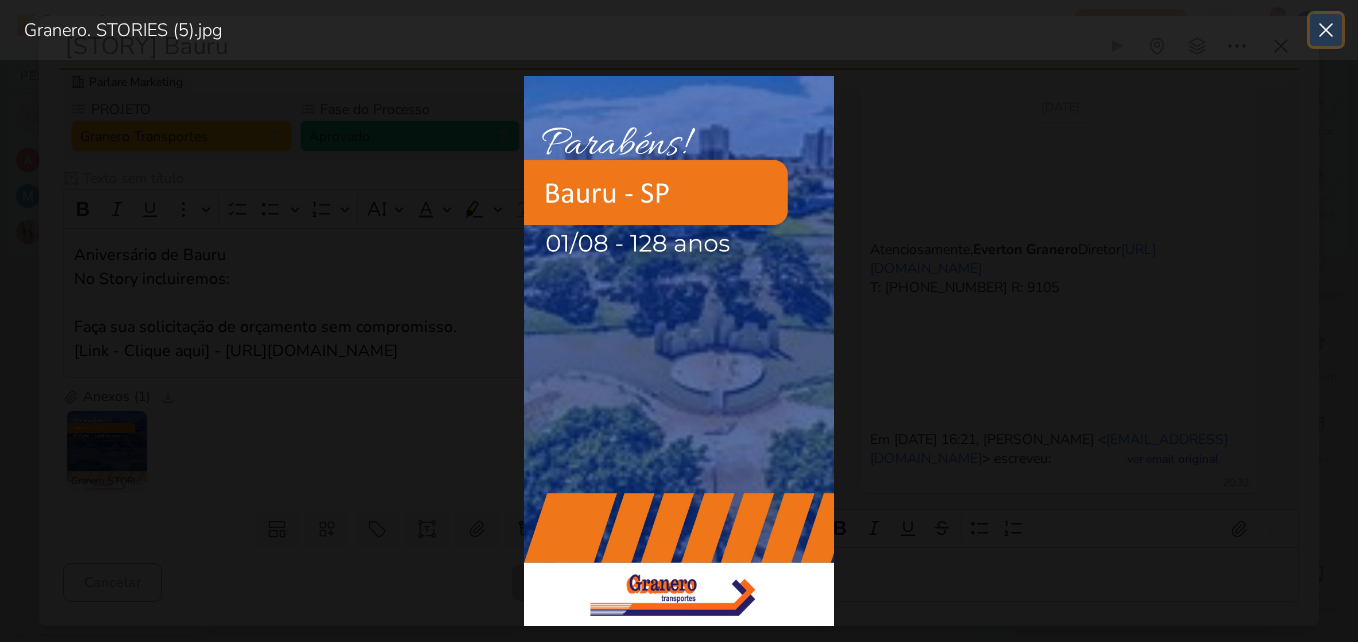 click 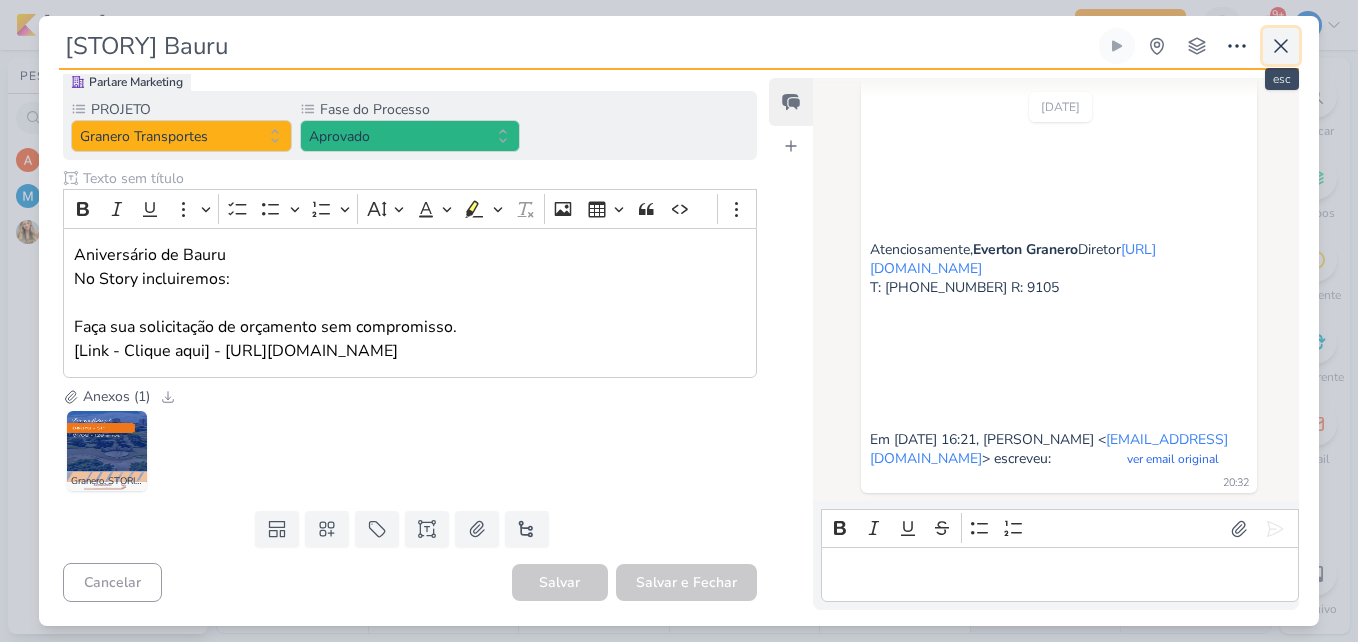 click at bounding box center (1281, 46) 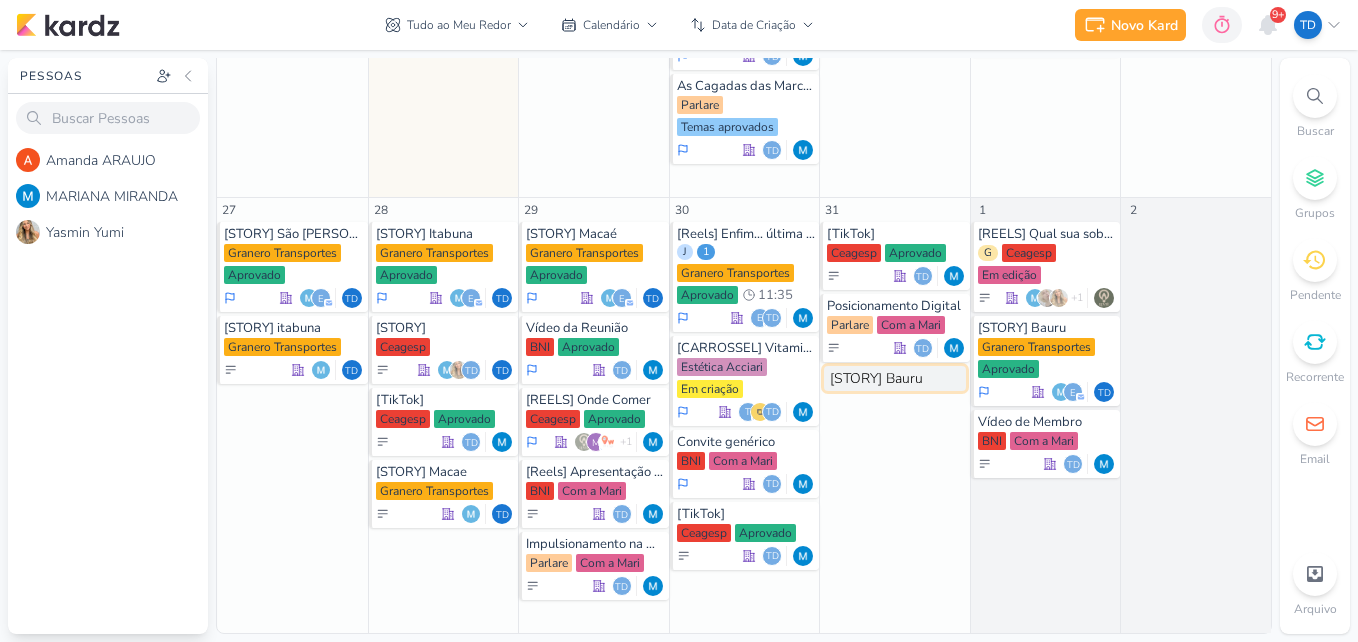 click on "[STORY] Bauru" at bounding box center (895, 378) 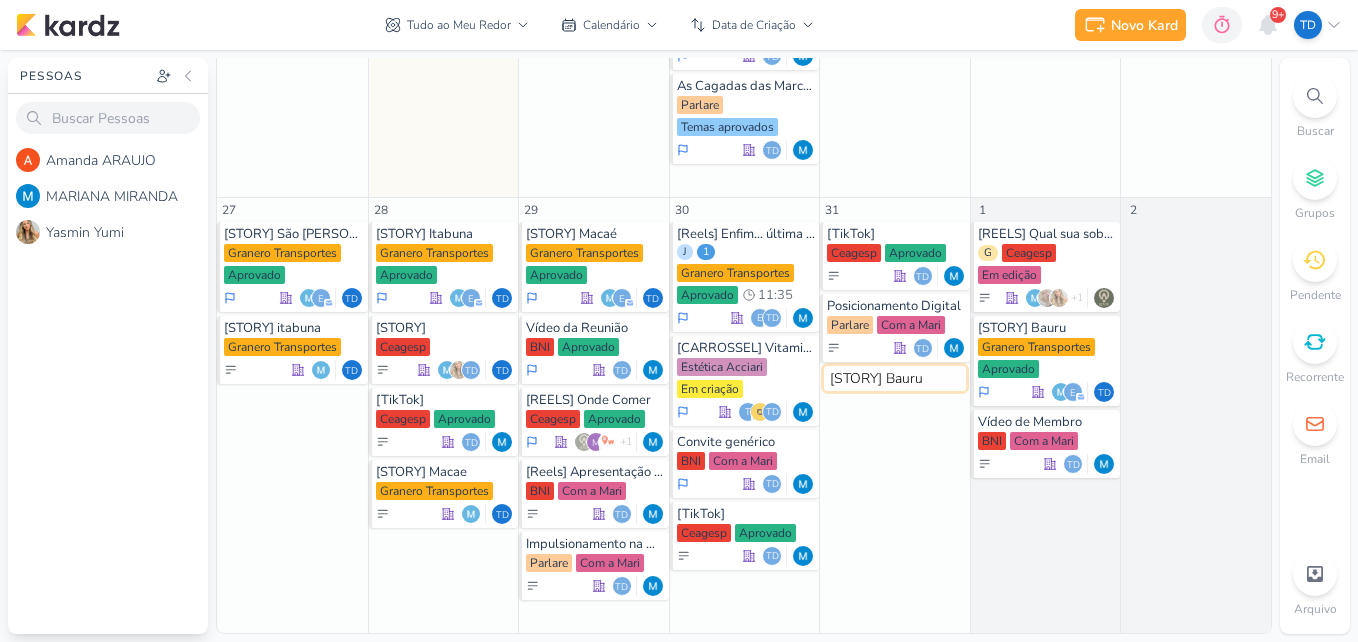 click on "[STORY] Bauru" at bounding box center (895, 378) 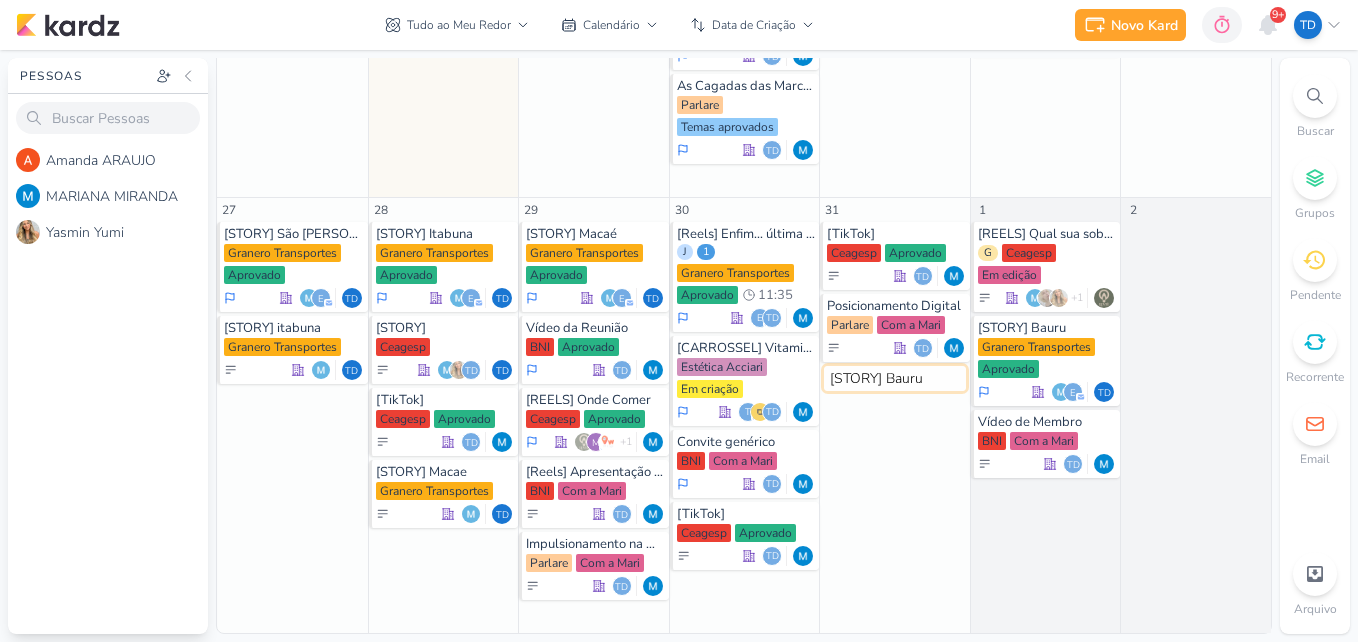type 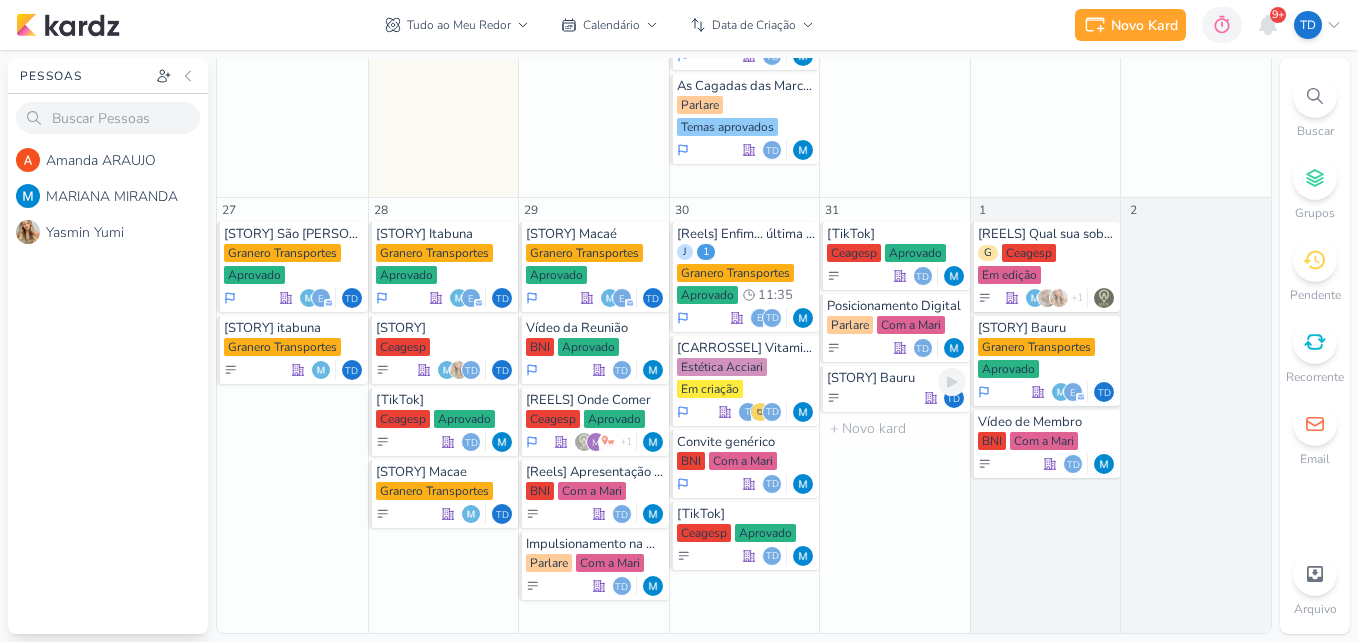 click on "[STORY] Bauru
Td" at bounding box center [895, 389] 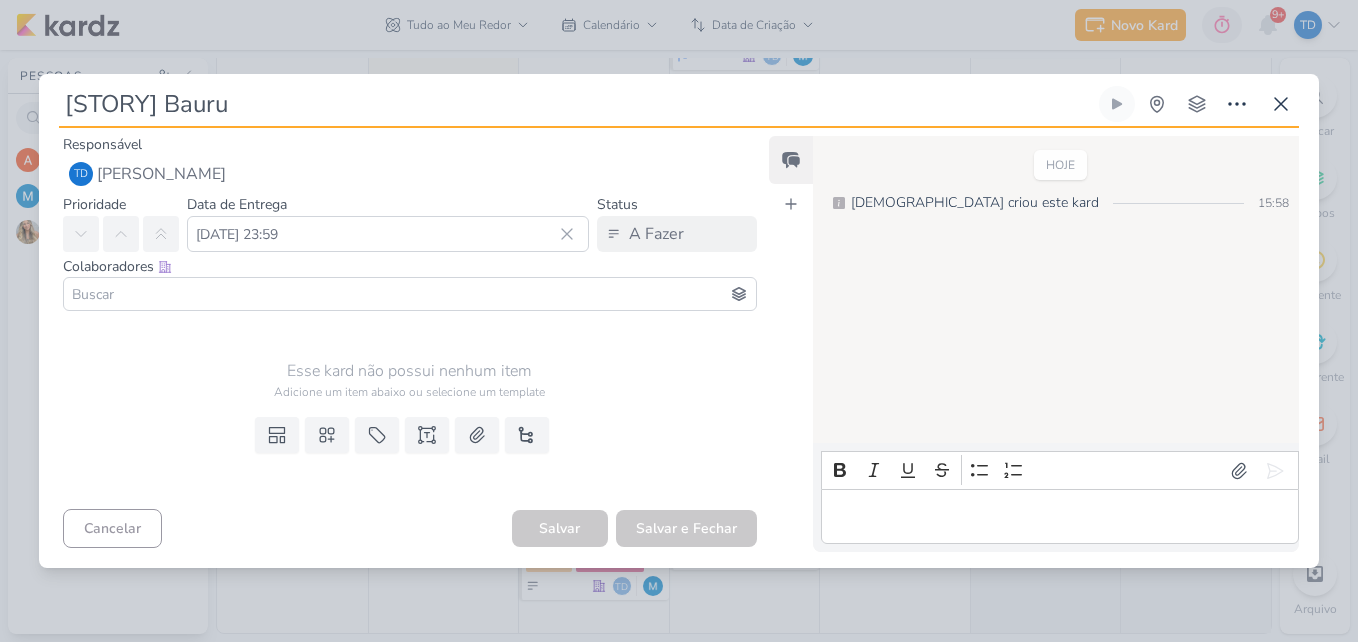 click at bounding box center [410, 294] 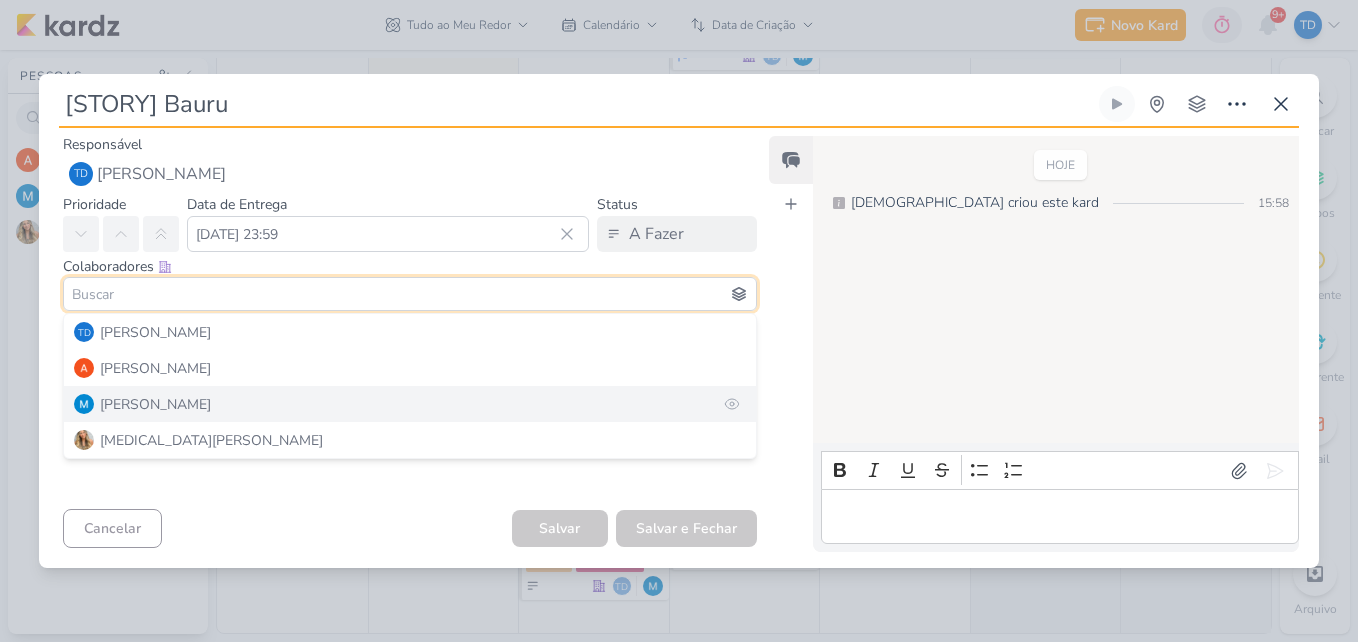 click on "[PERSON_NAME]" at bounding box center [155, 404] 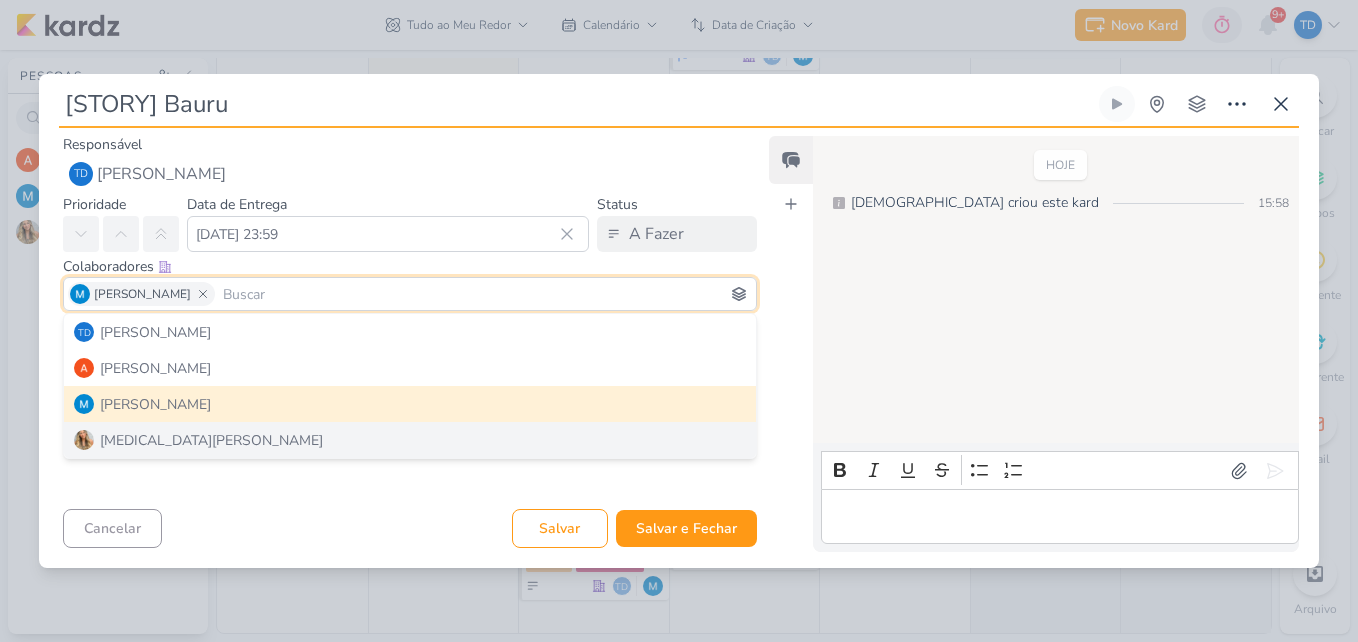 click on "Cancelar
[GEOGRAPHIC_DATA]
Salvar e Fechar
Ctrl + Enter" at bounding box center (402, 526) 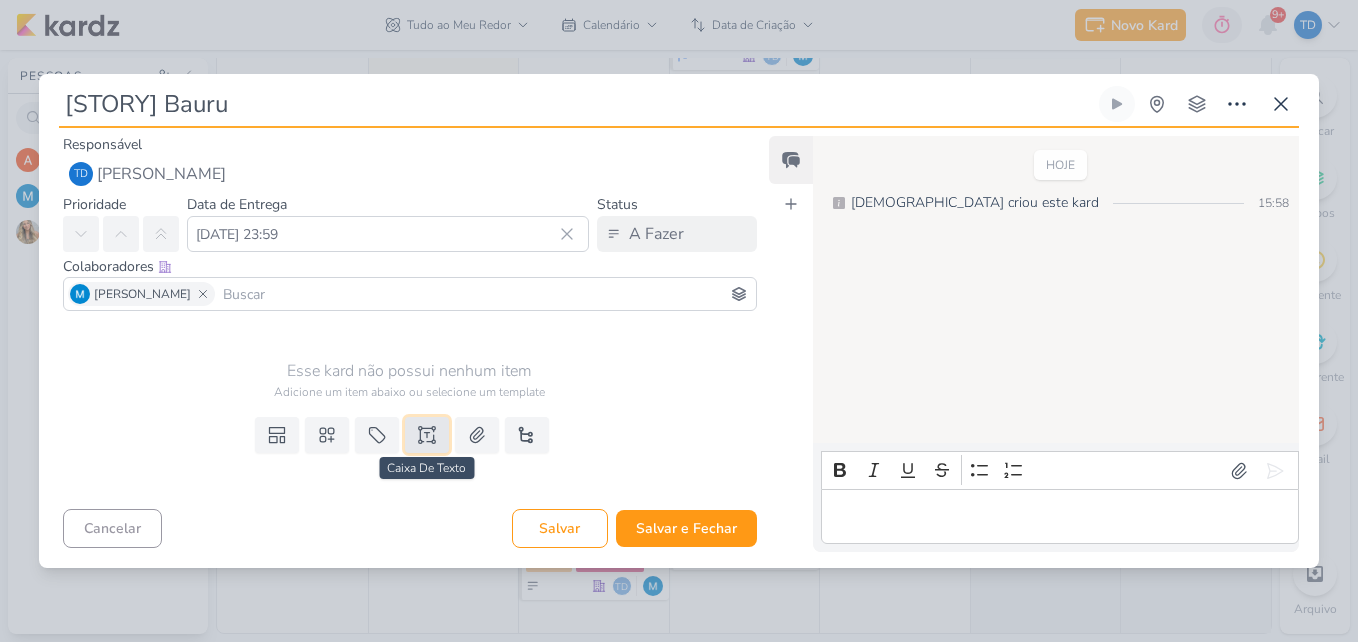 click at bounding box center [427, 435] 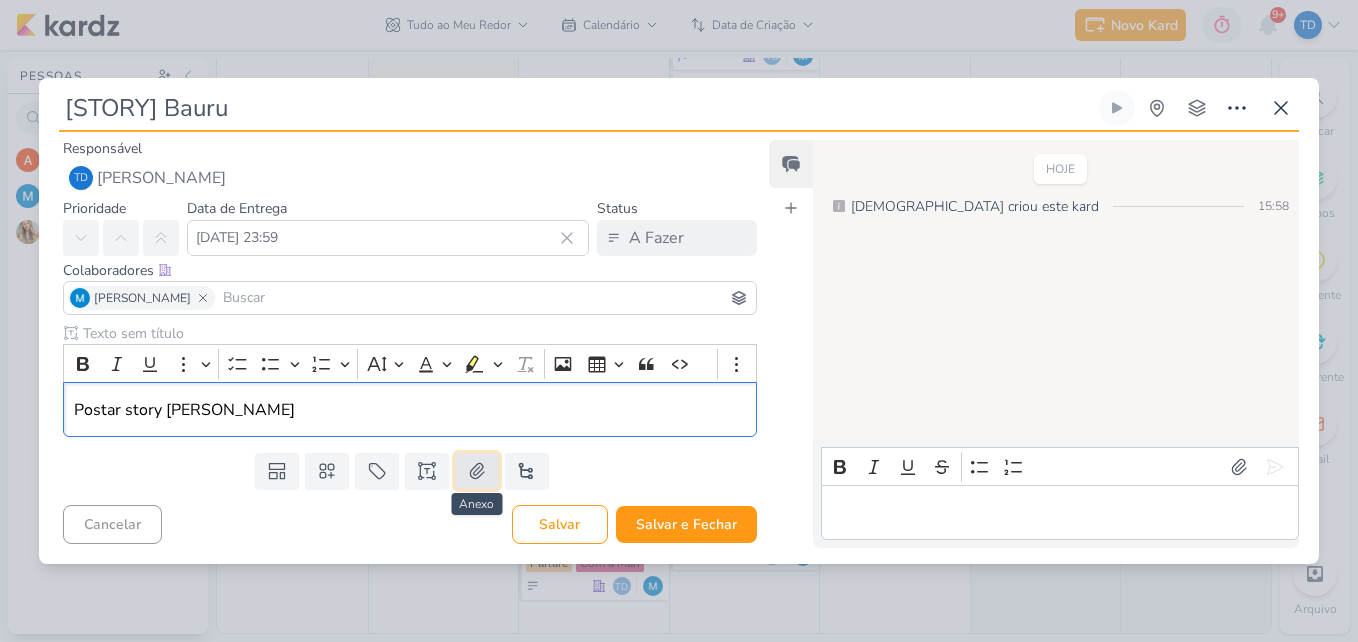click 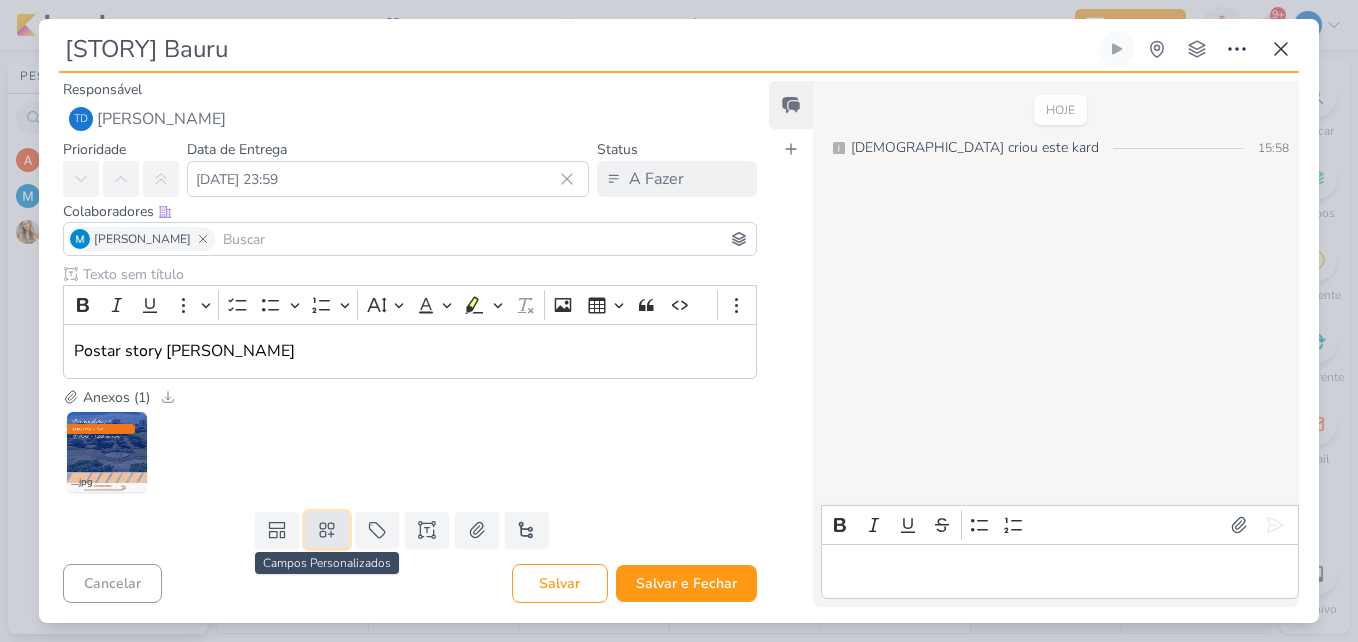 click at bounding box center [327, 530] 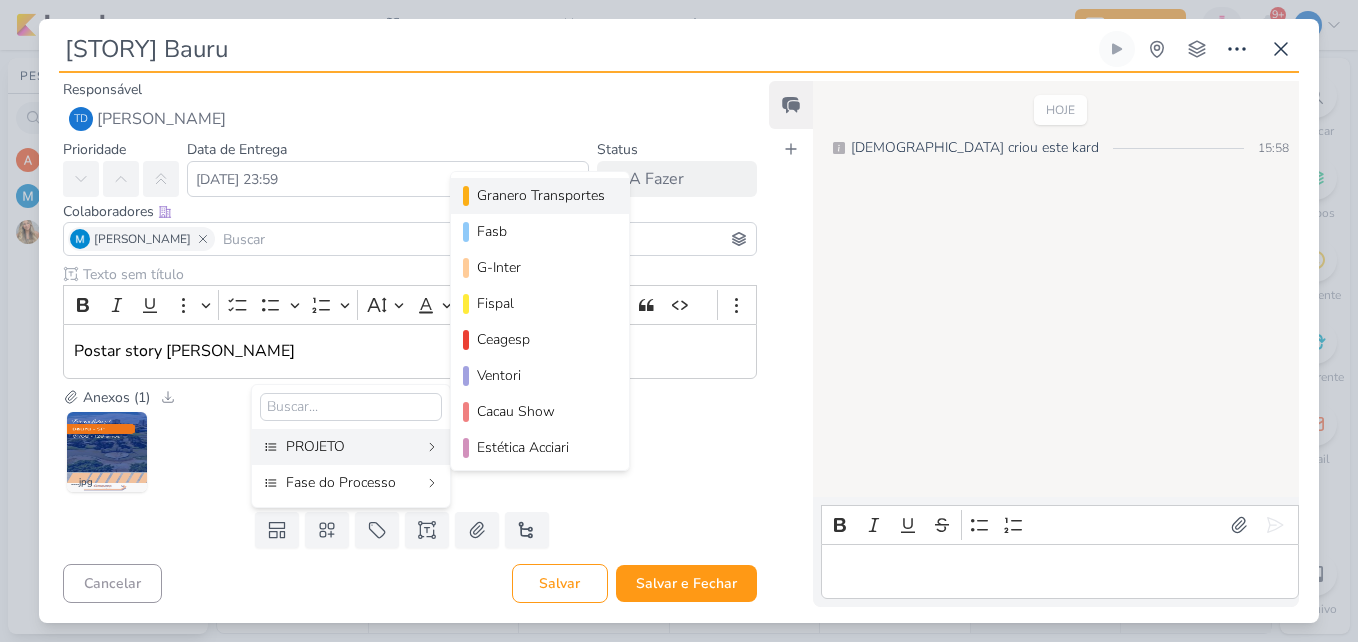 click on "Granero Transportes" at bounding box center (541, 195) 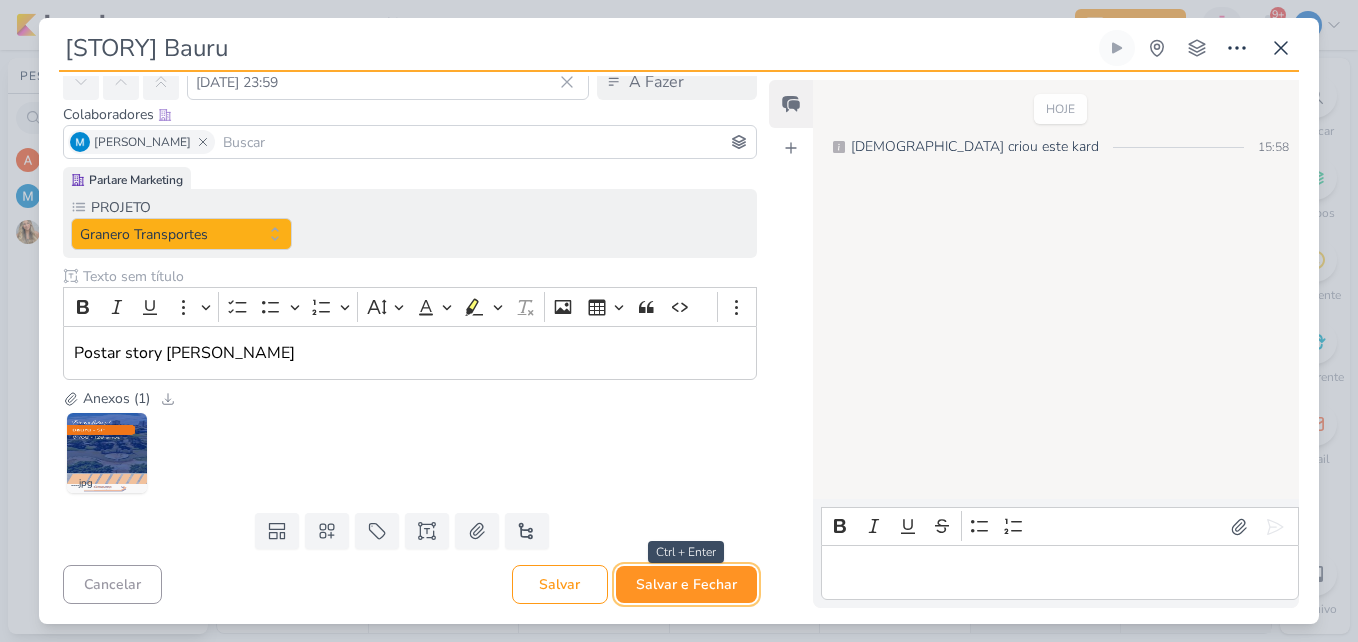 click on "Salvar e Fechar" at bounding box center (686, 584) 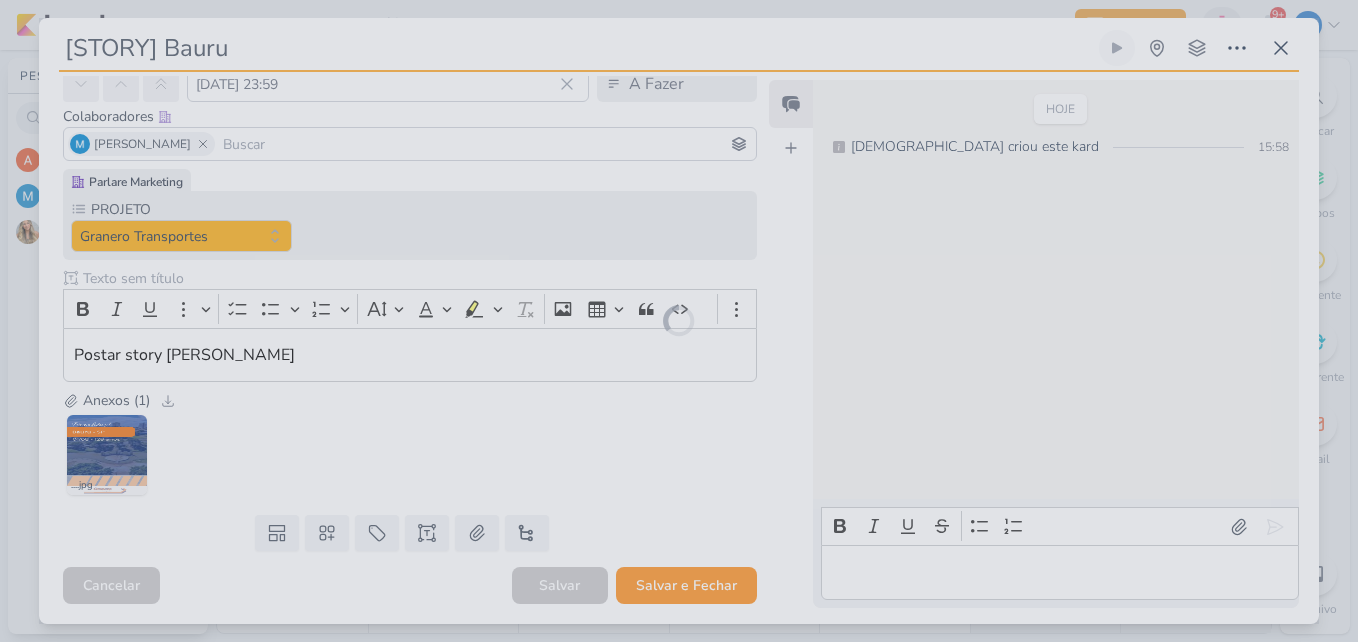 scroll, scrollTop: 94, scrollLeft: 0, axis: vertical 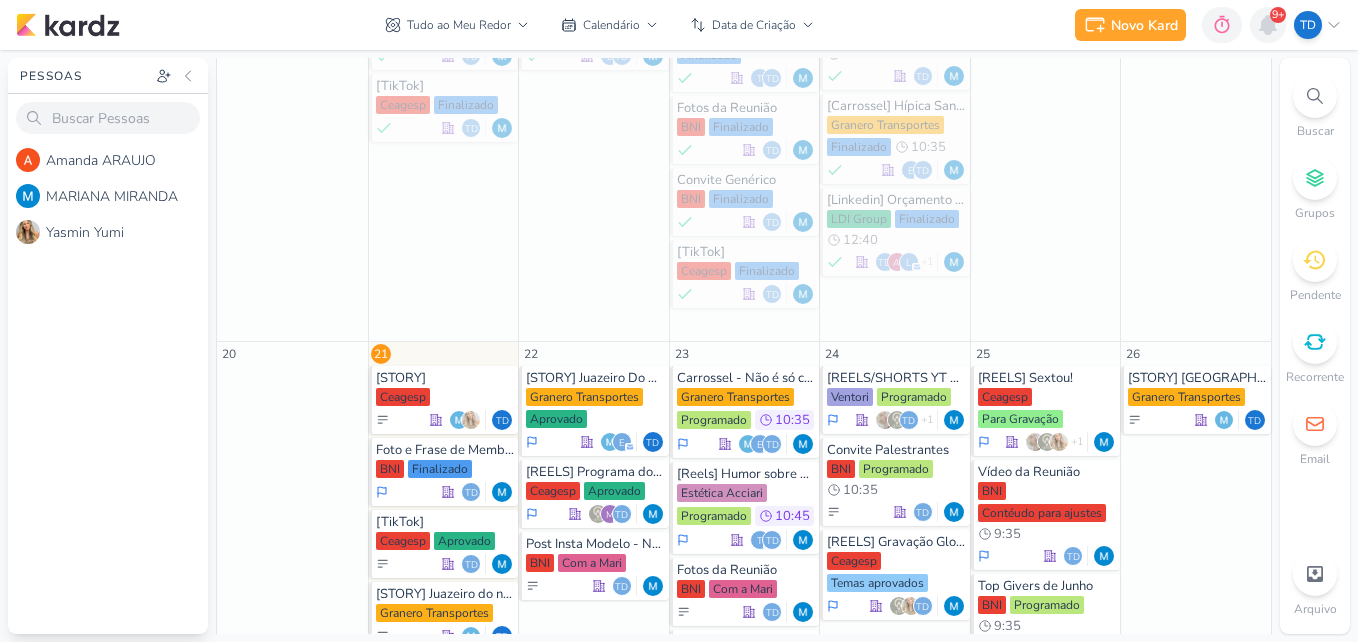 click at bounding box center (1268, 25) 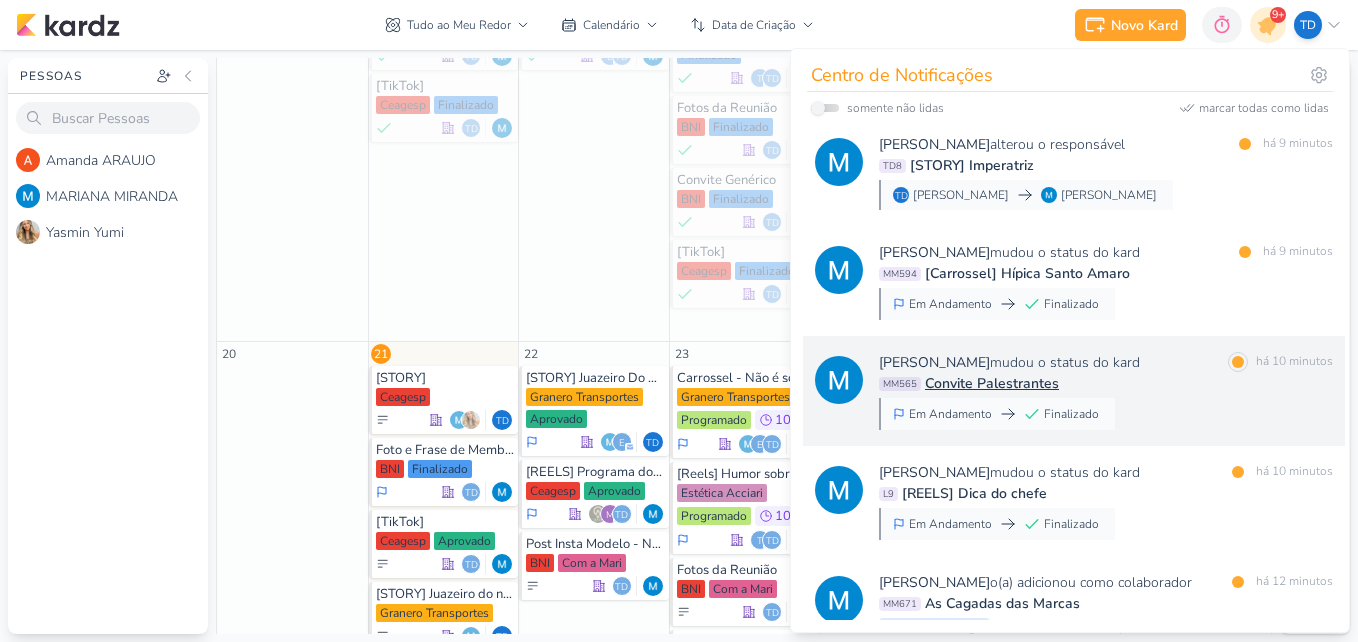 scroll, scrollTop: 500, scrollLeft: 0, axis: vertical 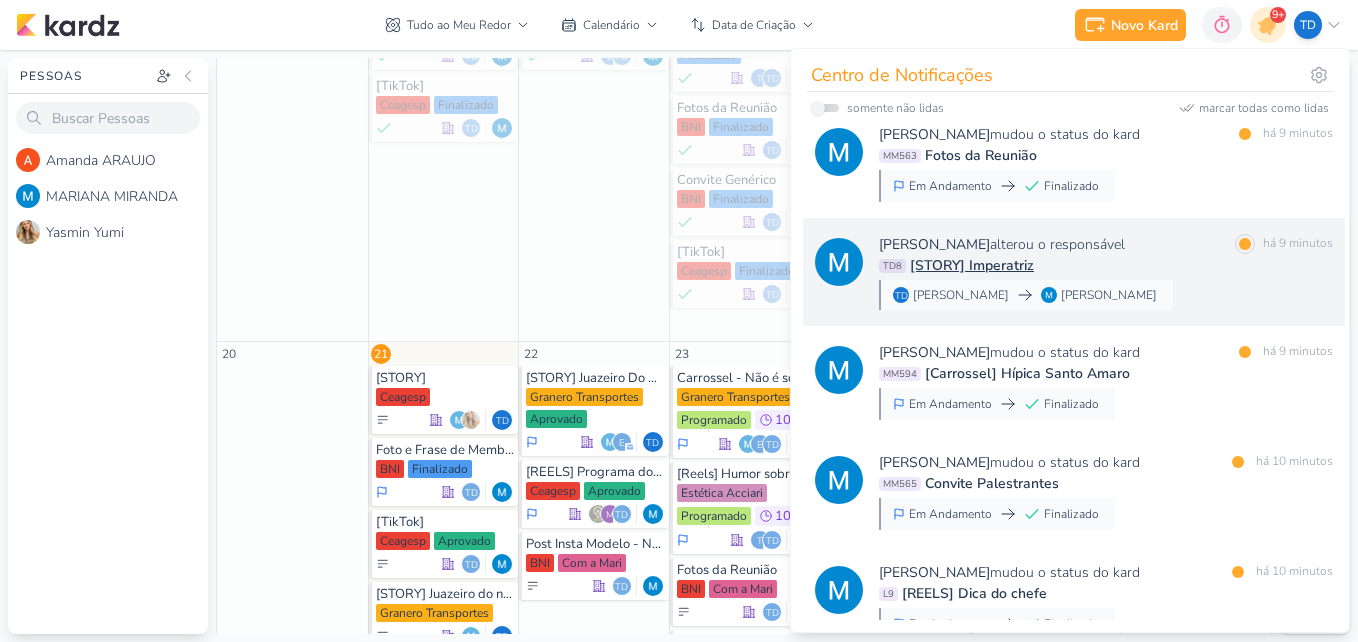 click on "TD8
[STORY] Imperatriz" at bounding box center (1106, 265) 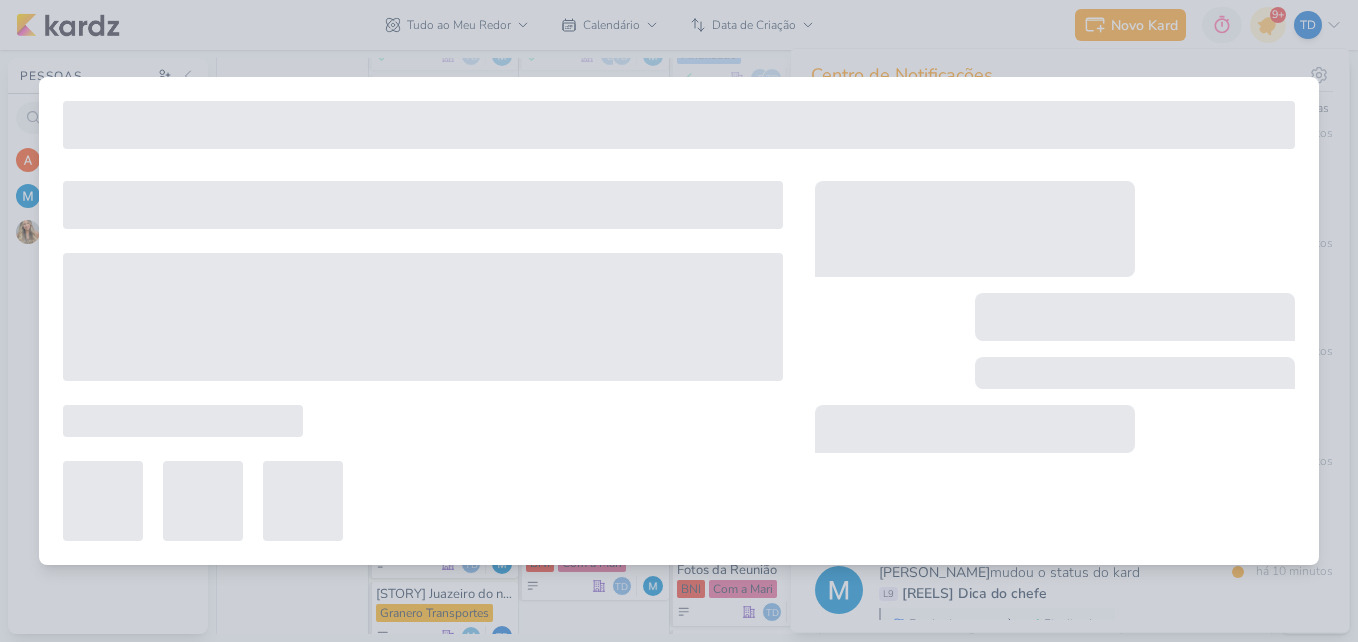 type on "[STORY] Imperatriz" 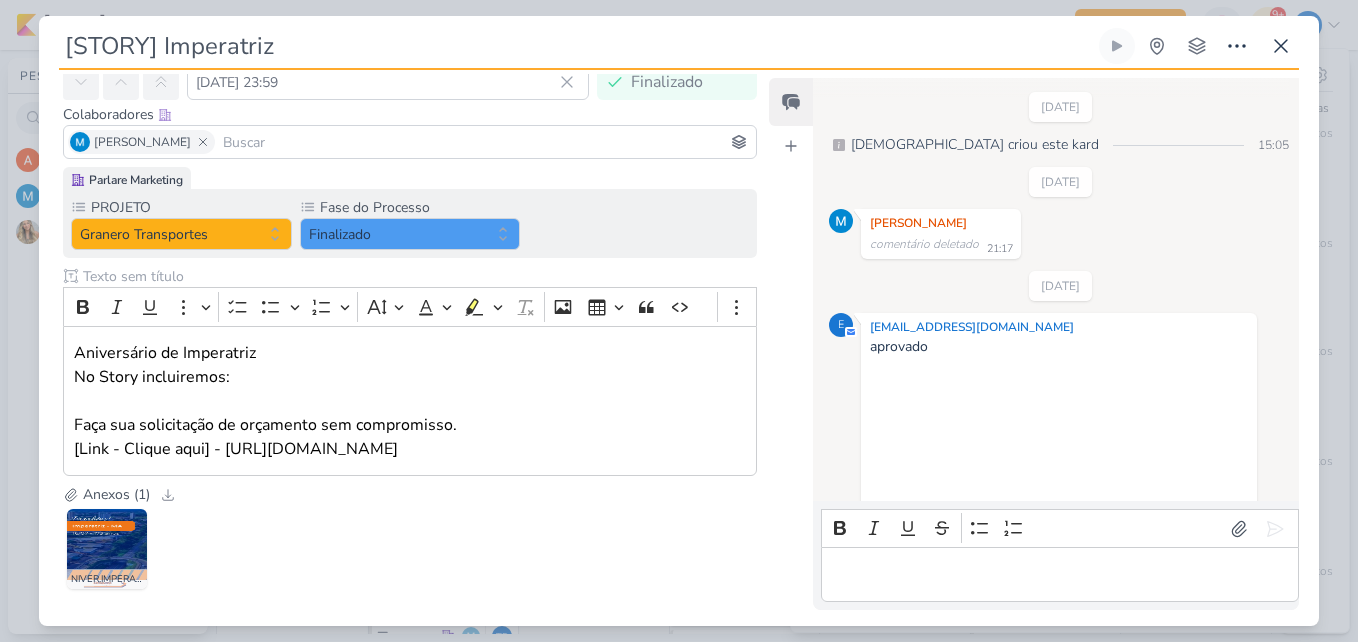 scroll, scrollTop: 3, scrollLeft: 0, axis: vertical 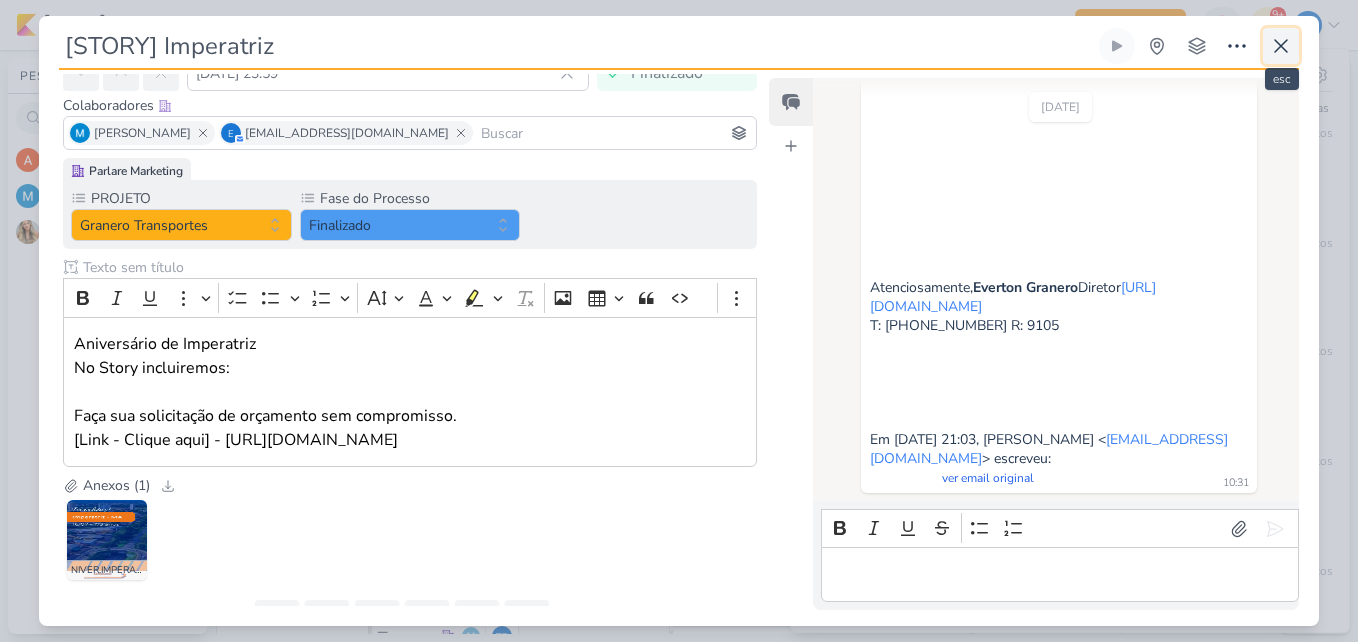 click 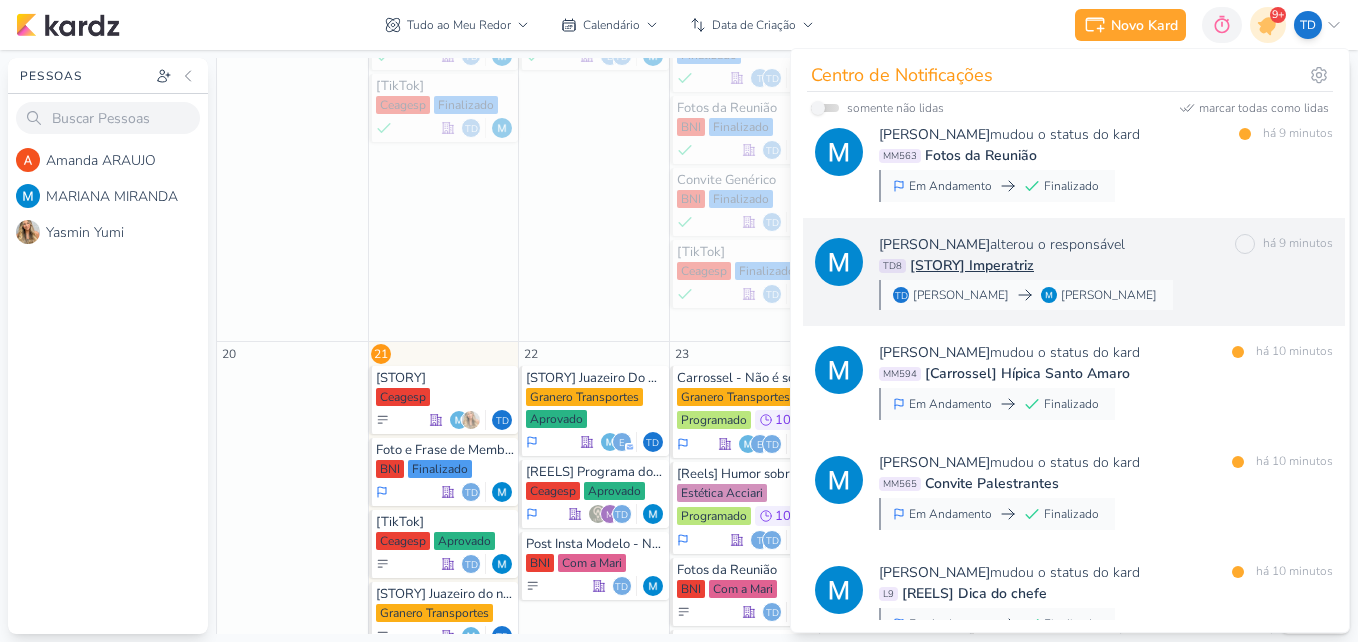 click on "TD8
[STORY] Imperatriz" at bounding box center (1106, 265) 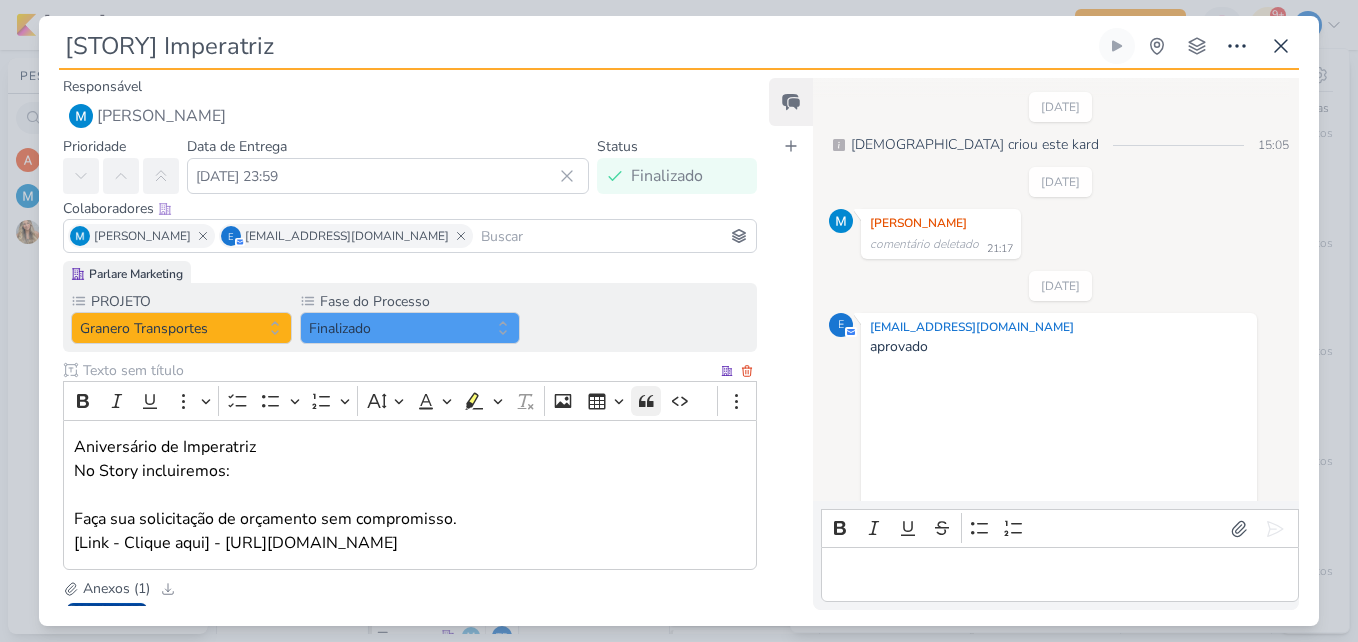 scroll, scrollTop: 439, scrollLeft: 0, axis: vertical 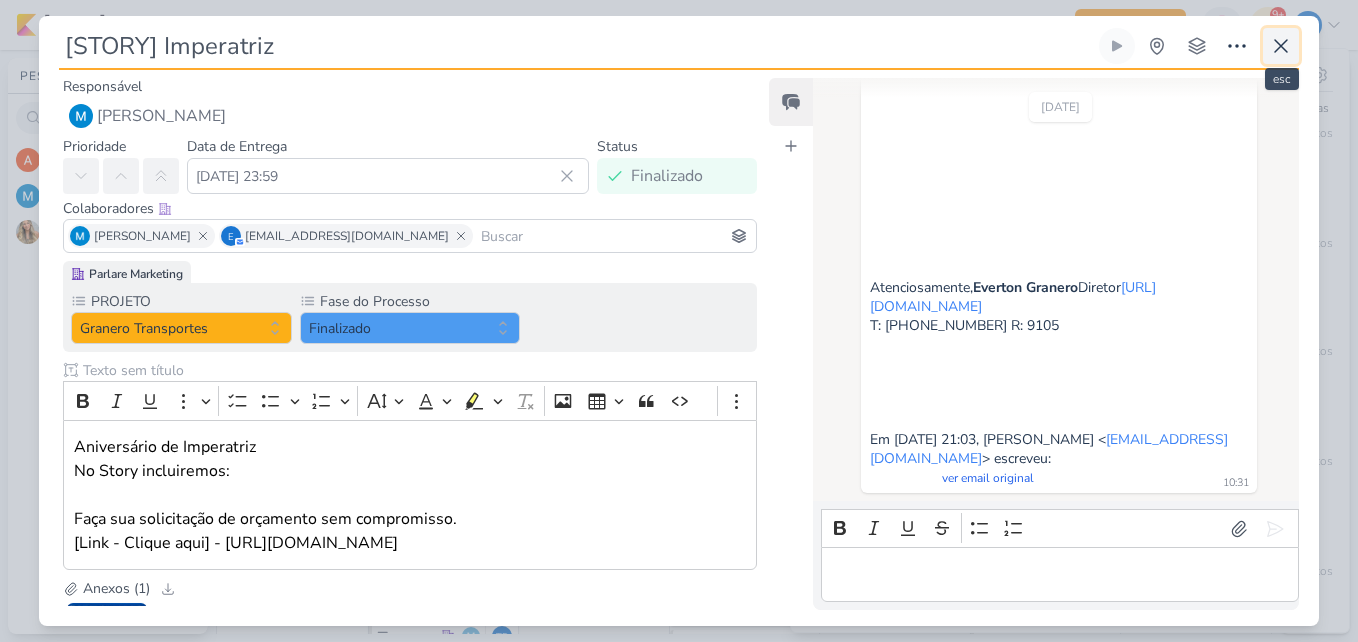 click at bounding box center [1281, 46] 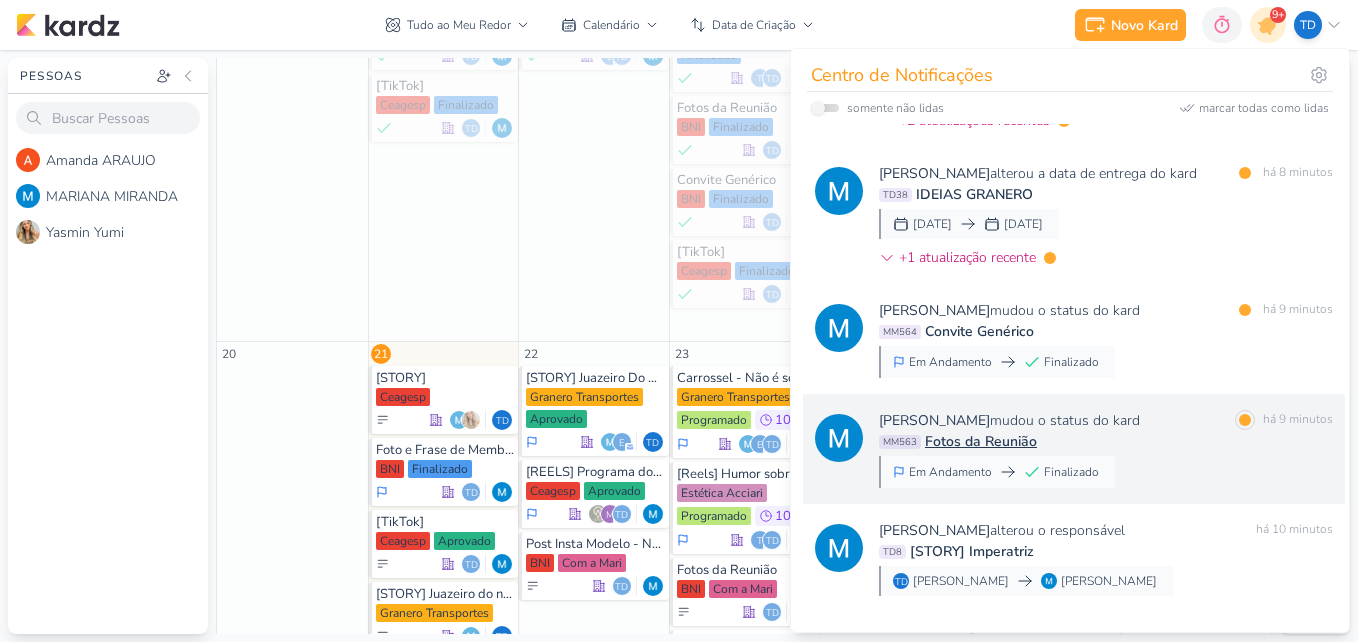 scroll, scrollTop: 200, scrollLeft: 0, axis: vertical 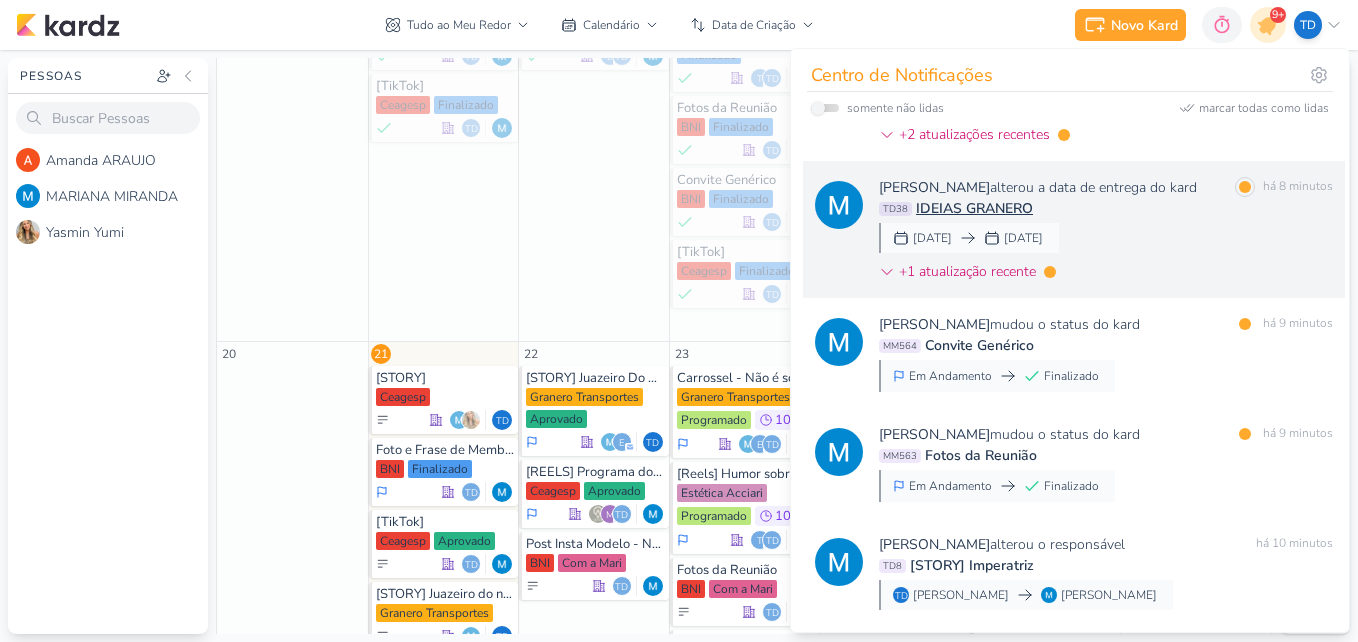 click on "[PERSON_NAME]  alterou a data de entrega do kard
marcar como lida
há 8 minutos
TD38
IDEIAS GRANERO
[DATE] de ago
+1 atualização recente" at bounding box center [1106, 233] 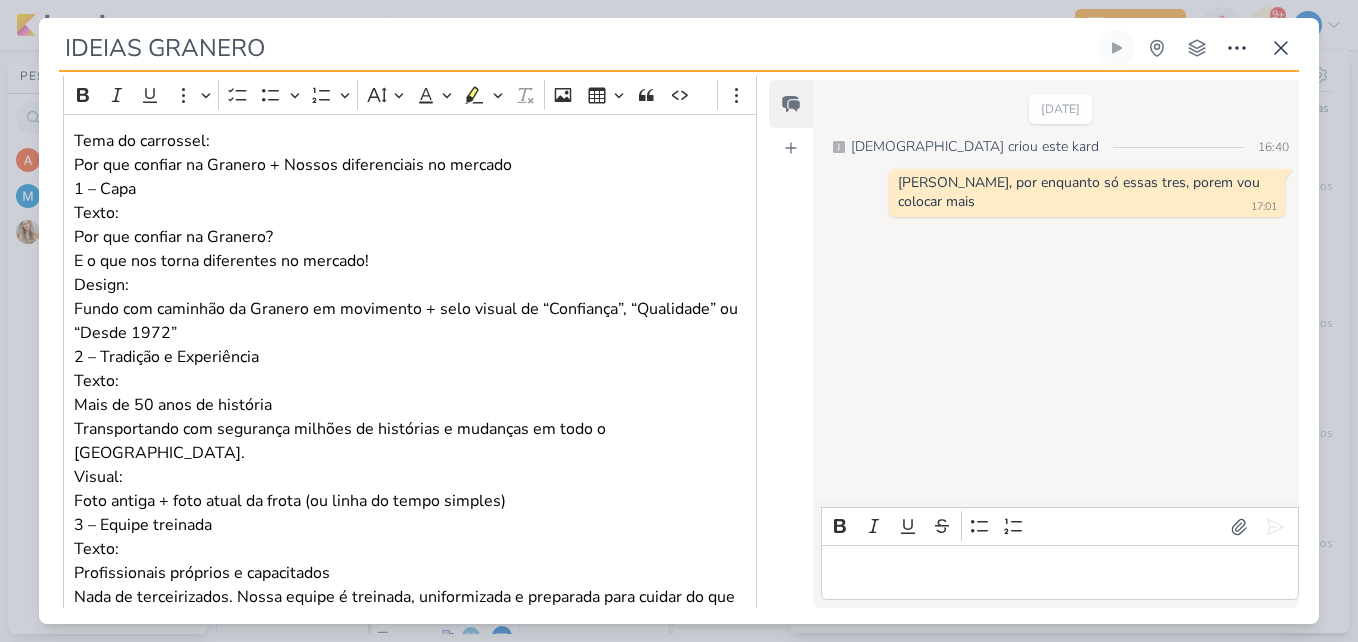 scroll, scrollTop: 0, scrollLeft: 0, axis: both 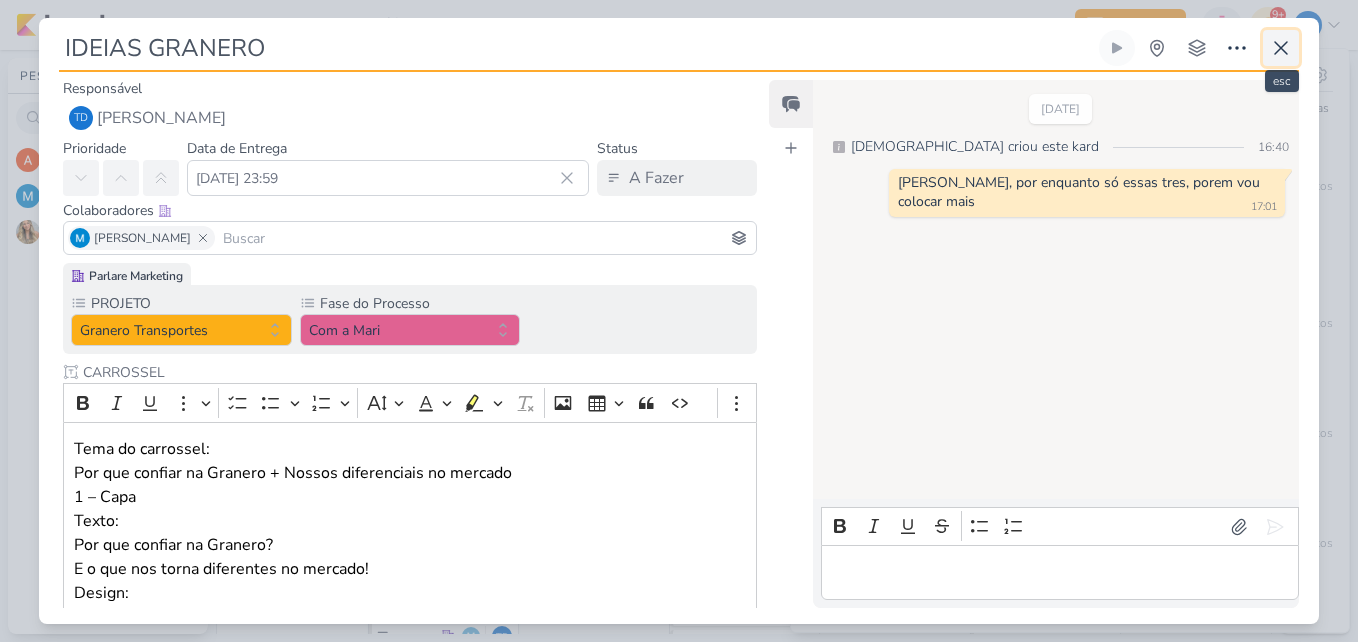 click 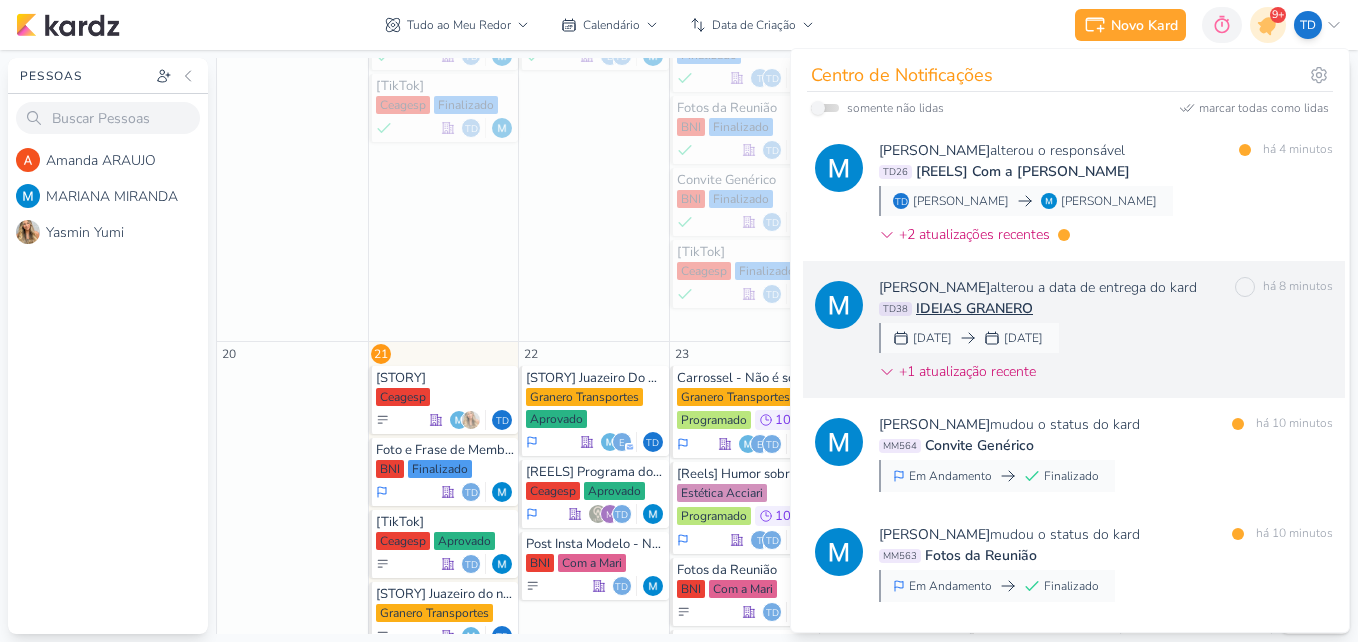 scroll, scrollTop: 0, scrollLeft: 0, axis: both 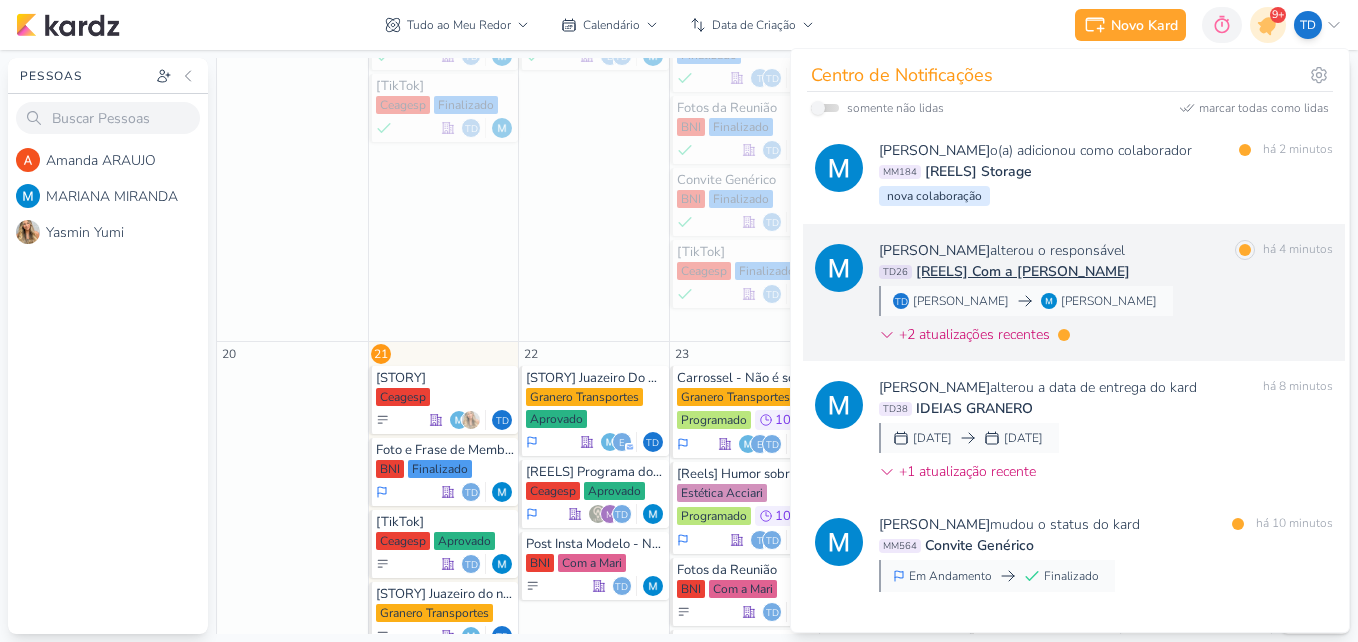 click on "TD26
[REELS] Com a [PERSON_NAME]" at bounding box center (1106, 271) 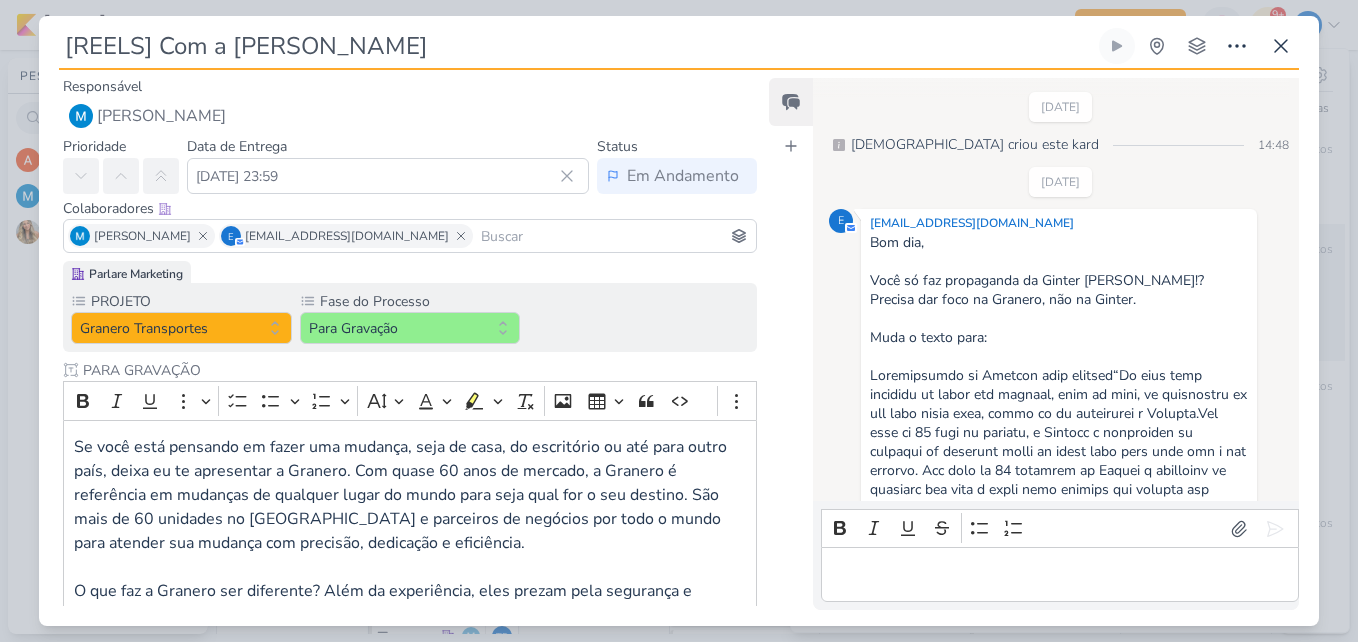 scroll, scrollTop: 1218, scrollLeft: 0, axis: vertical 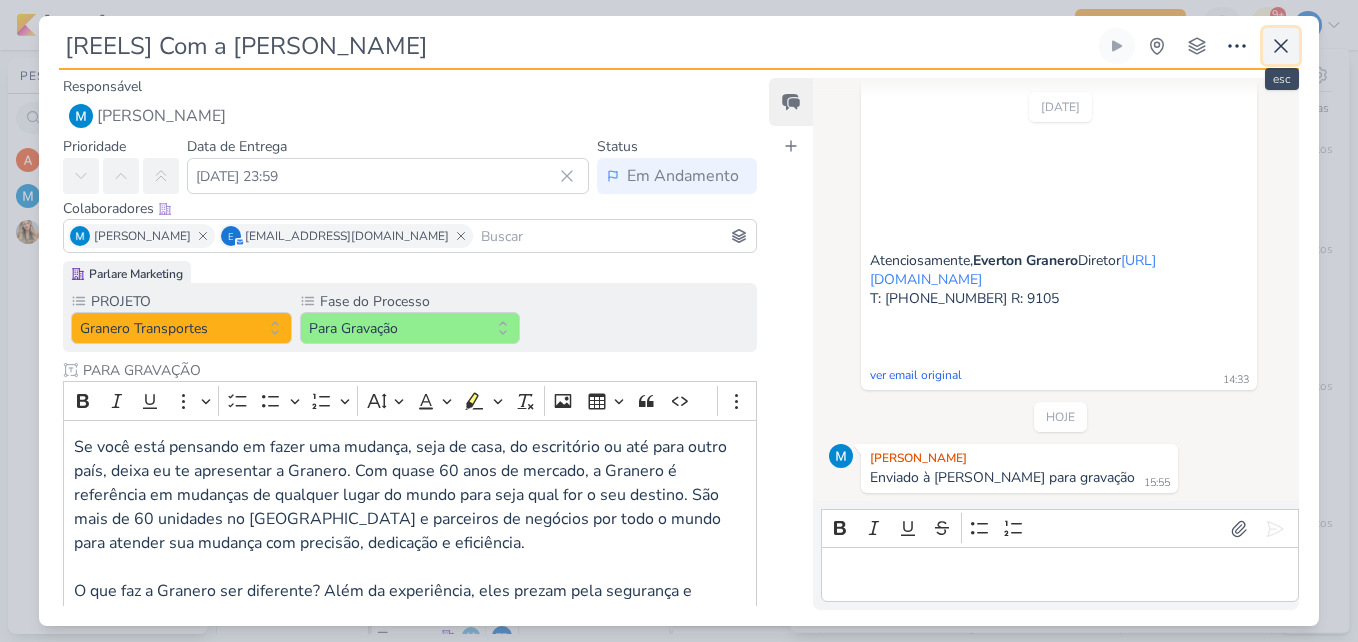 click 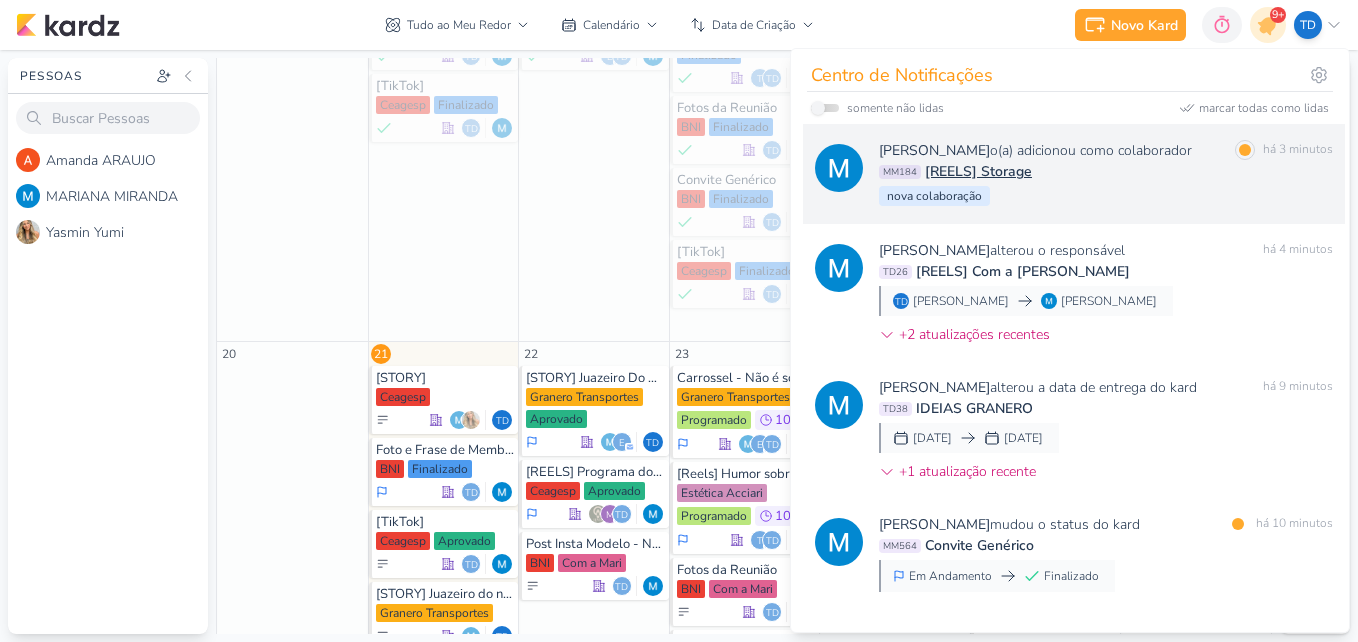 click on "[PERSON_NAME]  o(a) adicionou como colaborador
marcar como lida
há 3 minutos
MM184
[REELS] Storage
[GEOGRAPHIC_DATA]" at bounding box center (1106, 174) 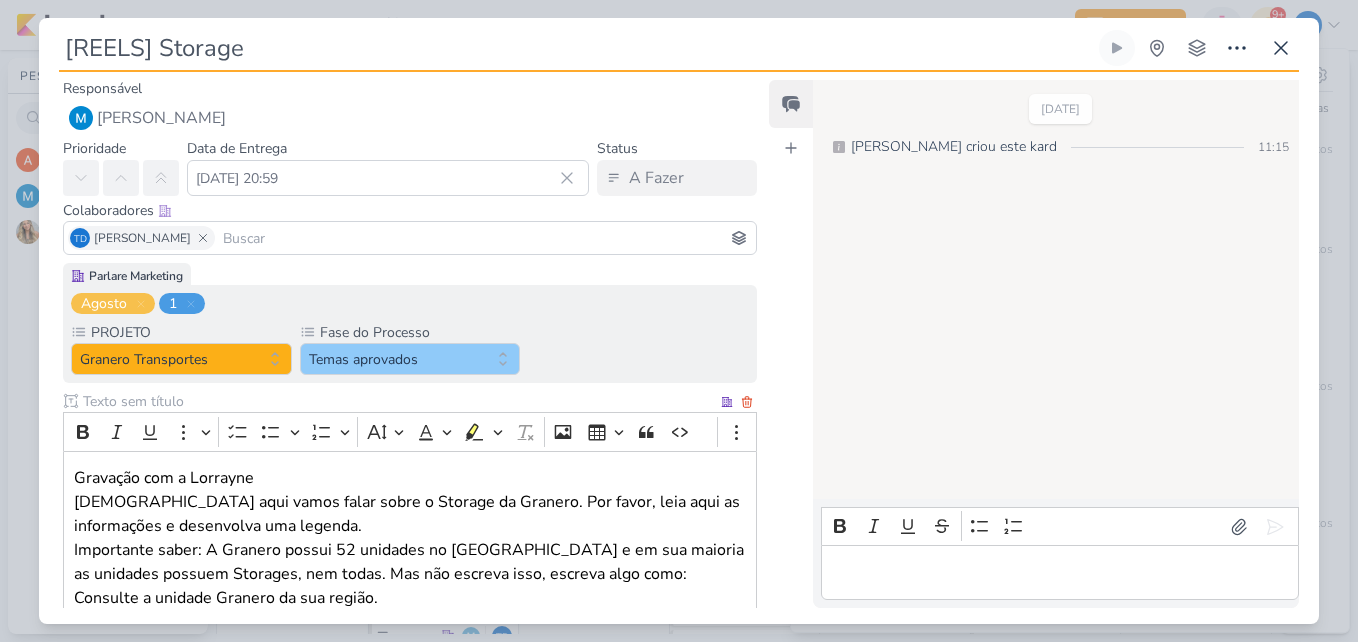 scroll, scrollTop: 100, scrollLeft: 0, axis: vertical 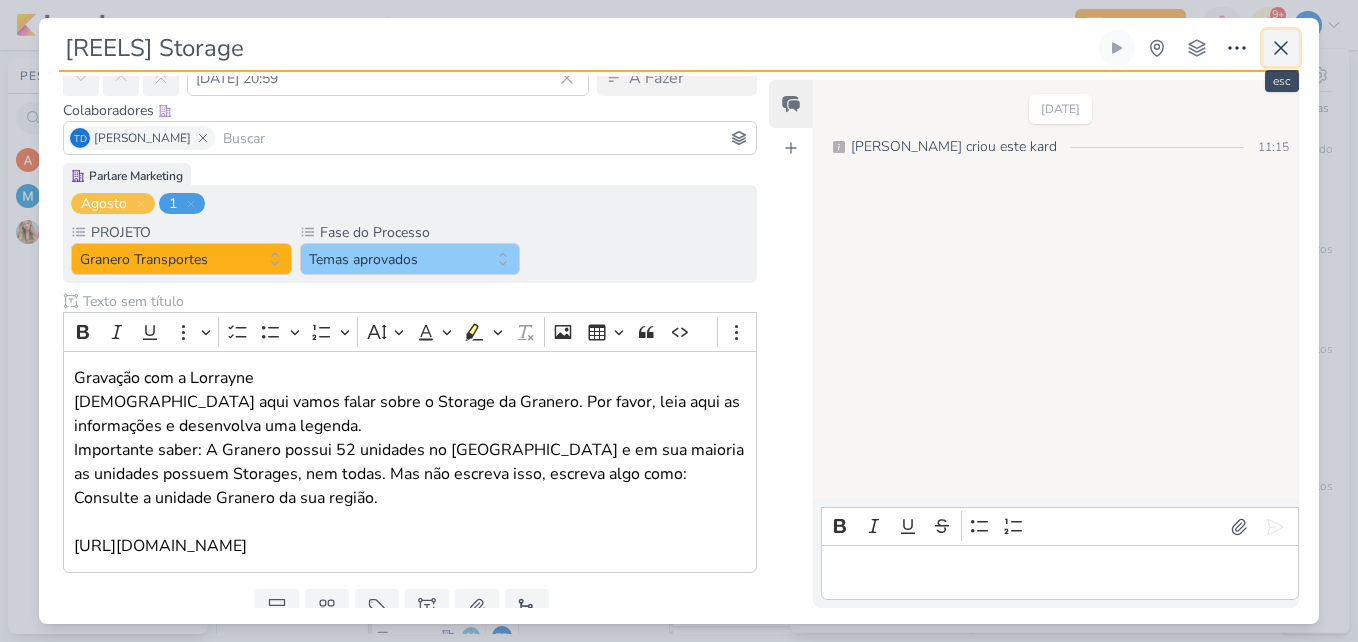 click 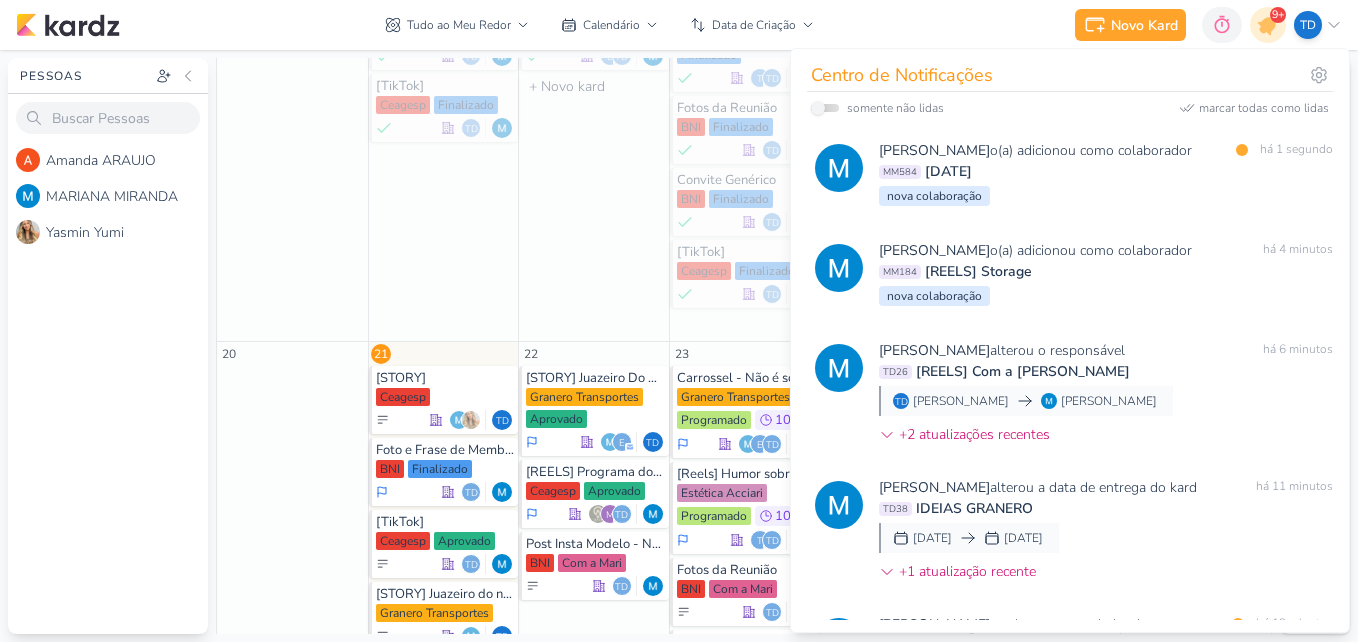 click on "15
[TikTok]
[GEOGRAPHIC_DATA]
Finalizado
Td" at bounding box center (593, 113) 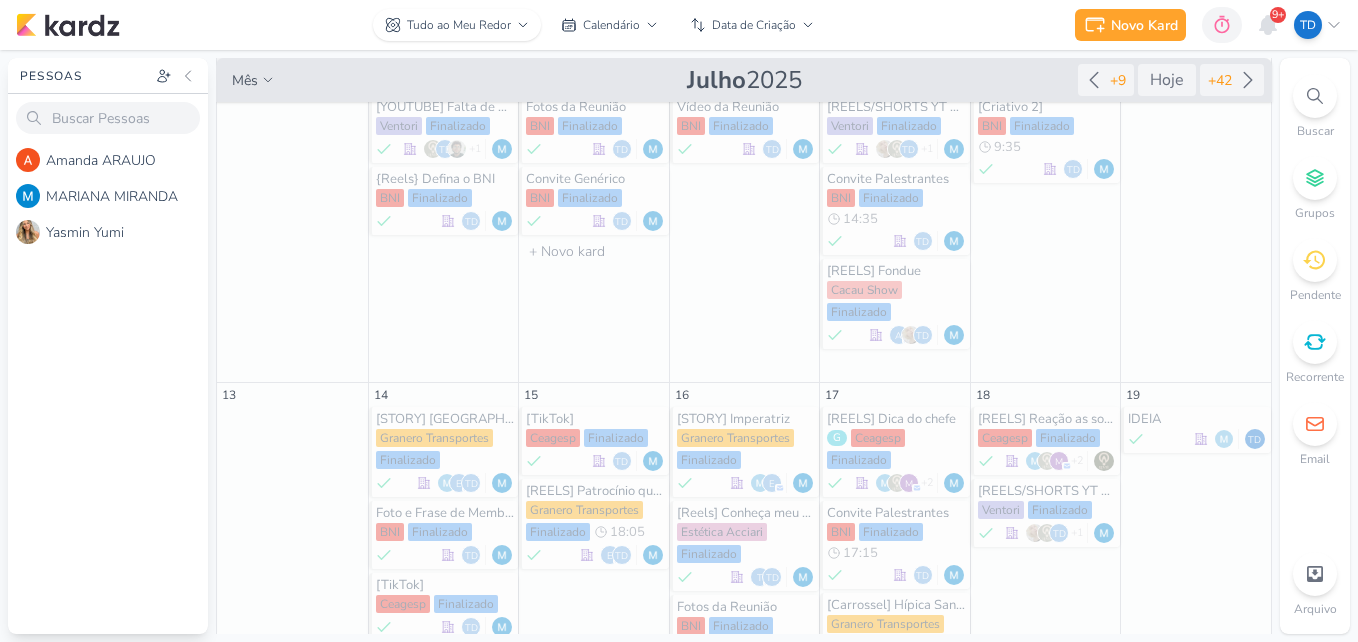 scroll, scrollTop: 89, scrollLeft: 0, axis: vertical 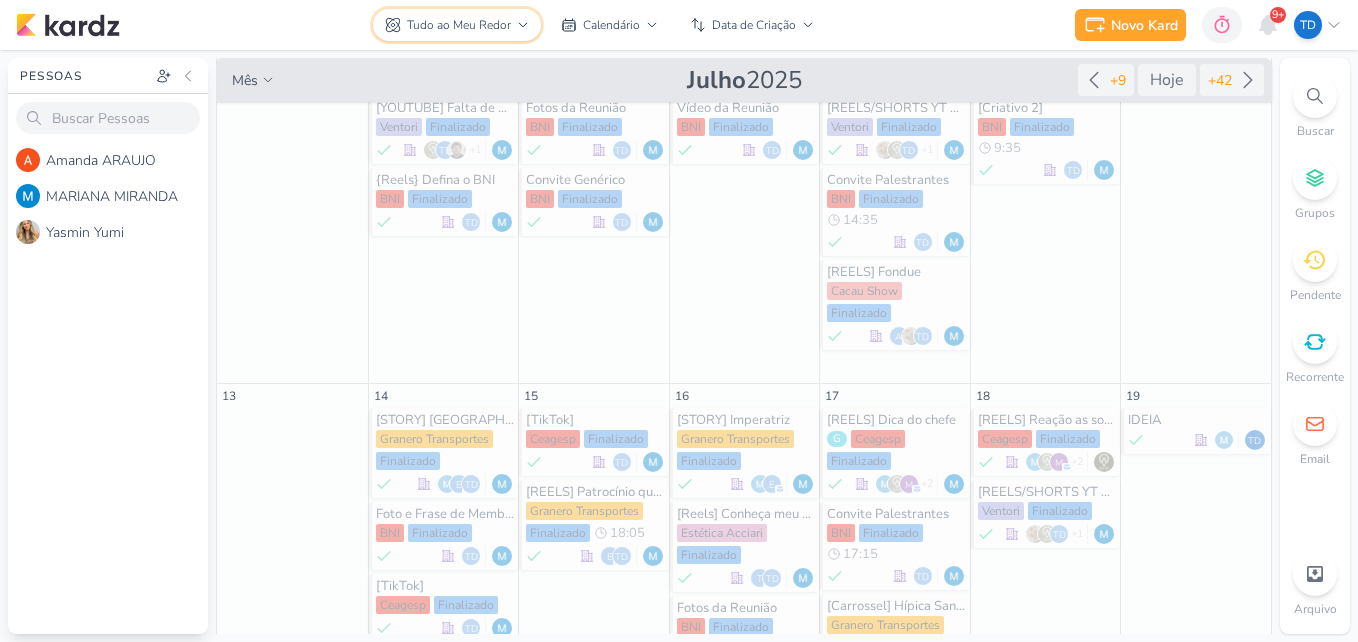 click on "Tudo ao Meu Redor" at bounding box center [457, 25] 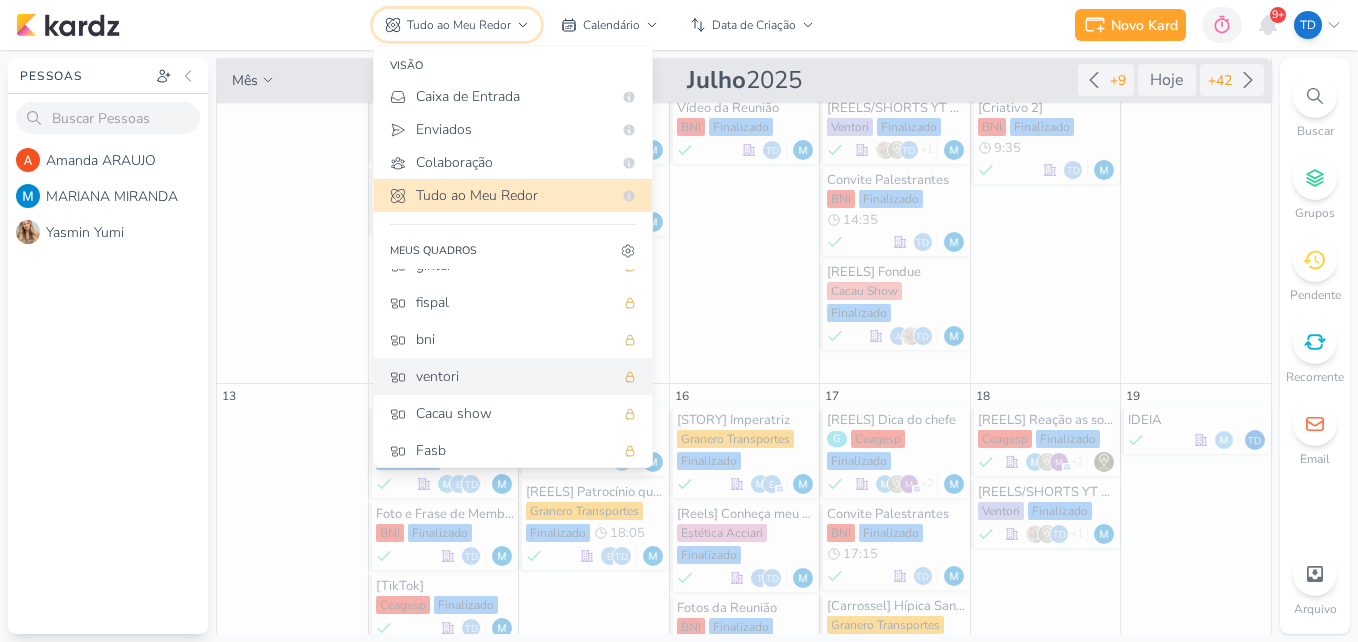 scroll, scrollTop: 100, scrollLeft: 0, axis: vertical 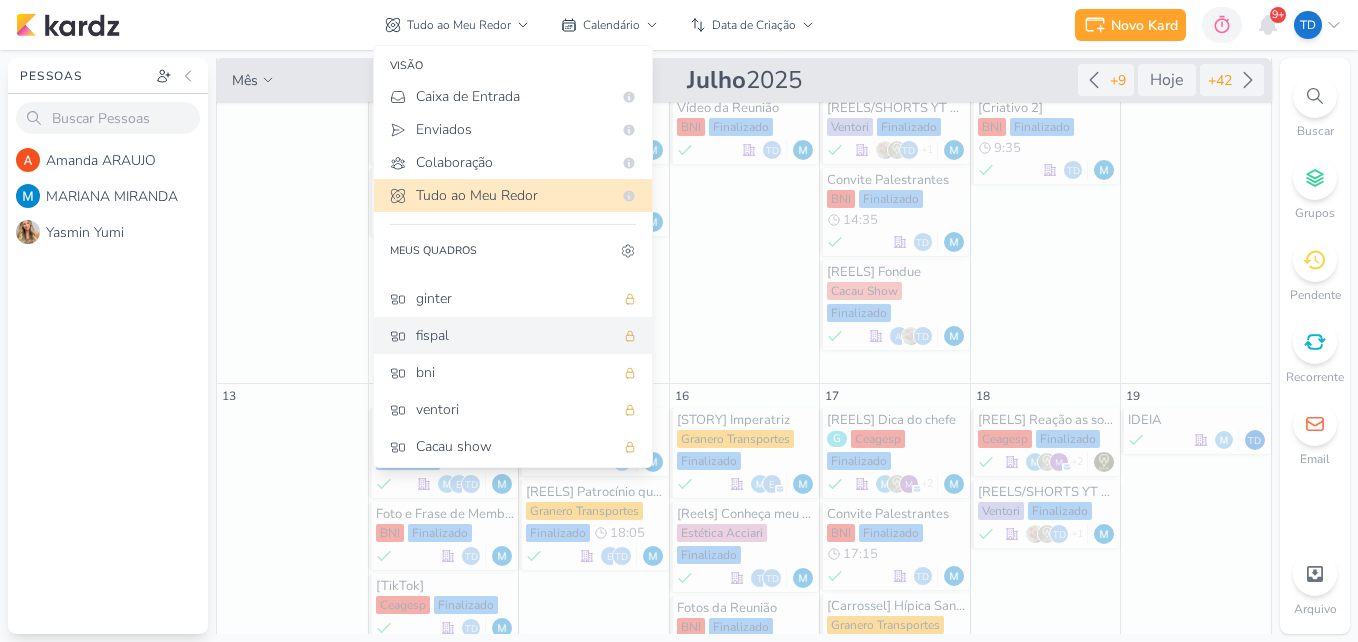 click on "fispal" at bounding box center (515, 335) 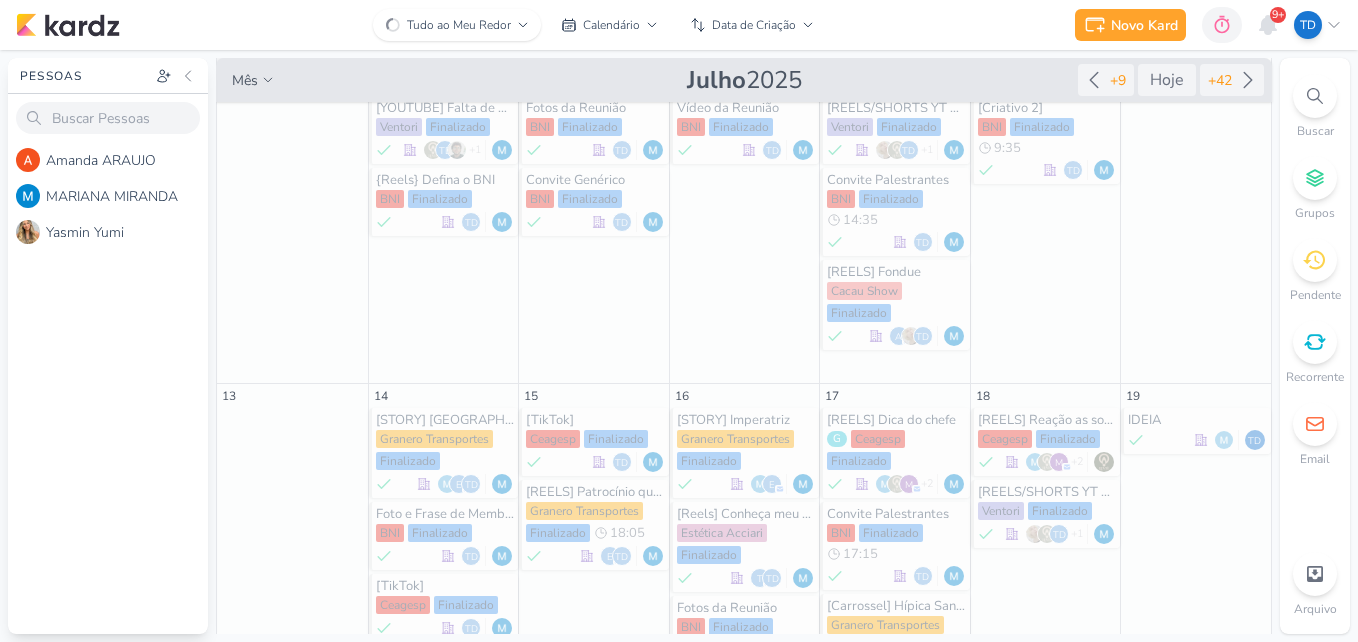 scroll, scrollTop: 0, scrollLeft: 0, axis: both 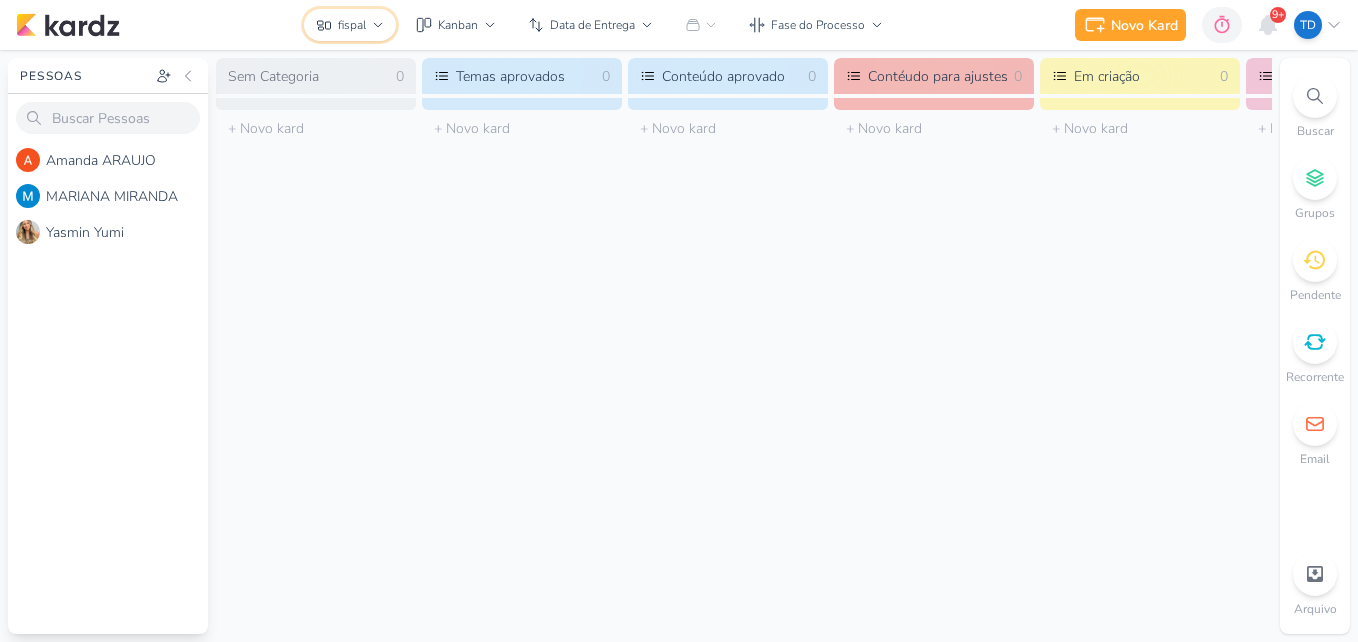 click on "fispal" at bounding box center [350, 25] 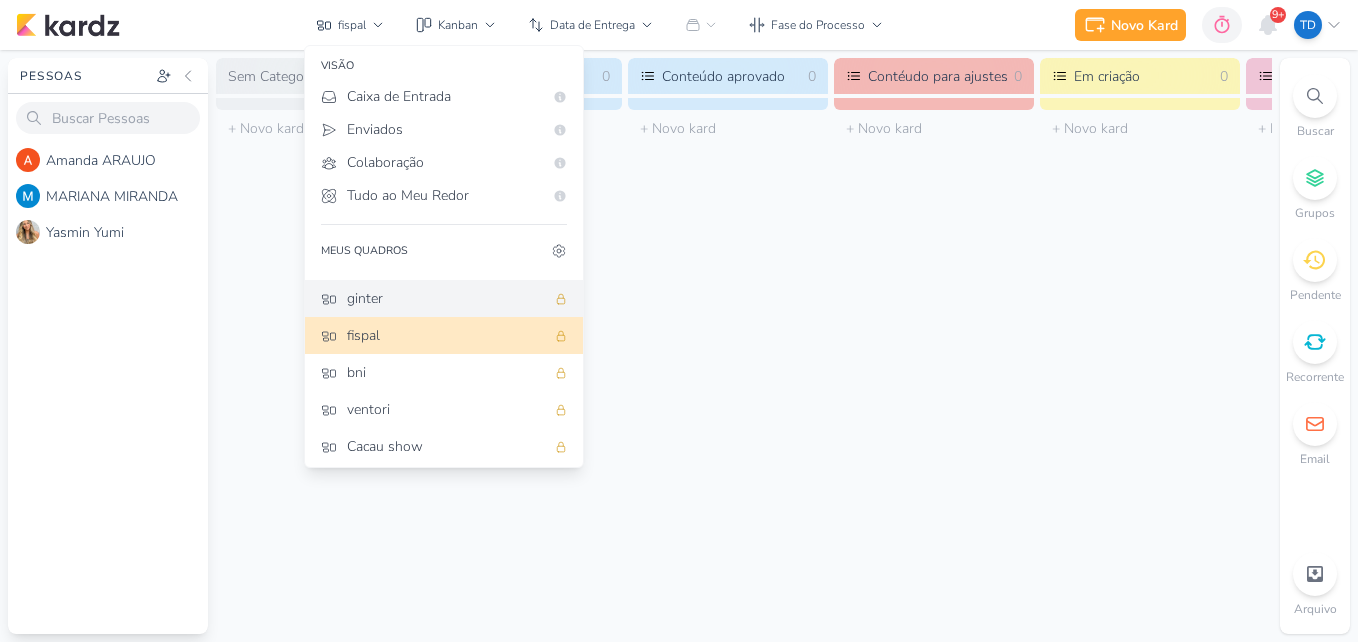click on "ginter" at bounding box center (446, 298) 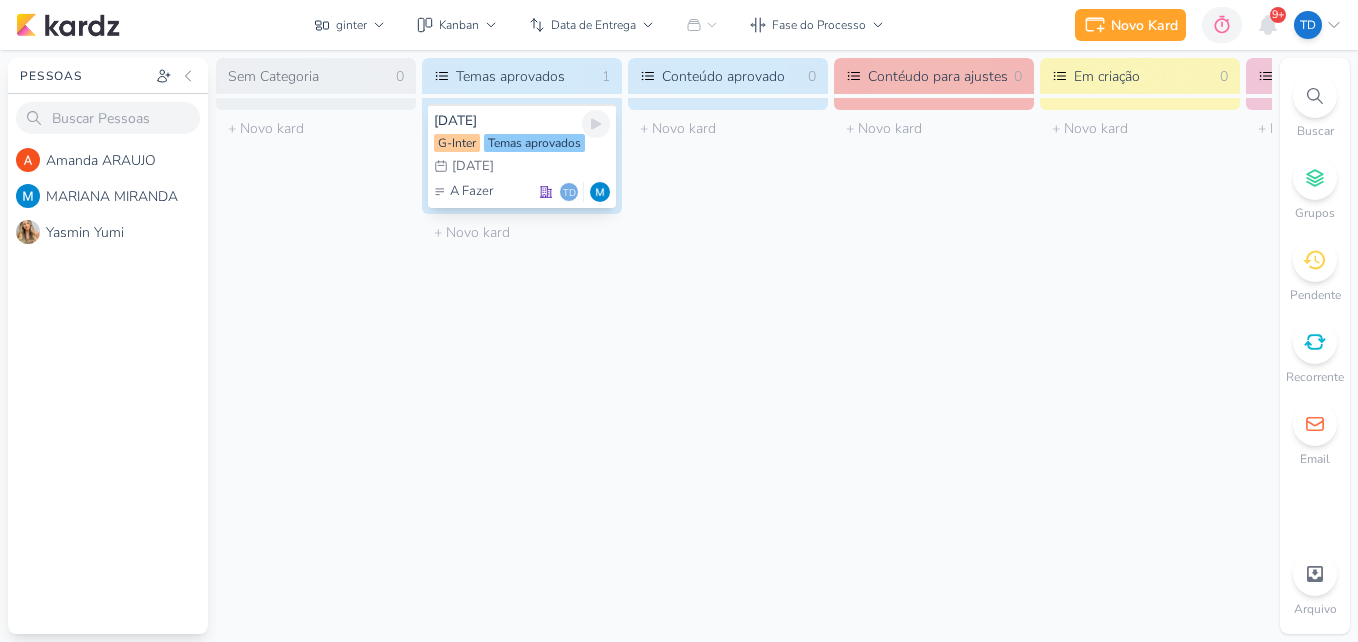 click on "[DATE]" at bounding box center [522, 121] 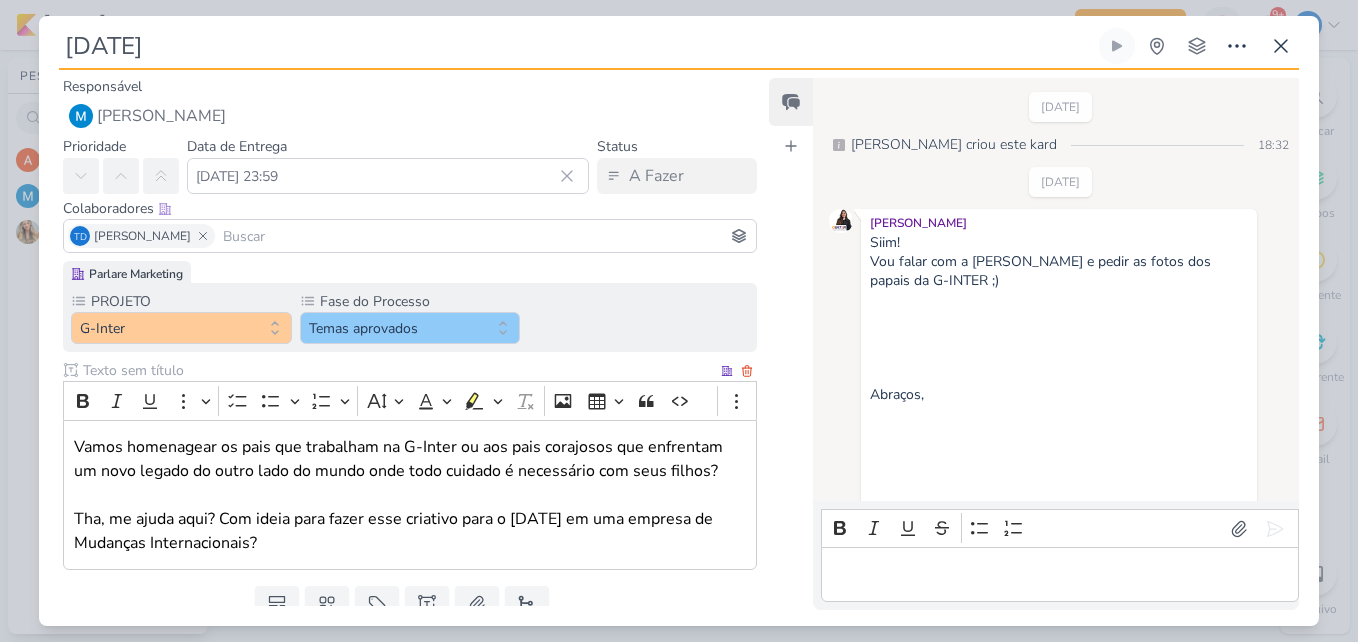 scroll, scrollTop: 1279, scrollLeft: 0, axis: vertical 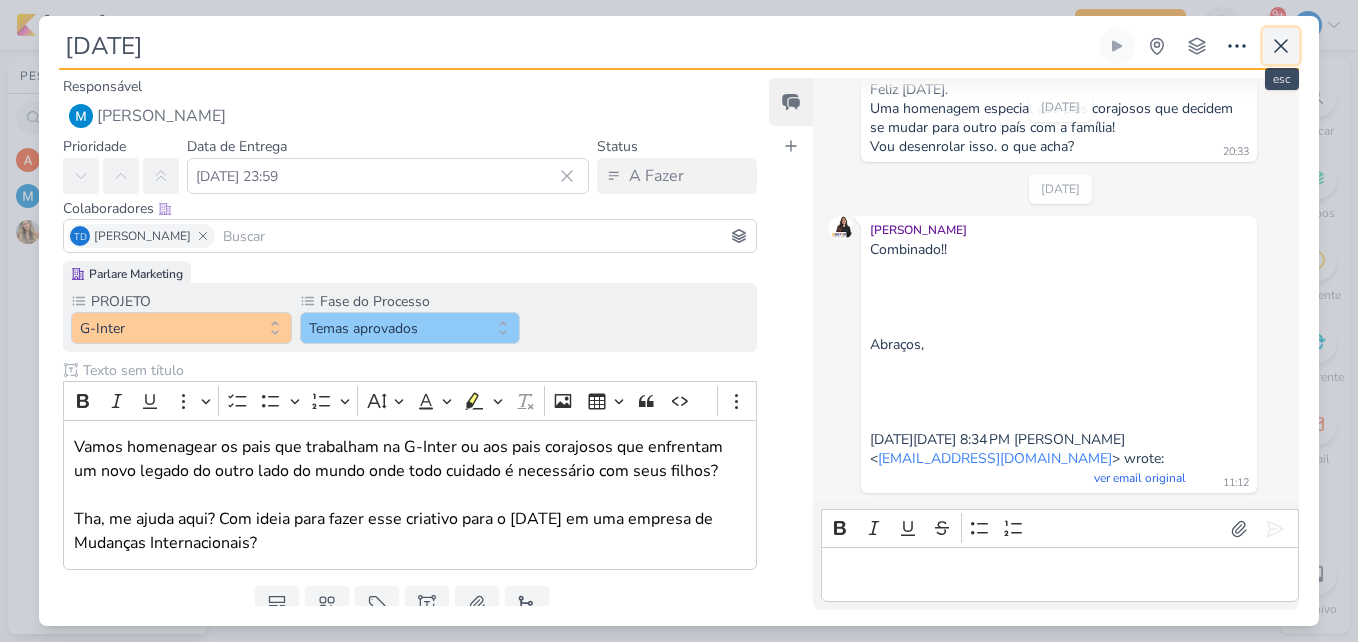click 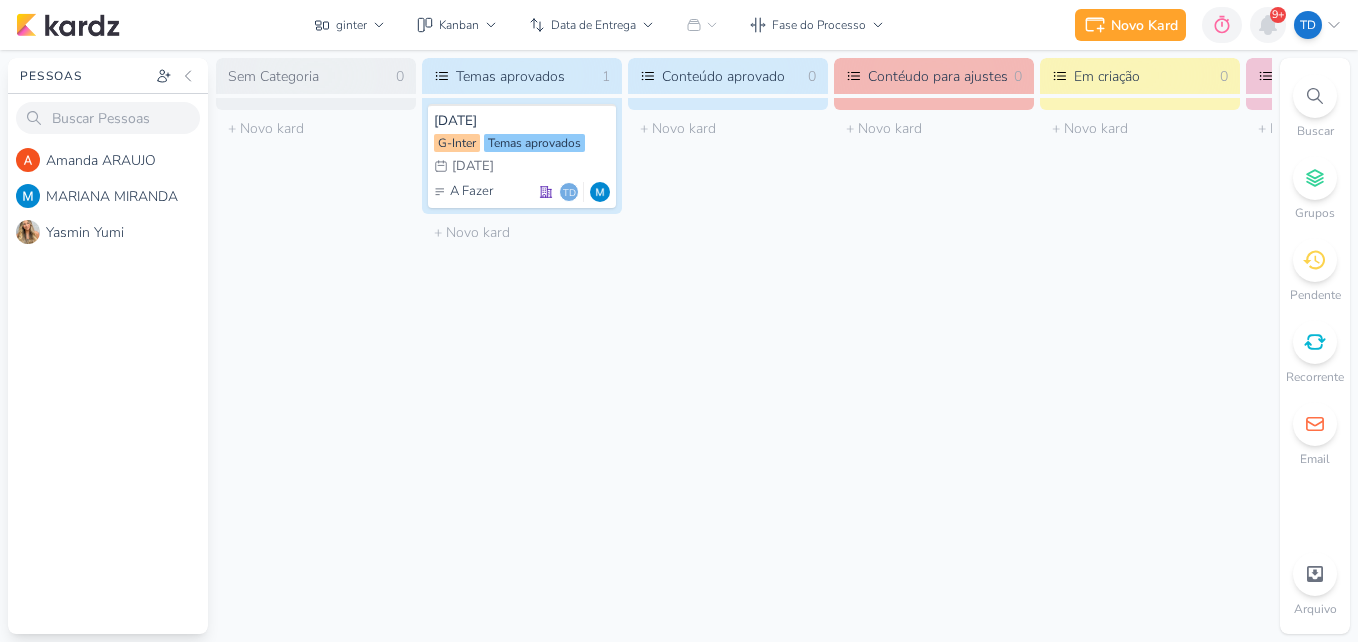 click 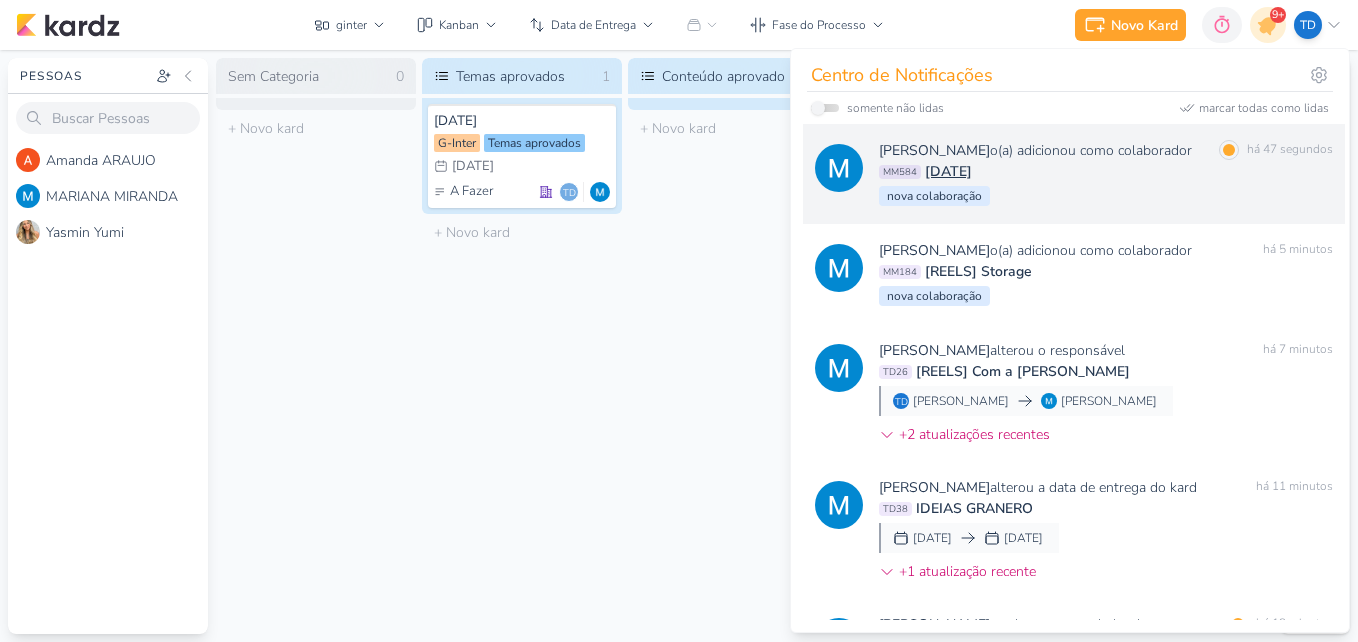 click on "MM584
[DATE]" at bounding box center (1106, 171) 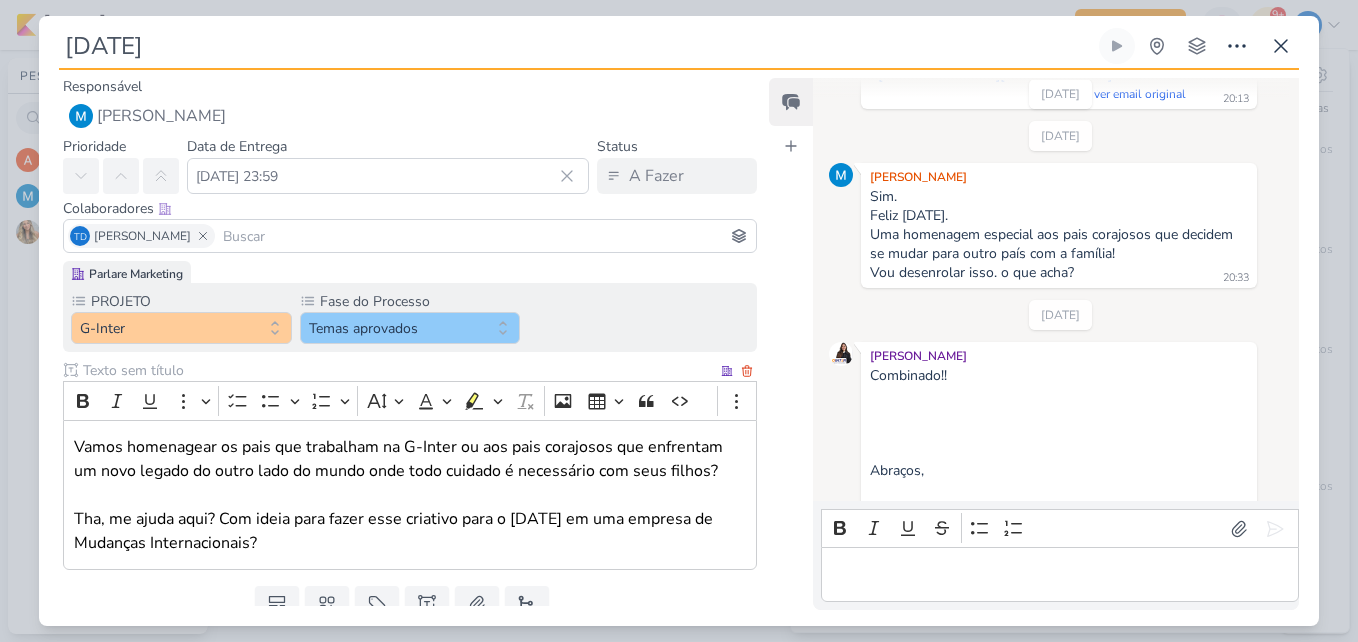 scroll, scrollTop: 1179, scrollLeft: 0, axis: vertical 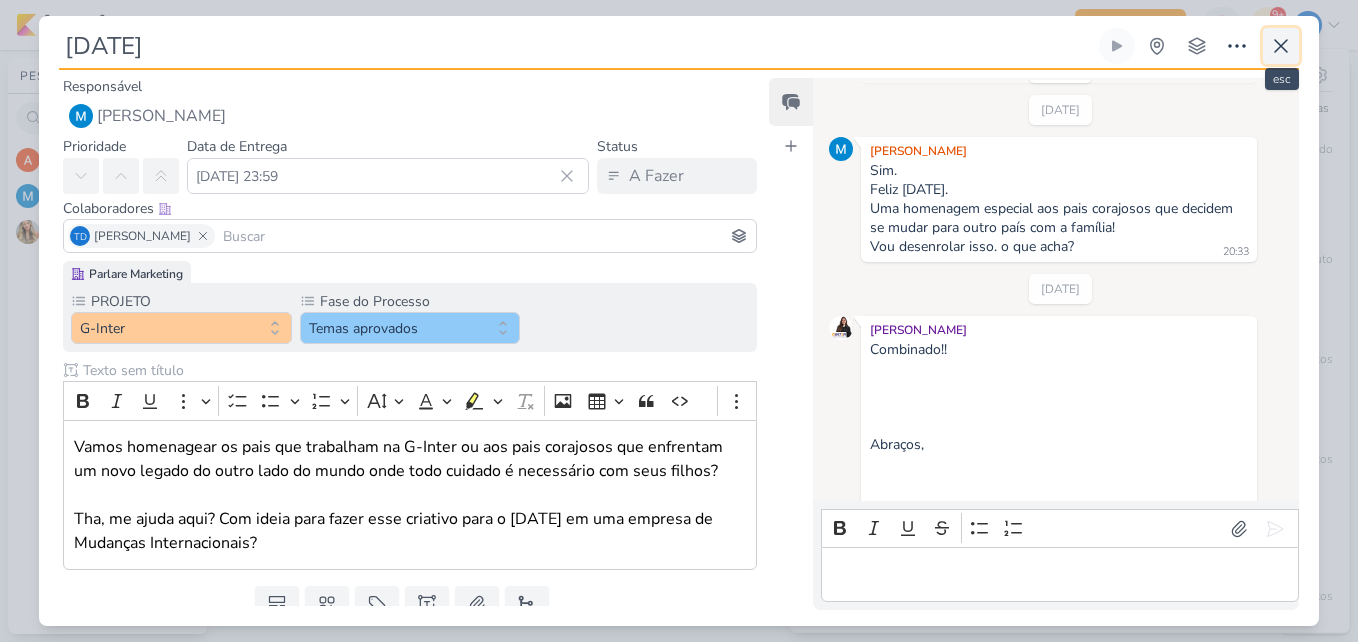 click 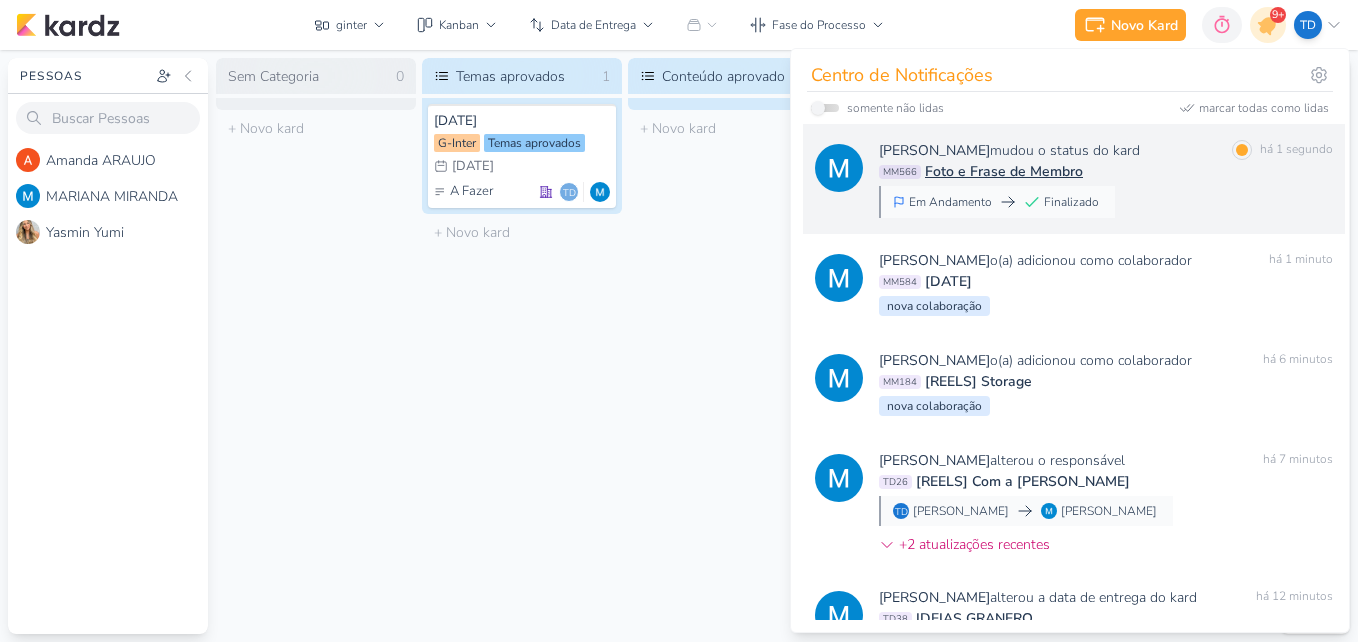 click on "[PERSON_NAME]  mudou o status do kard
marcar como lida
há 1 segundo
MM566
Foto e Frase de Membro
Em Andamento
Finalizado" at bounding box center [1106, 179] 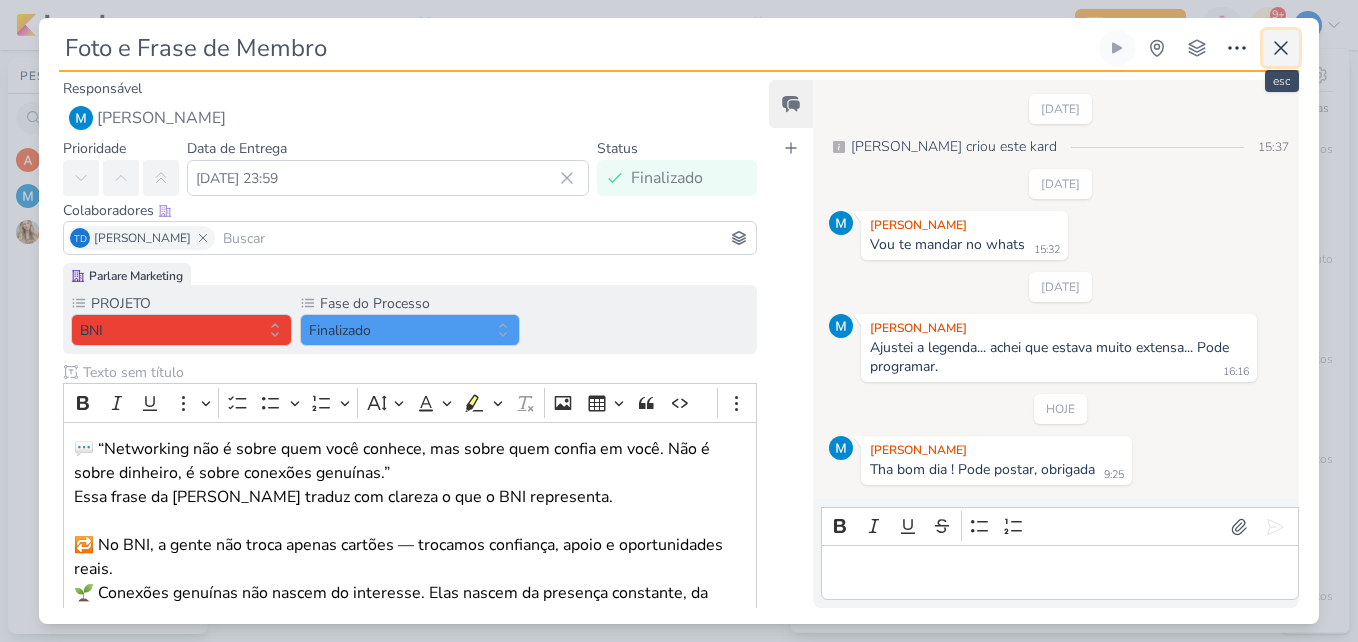 click 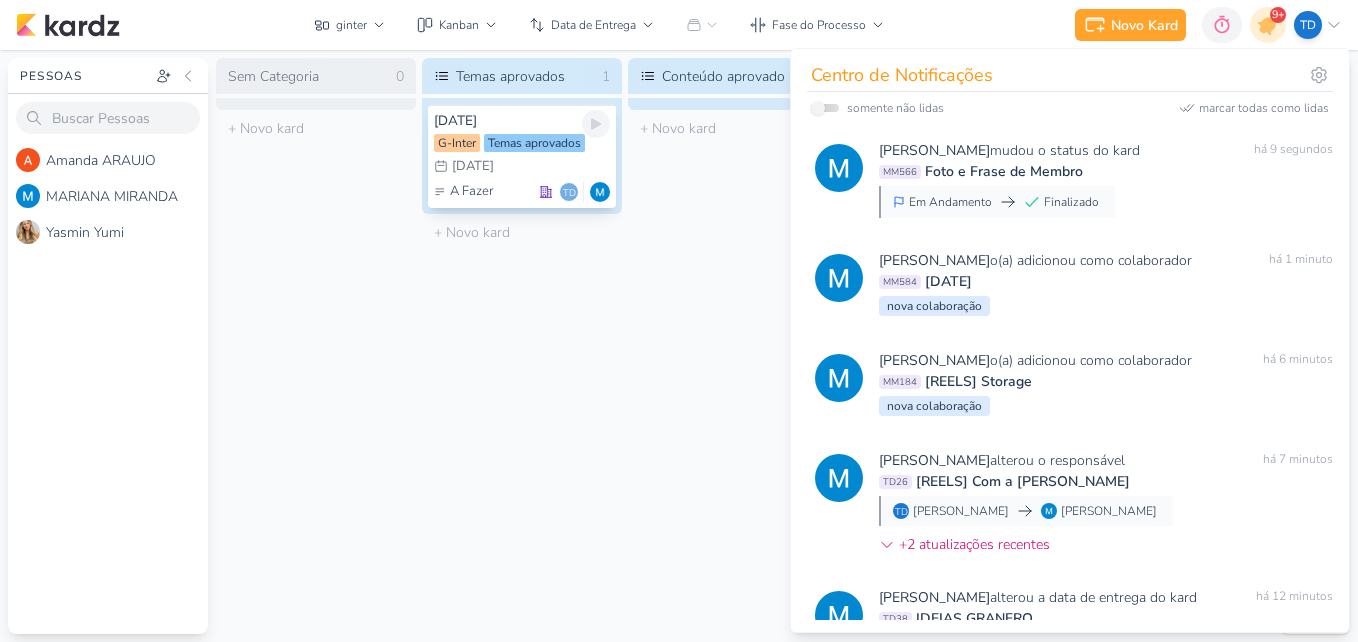 click on "Temas aprovados" at bounding box center [534, 143] 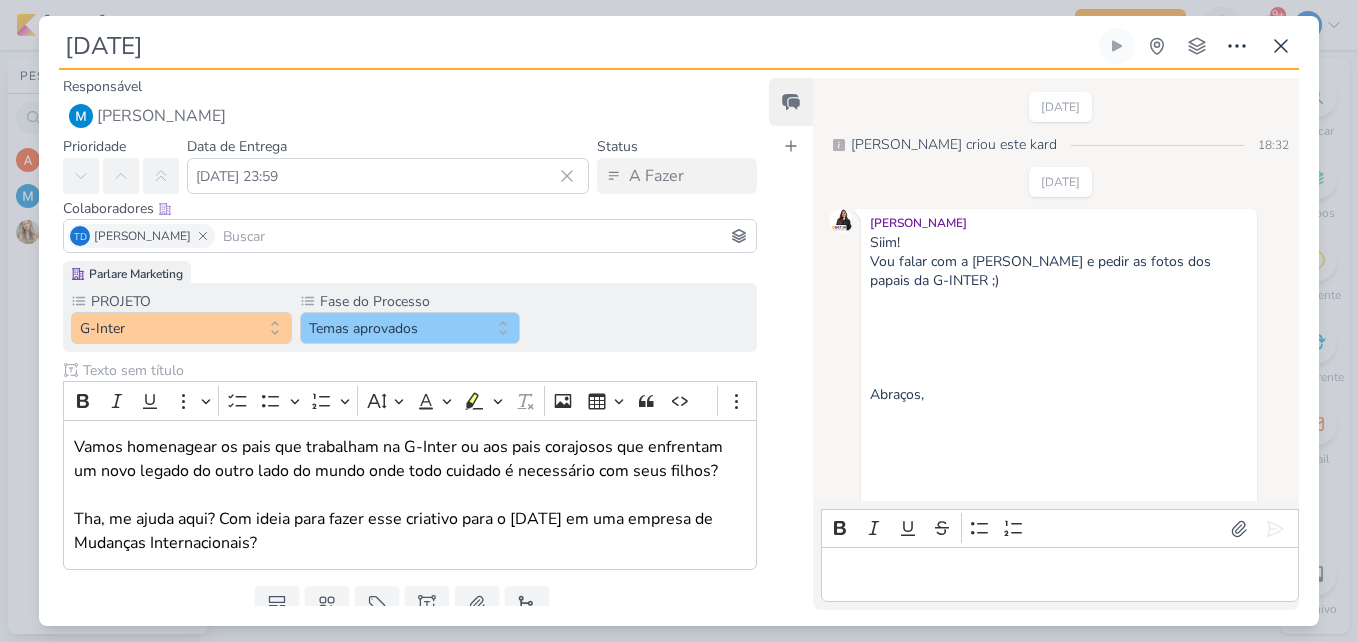 scroll, scrollTop: 1279, scrollLeft: 0, axis: vertical 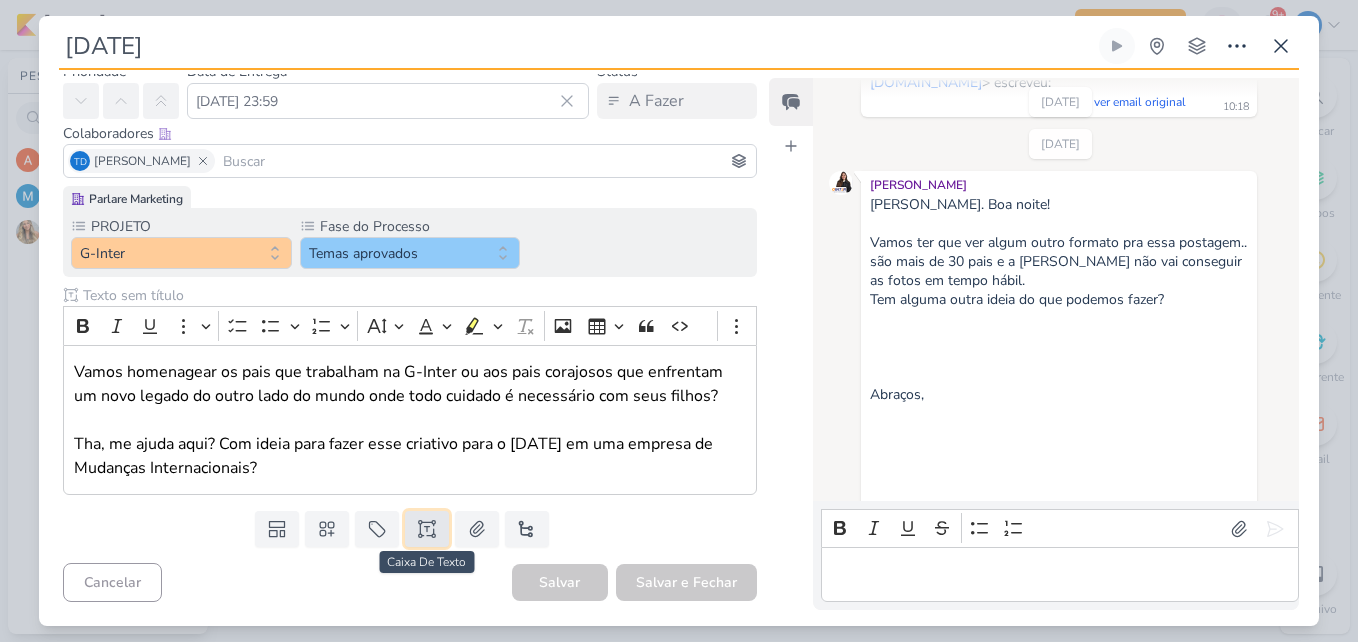 click 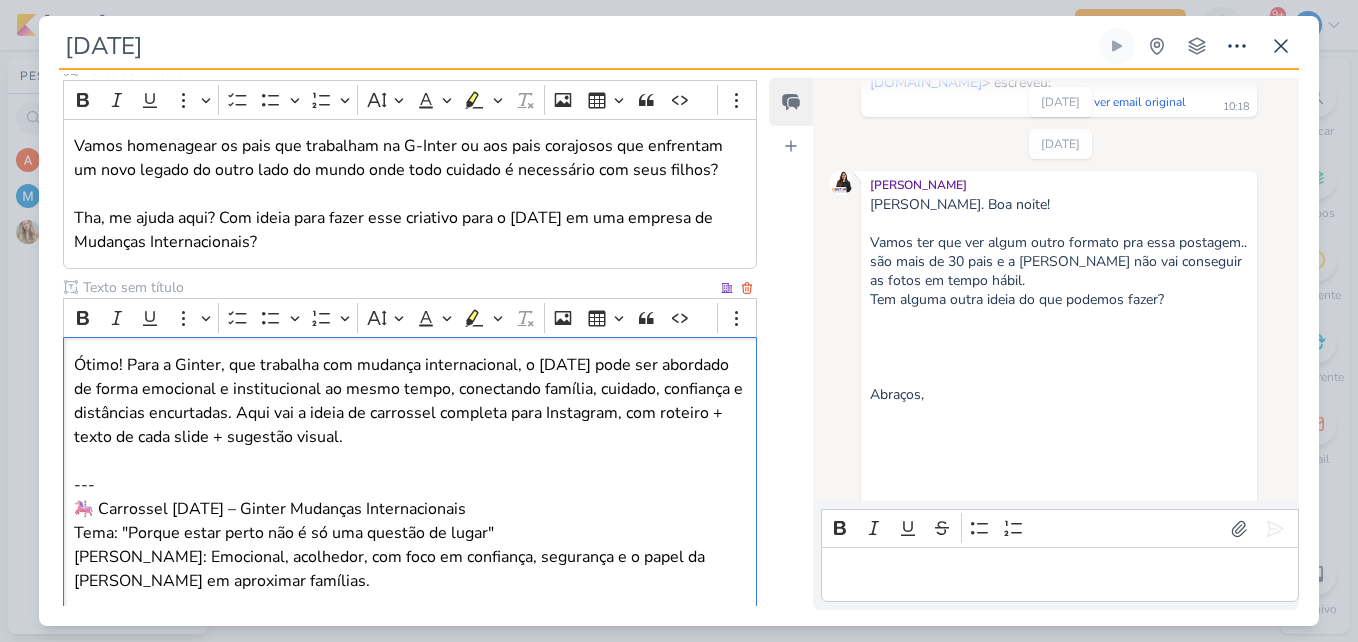scroll, scrollTop: 419, scrollLeft: 0, axis: vertical 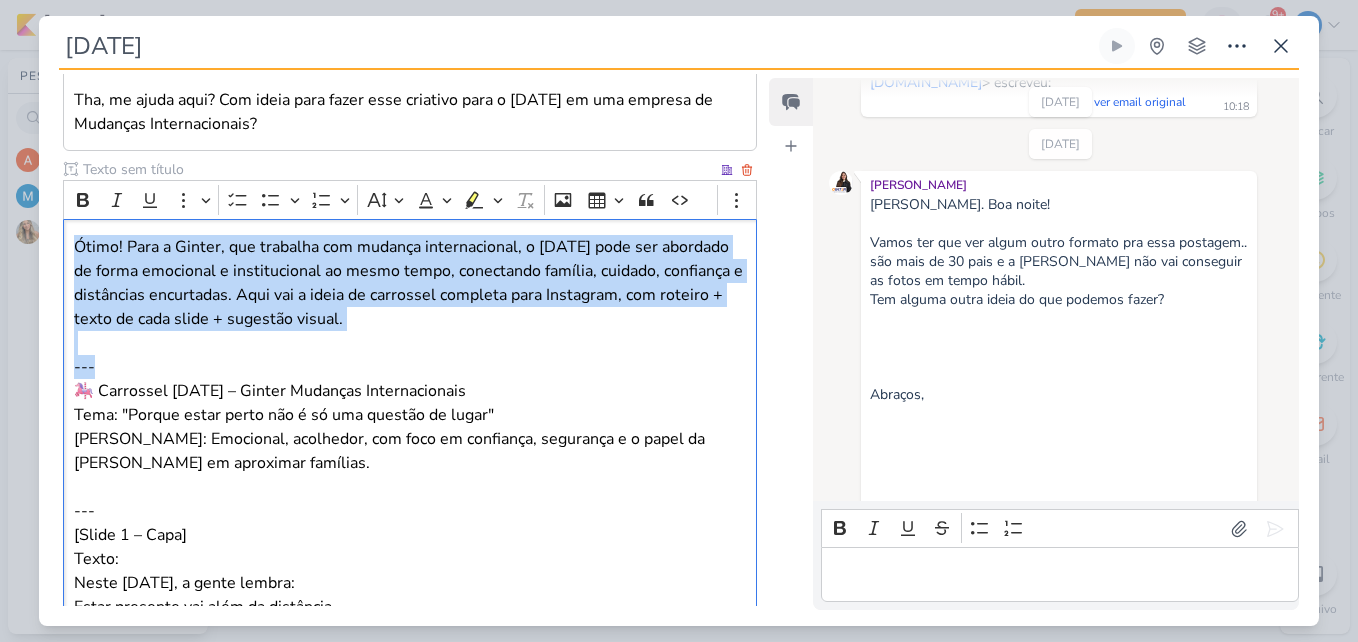 drag, startPoint x: 126, startPoint y: 364, endPoint x: 71, endPoint y: 226, distance: 148.55638 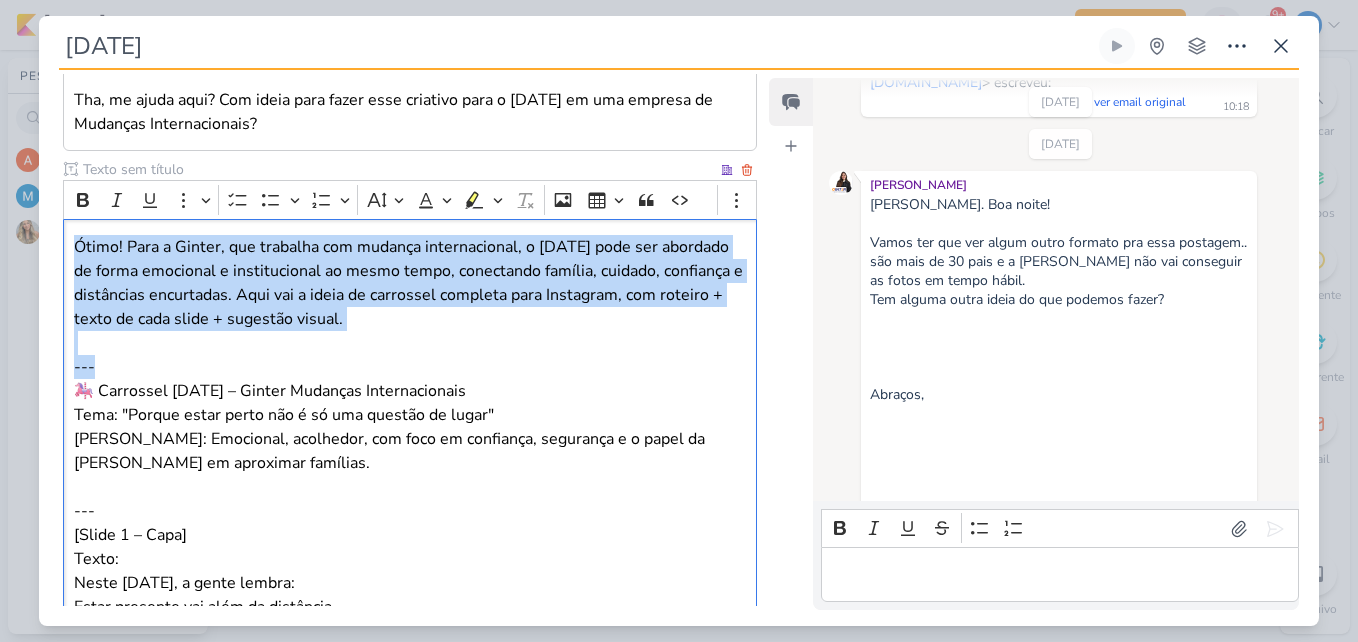 click on "Ótimo! Para a Ginter, que trabalha com mudança internacional, o [DATE] pode ser abordado de forma emocional e institucional ao mesmo tempo, conectando família, cuidado, confiança e distâncias encurtadas. Aqui vai a ideia de carrossel completa para Instagram, com roteiro + texto de cada slide + sugestão visual. --- 🎠 Carrossel [DATE] – Ginter Mudanças Internacionais Tema: "Porque estar perto não é só uma questão de lugar" Tom: Emocional, acolhedor, com foco em confiança, segurança e o papel da Ginter em aproximar famílias. --- [Slide 1 – Capa] Texto: Neste [DATE], a gente lembra: Estar presente vai além da distância. Visual: – Foto emotiva: pai abraçando filho, ou mãos dadas – Fundo com elementos sutis de viagem (mala, avião, globo) – Logo da Ginter discreto no rodapé --- [Slide 2 – Conexão familiar] Texto: Ser pai é estar junto. Mesmo quando o endereço muda, o amor continua no mesmo lugar. Visual: – Ilustração de pai em chamada de vídeo com filho" at bounding box center (410, 1170) 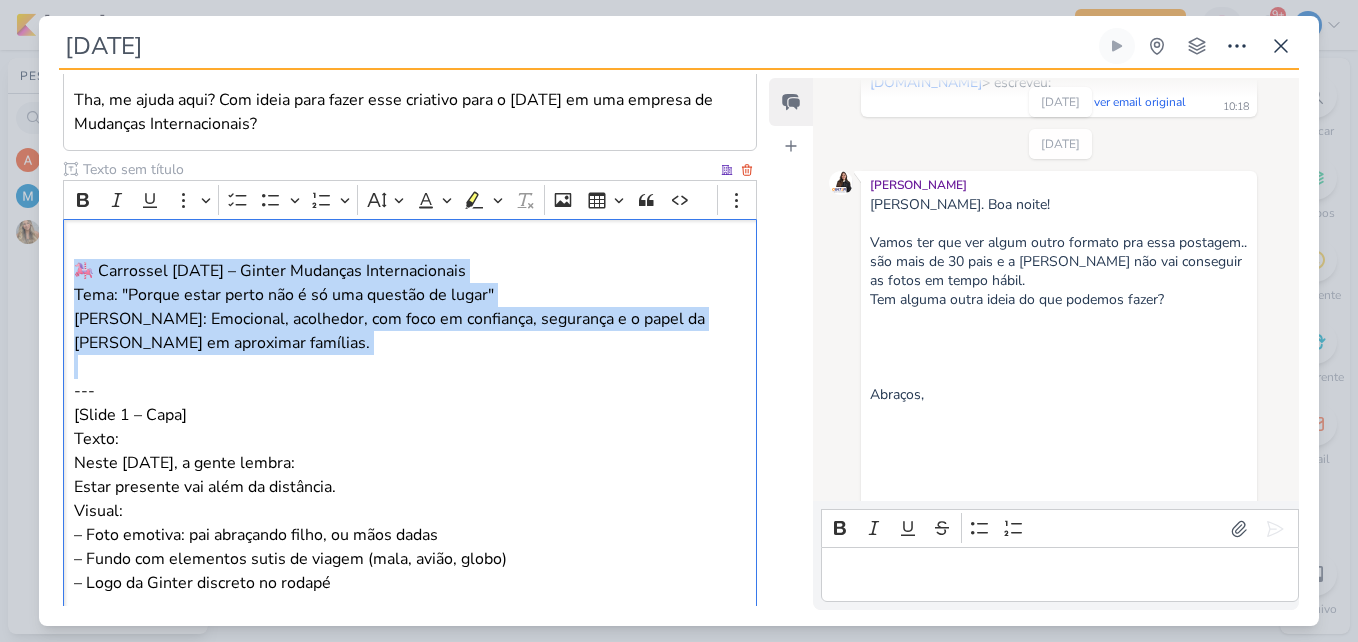 drag, startPoint x: 106, startPoint y: 378, endPoint x: 74, endPoint y: 263, distance: 119.36918 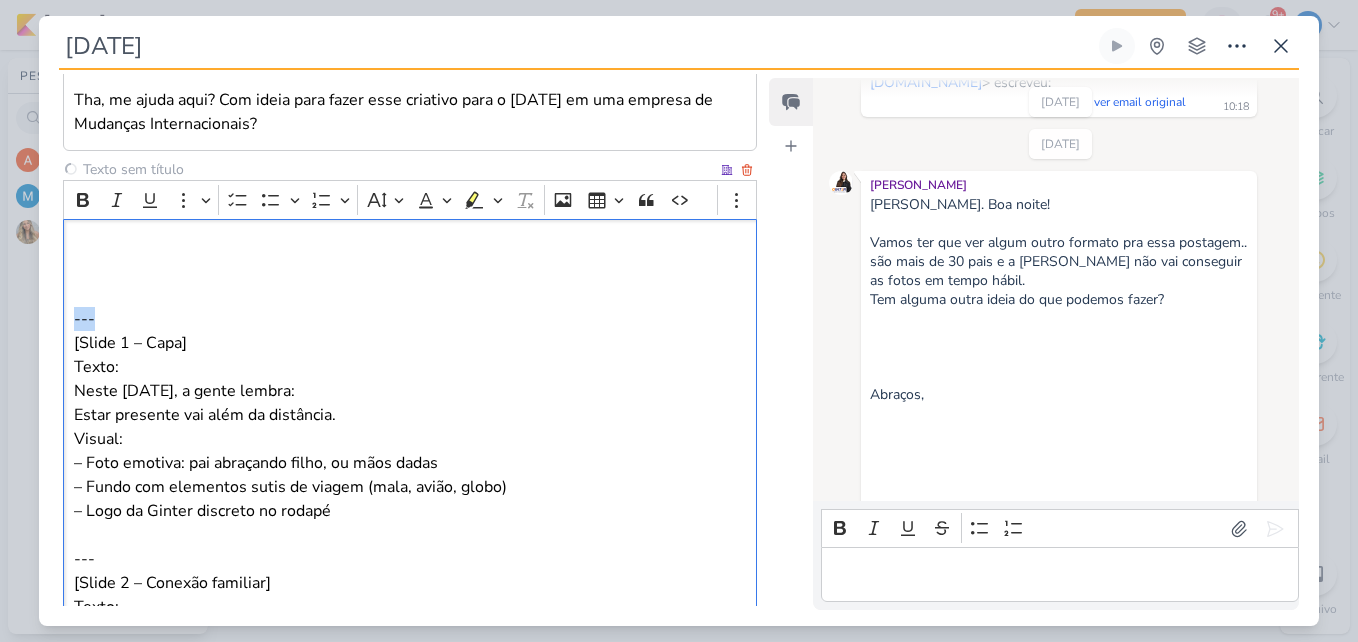 drag, startPoint x: 120, startPoint y: 320, endPoint x: 70, endPoint y: 311, distance: 50.803543 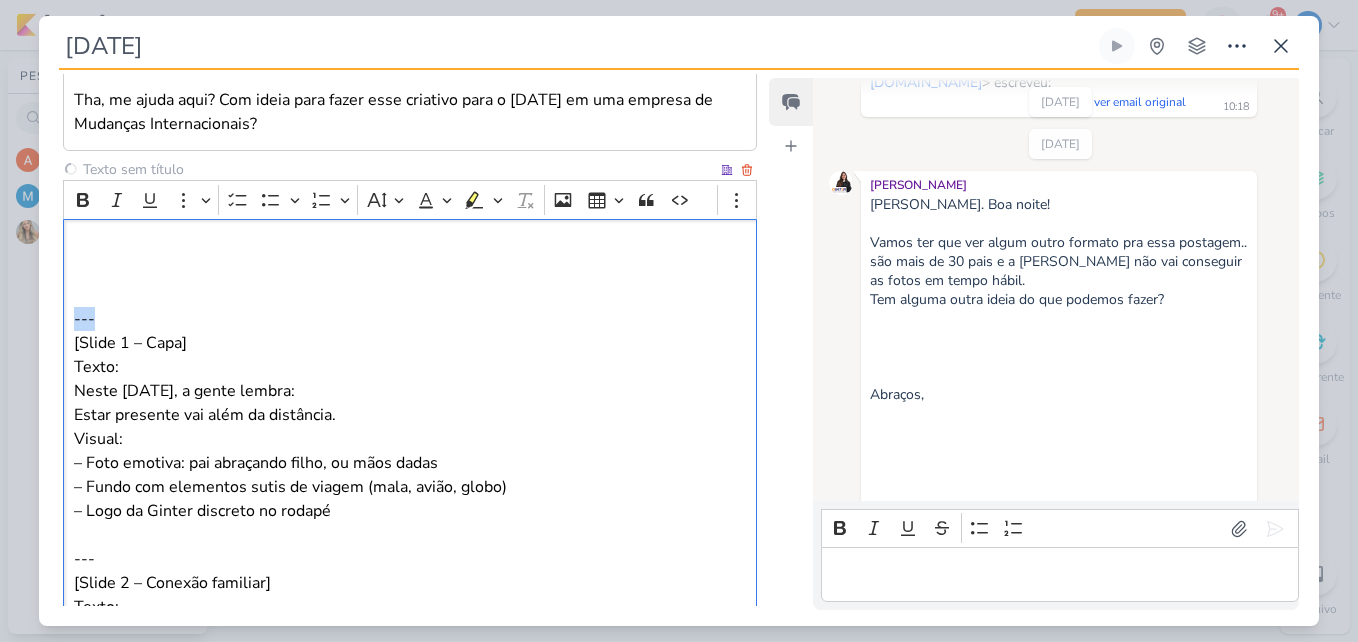 click on "--- [Slide 1 – Capa] Texto: Neste [DATE], a gente lembra: Estar presente vai além da distância. Visual: – Foto emotiva: pai abraçando filho, ou mãos dadas – Fundo com elementos sutis de viagem (mala, avião, globo) – Logo da Ginter discreto no rodapé --- [Slide 2 – Conexão familiar] Texto: Ser pai é estar junto. Mesmo quando o endereço muda, o amor continua no mesmo lugar. Visual: – Ilustração de pai em chamada de vídeo com filho – Ícones de localização ou trajeto de avião entre países --- [Slide 3 – Mudanças que aproximam] Texto: A gente entende o valor de uma mudança. Não é só sobre caixas. É sobre histórias que atravessam fronteiras. Visual: – Caixa de mudança com objetos pessoais saindo (foto da família, brinquedo, livro) – Fundo com bandeiras discretas ou mapa-múndi --- [Slide 4 – Cuidado com o que importa] Texto: Na hora de mudar de país, o cuidado com o que é importante vem em primeiro lugar. E isso inclui o coração. Visual: --- Texto: Visual:" at bounding box center (410, 1074) 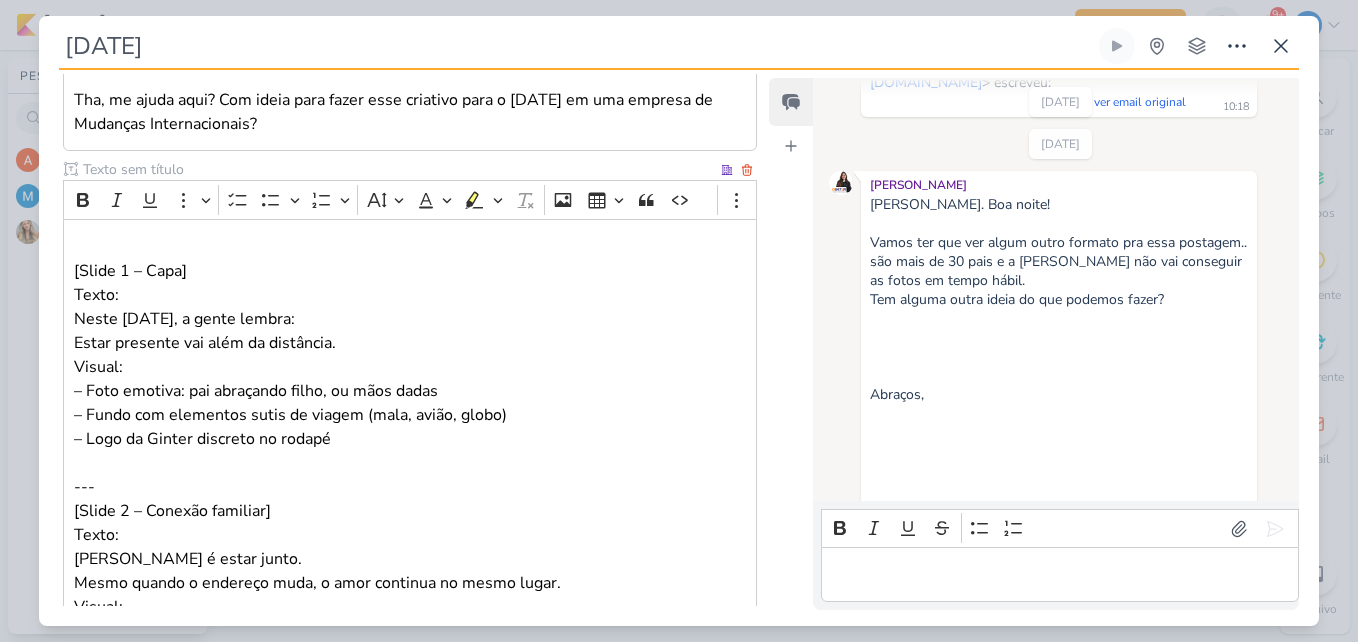 click at bounding box center [398, 169] 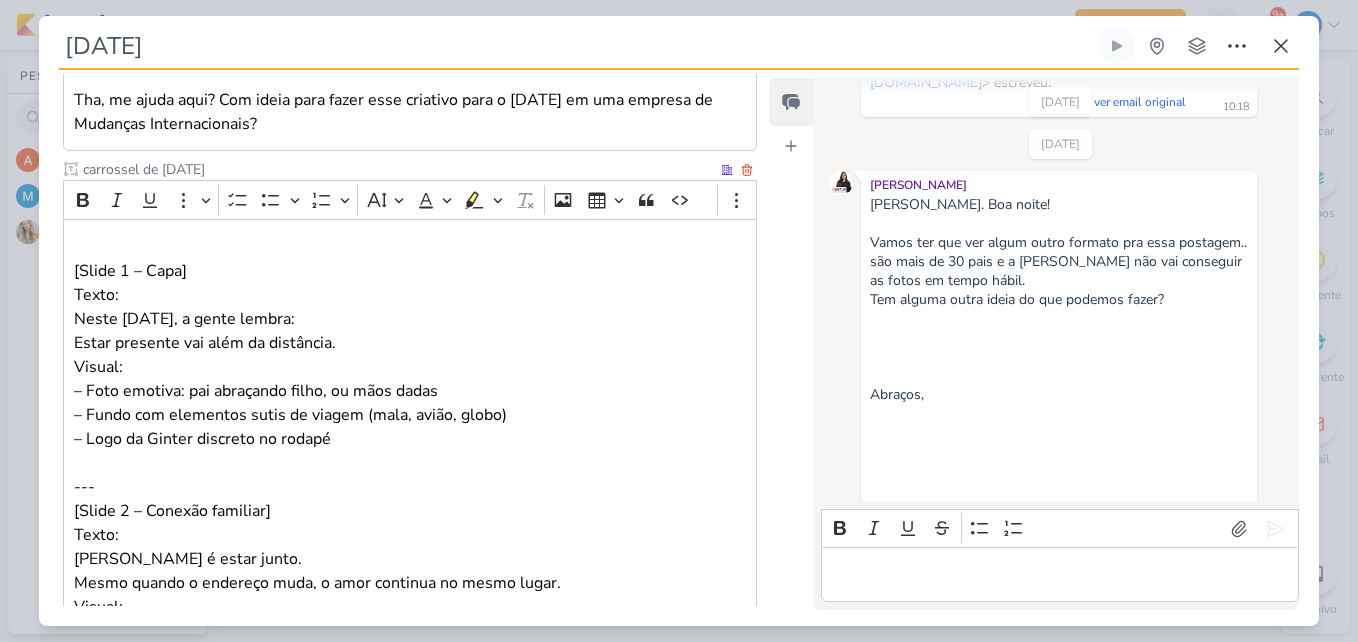 type on "carrossel de [DATE]" 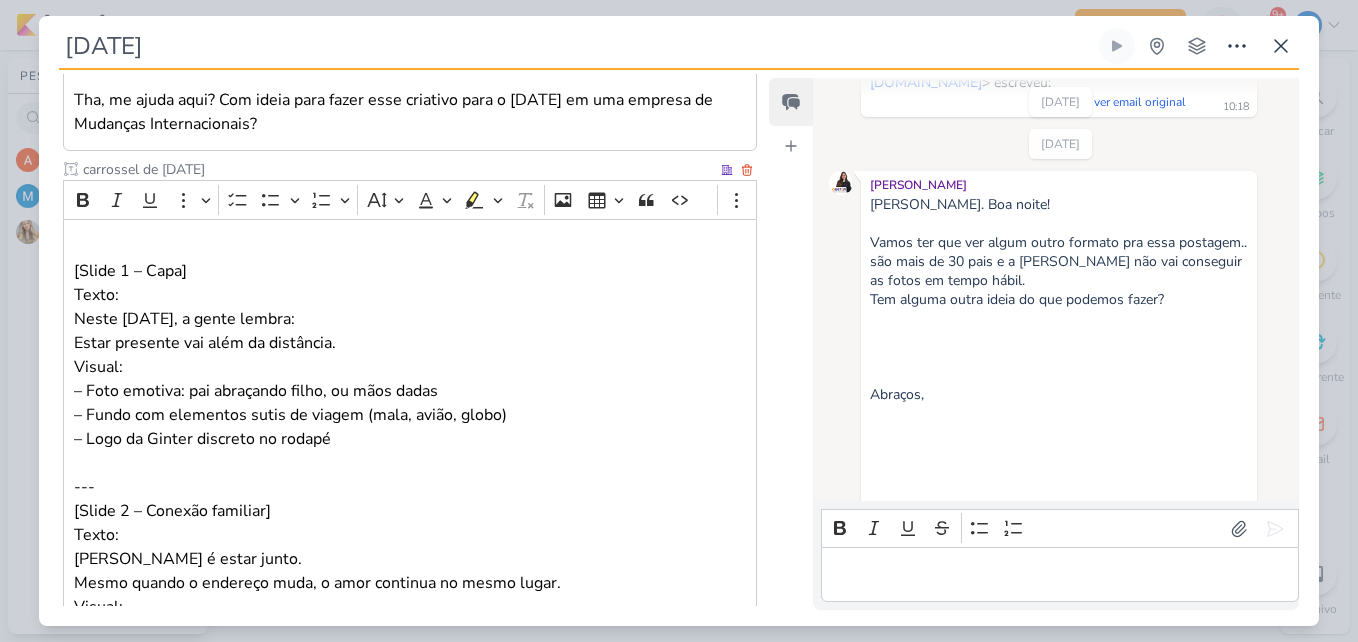 click at bounding box center (410, 247) 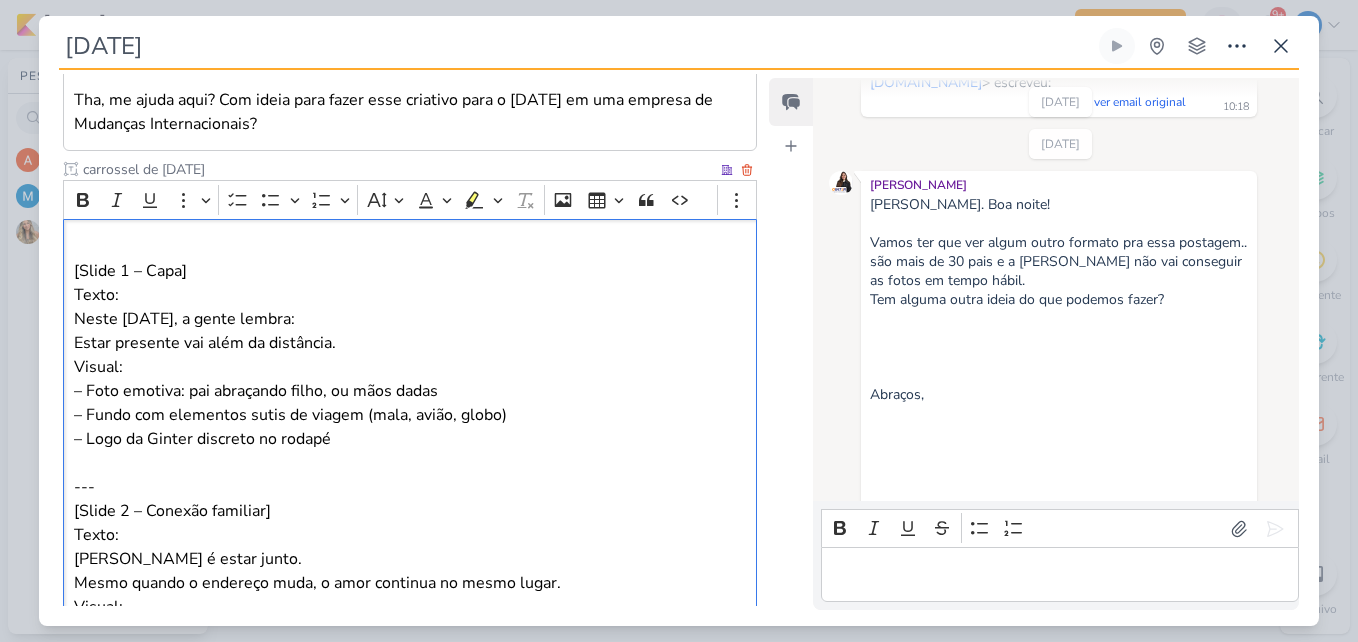 click on "[Slide 1 – Capa]" at bounding box center [410, 271] 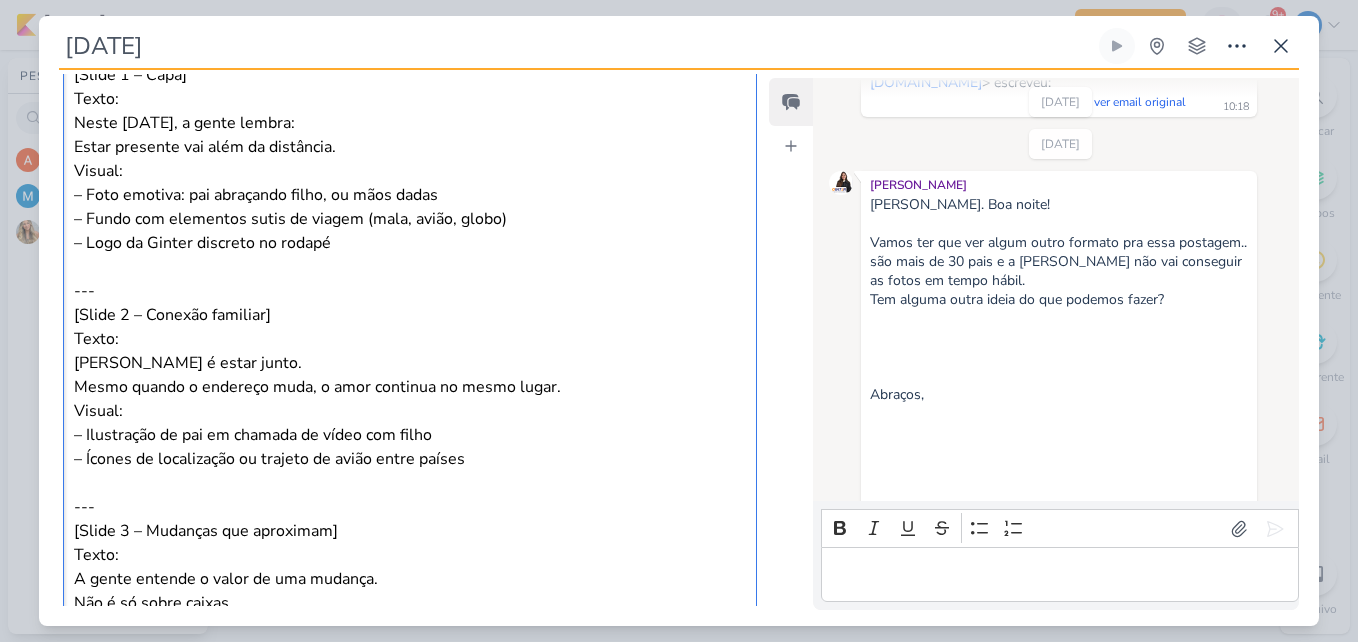 scroll, scrollTop: 619, scrollLeft: 0, axis: vertical 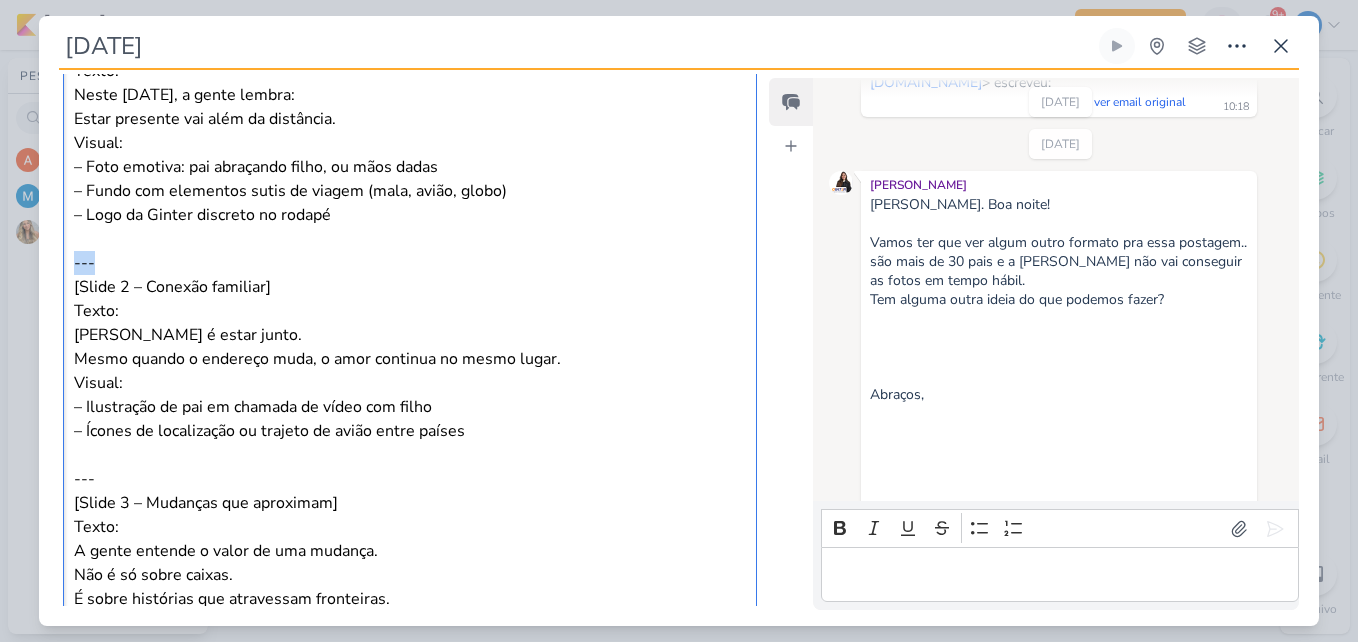 drag, startPoint x: 130, startPoint y: 260, endPoint x: 52, endPoint y: 267, distance: 78.31347 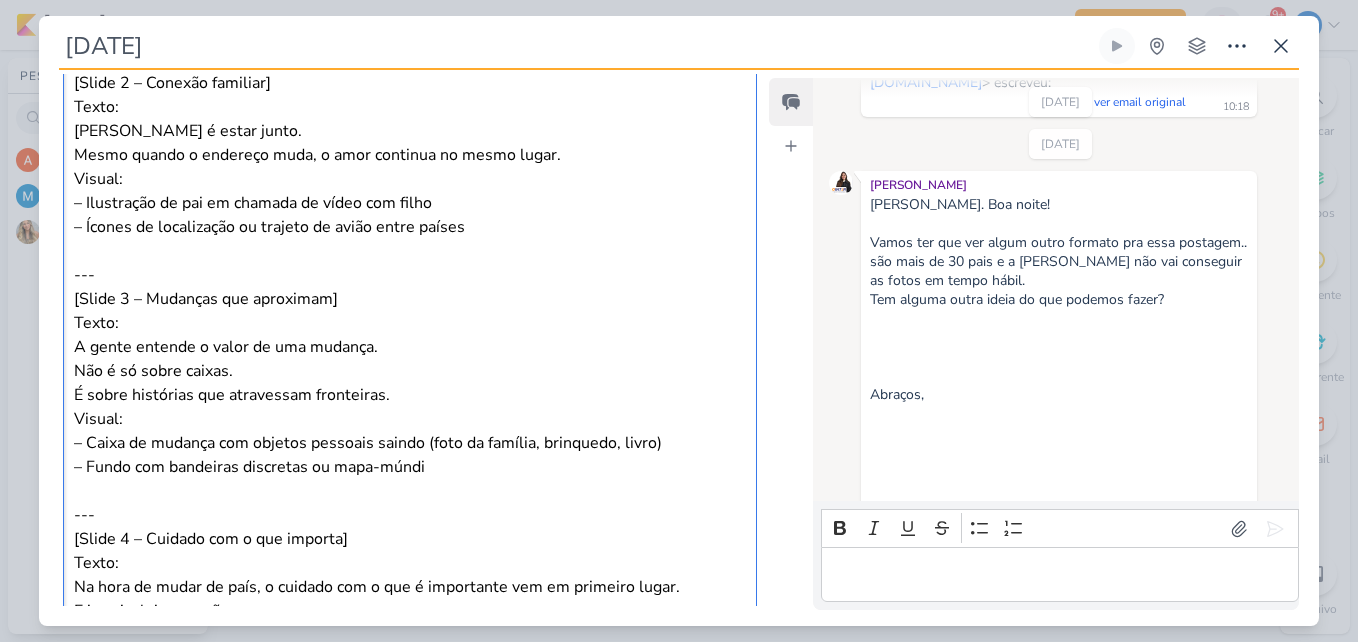 scroll, scrollTop: 819, scrollLeft: 0, axis: vertical 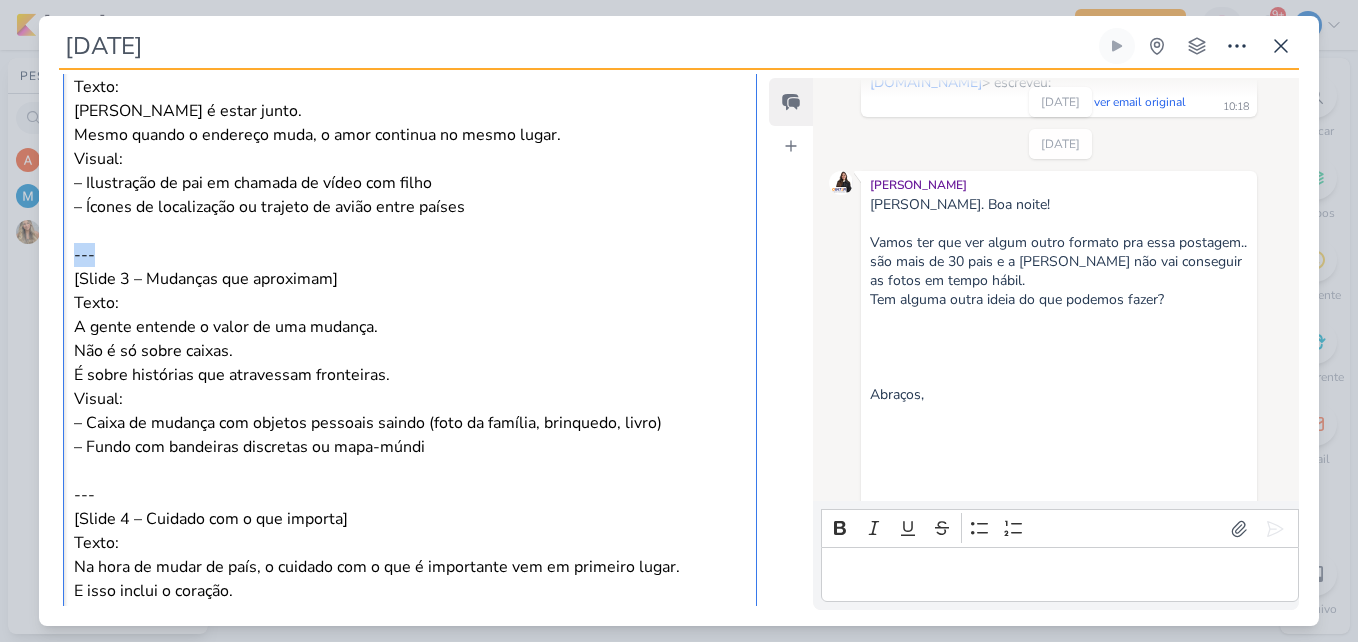 drag, startPoint x: 114, startPoint y: 259, endPoint x: 10, endPoint y: 250, distance: 104.388695 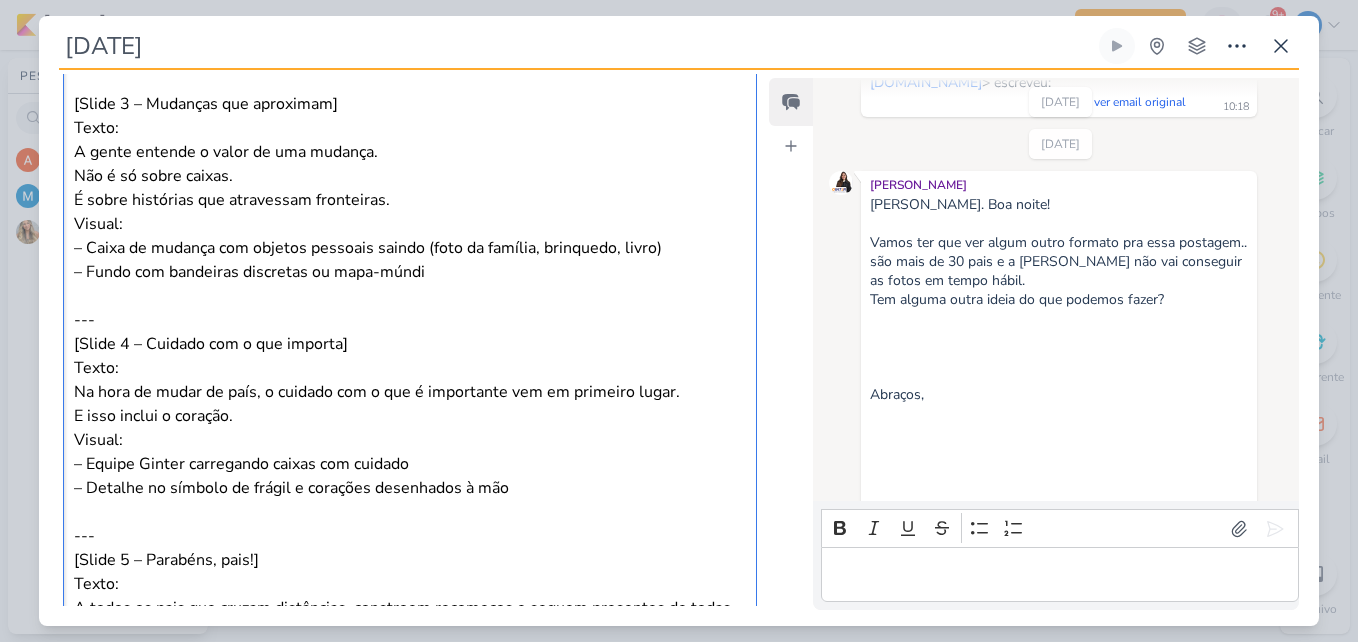 scroll, scrollTop: 1019, scrollLeft: 0, axis: vertical 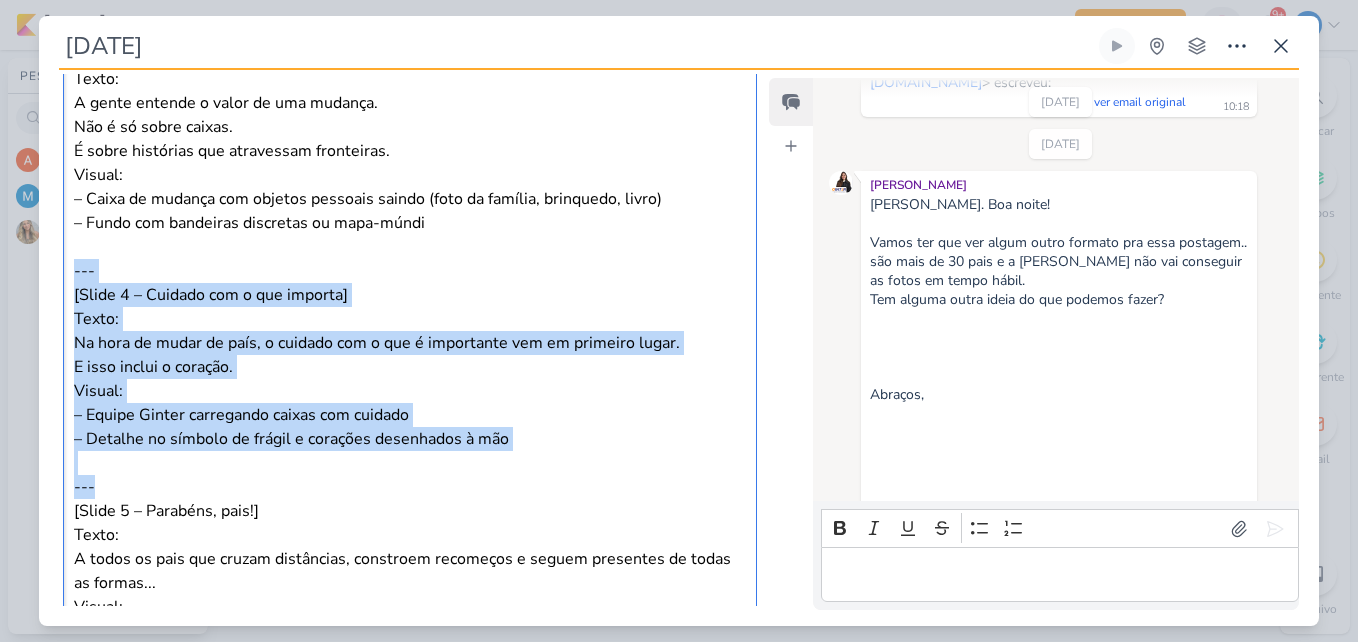 drag, startPoint x: 74, startPoint y: 273, endPoint x: 429, endPoint y: 479, distance: 410.44 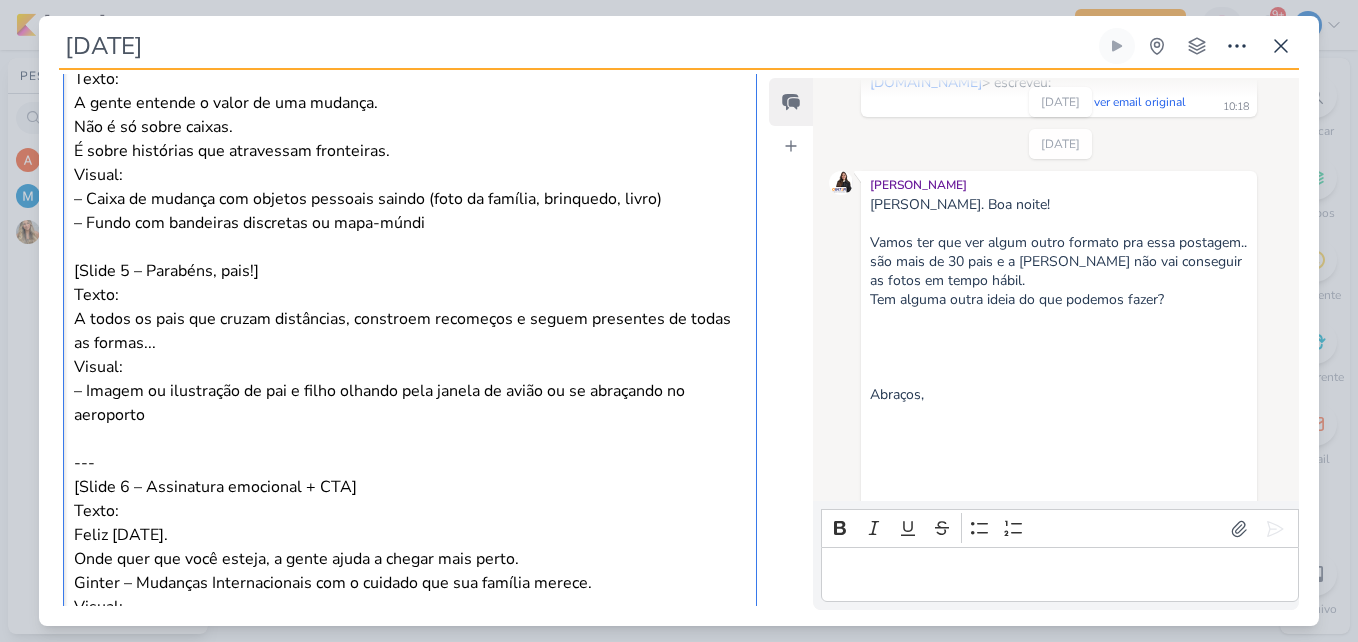 click on "[Slide 5 – Parabéns, pais!]" at bounding box center [410, 271] 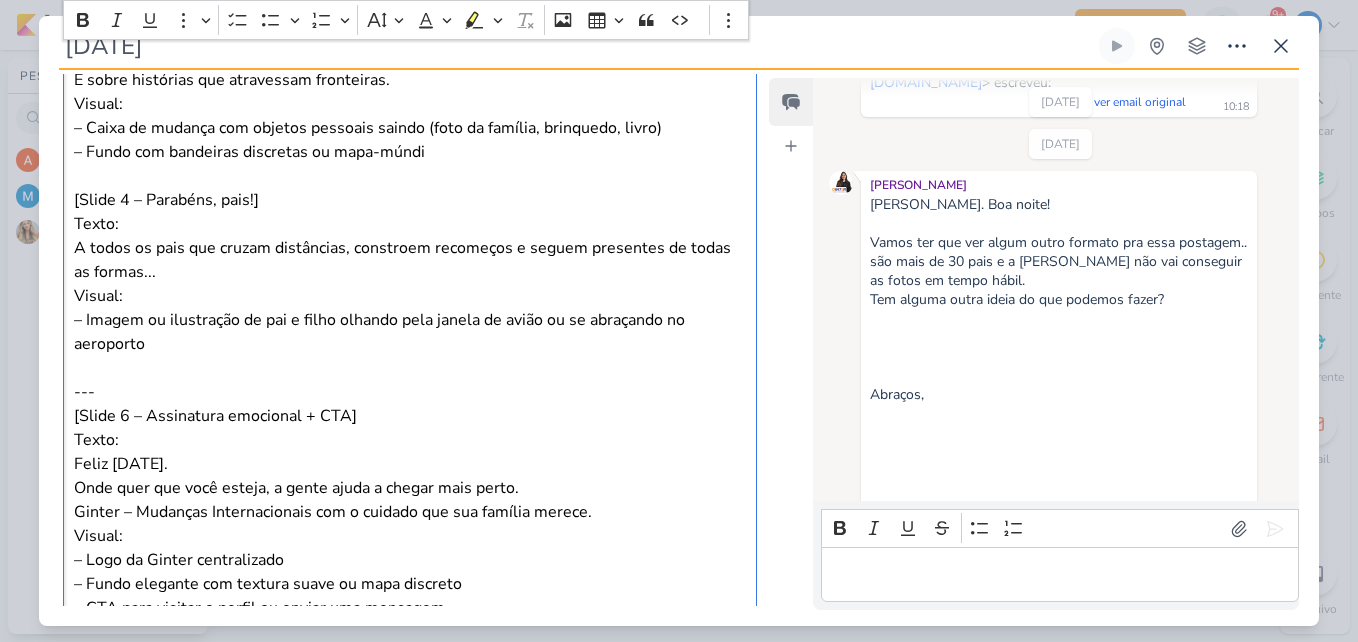 scroll, scrollTop: 1119, scrollLeft: 0, axis: vertical 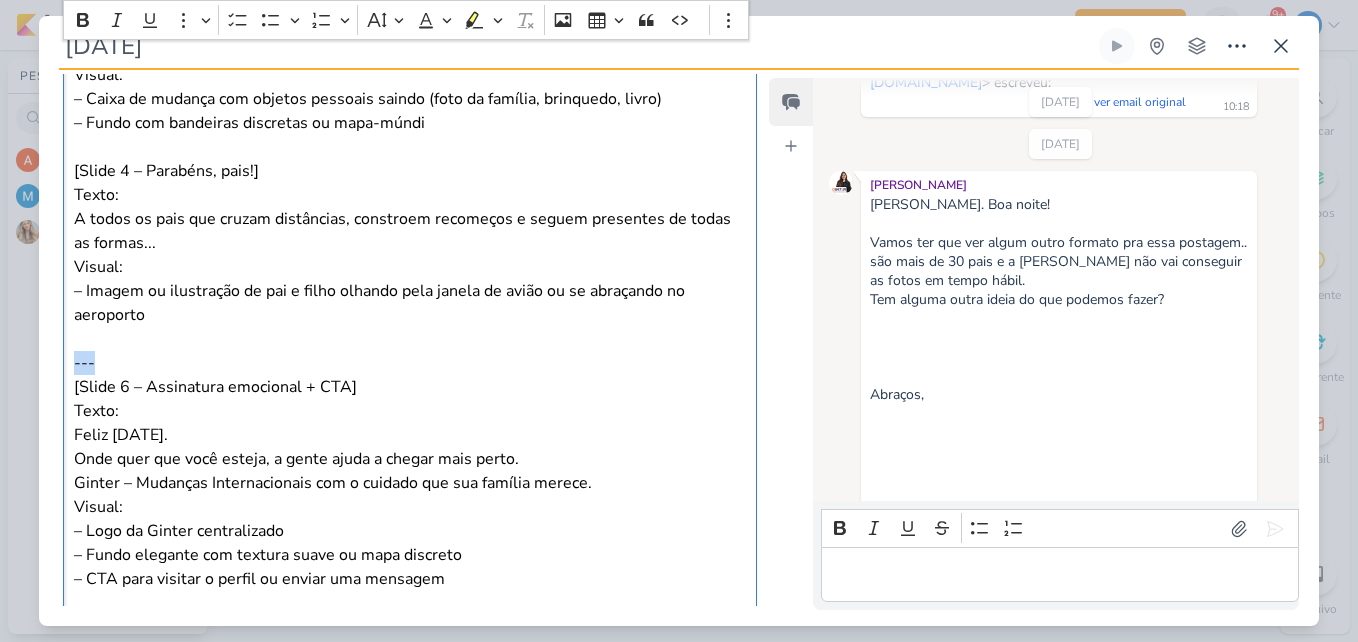 drag, startPoint x: 140, startPoint y: 362, endPoint x: 73, endPoint y: 370, distance: 67.47592 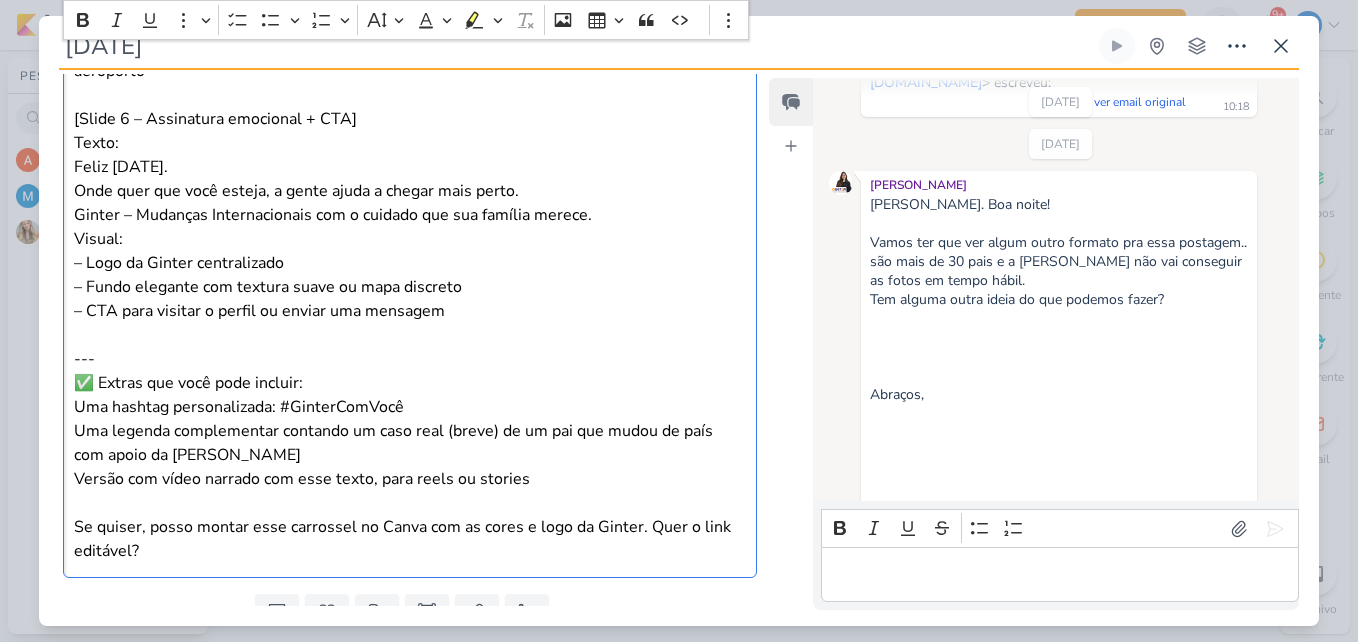 scroll, scrollTop: 1419, scrollLeft: 0, axis: vertical 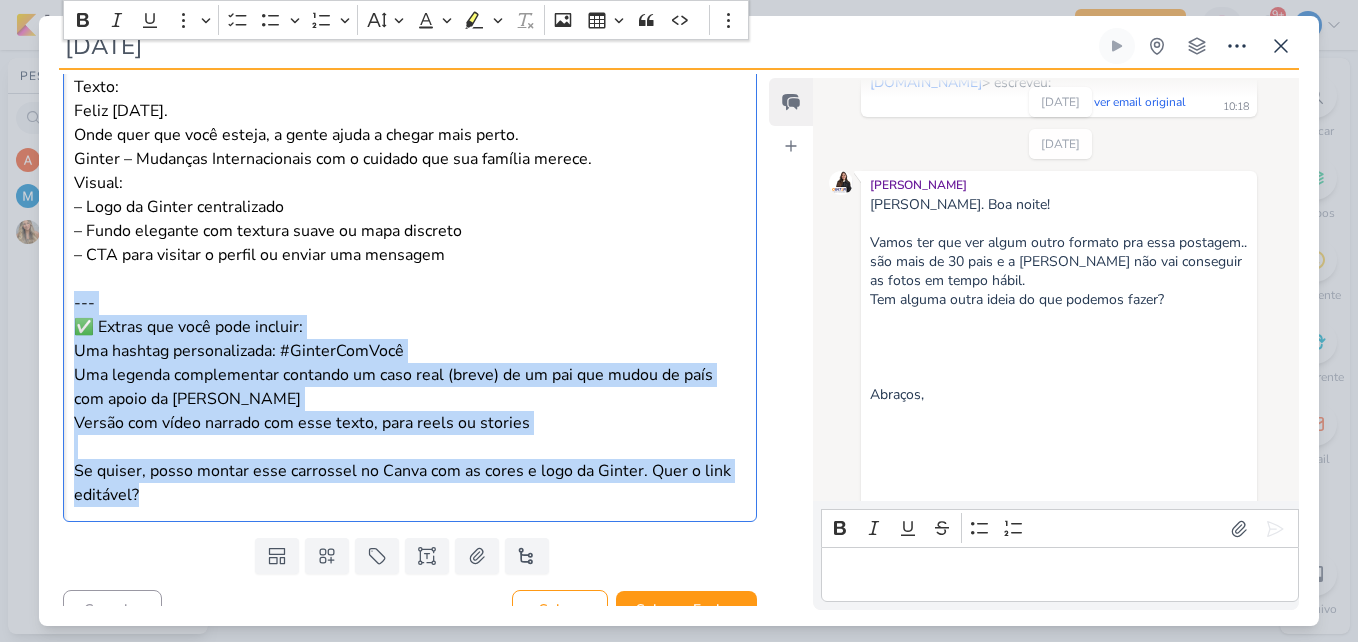 drag, startPoint x: 224, startPoint y: 497, endPoint x: 71, endPoint y: 302, distance: 247.85883 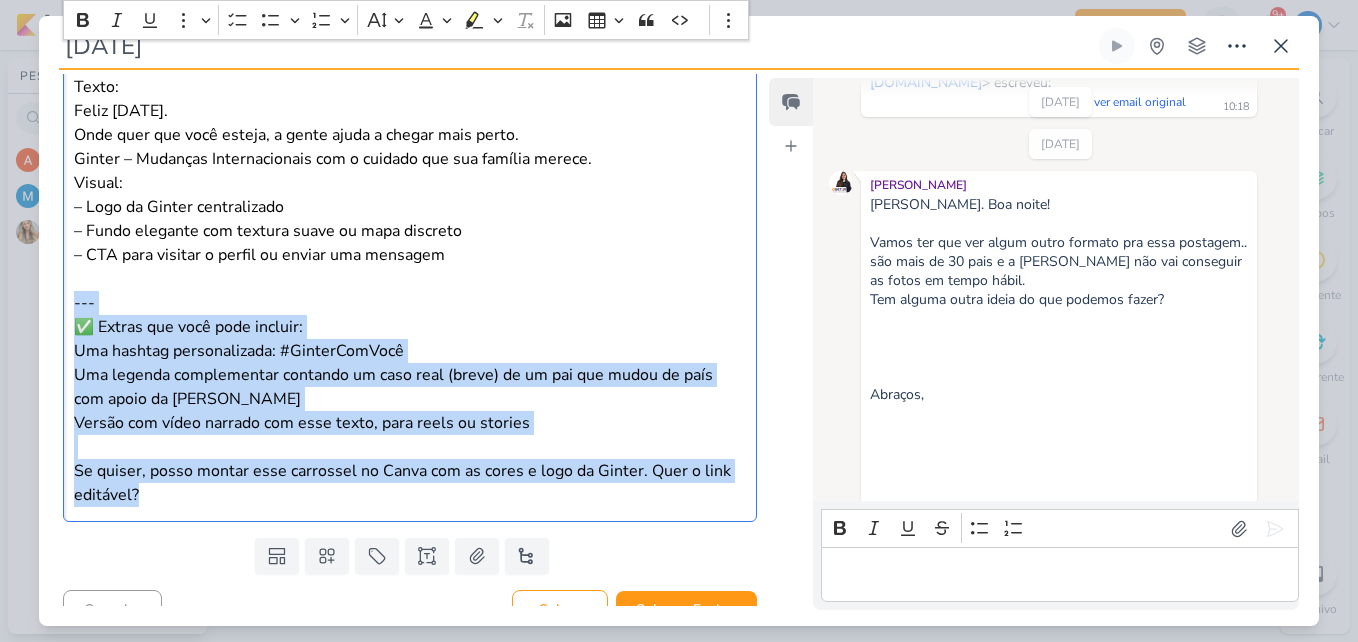 click on "[Slide 1 – Capa] Texto: Neste [DATE], a gente lembra: Estar presente vai além da distância. Visual: – Foto emotiva: pai abraçando filho, ou mãos dadas – Fundo com elementos sutis de viagem (mala, avião, globo) – Logo da Ginter discreto no rodapé [Slide 2 – Conexão familiar] Texto: Ser pai é estar junto. Mesmo quando o endereço muda, o amor continua no mesmo lugar. Visual: – Ilustração de pai em chamada de vídeo com filho – Ícones de localização ou trajeto de avião entre países [Slide 3 – Mudanças que aproximam] Texto: A gente entende o valor de uma mudança. Não é só sobre caixas. É sobre histórias que atravessam fronteiras. Visual: – Caixa de mudança com objetos pessoais saindo (foto da família, brinquedo, livro) – Fundo com bandeiras discretas ou mapa-múndi [Slide 4 – Parabéns, pais!] Texto: A todos os pais que cruzam distâncias, constroem recomeços e seguem presentes de todas as formas... Visual: [Slide 6 – Assinatura emocional + CTA] Texto: ---" at bounding box center [410, -130] 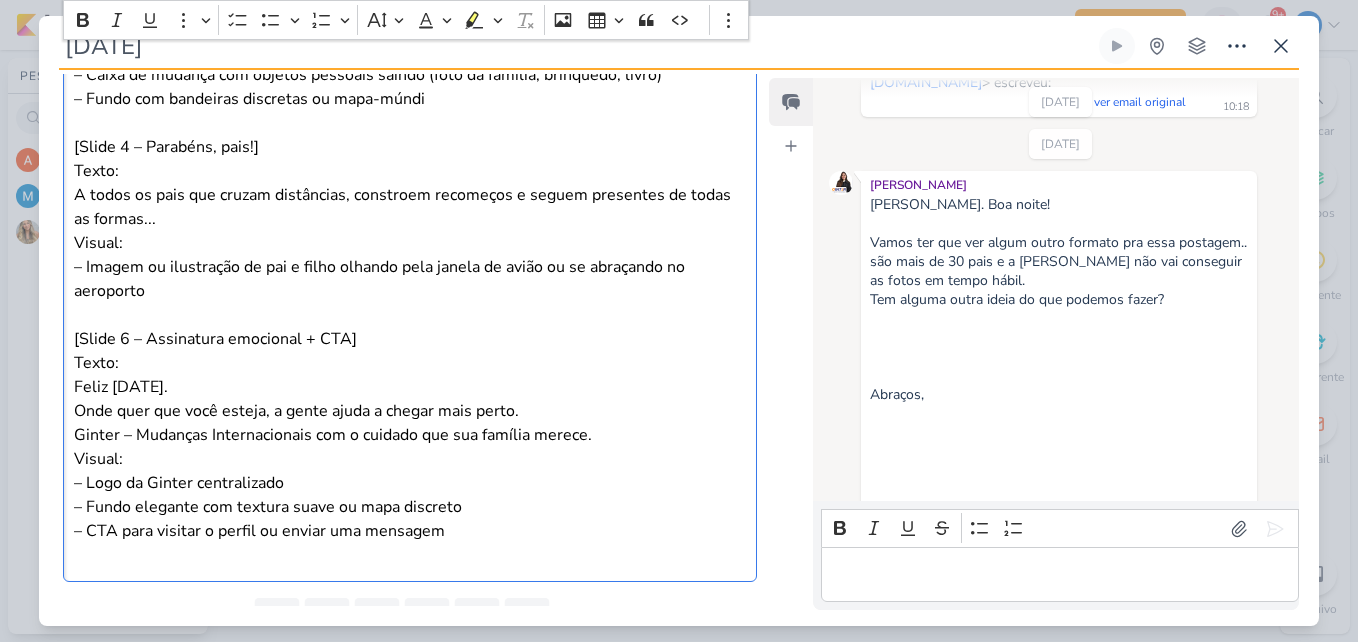 scroll, scrollTop: 1030, scrollLeft: 0, axis: vertical 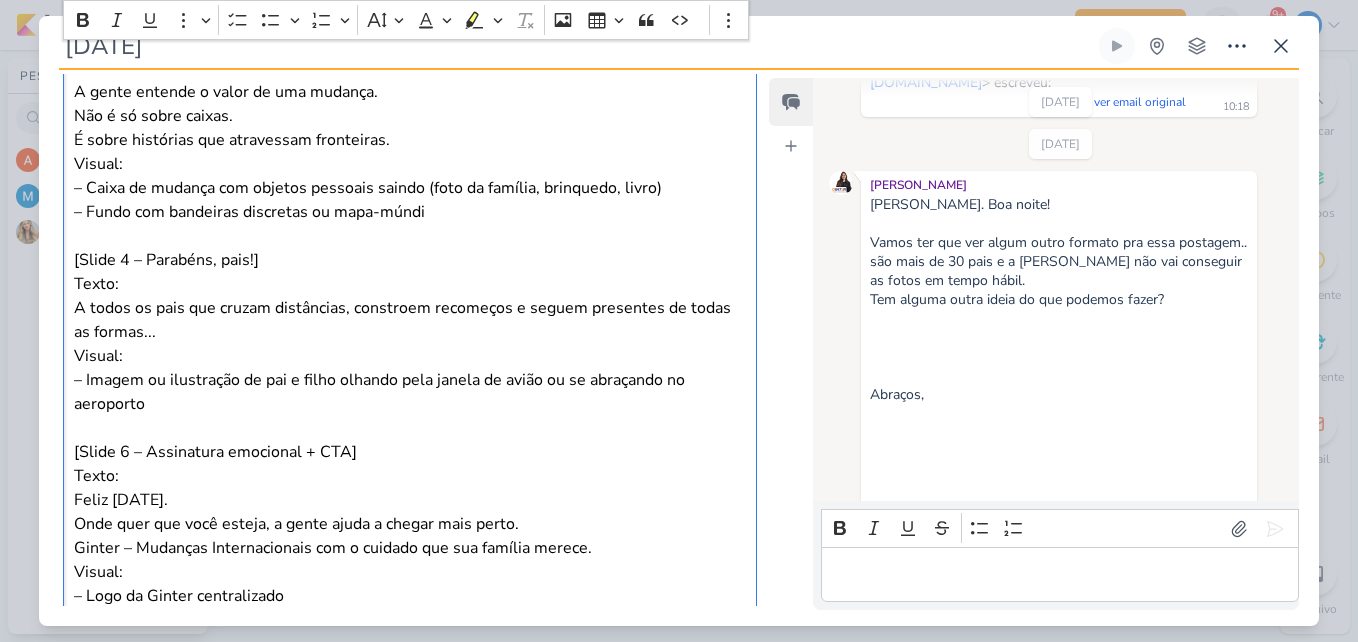 click on "[Slide 6 – Assinatura emocional + CTA]" at bounding box center [410, 452] 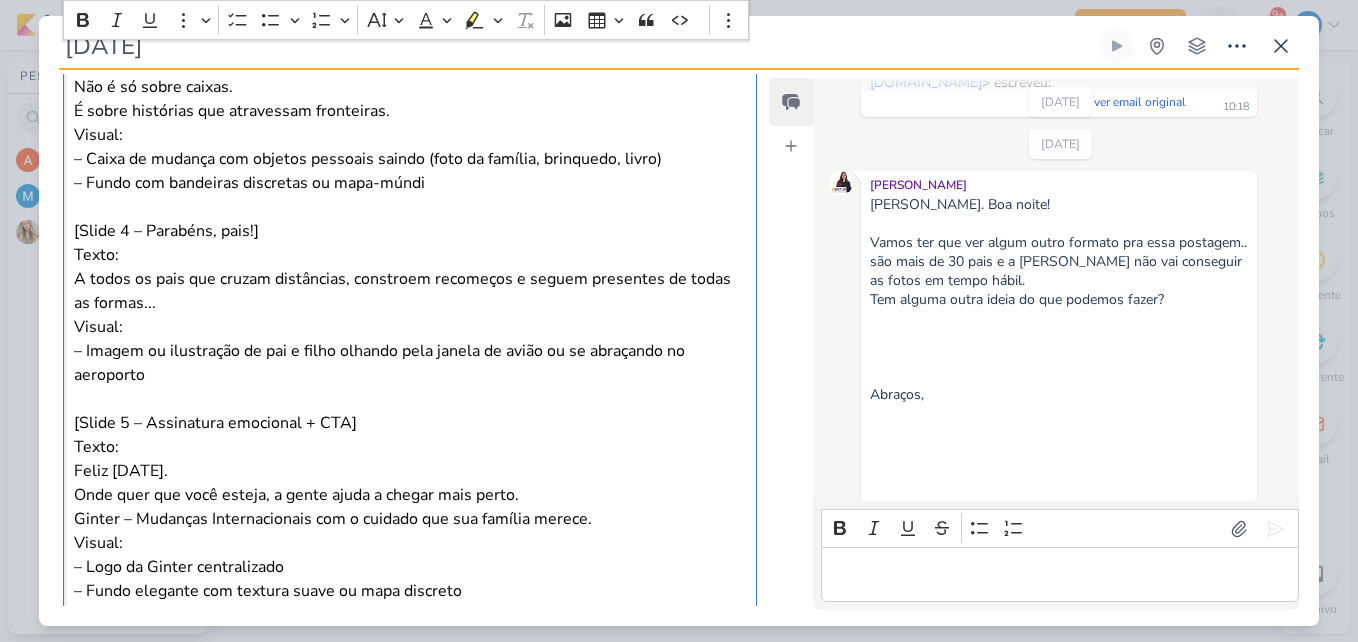 scroll, scrollTop: 900, scrollLeft: 0, axis: vertical 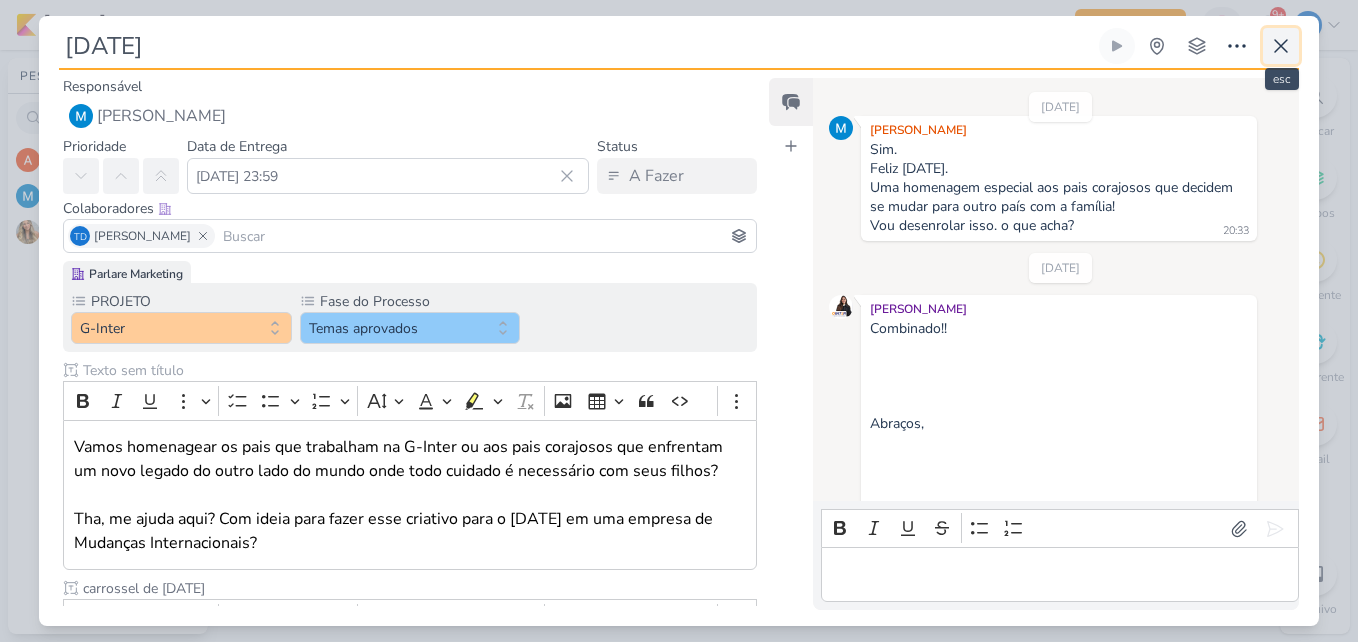click at bounding box center [1281, 46] 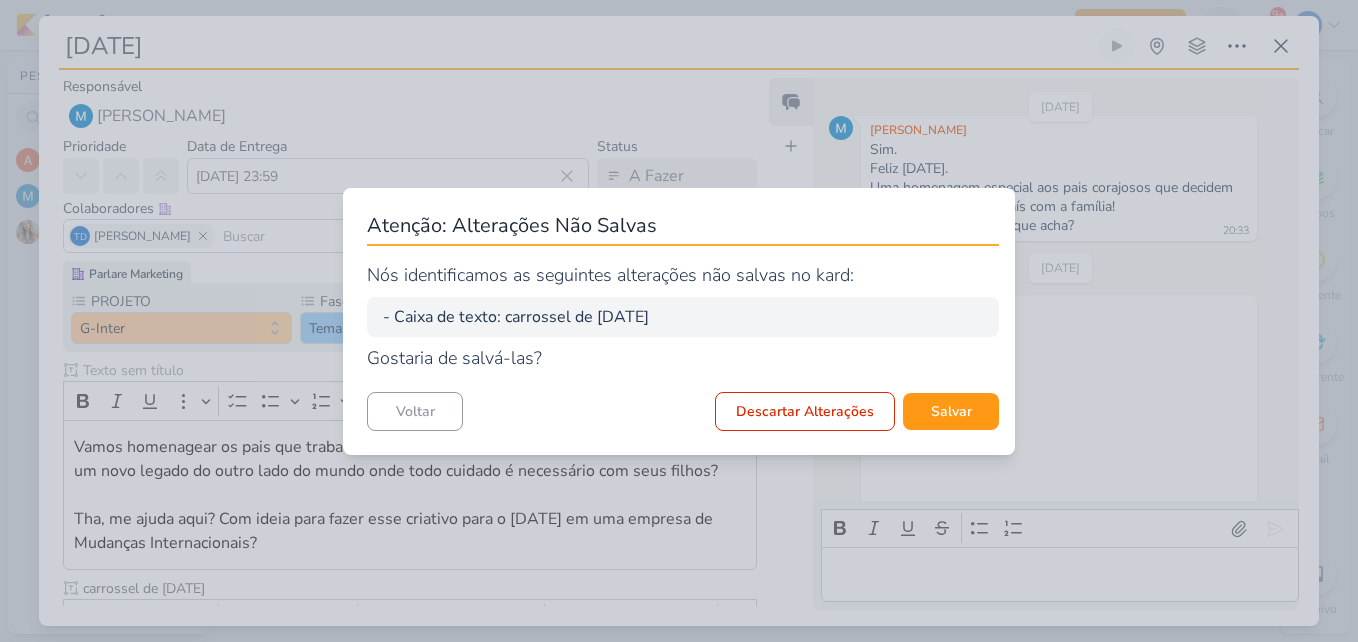 click on "Atenção: Alterações Não Salvas
Nós identificamos as seguintes alterações não salvas no kard:
- Caixa de texto: carrossel de [DATE]
Gostaria de salvá-las?
Voltar
Descartar Alterações
[GEOGRAPHIC_DATA]" at bounding box center [679, 321] 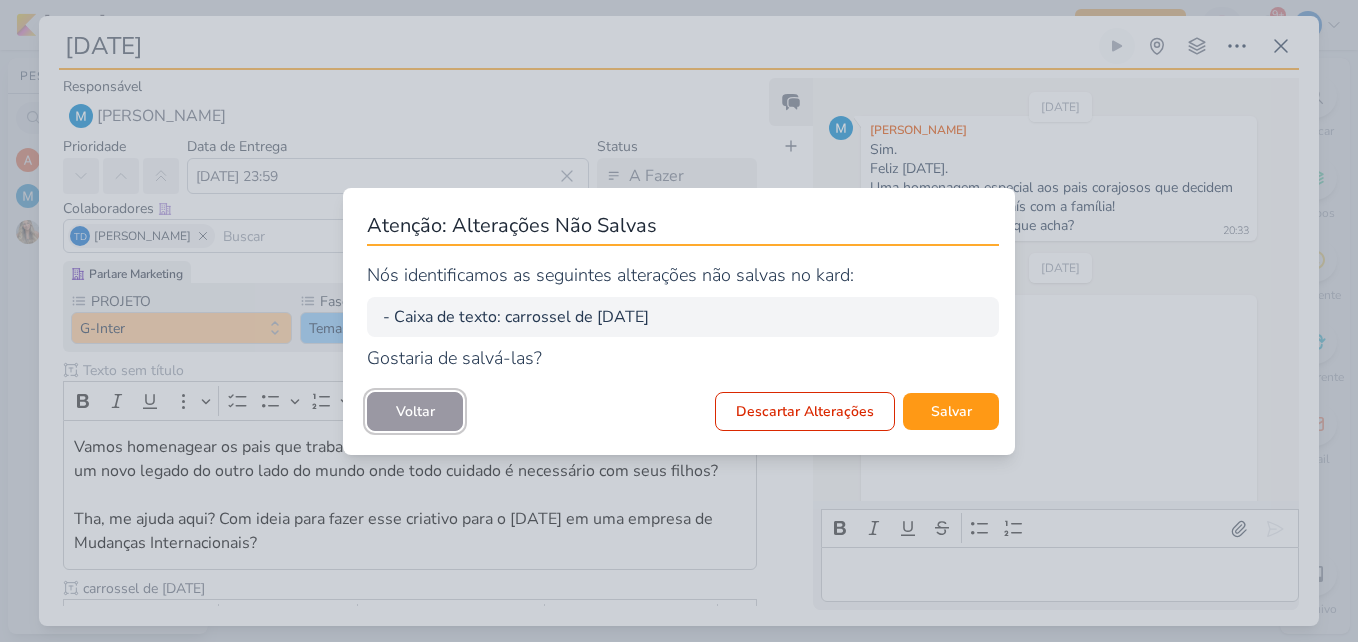click on "Voltar" at bounding box center [415, 411] 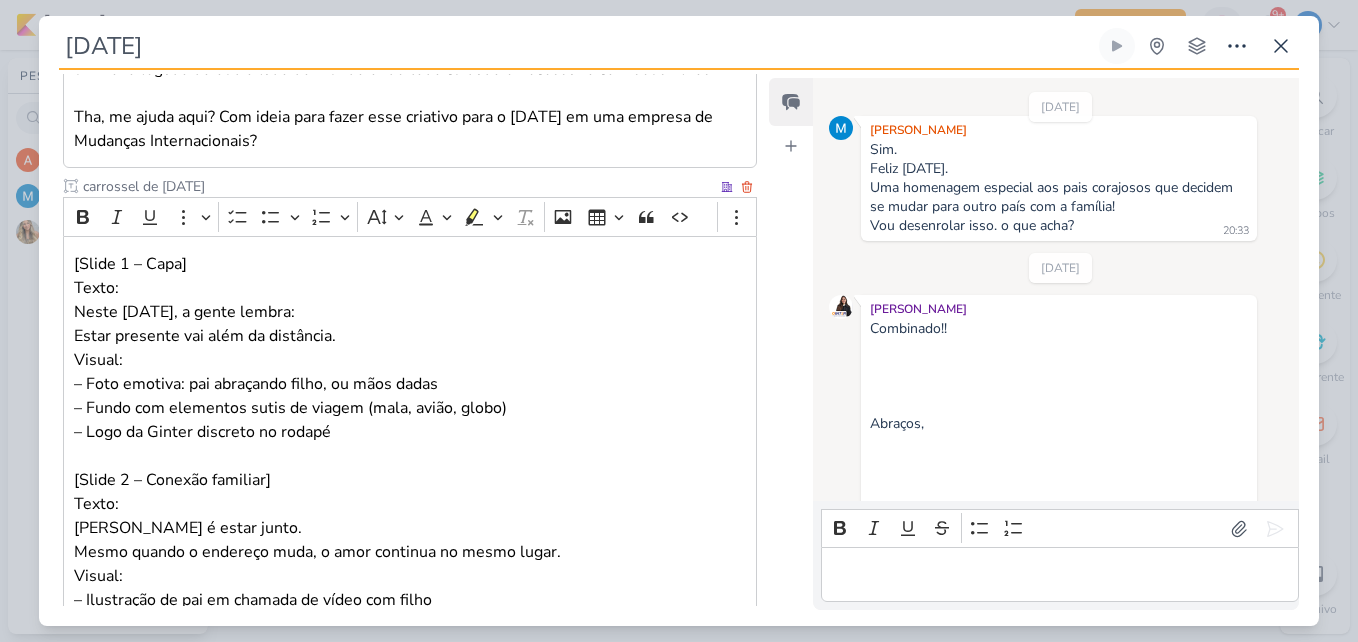scroll, scrollTop: 400, scrollLeft: 0, axis: vertical 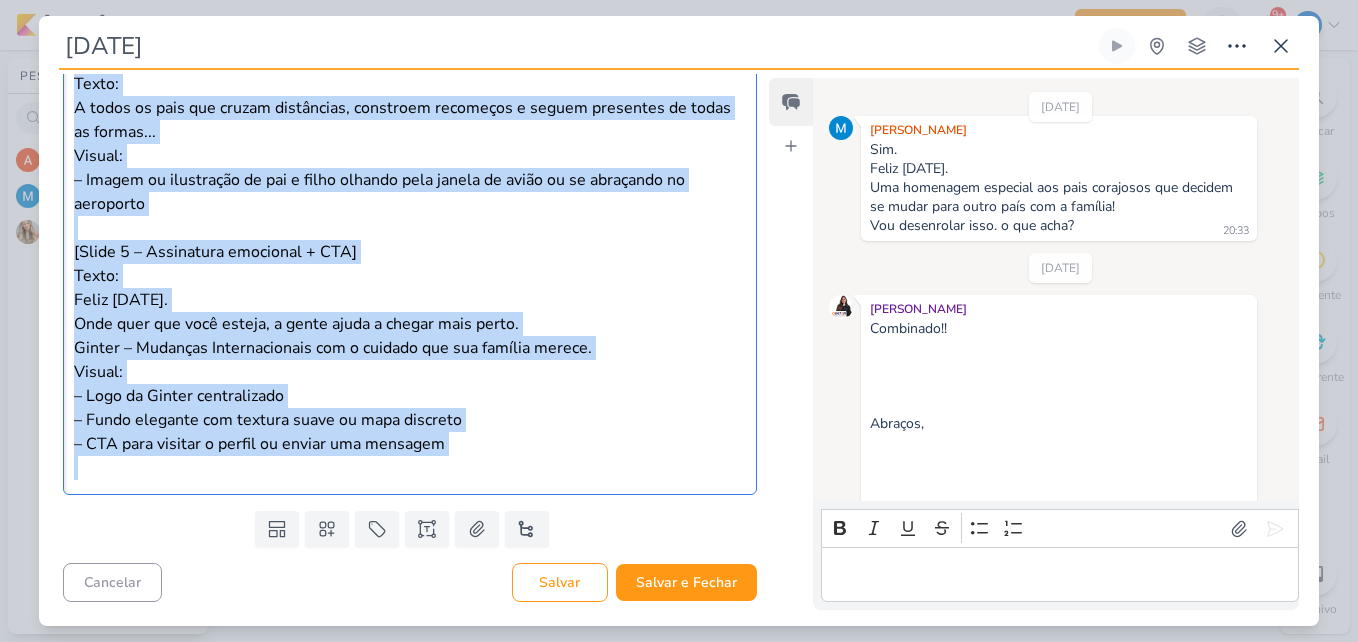 drag, startPoint x: 168, startPoint y: 275, endPoint x: 503, endPoint y: 472, distance: 388.63092 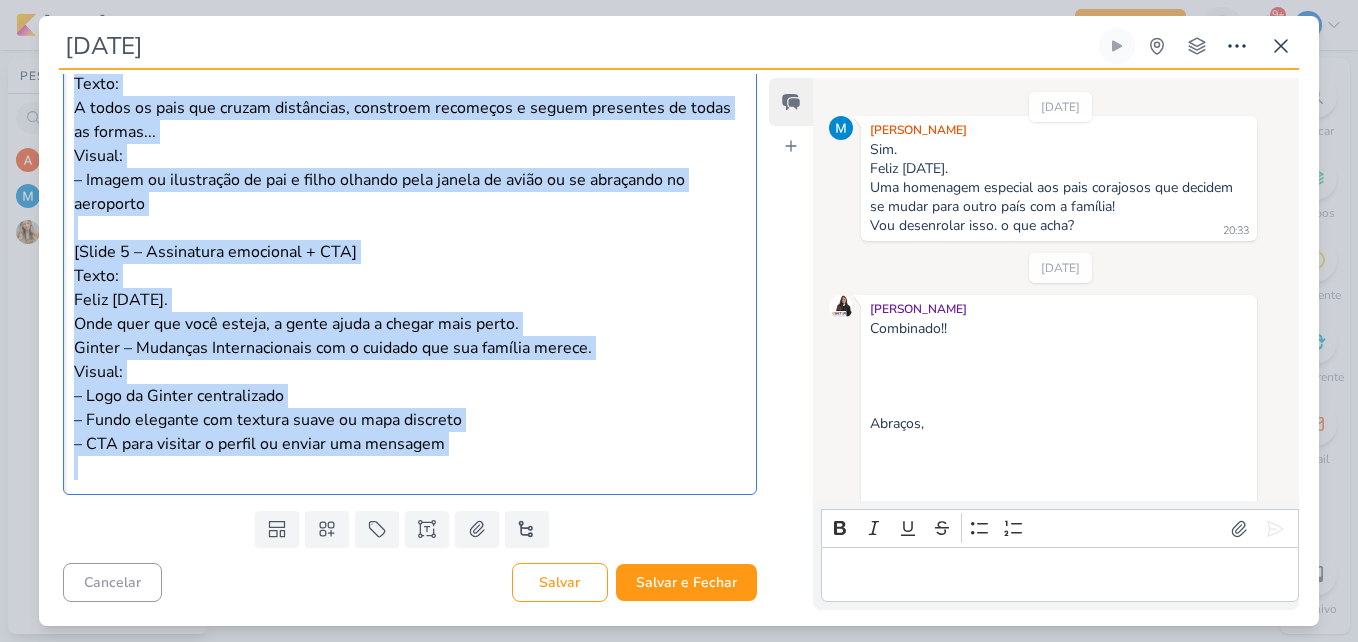 click on "[Slide 1 – Capa] Texto: Neste [DATE], a gente lembra: Estar presente vai além da distância. Visual: – Foto emotiva: pai abraçando filho, ou mãos dadas – Fundo com elementos sutis de viagem (mala, avião, globo) – Logo da Ginter discreto no rodapé [Slide 2 – Conexão familiar] Texto: Ser pai é estar junto. Mesmo quando o endereço muda, o amor continua no mesmo lugar. Visual: – Ilustração de pai em chamada de vídeo com filho – Ícones de localização ou trajeto de avião entre países [Slide 3 – Mudanças que aproximam] Texto: A gente entende o valor de uma mudança. Não é só sobre caixas. É sobre histórias que atravessam fronteiras. Visual: – Caixa de mudança com objetos pessoais saindo (foto da família, brinquedo, livro) – Fundo com bandeiras discretas ou mapa-múndi [Slide 4 – Parabéns, pais!] Texto: A todos os pais que cruzam distâncias, constroem recomeços e seguem presentes de todas as formas... Visual: [Slide 5 – Assinatura emocional + CTA] Texto:" at bounding box center (410, -49) 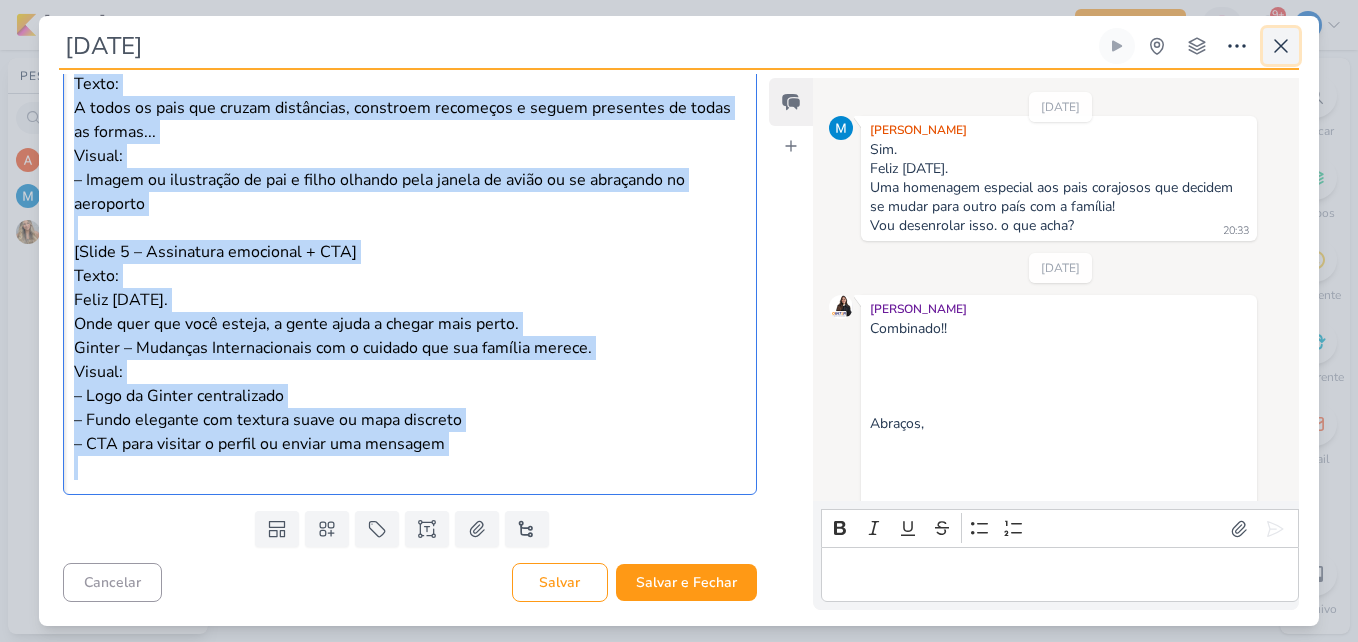 click at bounding box center (1281, 46) 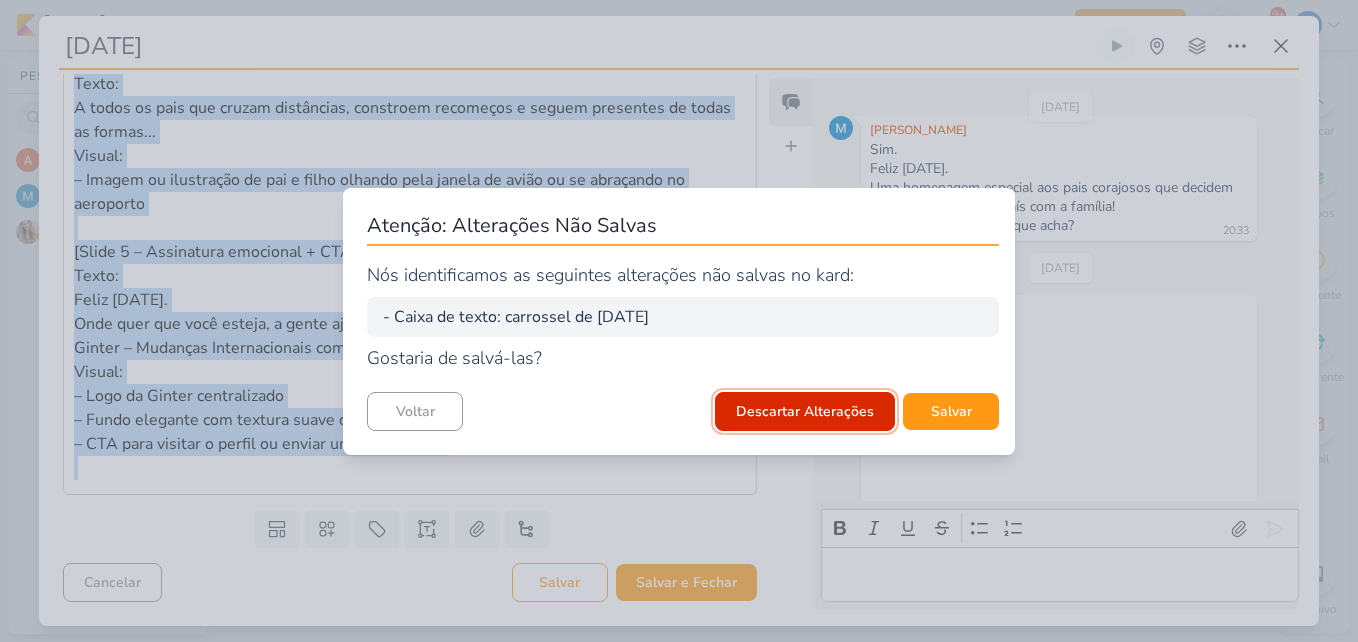 click on "Descartar Alterações" at bounding box center [805, 411] 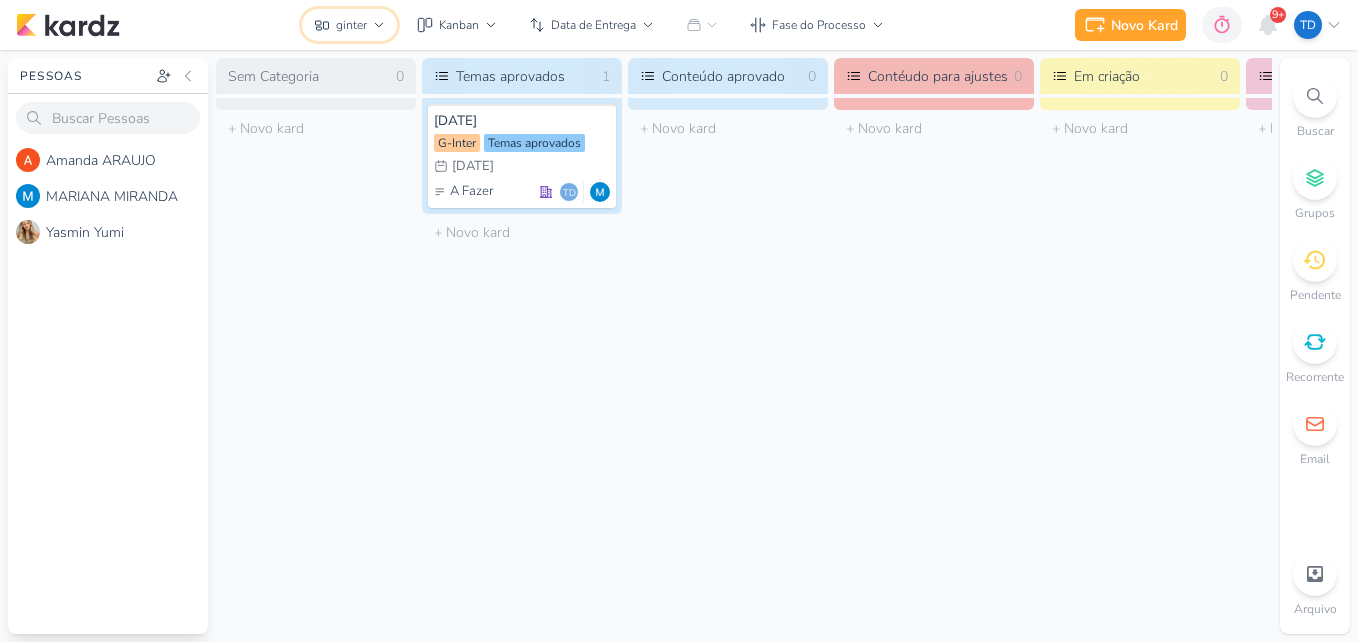 drag, startPoint x: 340, startPoint y: 29, endPoint x: 366, endPoint y: 88, distance: 64.4748 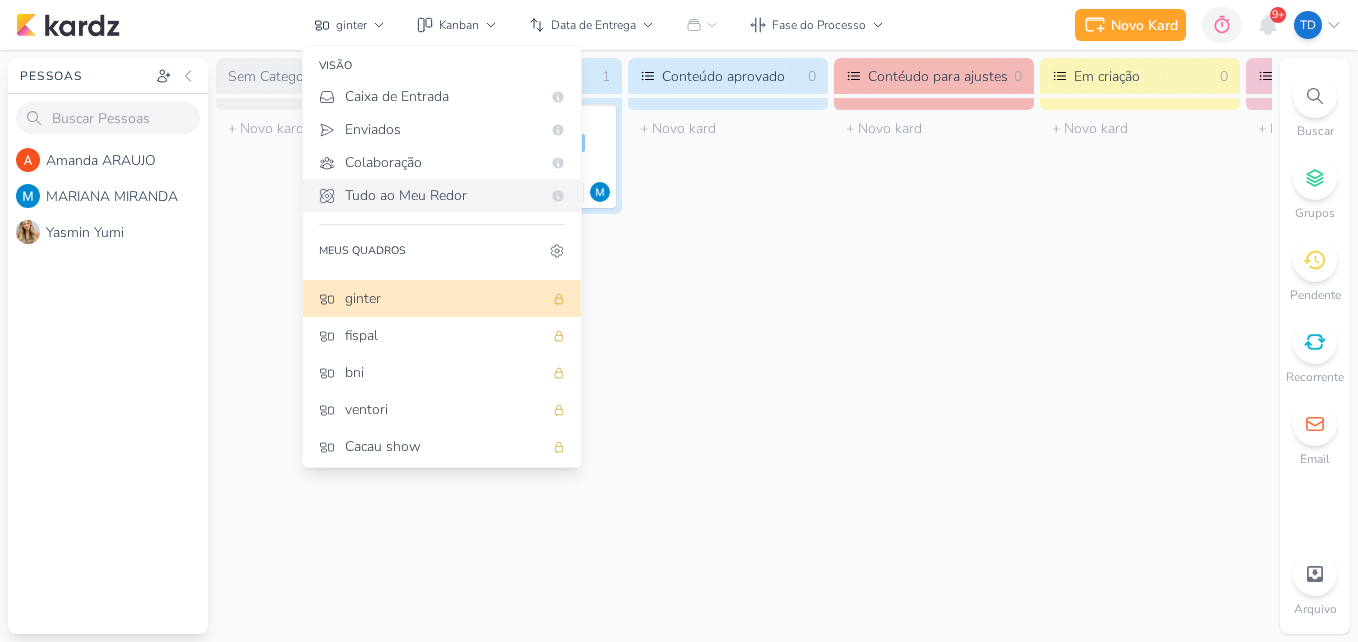 click on "Tudo ao Meu Redor" at bounding box center (443, 195) 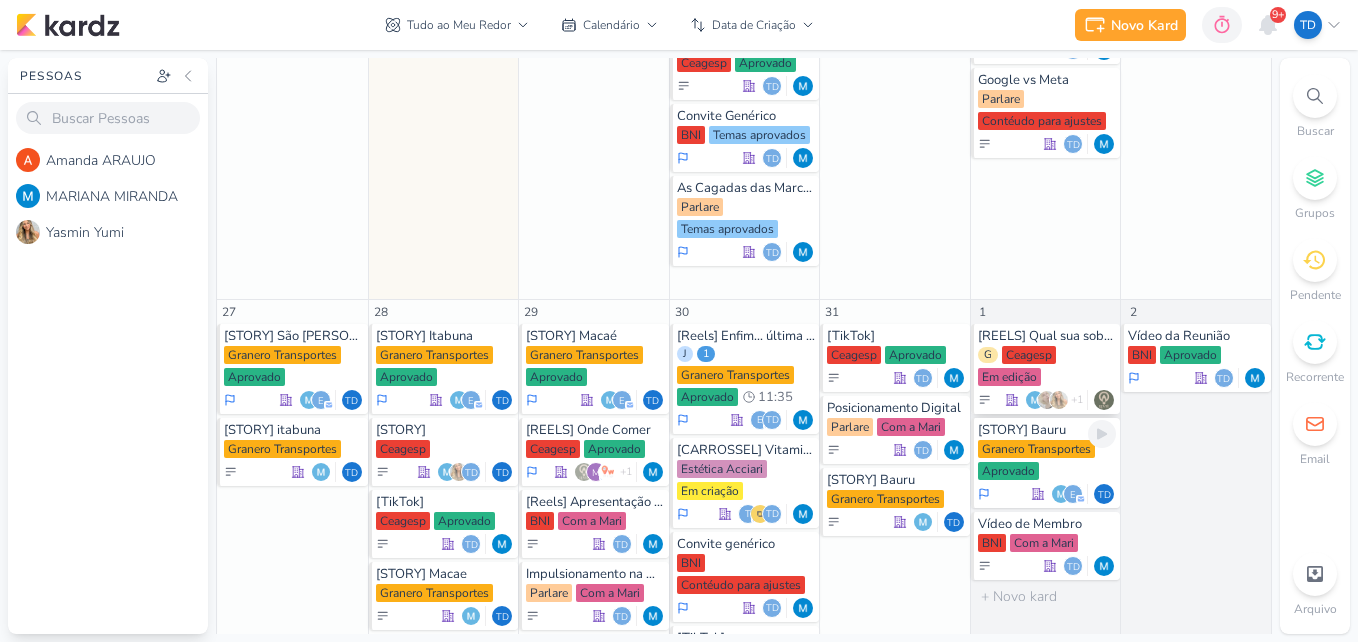 scroll, scrollTop: 1281, scrollLeft: 0, axis: vertical 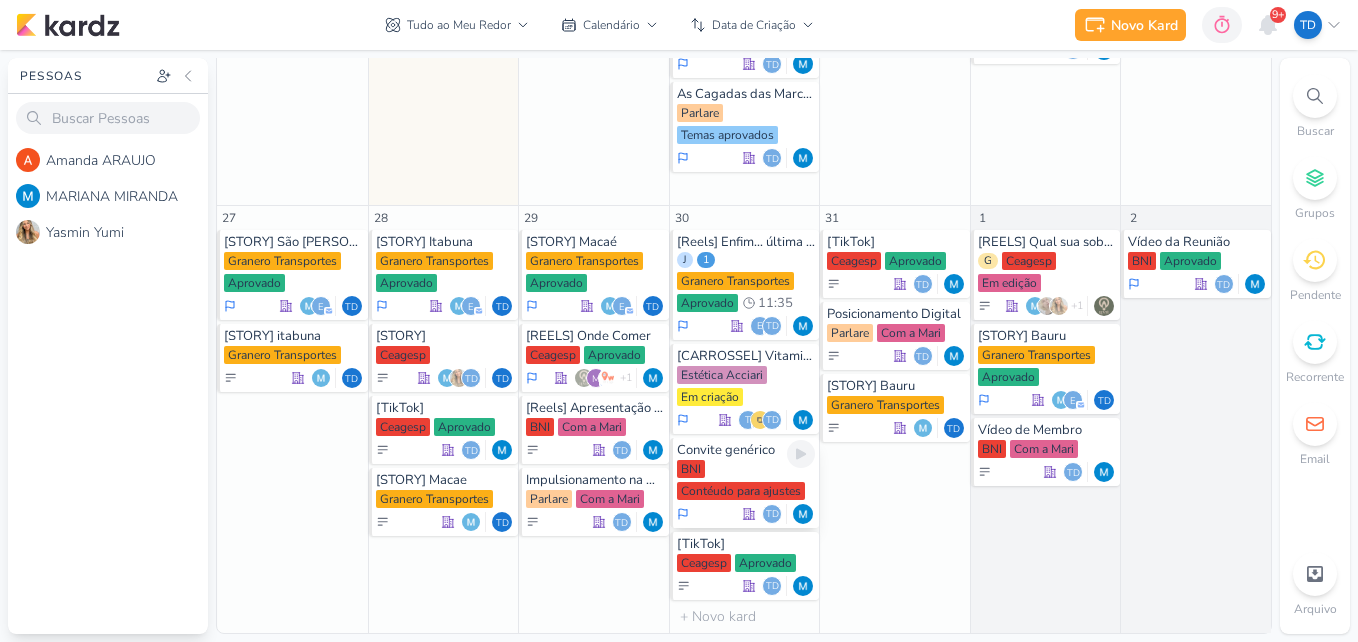 click on "BNI
Contéudo para ajustes" at bounding box center (746, 481) 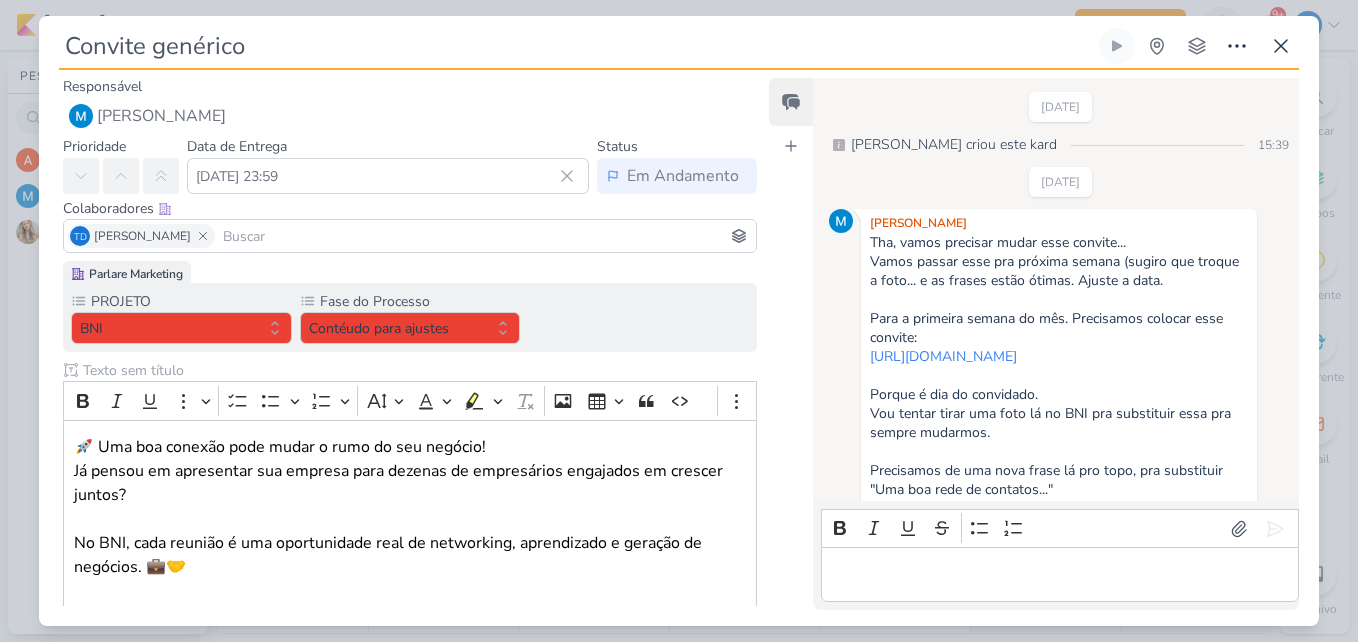 scroll, scrollTop: 382, scrollLeft: 0, axis: vertical 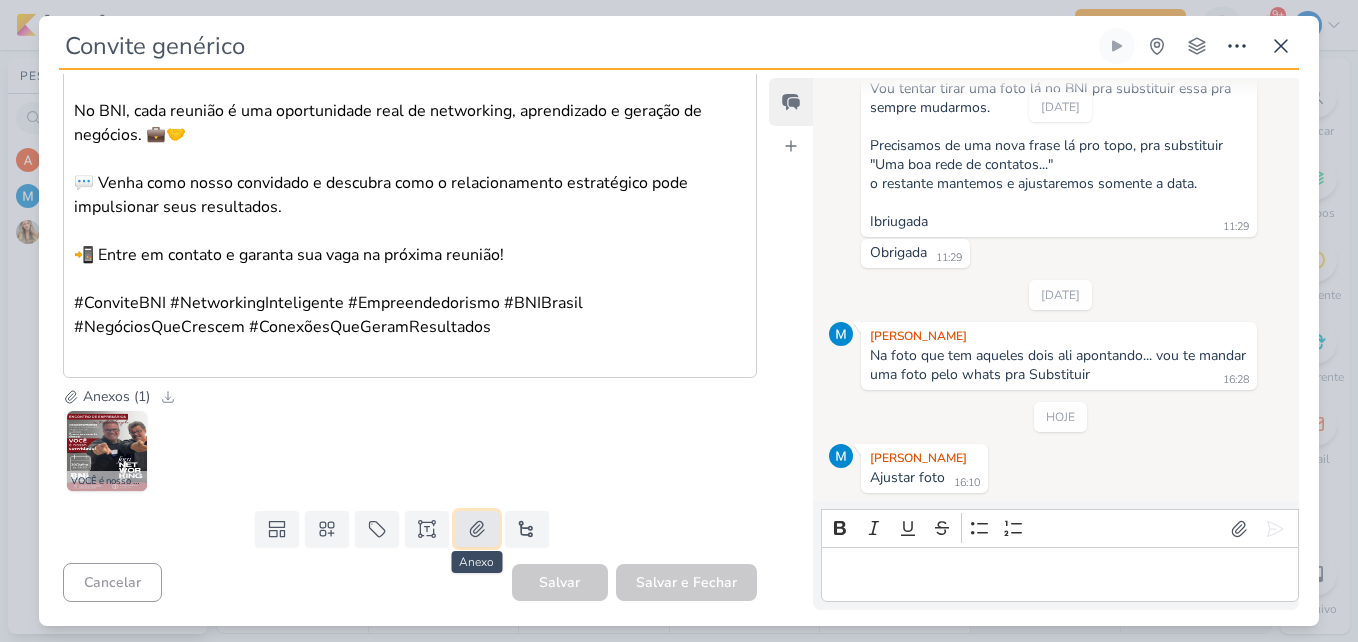 click at bounding box center [477, 529] 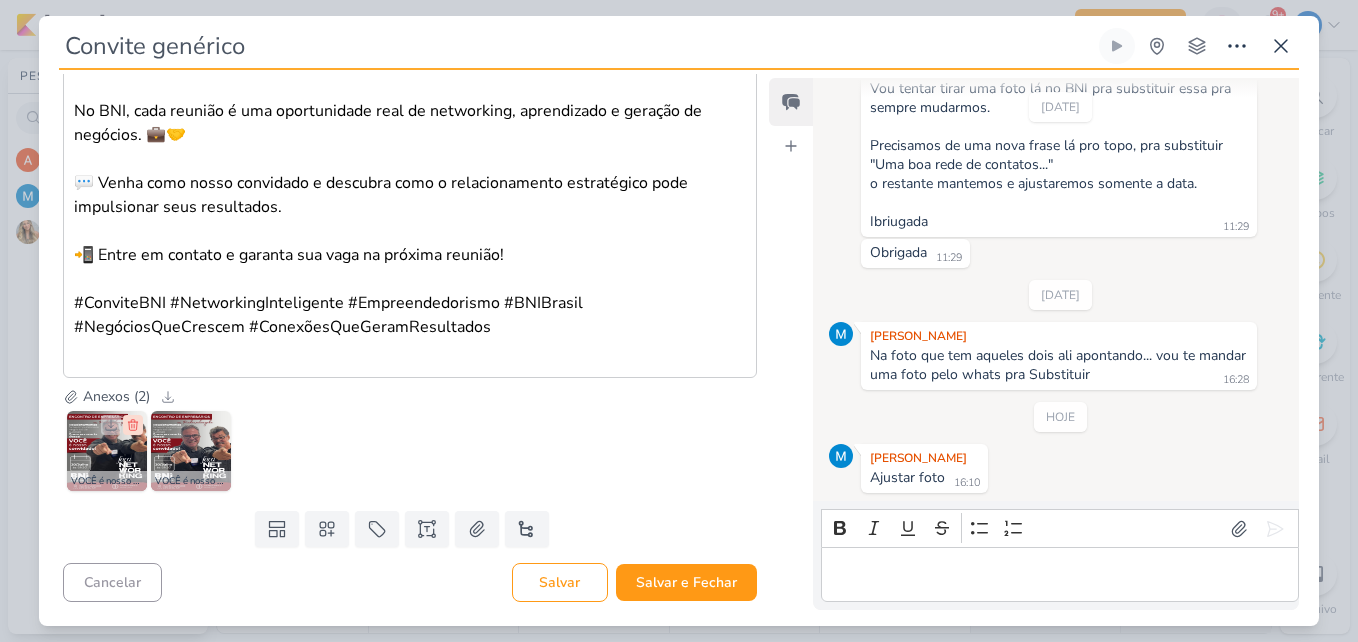 click 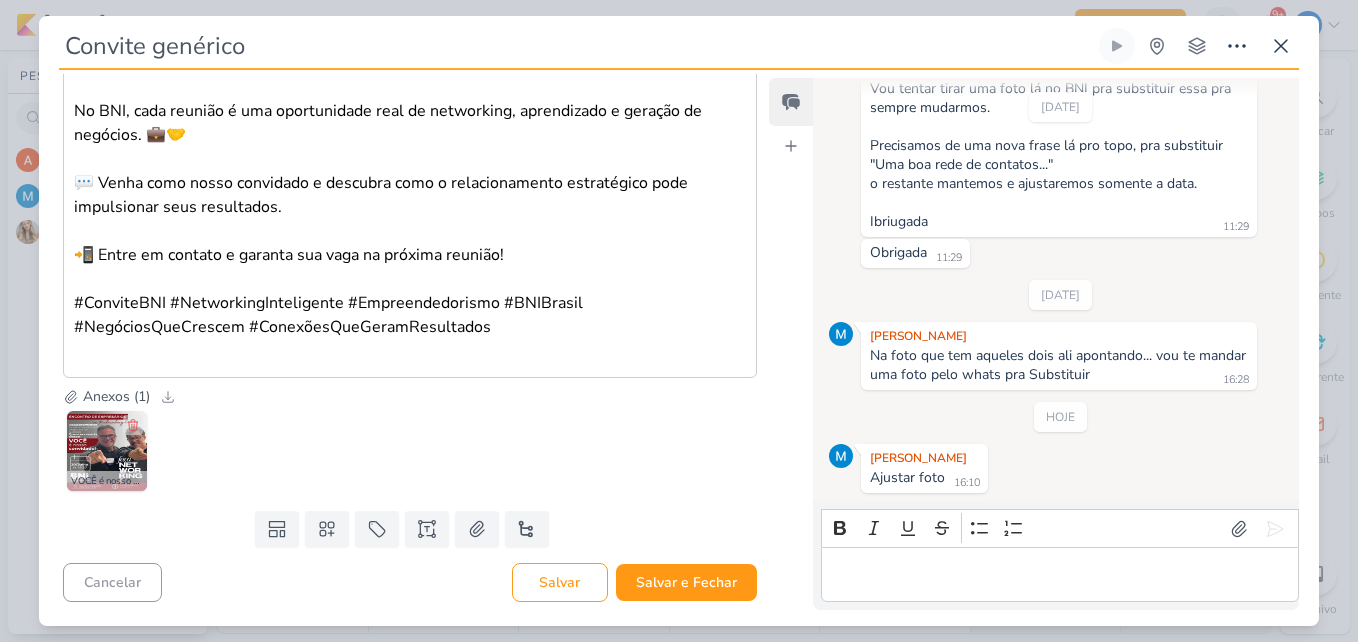 click at bounding box center [107, 451] 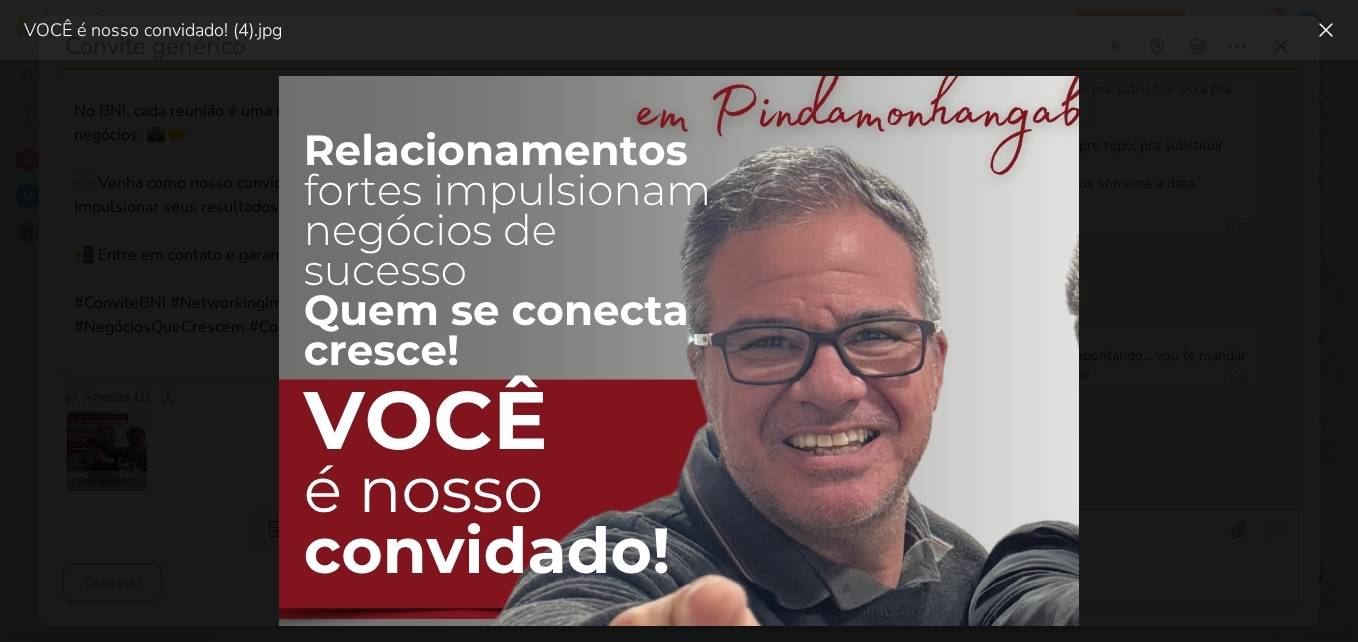 scroll, scrollTop: 200, scrollLeft: 0, axis: vertical 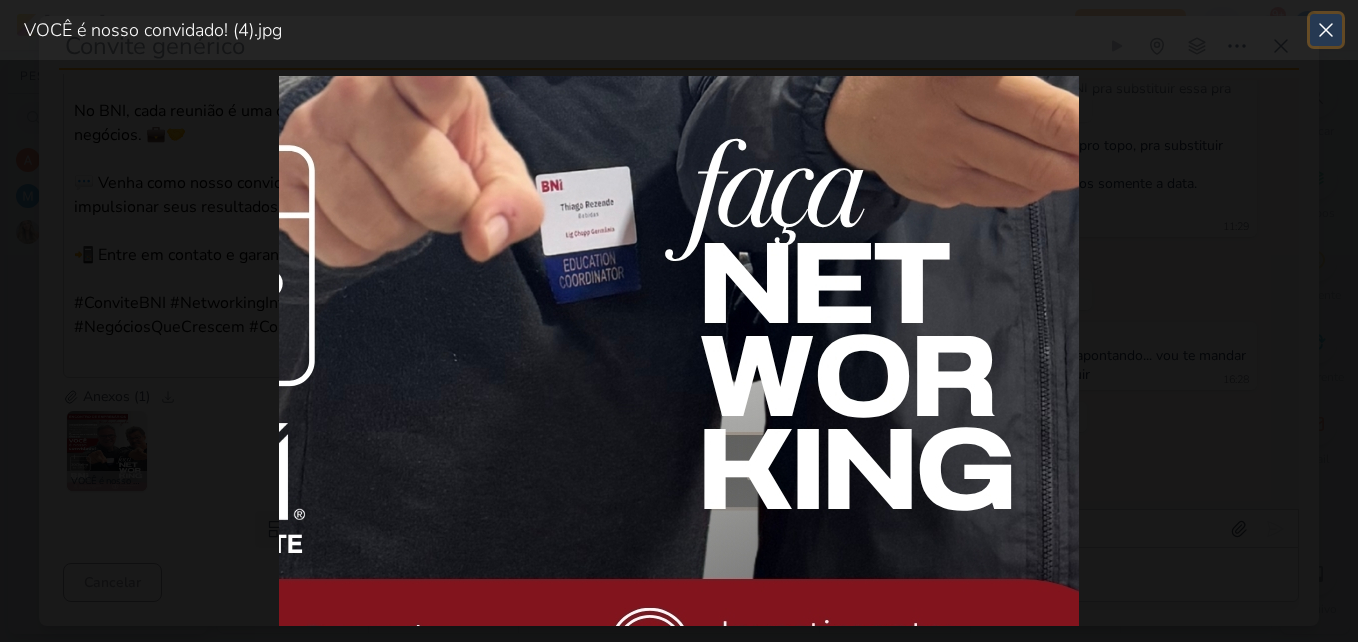 click 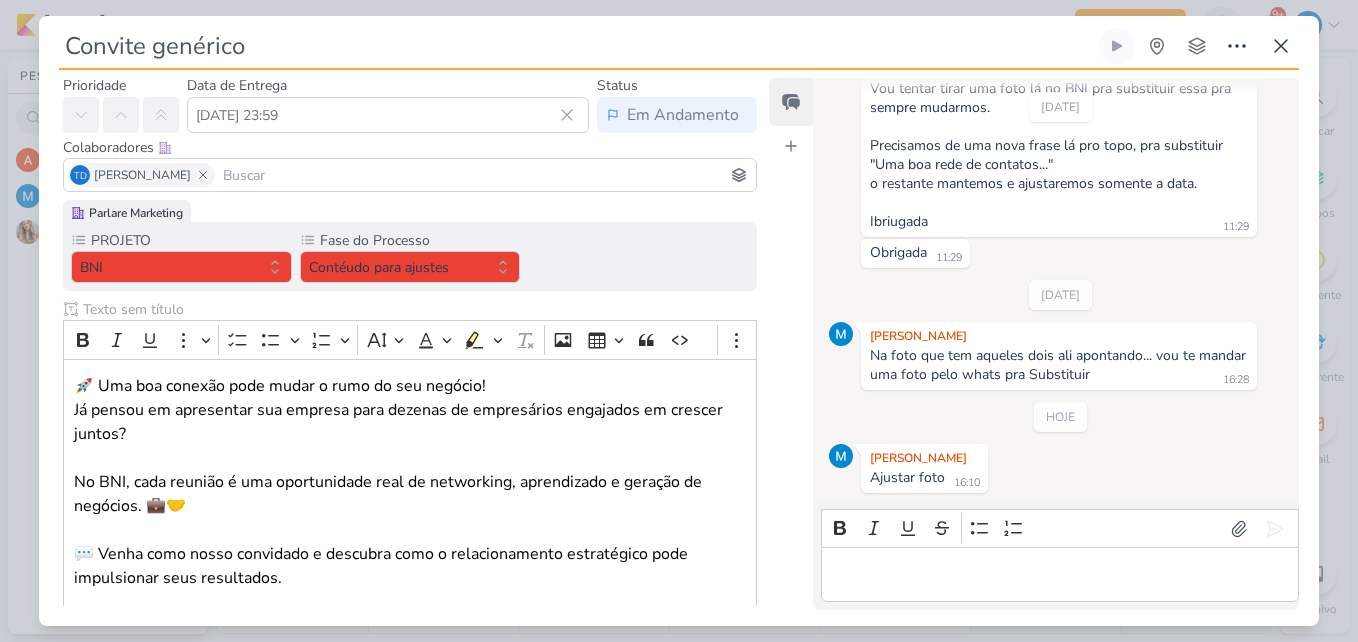 scroll, scrollTop: 32, scrollLeft: 0, axis: vertical 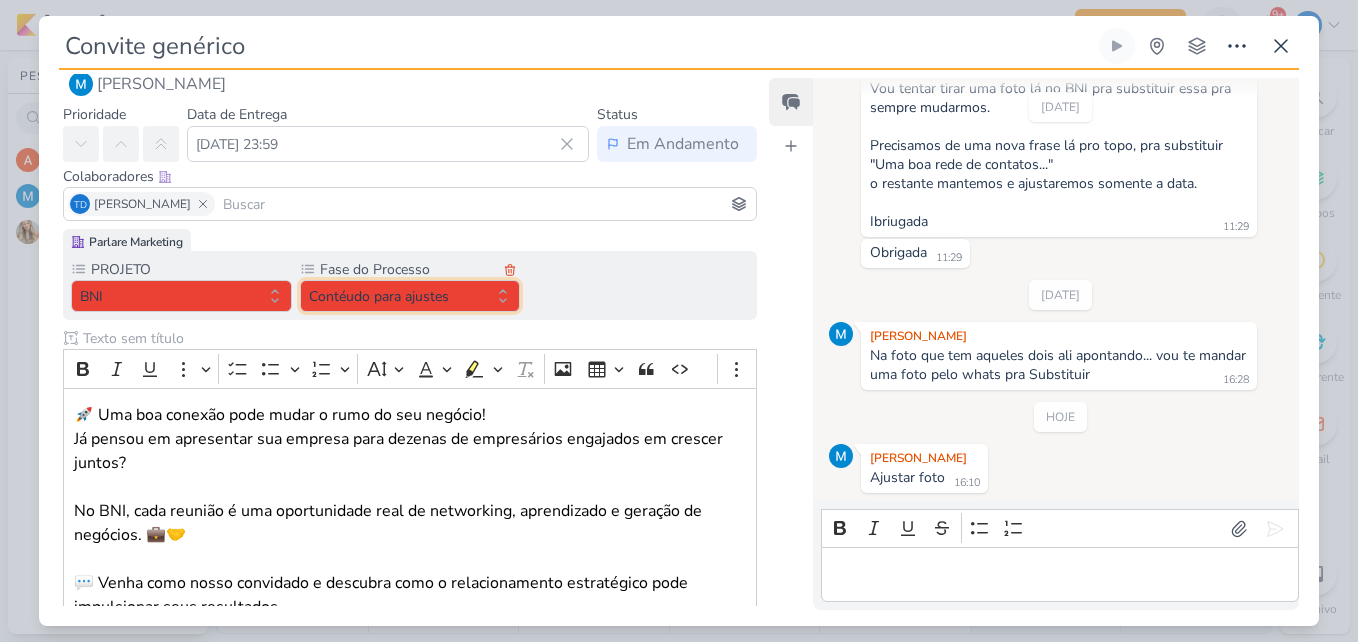click on "Contéudo para ajustes" at bounding box center (410, 296) 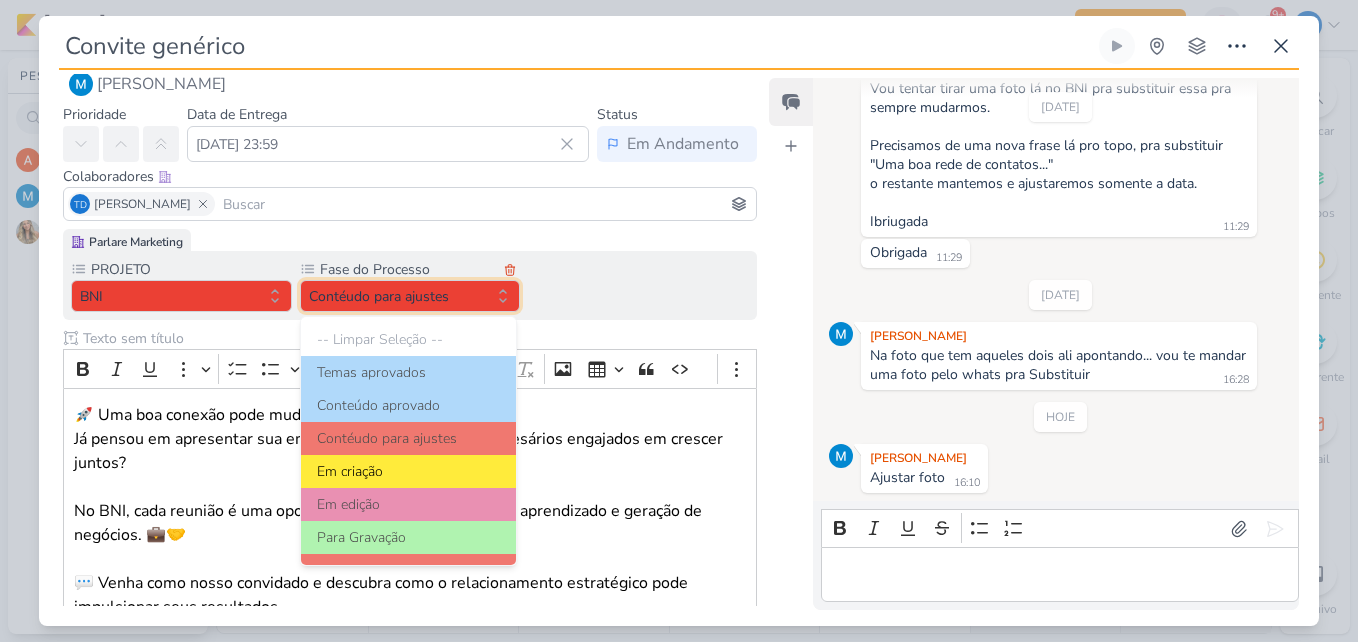 scroll, scrollTop: 100, scrollLeft: 0, axis: vertical 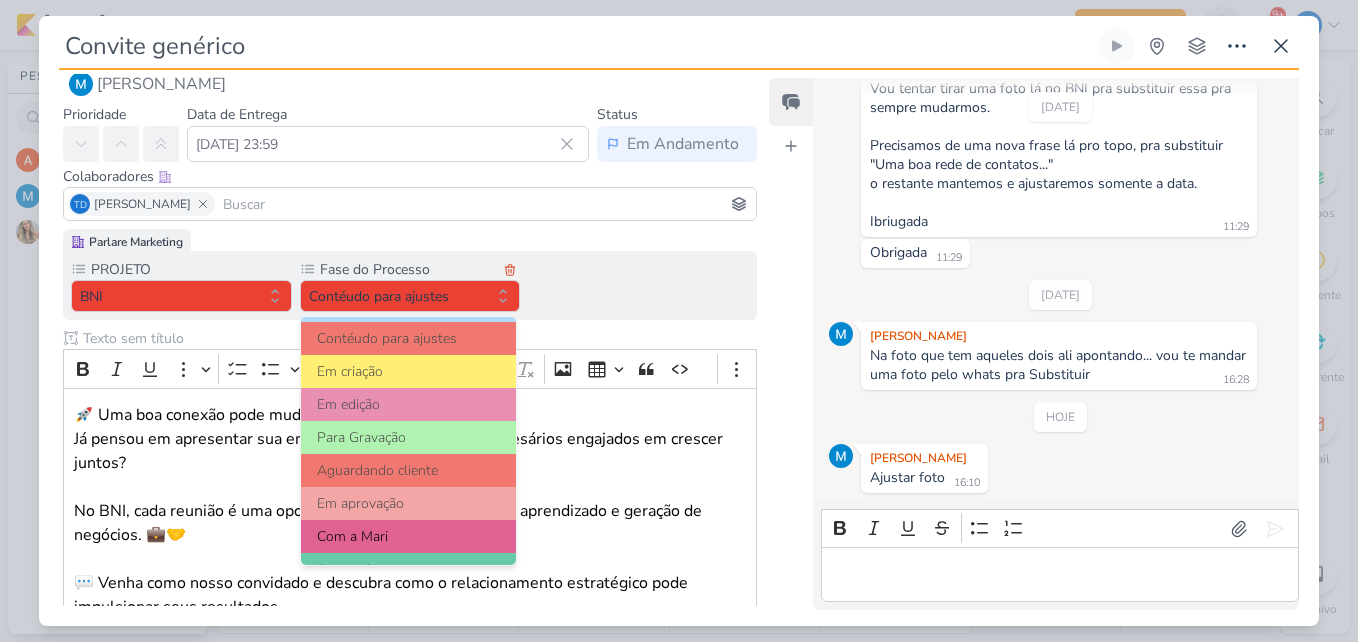 click on "Com a Mari" at bounding box center (409, 536) 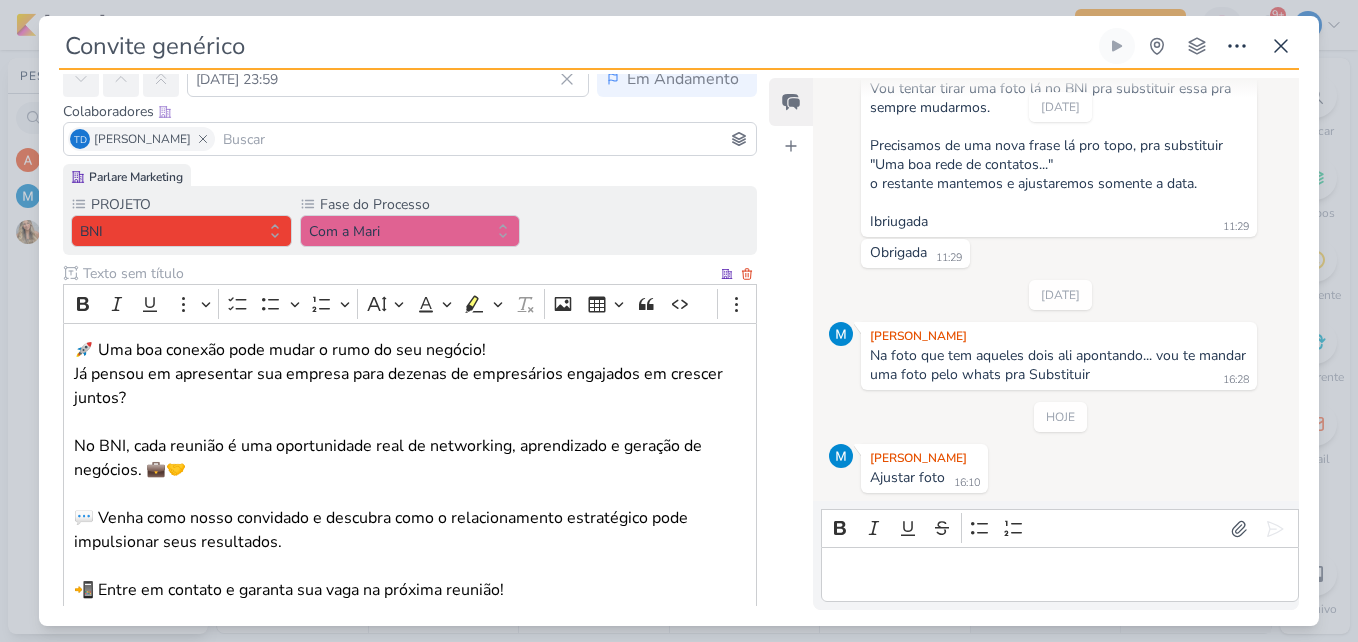 scroll, scrollTop: 432, scrollLeft: 0, axis: vertical 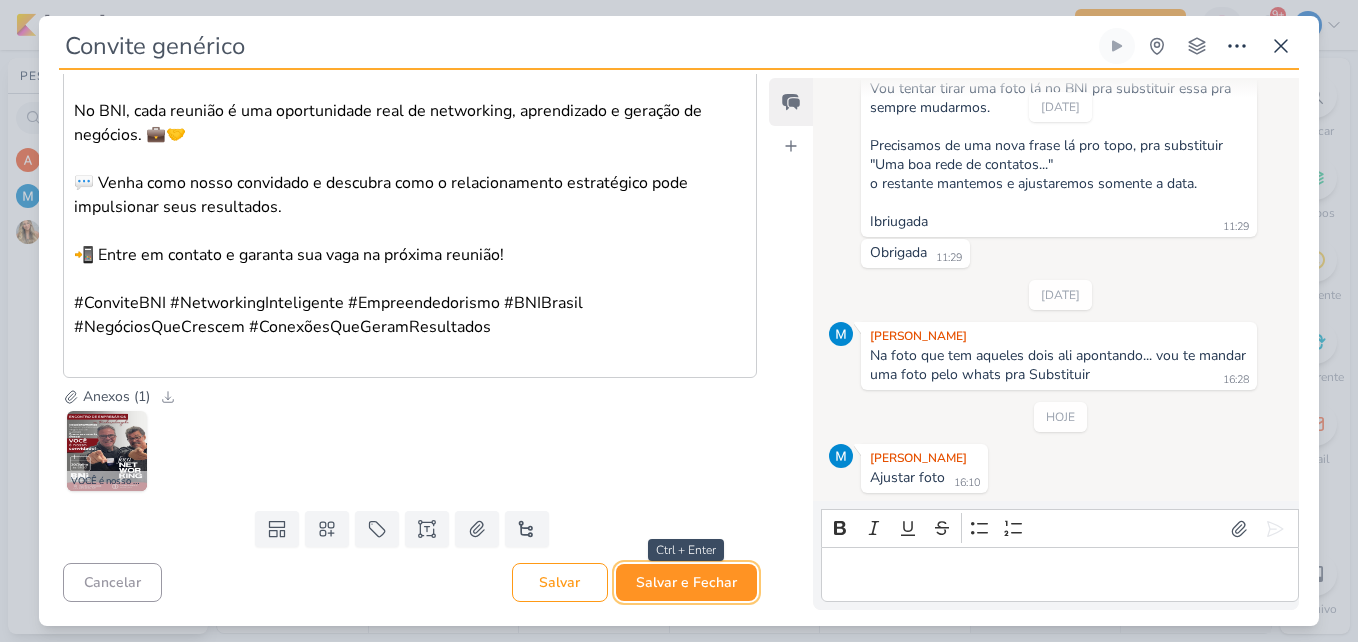 click on "Salvar e Fechar" at bounding box center (686, 582) 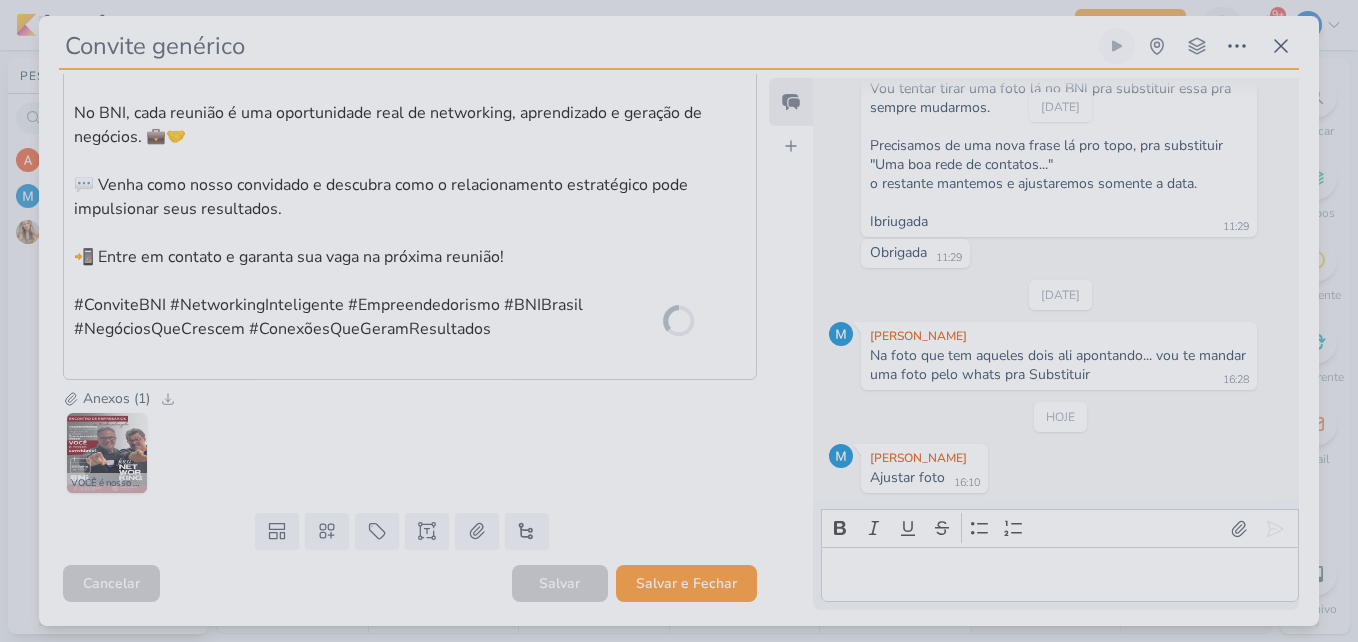 scroll, scrollTop: 430, scrollLeft: 0, axis: vertical 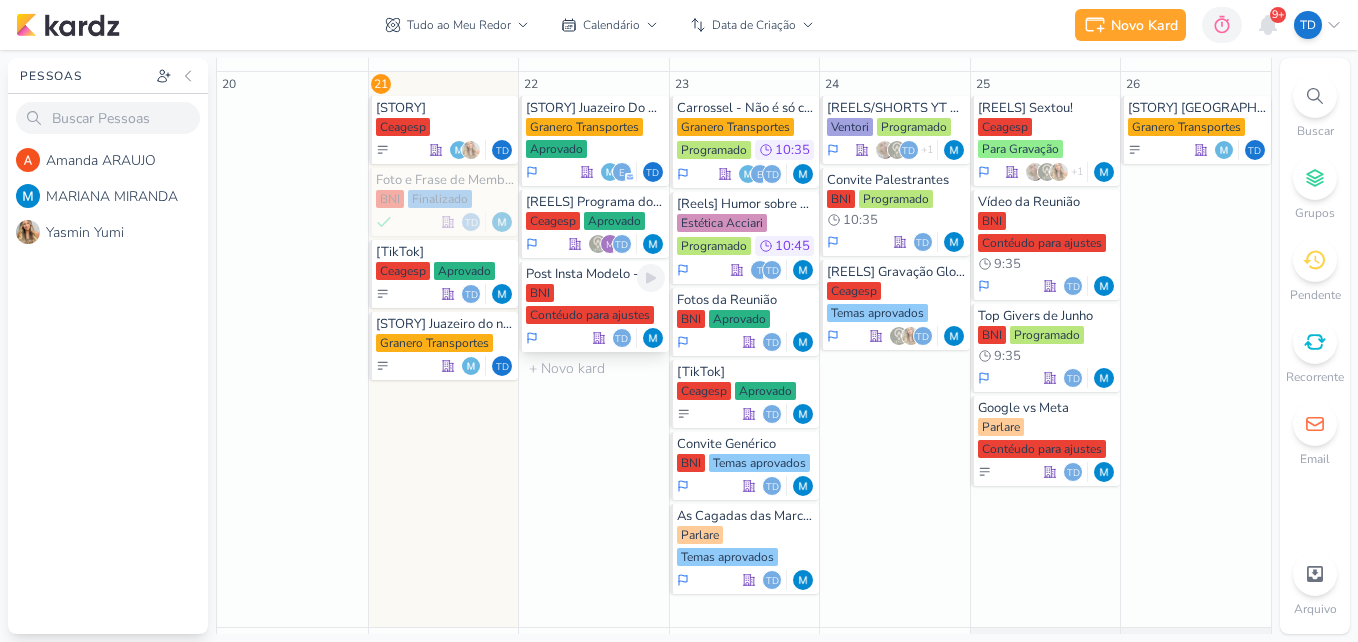 click on "BNI
Contéudo para ajustes" at bounding box center (595, 305) 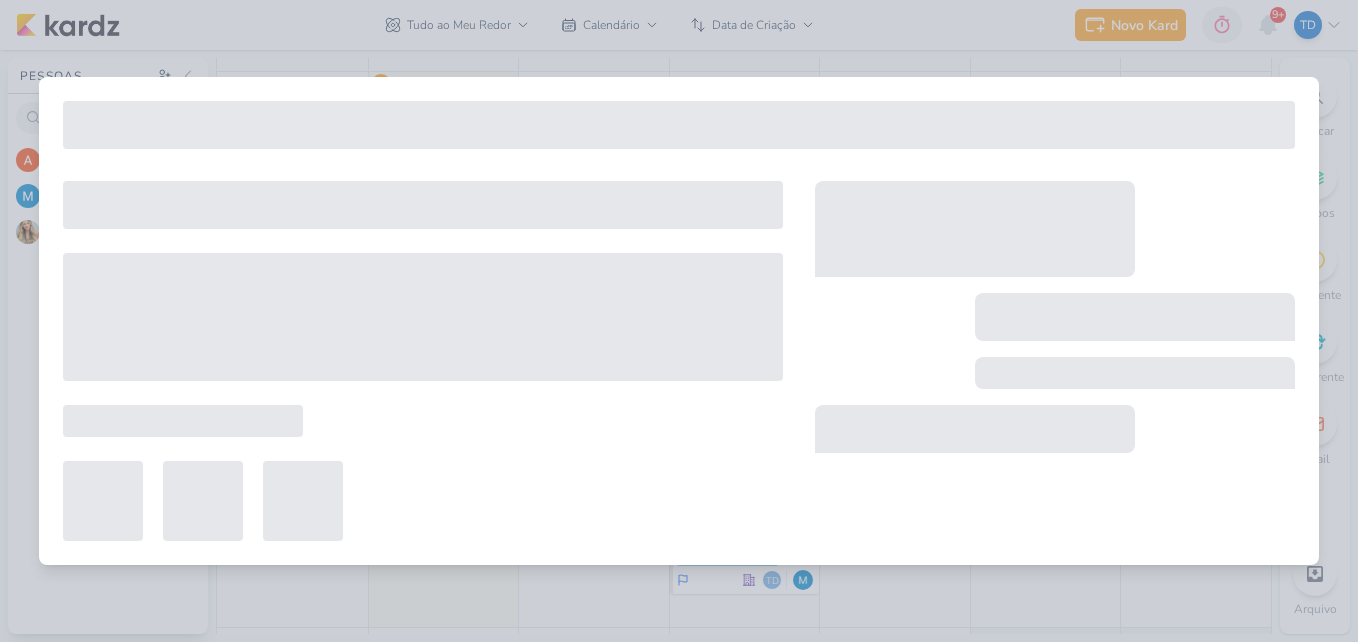 type on "Post Insta Modelo - Networking" 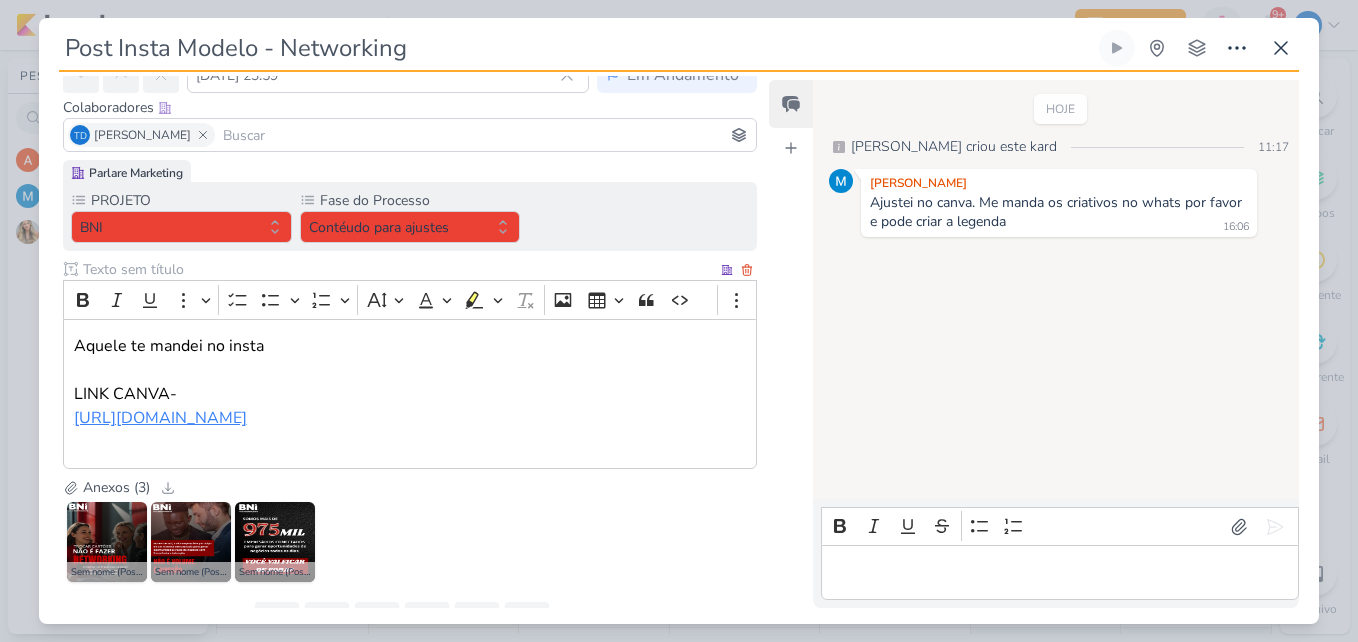 scroll, scrollTop: 203, scrollLeft: 0, axis: vertical 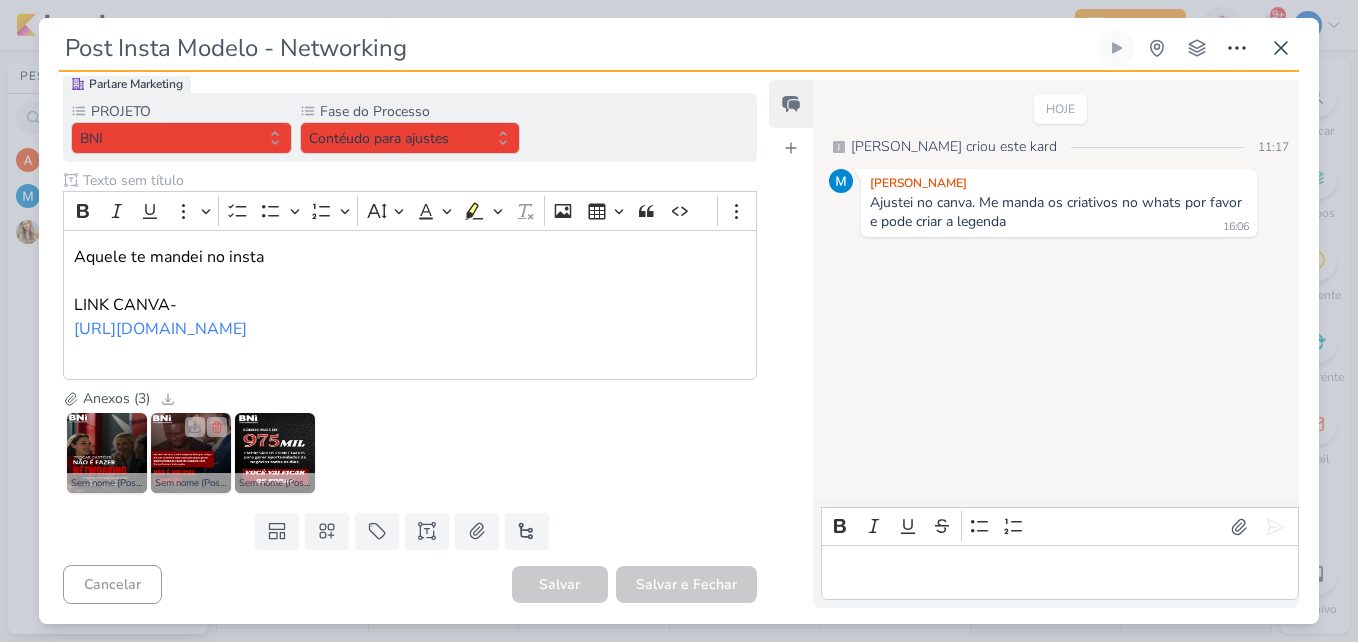 click at bounding box center (191, 453) 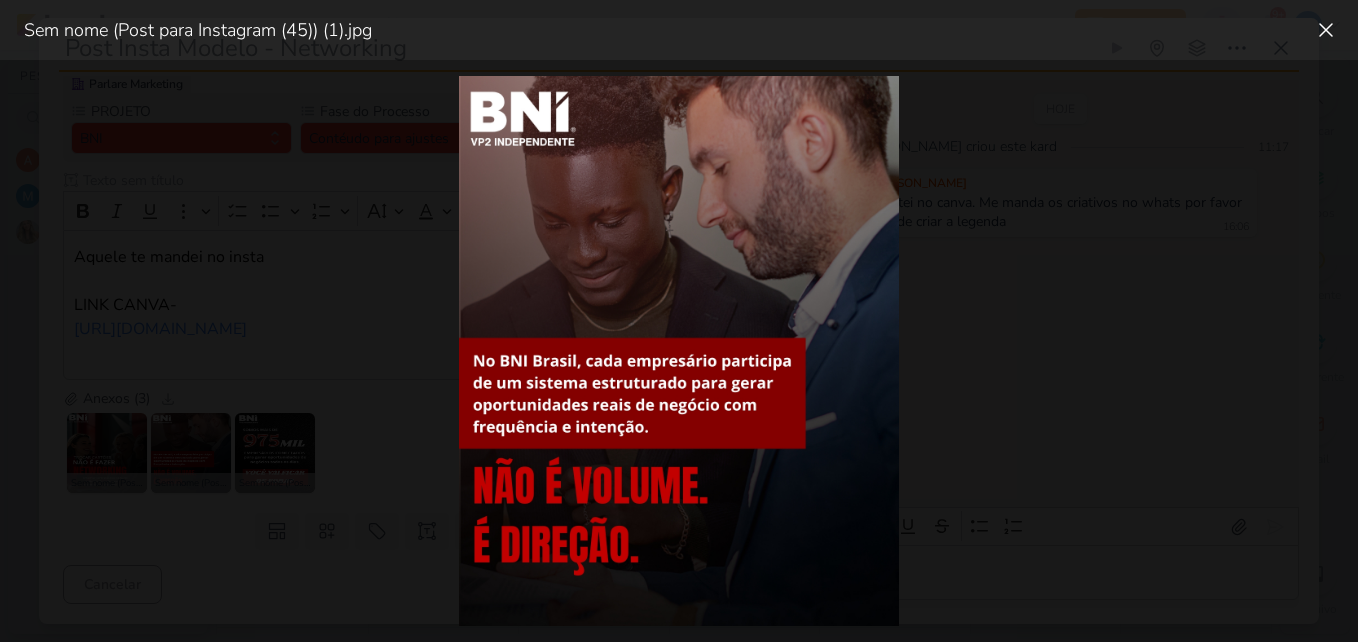 click at bounding box center (679, 351) 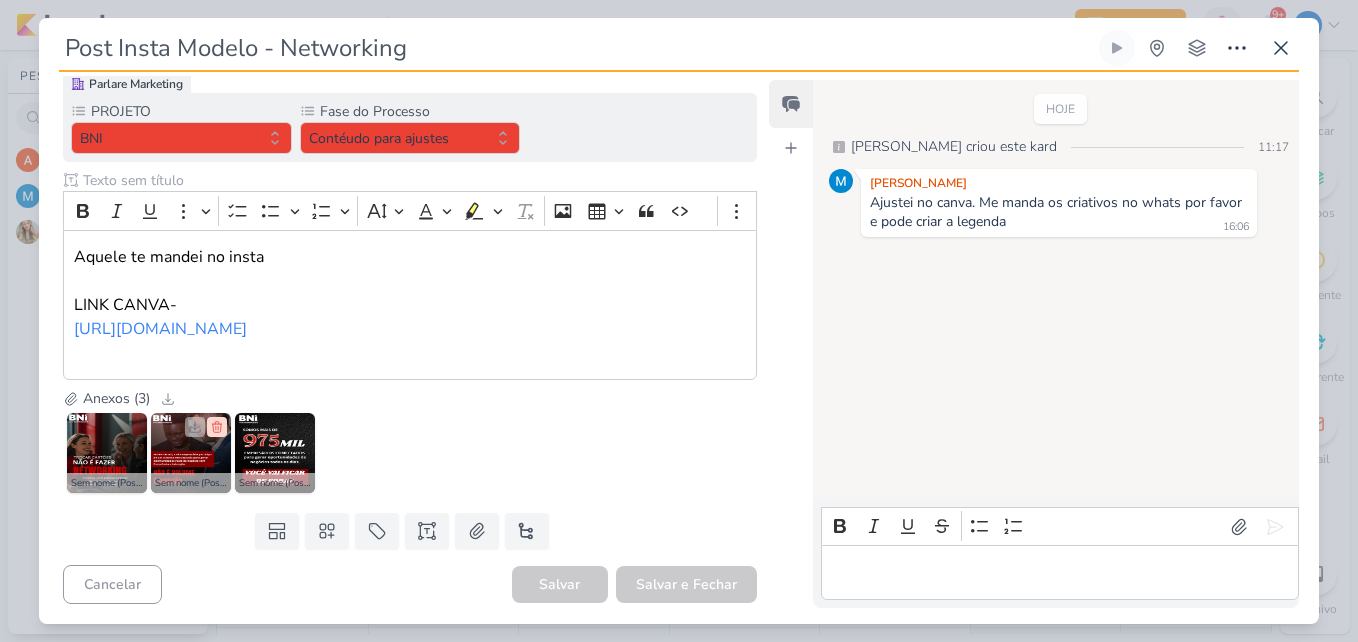 click at bounding box center (217, 427) 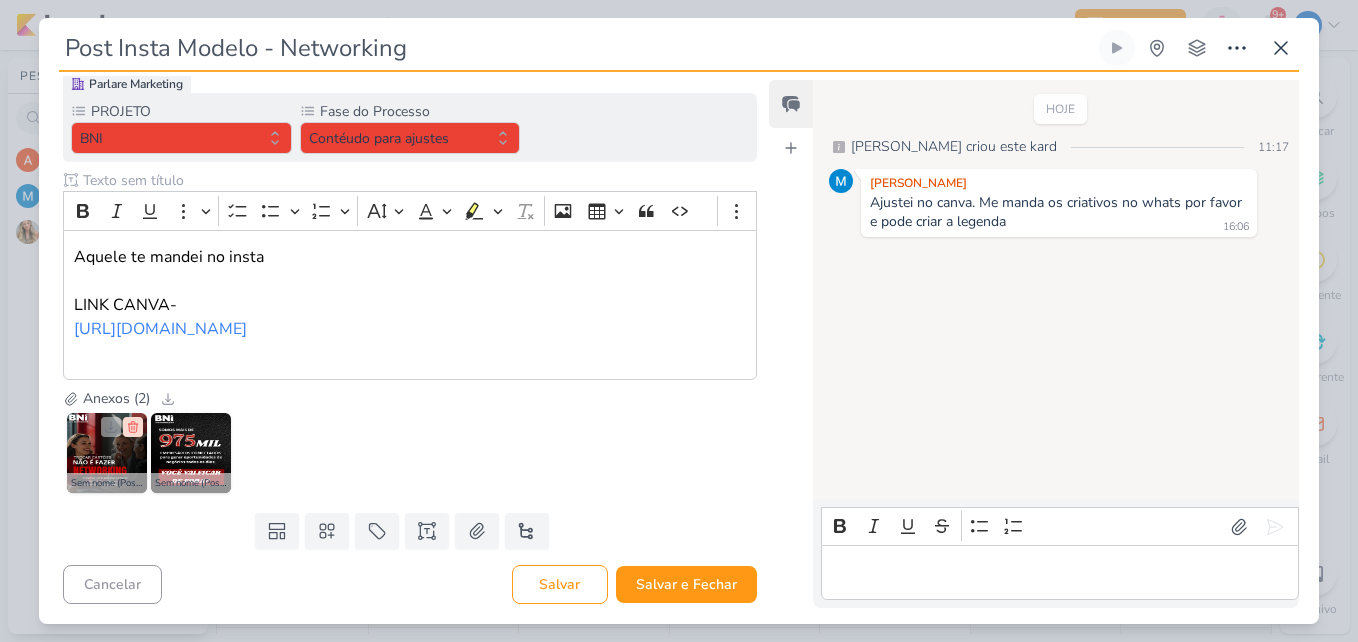 click at bounding box center (133, 427) 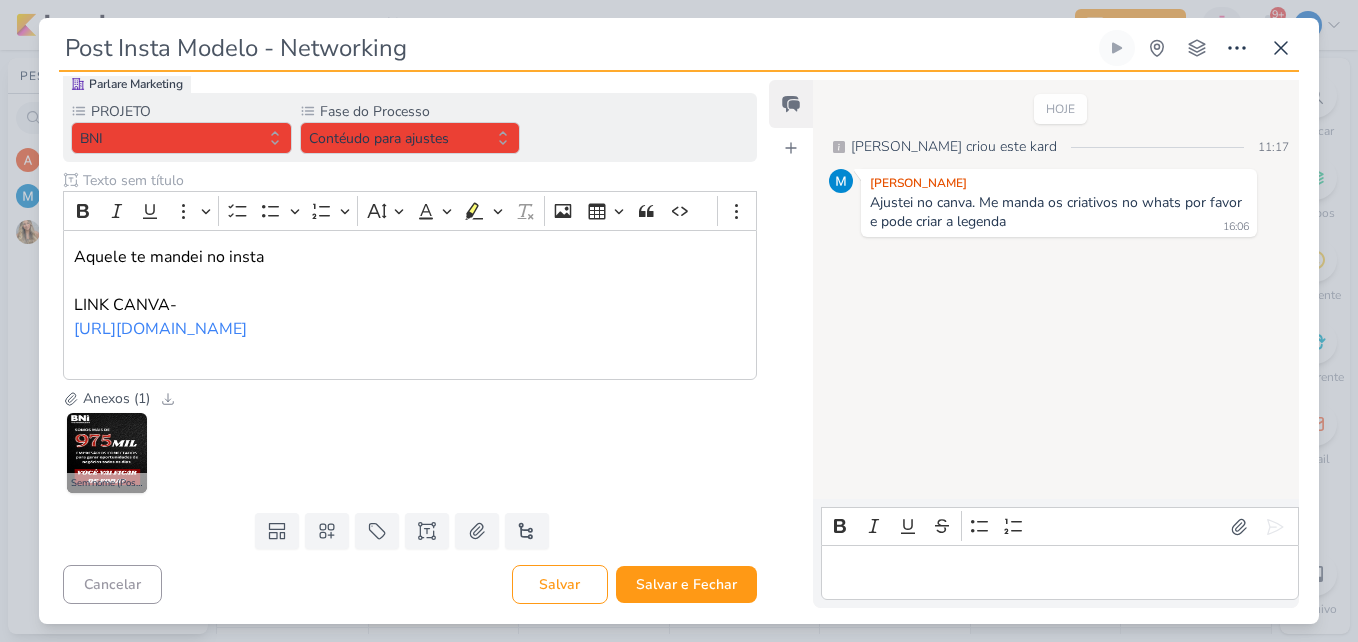 click on "Sem nome (Post para Instagram (45)) (2).jpg" at bounding box center [410, 453] 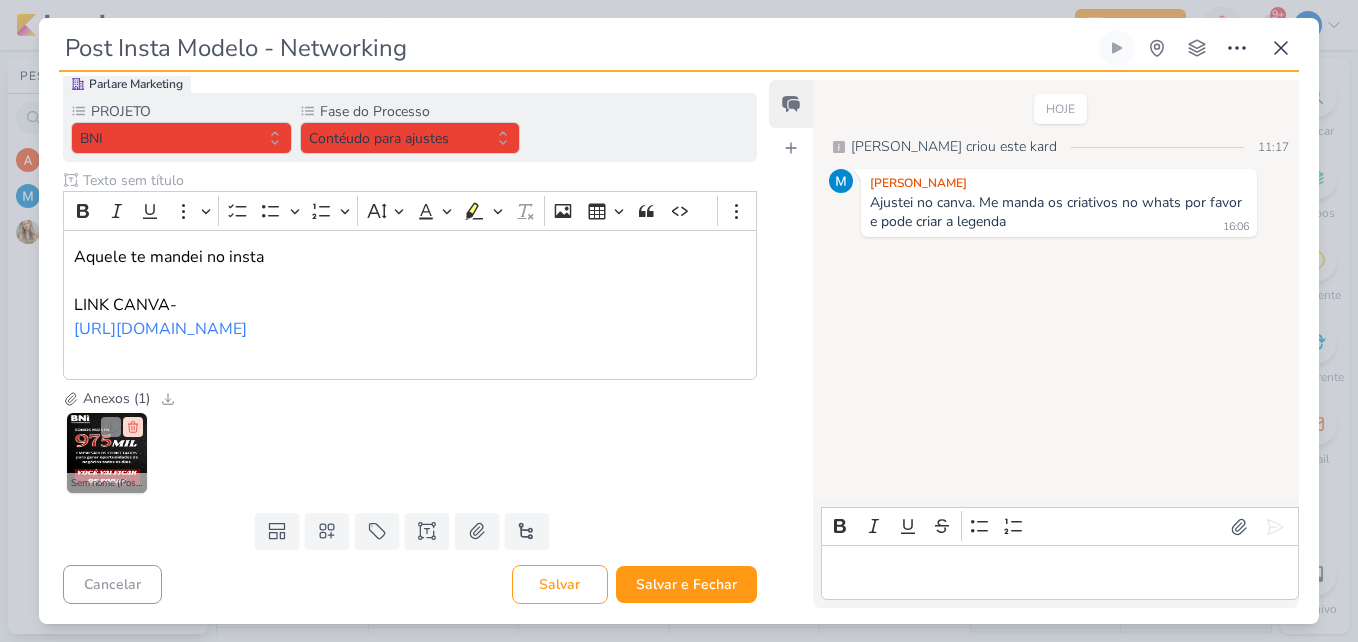click 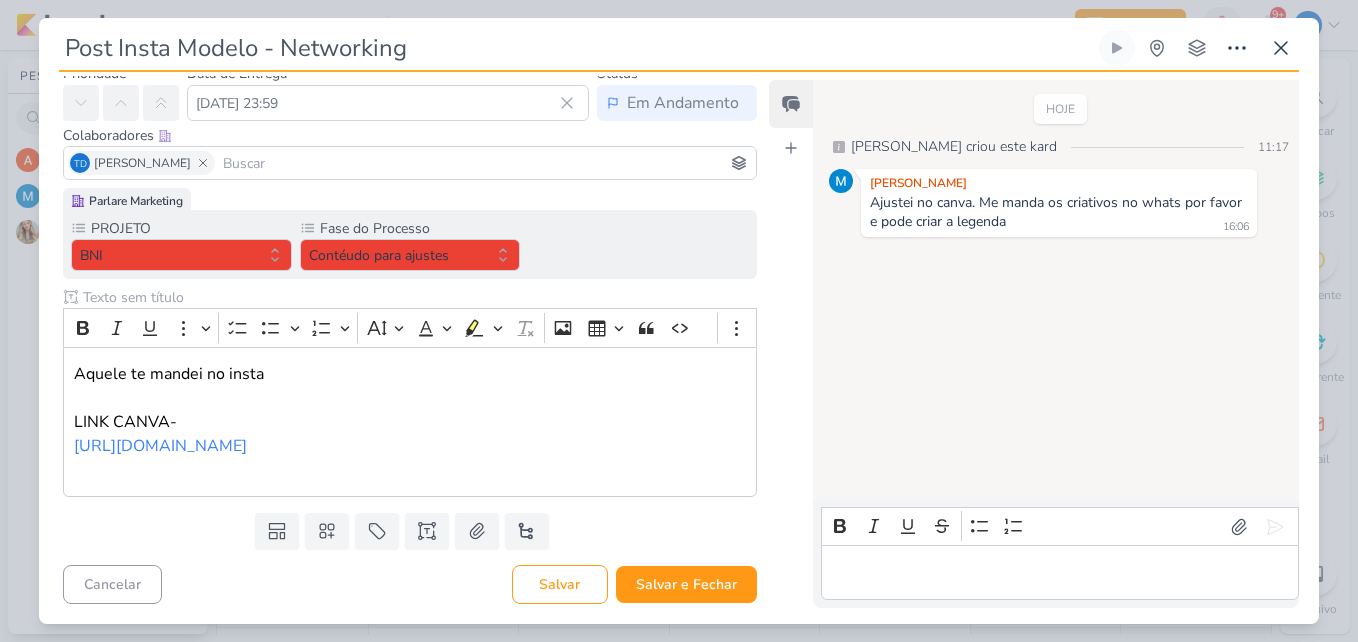 scroll, scrollTop: 123, scrollLeft: 0, axis: vertical 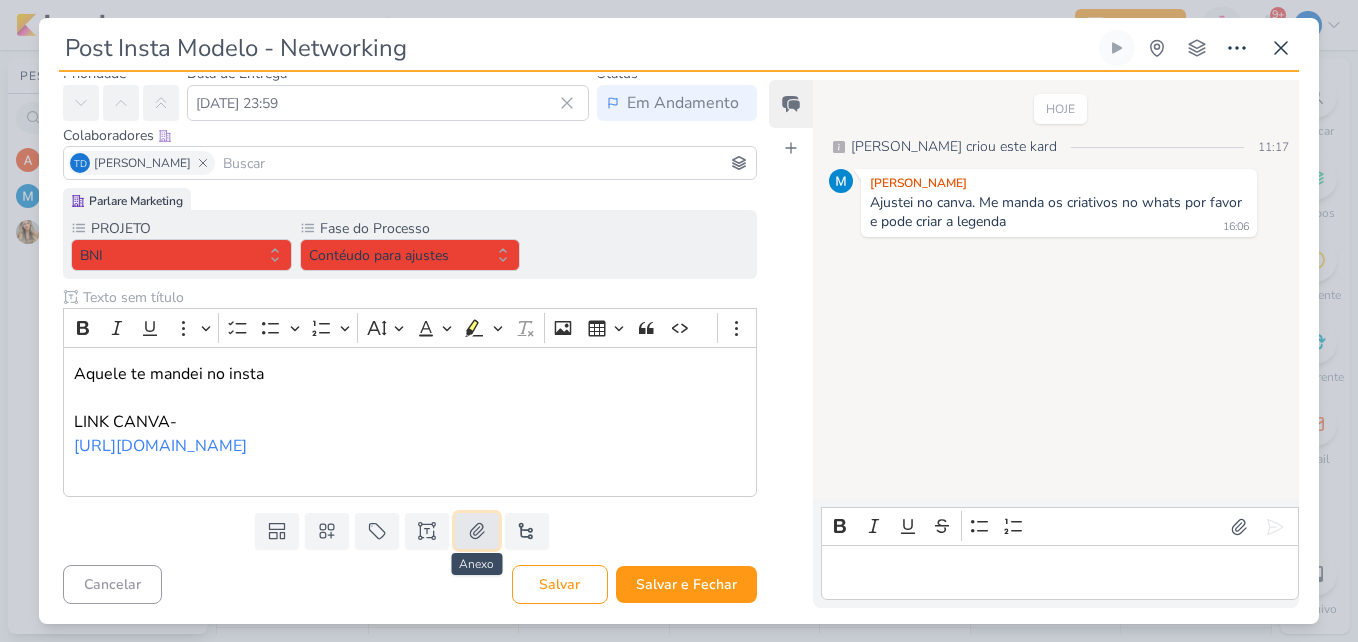 click 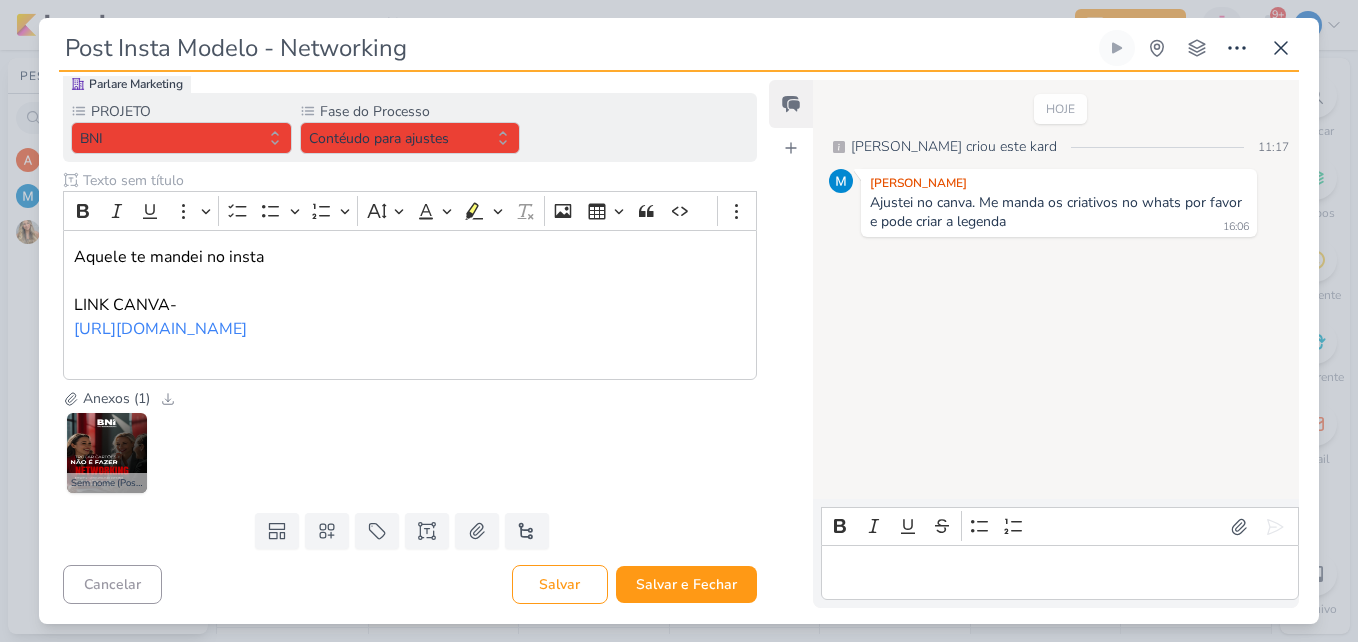scroll, scrollTop: 240, scrollLeft: 0, axis: vertical 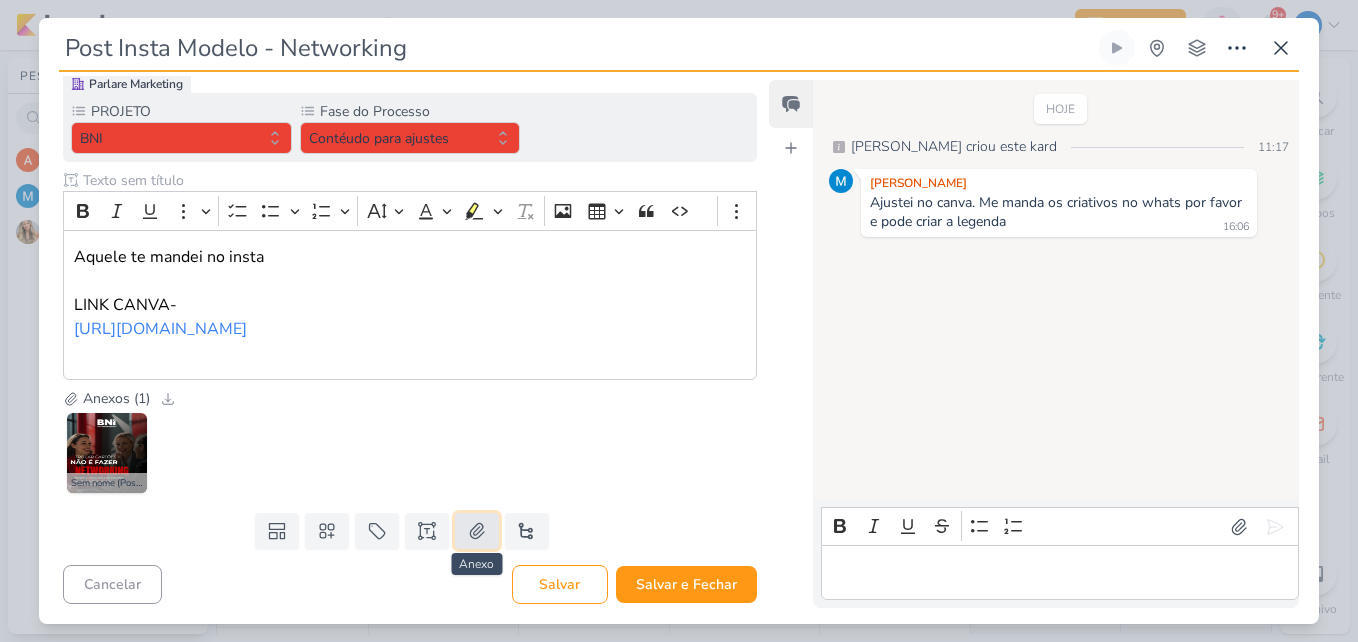 click 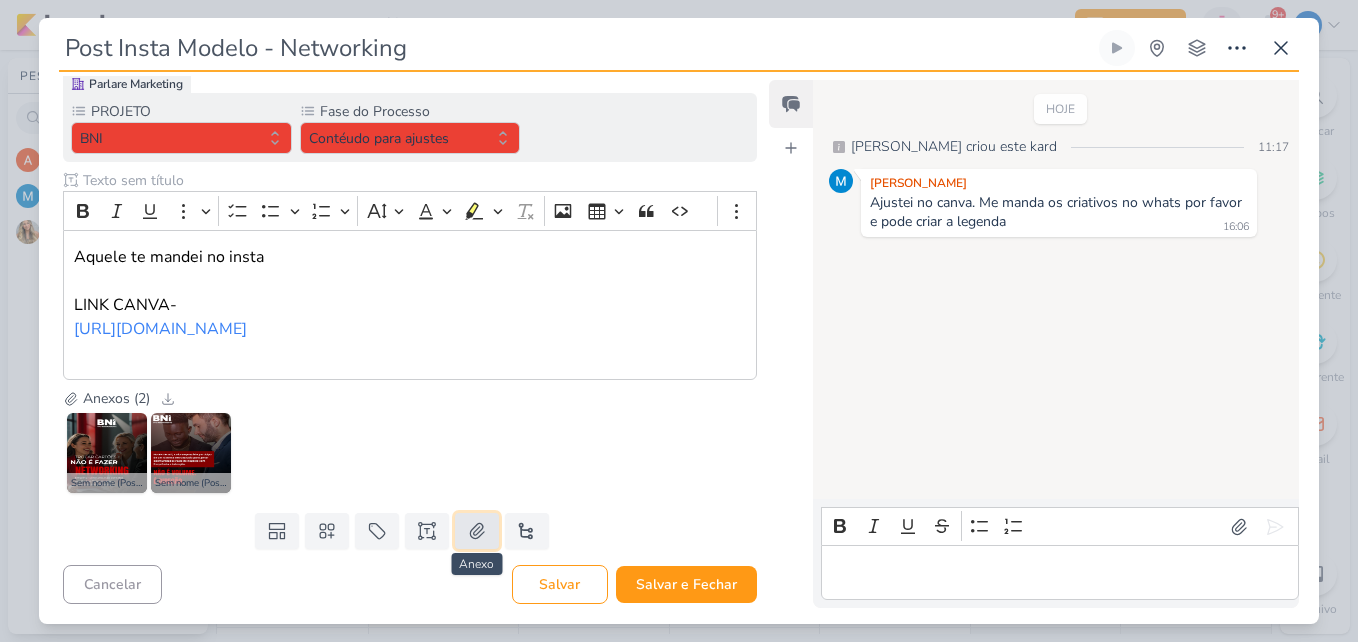 click 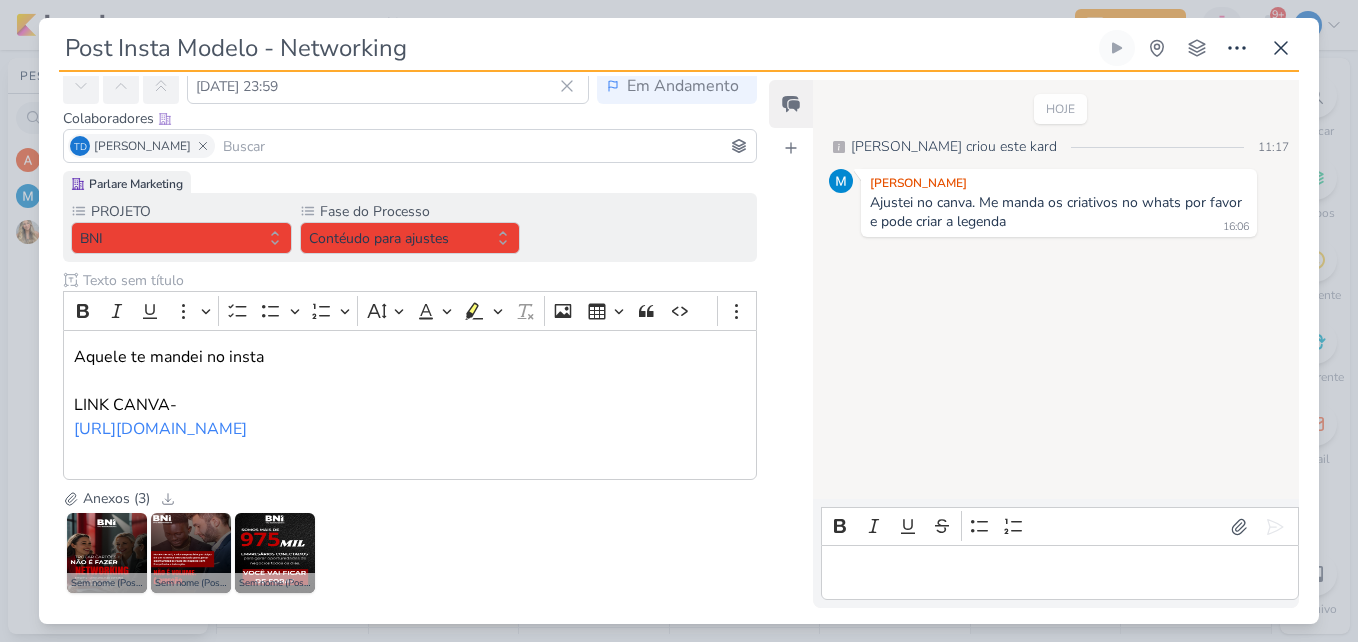 scroll, scrollTop: 0, scrollLeft: 0, axis: both 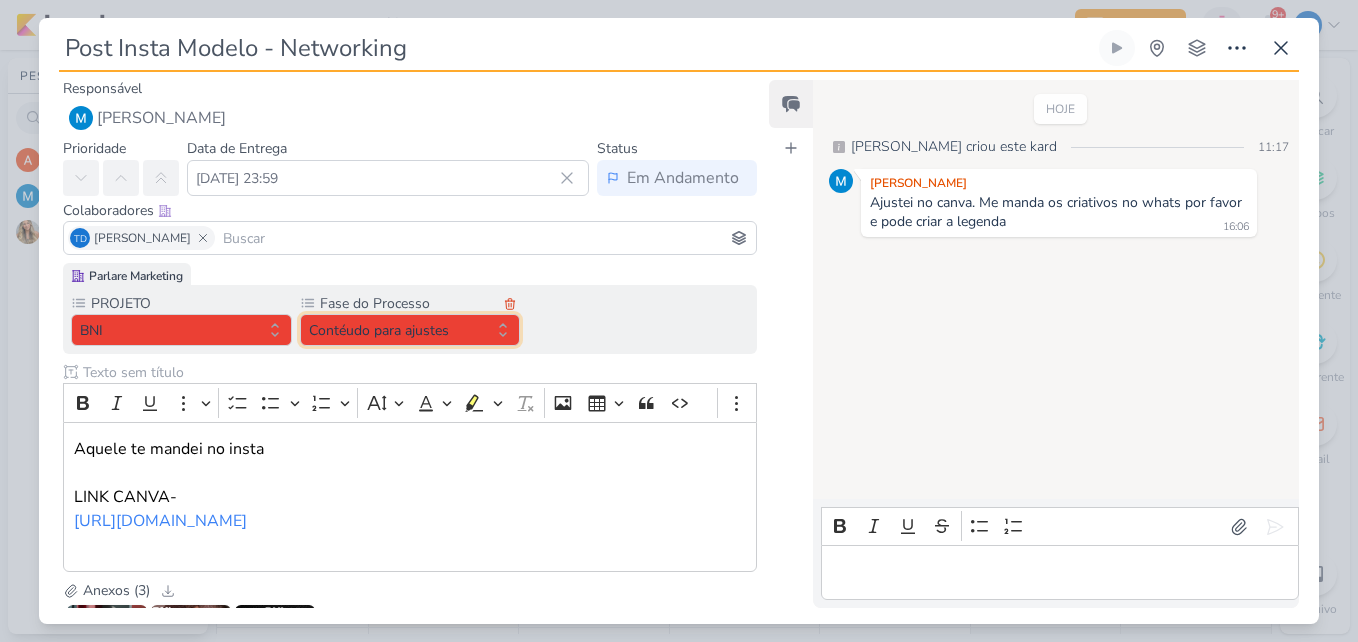 click on "Contéudo para ajustes" at bounding box center (410, 330) 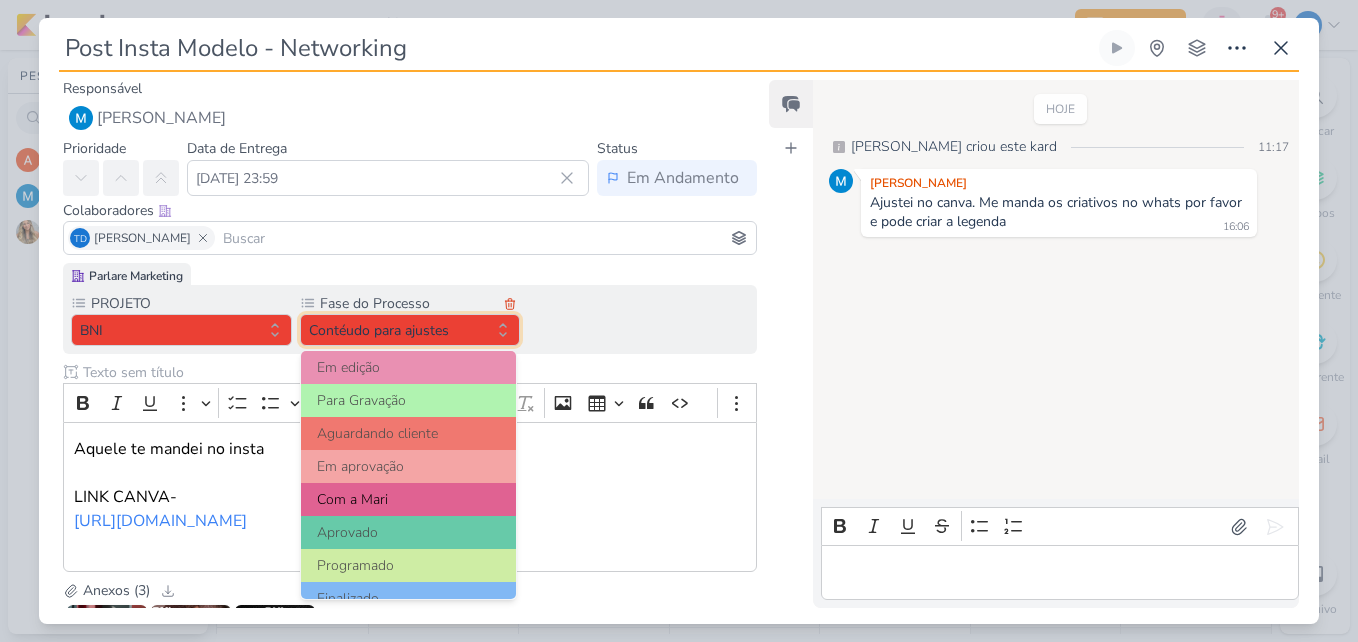 scroll, scrollTop: 193, scrollLeft: 0, axis: vertical 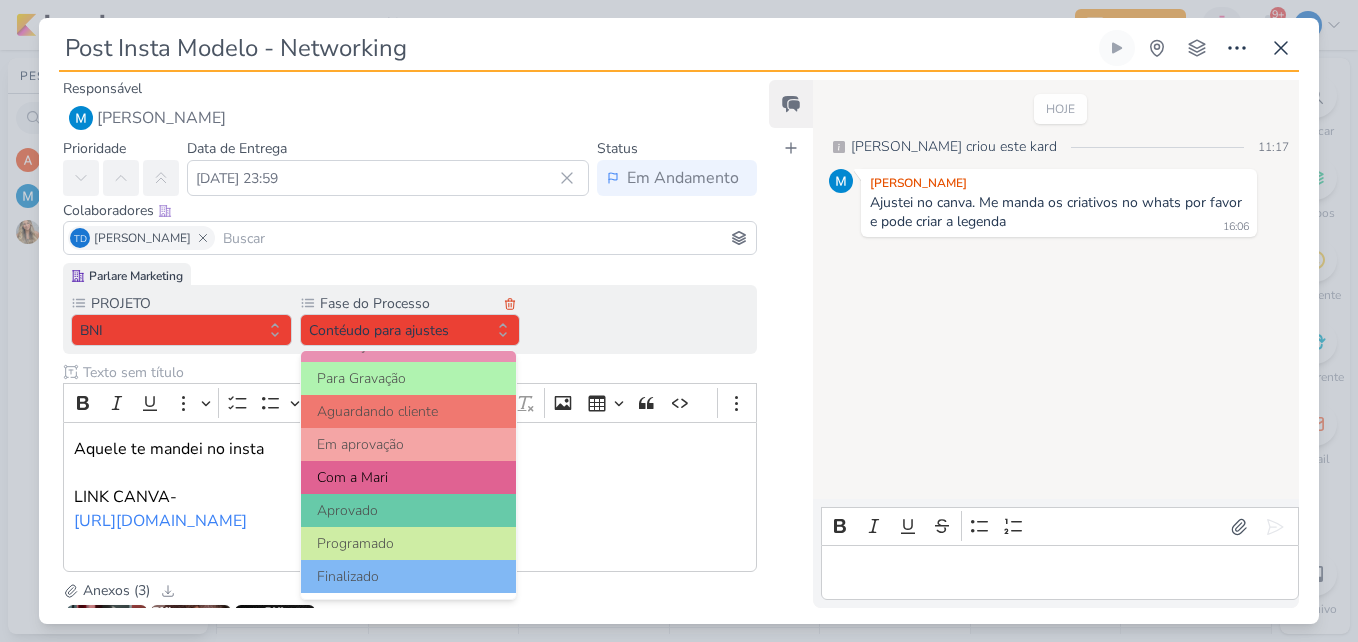 click on "Com a Mari" at bounding box center (409, 477) 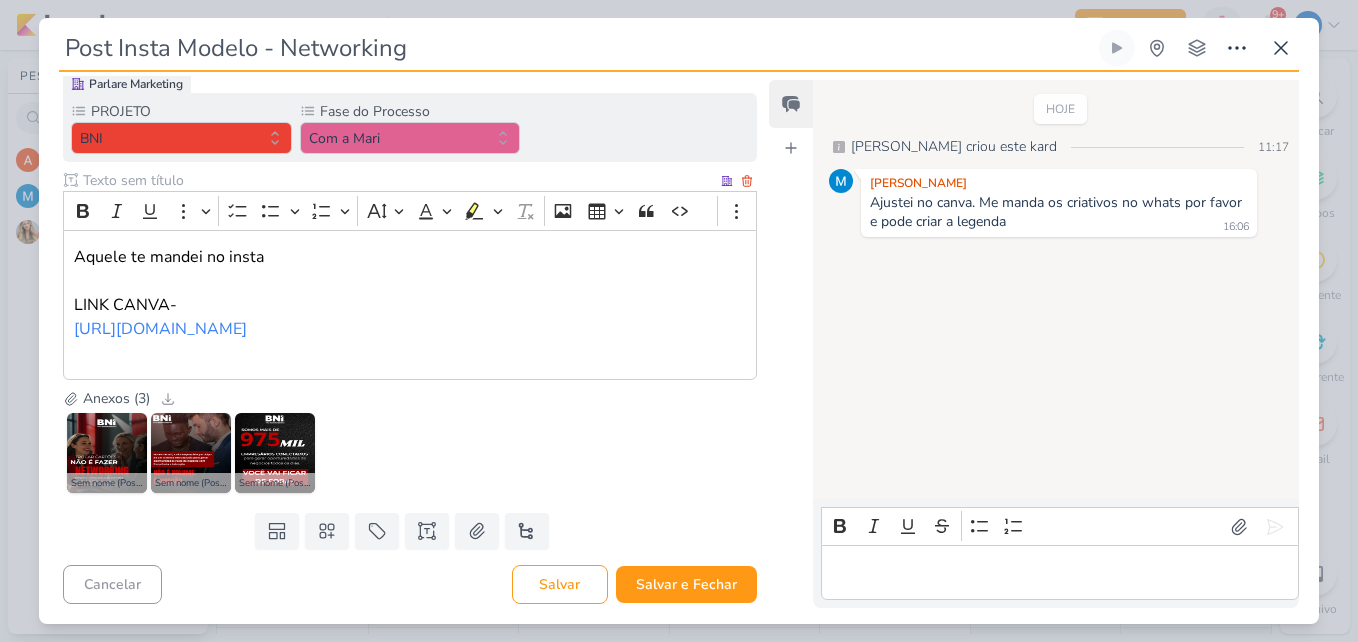 scroll, scrollTop: 240, scrollLeft: 0, axis: vertical 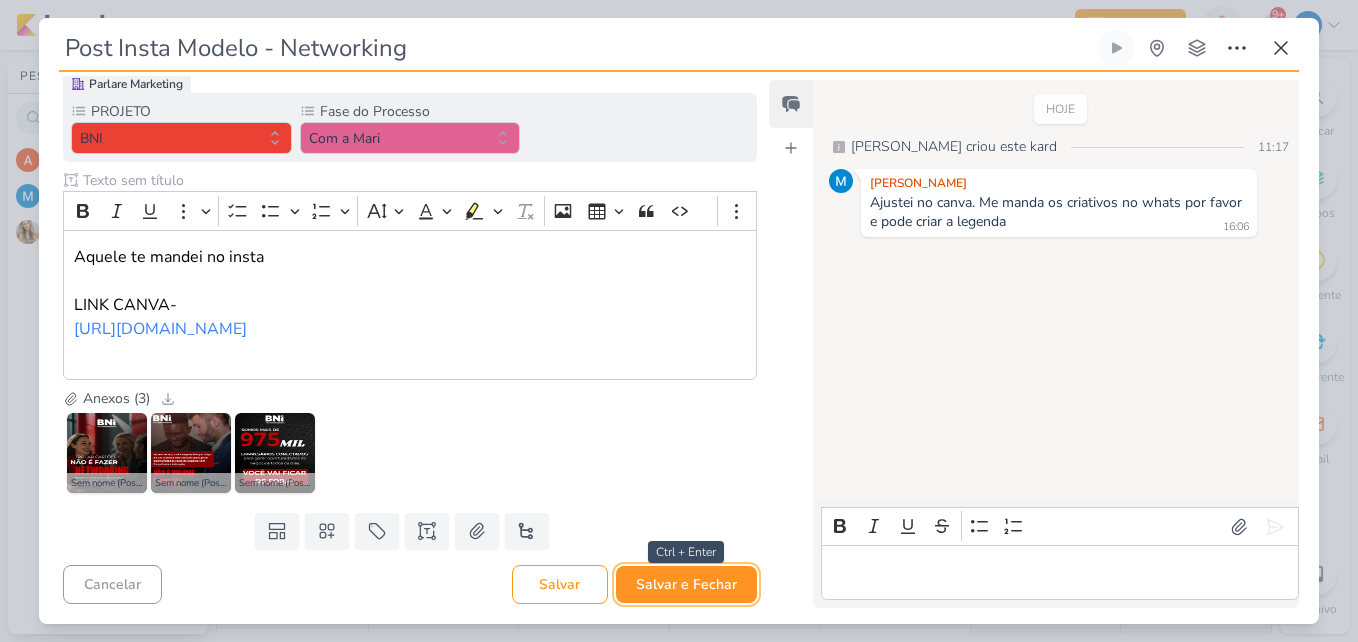 click on "Salvar e Fechar" at bounding box center [686, 584] 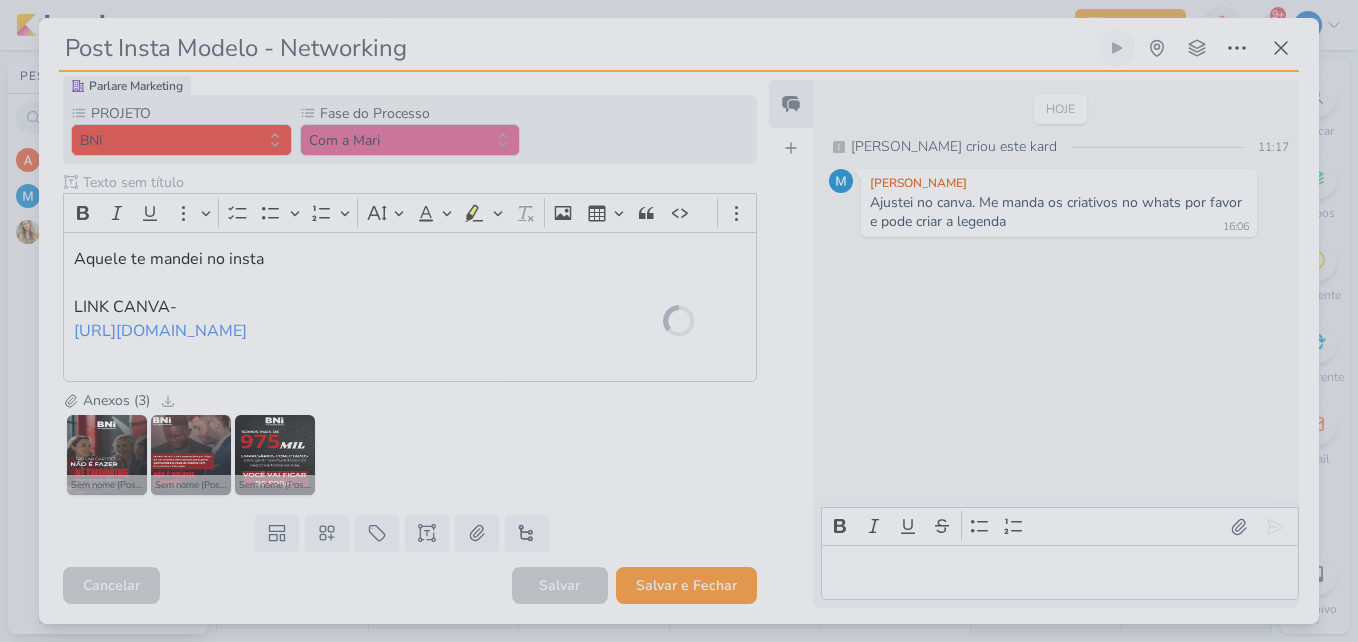 scroll, scrollTop: 238, scrollLeft: 0, axis: vertical 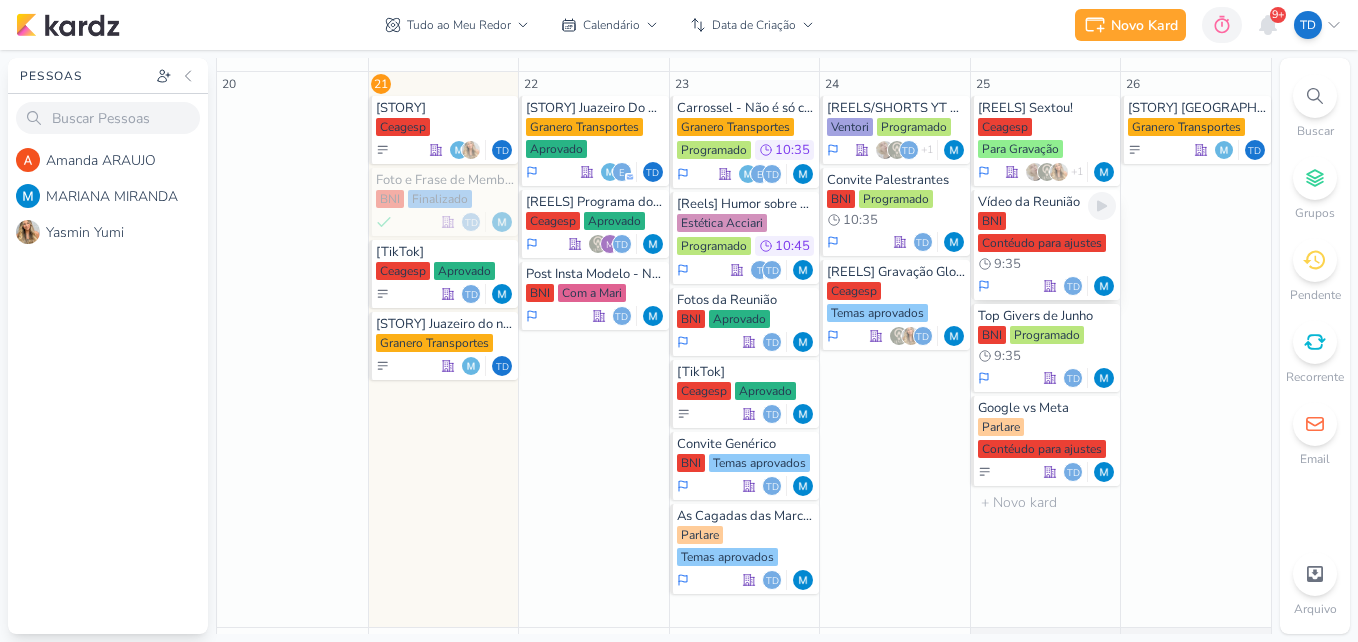 click on "BNI
Contéudo para ajustes
9:35" at bounding box center (1047, 243) 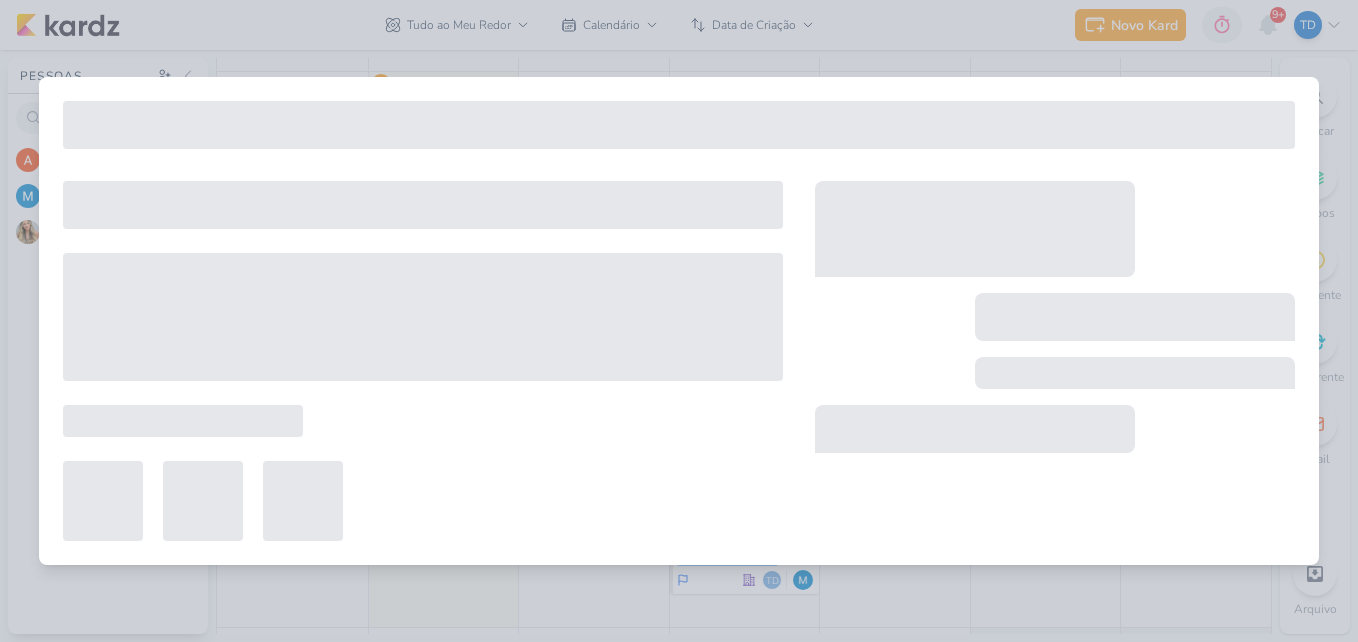 type on "Vídeo da Reunião" 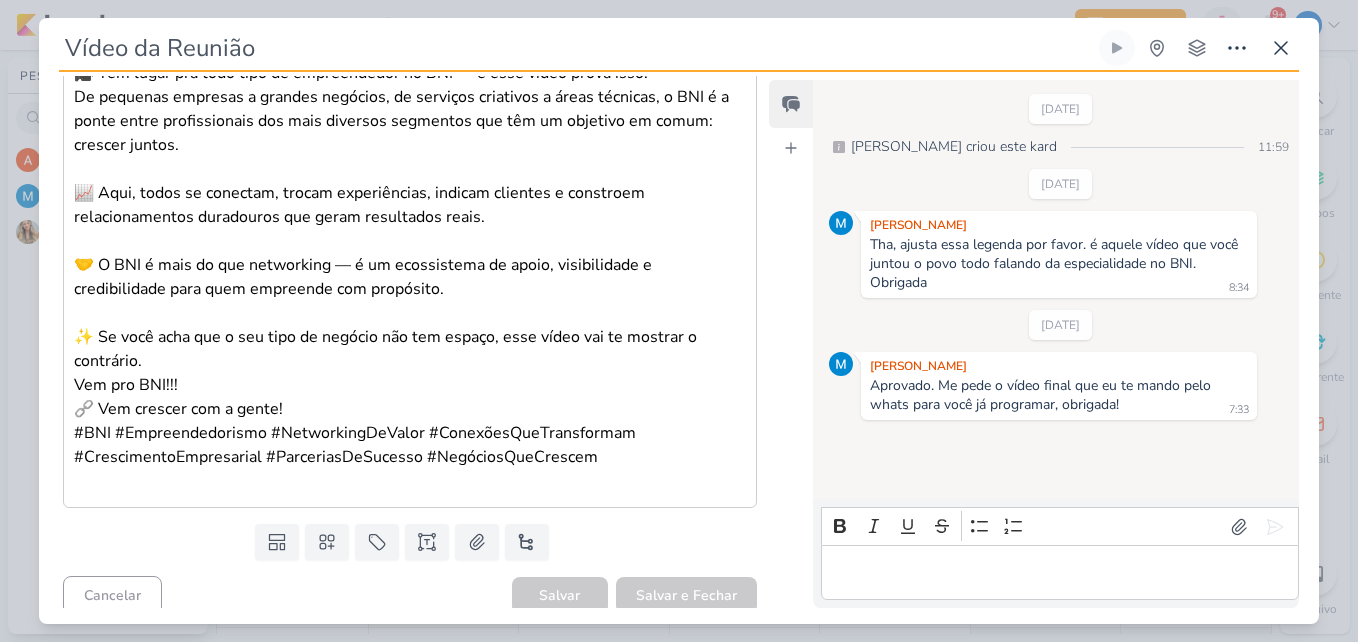 scroll, scrollTop: 411, scrollLeft: 0, axis: vertical 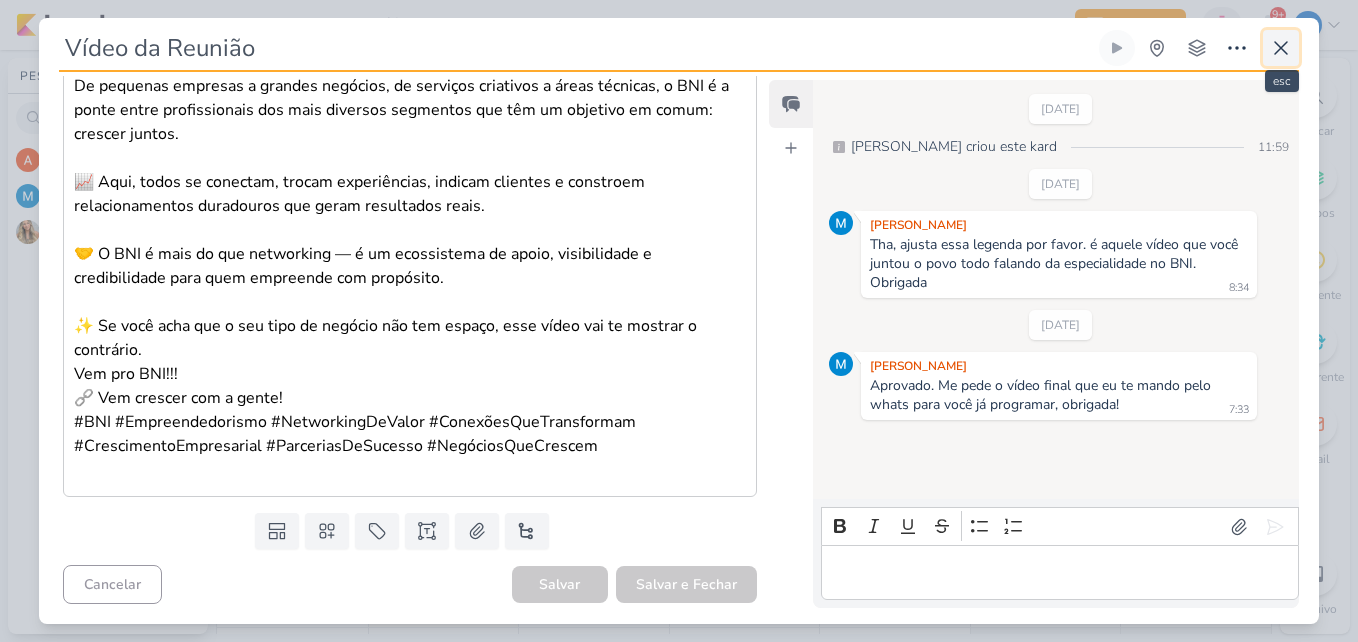 click 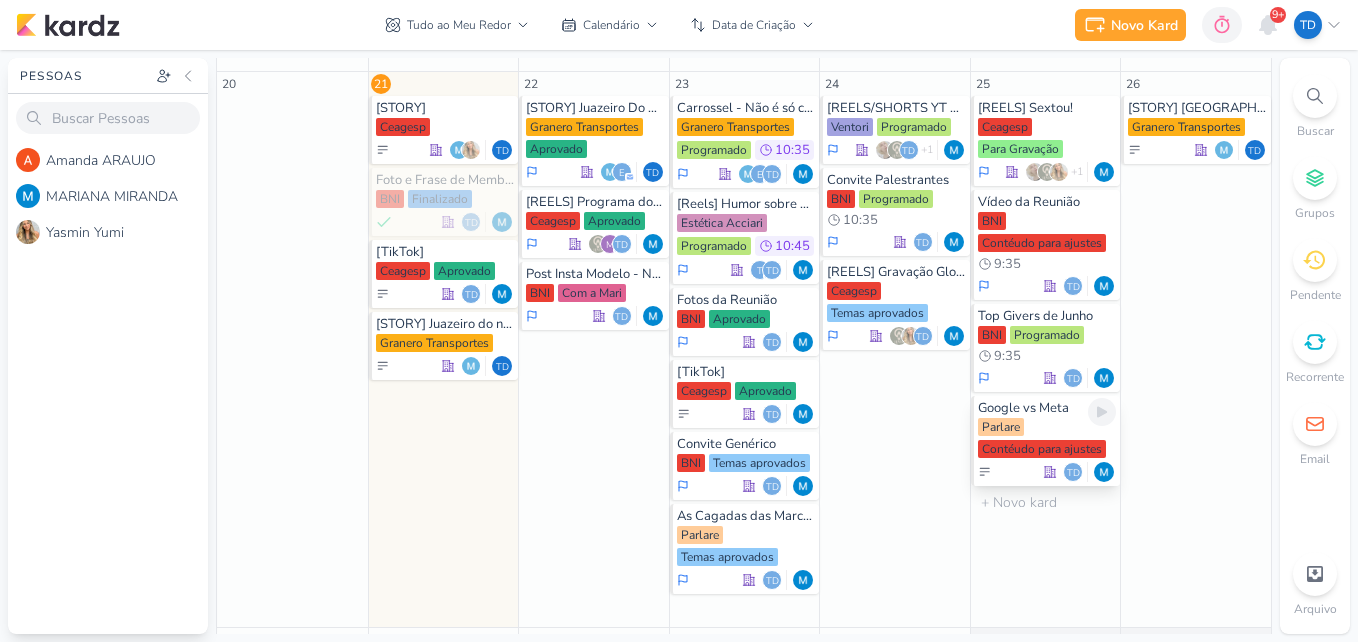 click on "Parlare
Contéudo para ajustes" at bounding box center [1047, 439] 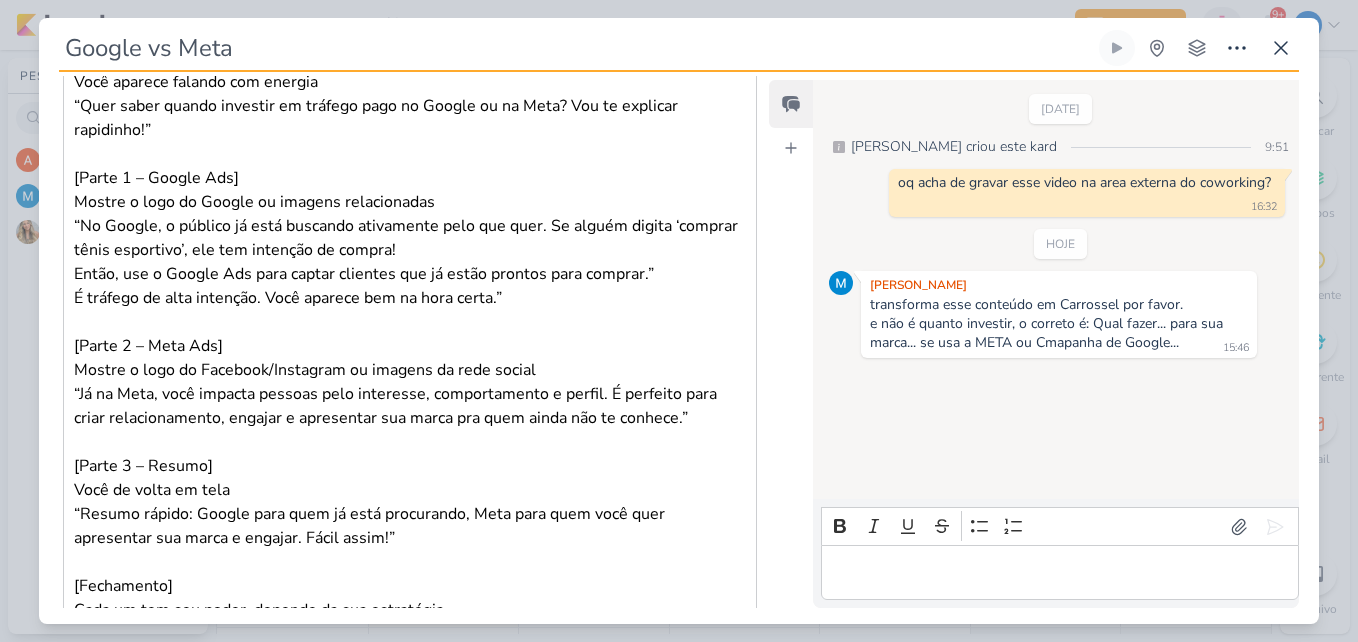 scroll, scrollTop: 363, scrollLeft: 0, axis: vertical 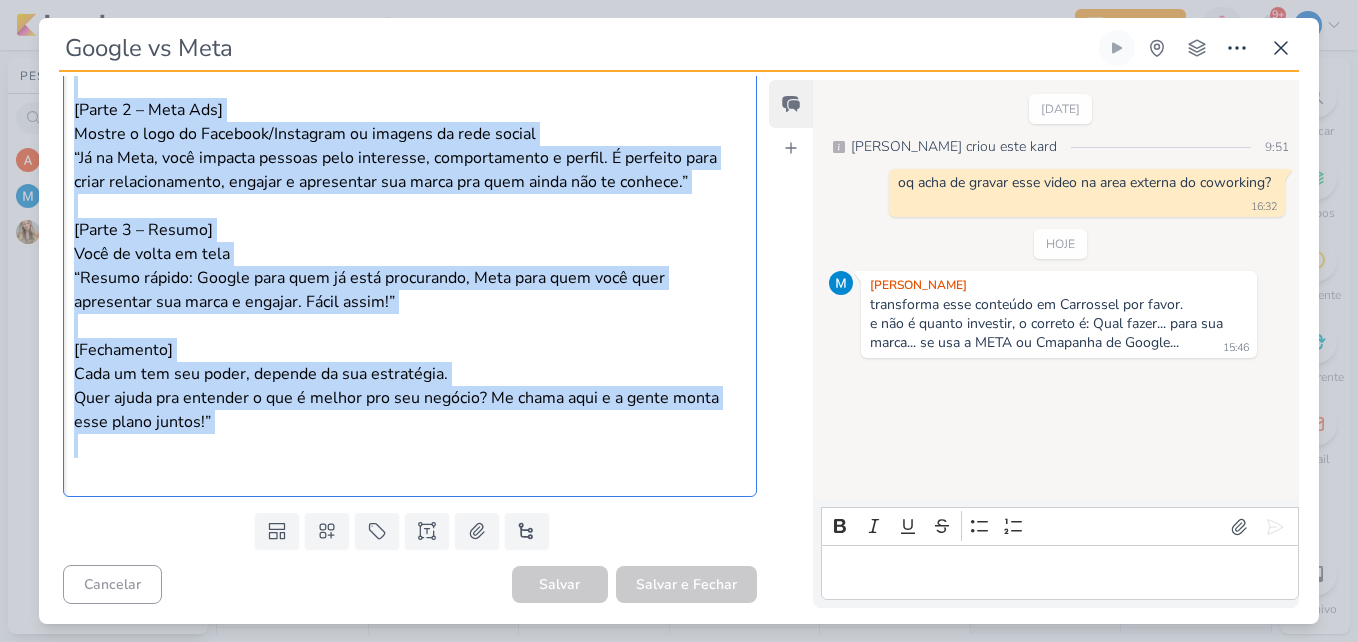 drag, startPoint x: 75, startPoint y: 116, endPoint x: 519, endPoint y: 434, distance: 546.13184 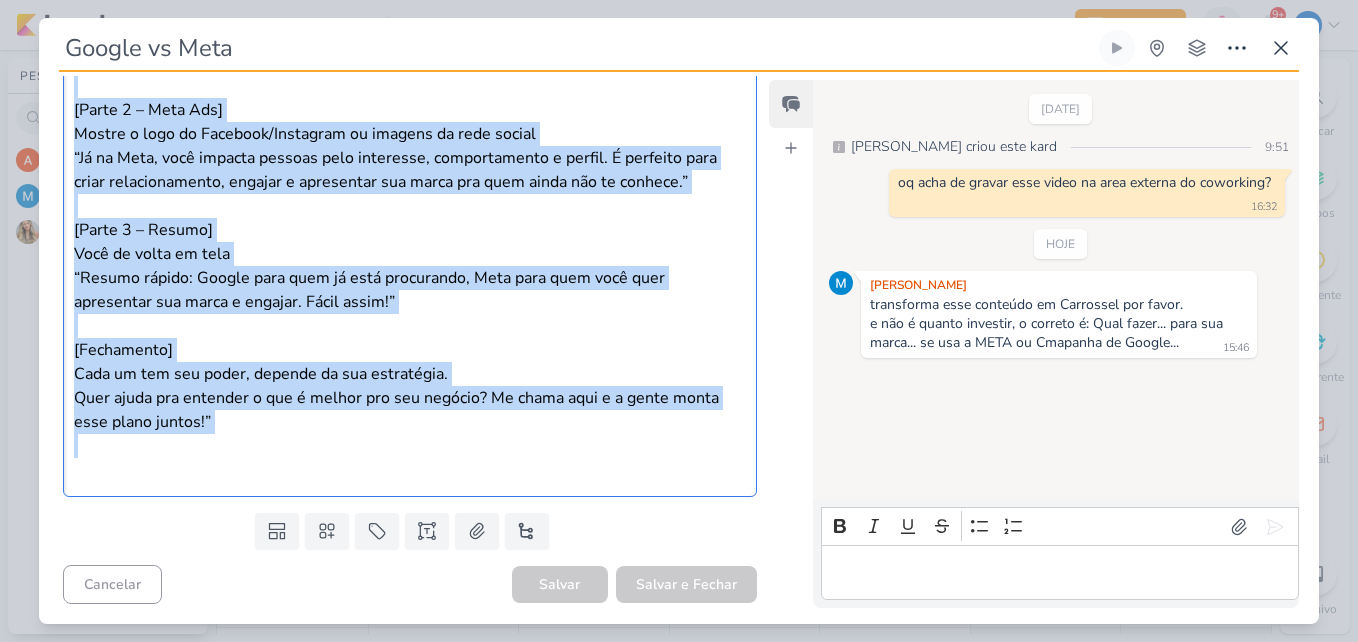 click on "[Abertura] Você aparece falando com energia “Quer saber quando investir em tráfego pago no Google ou na Meta? Vou te explicar rapidinho!” [Parte 1 – Google Ads] Mostre o logo do Google ou imagens relacionadas “No Google, o público já está buscando ativamente pelo que quer. Se alguém digita ‘comprar tênis esportivo’, ele tem intenção de compra! Então, use o Google Ads para captar clientes que já estão prontos para comprar.” É tráfego de alta intenção. Você aparece bem na hora certa.” [Parte 2 – Meta Ads] Mostre o logo do Facebook/Instagram ou imagens da rede social “Já na Meta, você impacta pessoas pelo interesse, comportamento e perfil. É perfeito para criar relacionamento, engajar e apresentar sua marca pra quem ainda não te conhece.” [Parte 3 – Resumo] Você de volta em tela “Resumo rápido: Google para quem já está procurando, Meta para quem você quer apresentar sua marca e engajar. Fácil assim!” [Fechamento]" at bounding box center (410, 145) 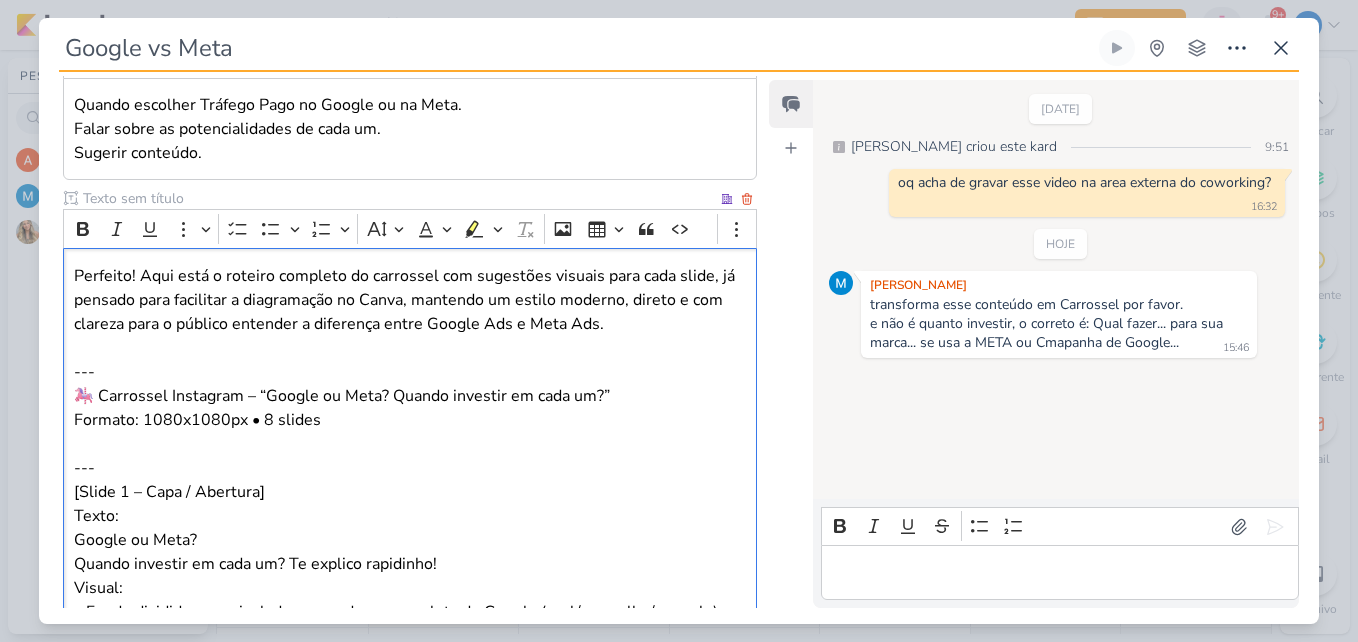 scroll, scrollTop: 347, scrollLeft: 0, axis: vertical 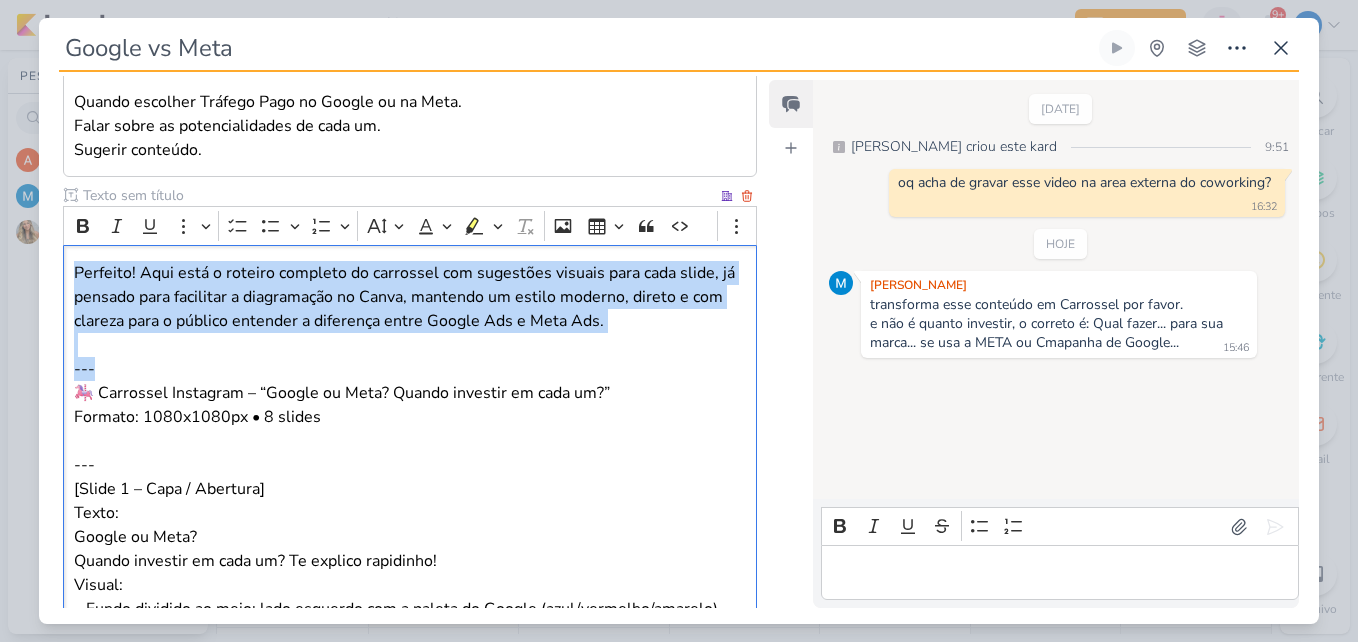 drag, startPoint x: 114, startPoint y: 358, endPoint x: 69, endPoint y: 279, distance: 90.91754 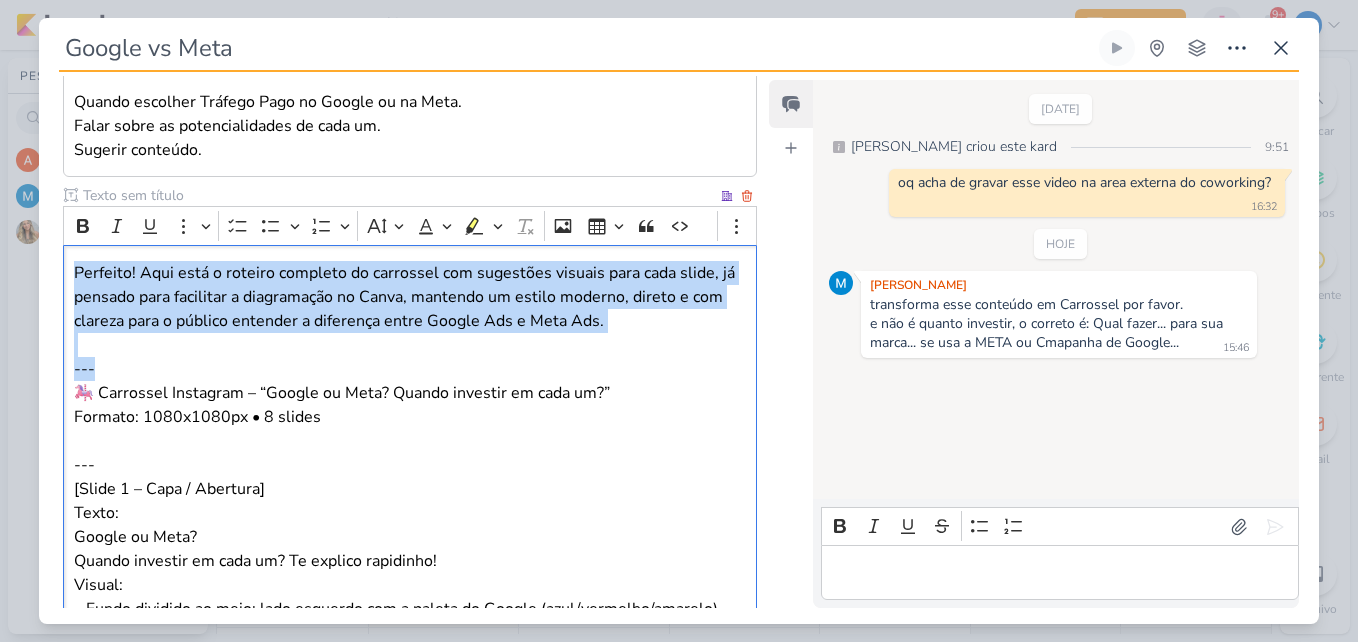 click on "Perfeito! Aqui está o roteiro completo do carrossel com sugestões visuais para cada slide, já pensado para facilitar a diagramação no Canva, mantendo um estilo moderno, direto e com clareza para o público entender a diferença entre Google Ads e Meta Ads. --- 🎠 Carrossel Instagram – “Google ou Meta? Quando investir em cada um?” Formato: 1080x1080px • 8 slides --- [Slide 1 – Capa / Abertura] Texto: Google ou Meta? Quando investir em cada um? Te explico rapidinho! Visual: – Fundo dividido ao meio: lado esquerdo com a paleta do Google (azul/vermelho/amarelo), lado direito com tons da Meta (azul/branco) – Logos dos dois lados – Sua foto ao centro (ou personagem apontando pros dois lados) – Fonte impactante e chamativa --- [Slide 2 – Introdução] Texto: Quer atrair mais clientes com anúncios? Saber onde anunciar é o primeiro passo da sua estratégia! Visual: – Ícones de pessoas, celular, gráfico de crescimento – Fundo com tom neutro e elementos digitais (pixels, setas, cursor)" at bounding box center [410, 1496] 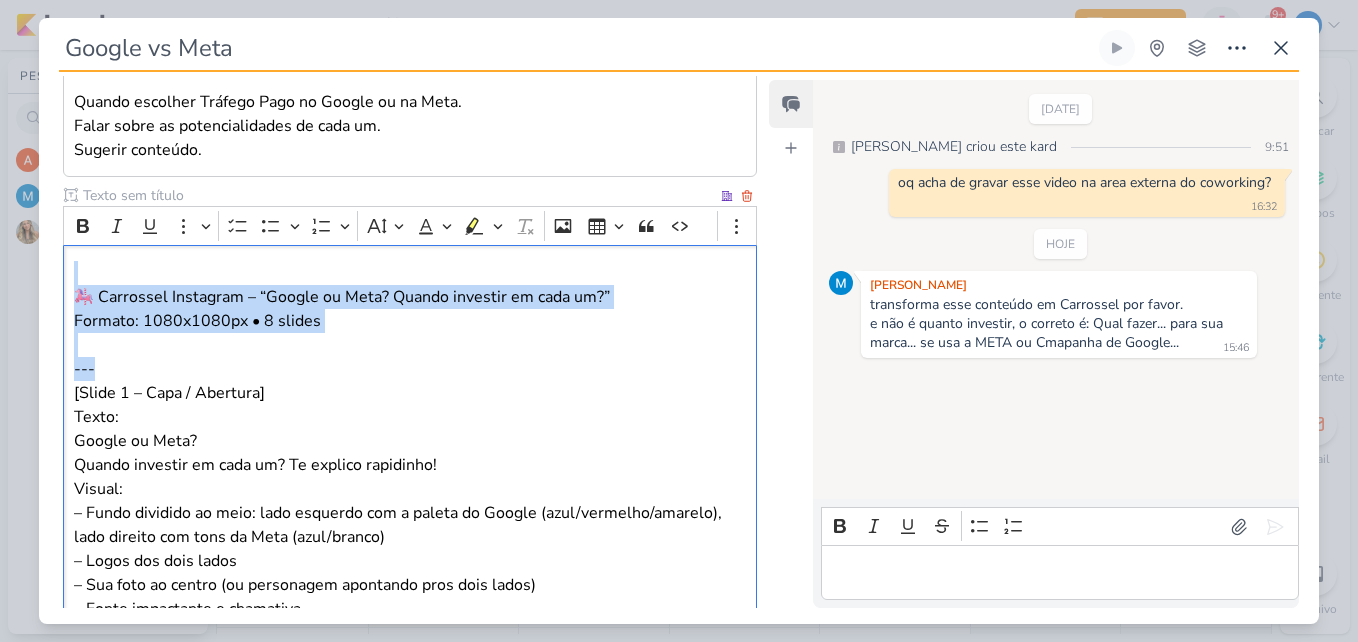drag, startPoint x: 145, startPoint y: 367, endPoint x: 69, endPoint y: 271, distance: 122.441826 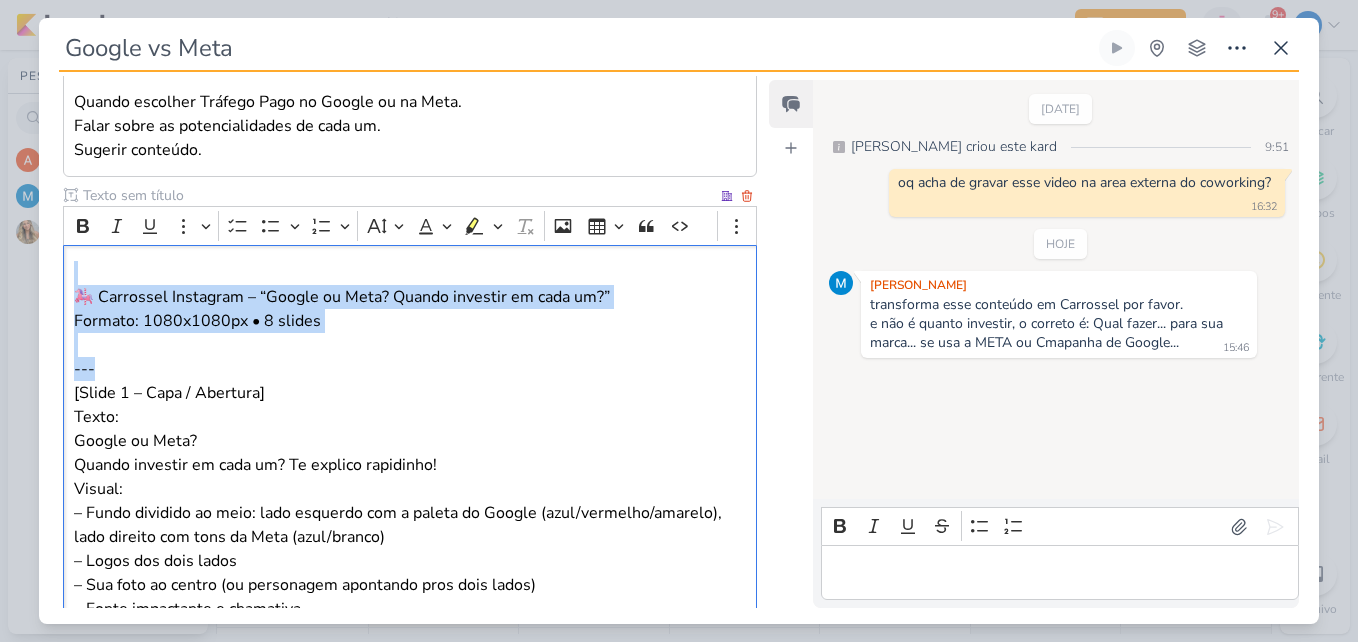 click on "🎠 Carrossel Instagram – “Google ou Meta? Quando investir em cada um?” Formato: 1080x1080px • 8 slides --- [Slide 1 – Capa / Abertura] Texto: Google ou Meta? Quando investir em cada um? Te explico rapidinho! Visual: – Fundo dividido ao meio: lado esquerdo com a paleta do Google (azul/vermelho/amarelo), lado direito com tons da Meta (azul/branco) – Logos dos dois lados – Sua foto ao centro (ou personagem apontando pros dois lados) – Fonte impactante e chamativa --- [Slide 2 – Introdução] Texto: Quer atrair mais clientes com anúncios? Saber onde anunciar é o primeiro passo da sua estratégia! Visual: – Ícones de pessoas, celular, gráfico de crescimento – Fundo com tom neutro e elementos digitais (pixels, setas, cursor) – Destaque em “onde anunciar” --- [Slide 3 – Google Ads: Intenção Texto: Google Ads = Intenção de compra. A pessoa já está buscando o que quer. Ex: “comprar tênis esportivo” Visual: – Ícone de lupa, carrinho de compras, estrela --- Texto: ---" at bounding box center [410, 1448] 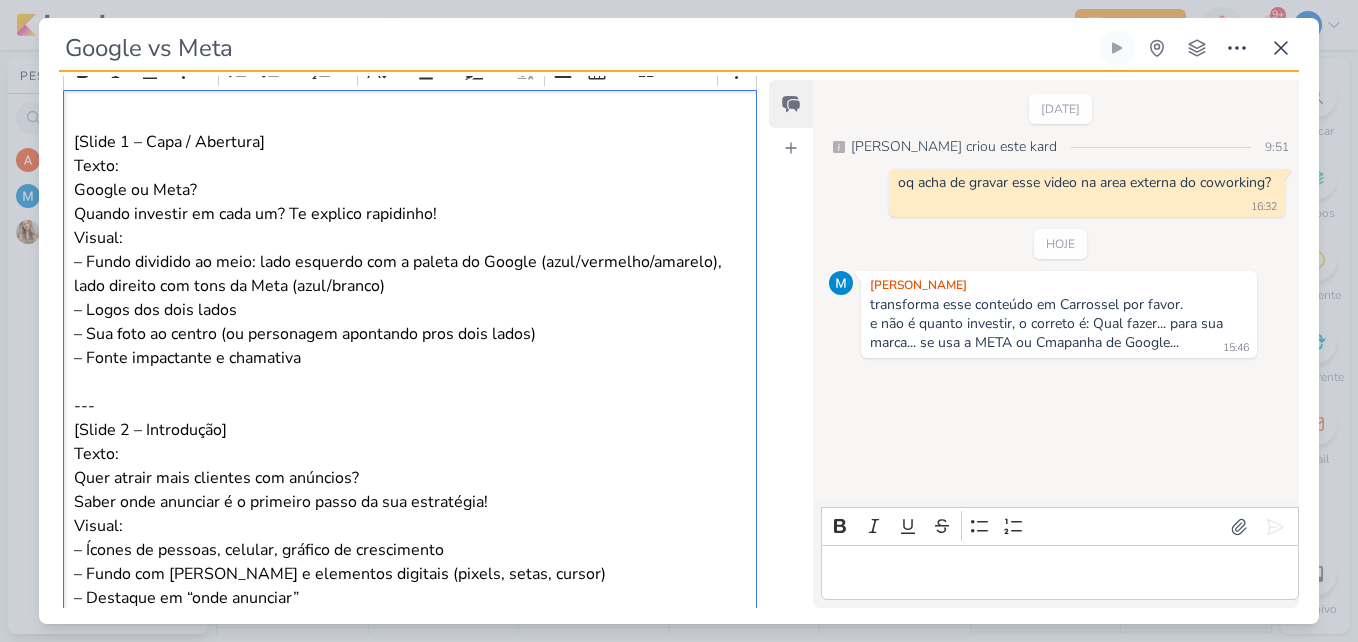 scroll, scrollTop: 547, scrollLeft: 0, axis: vertical 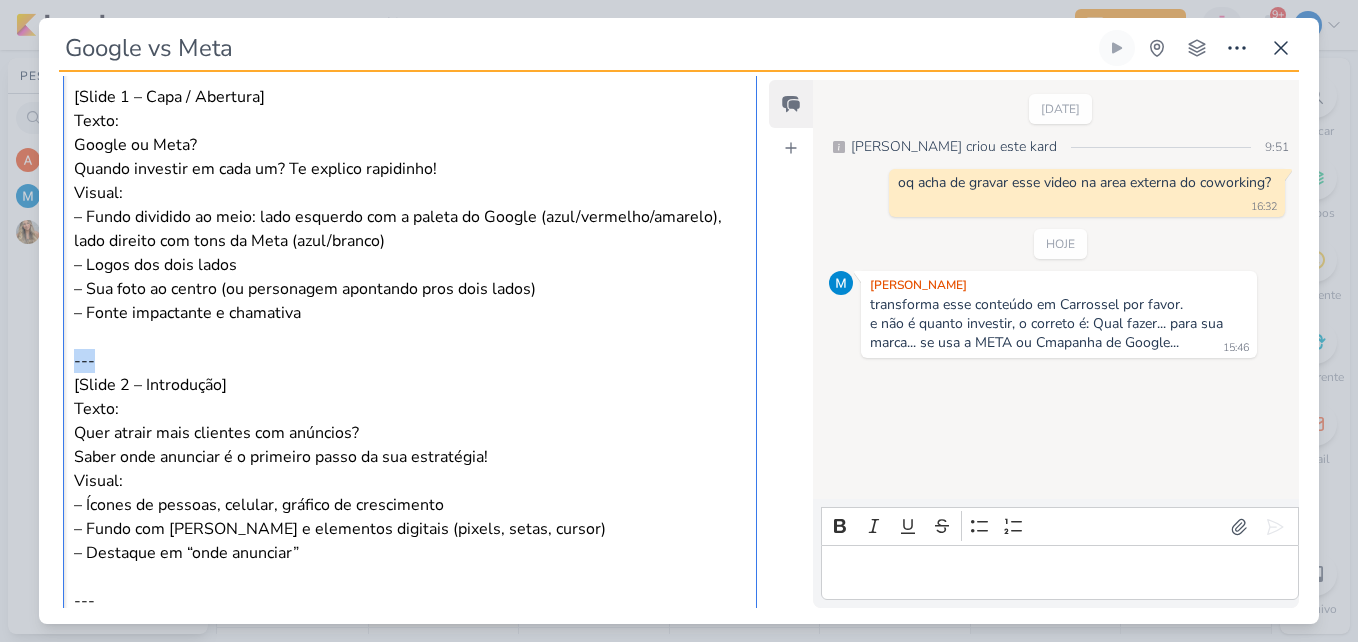 drag, startPoint x: 131, startPoint y: 353, endPoint x: 76, endPoint y: 361, distance: 55.578773 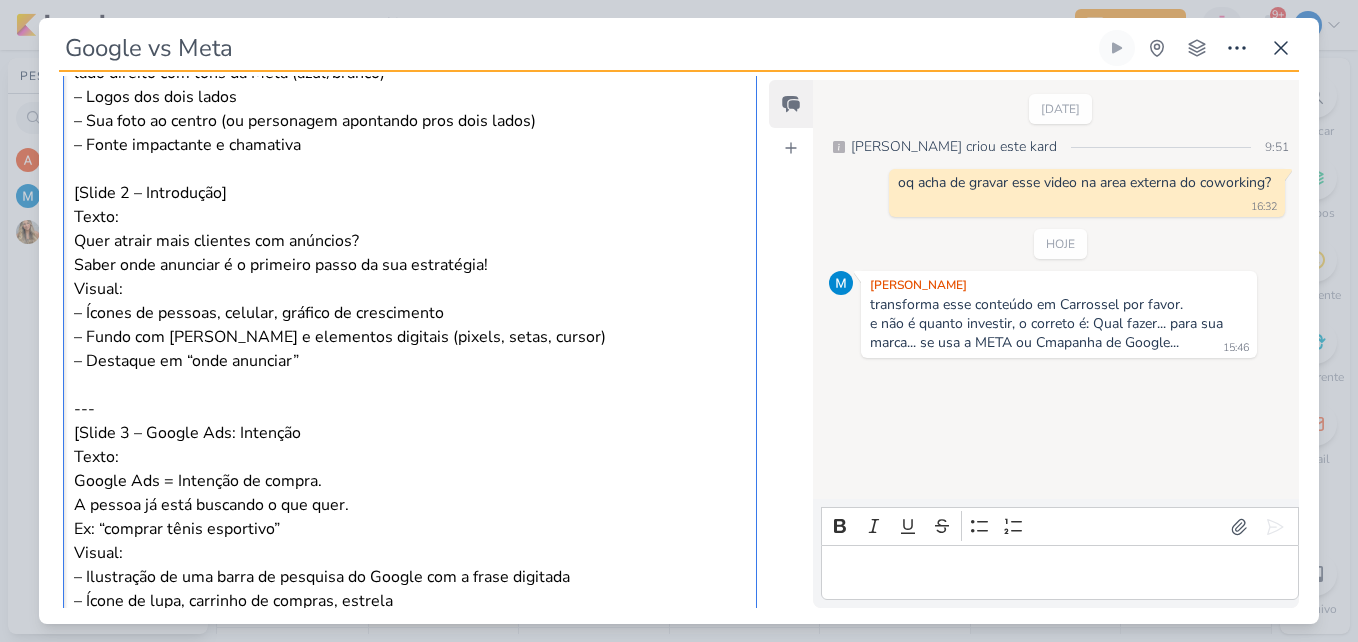 scroll, scrollTop: 747, scrollLeft: 0, axis: vertical 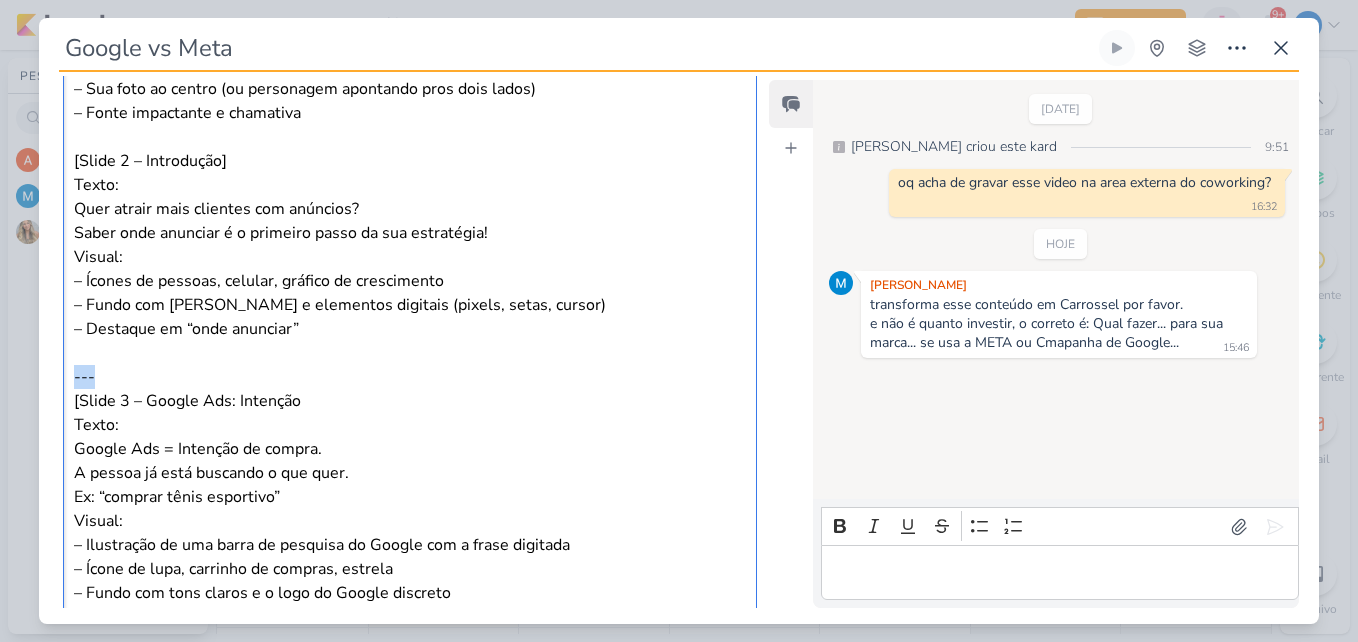 drag, startPoint x: 114, startPoint y: 381, endPoint x: 38, endPoint y: 369, distance: 76.941536 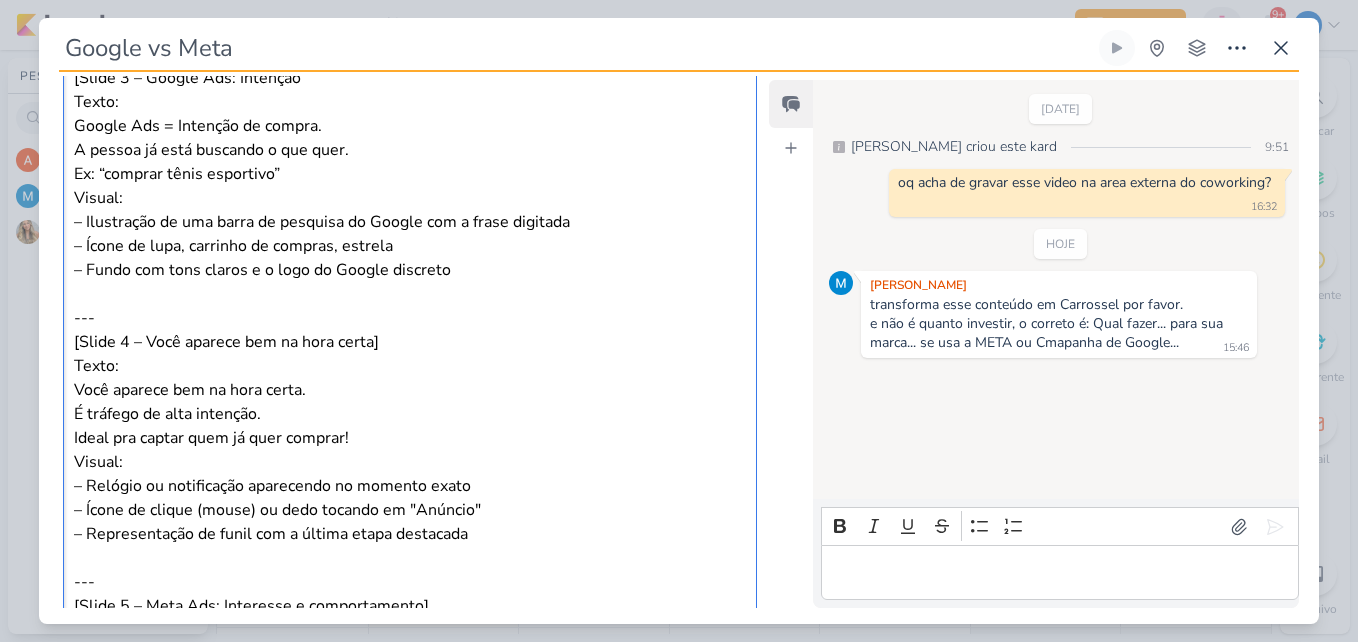 scroll, scrollTop: 1047, scrollLeft: 0, axis: vertical 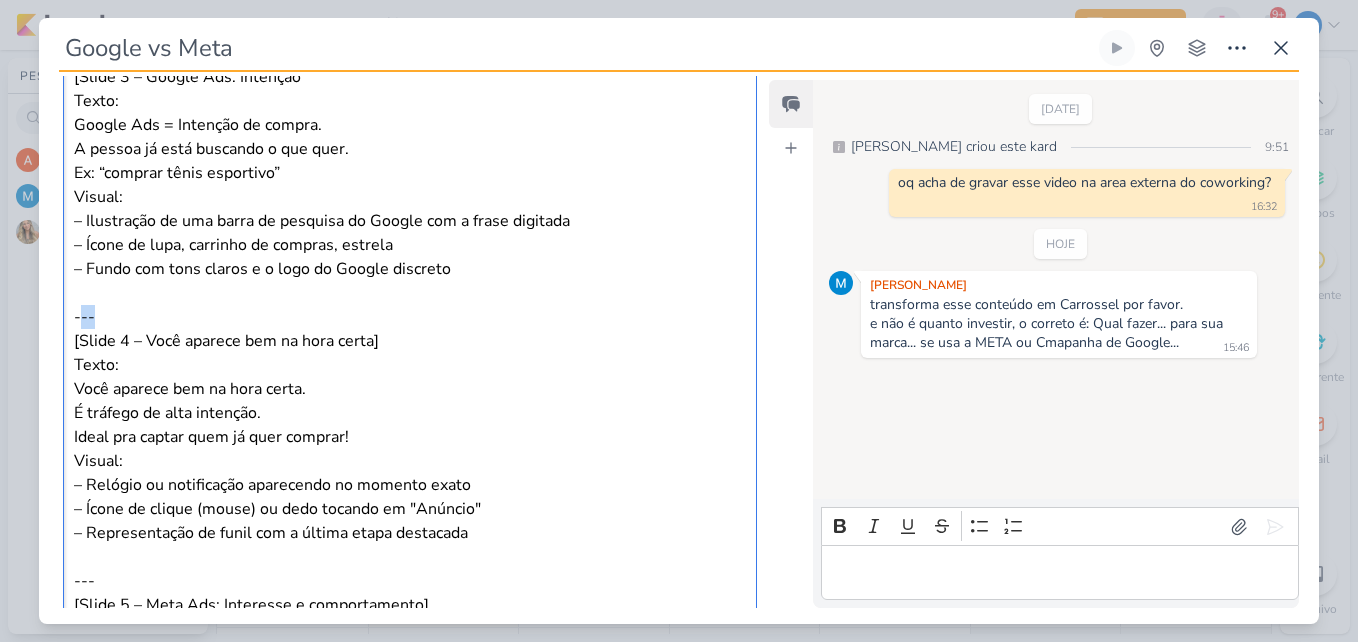 drag, startPoint x: 108, startPoint y: 321, endPoint x: 50, endPoint y: 324, distance: 58.077534 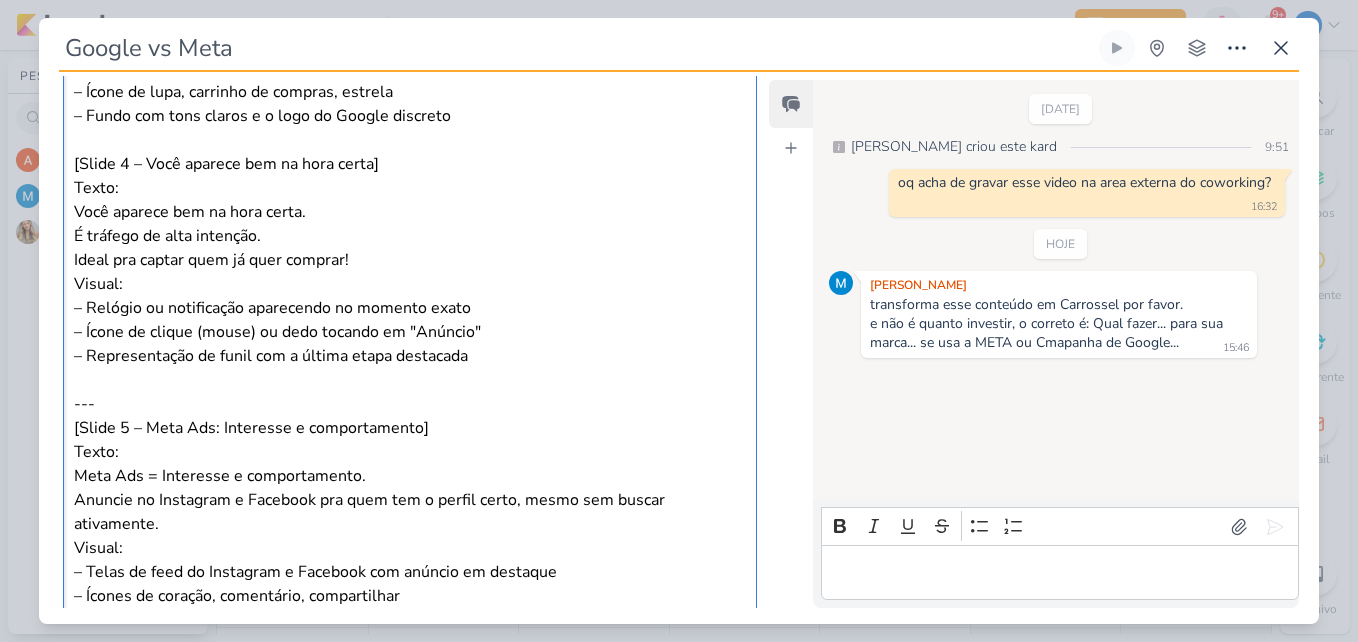 scroll, scrollTop: 1247, scrollLeft: 0, axis: vertical 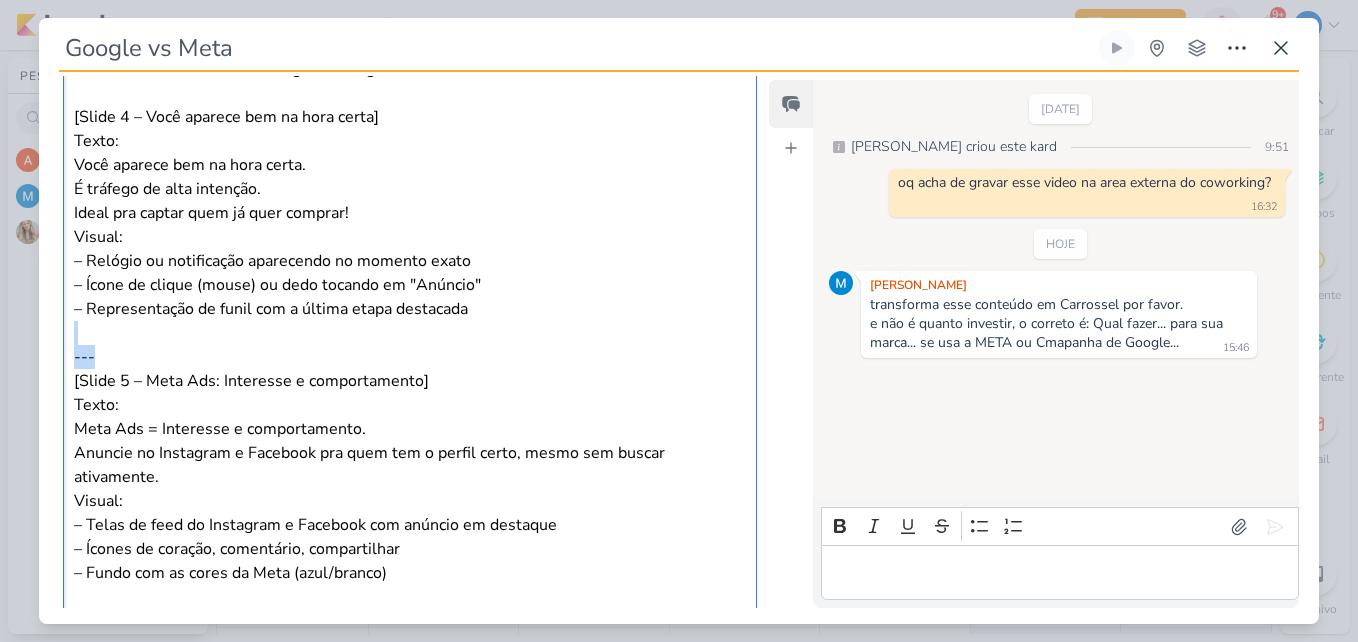 drag, startPoint x: 113, startPoint y: 355, endPoint x: -4, endPoint y: 340, distance: 117.95762 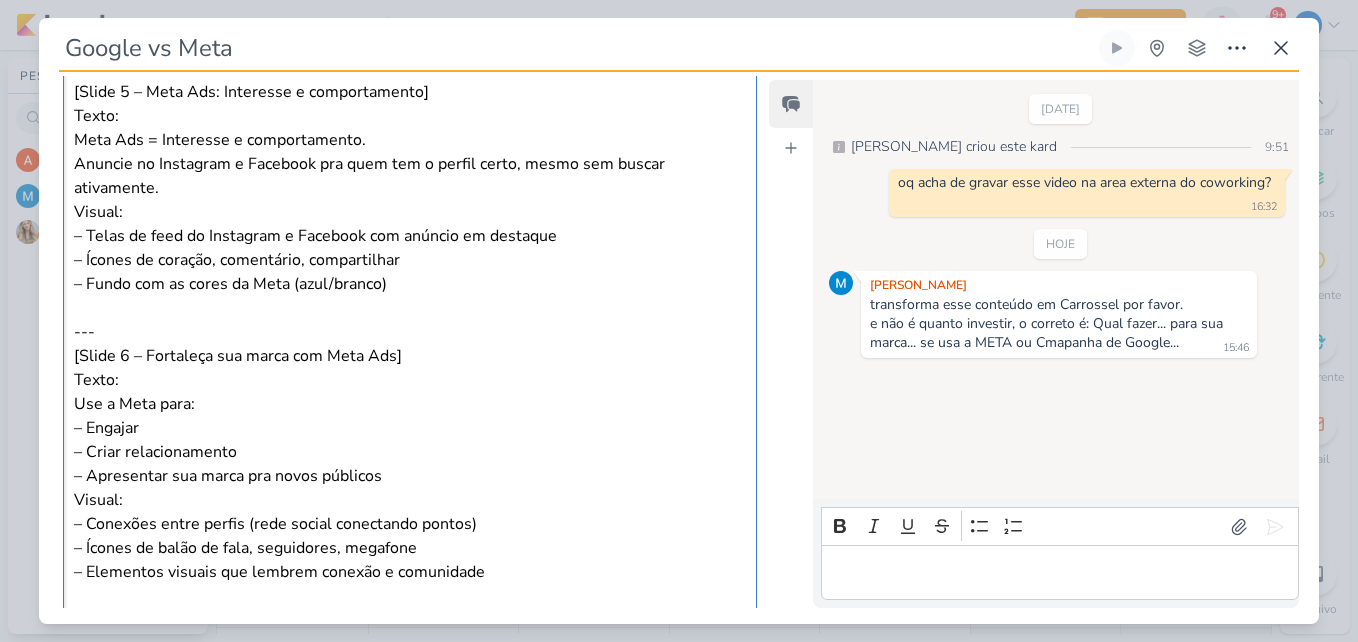 scroll, scrollTop: 1547, scrollLeft: 0, axis: vertical 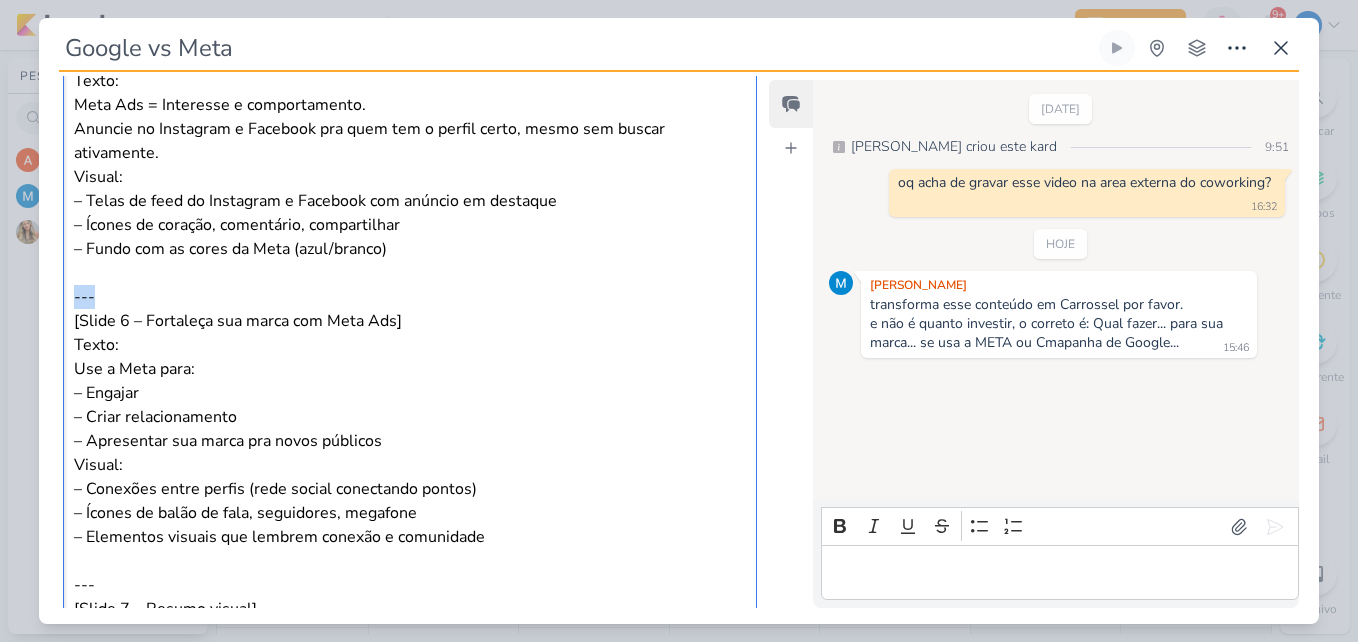drag, startPoint x: 106, startPoint y: 291, endPoint x: 10, endPoint y: 293, distance: 96.02083 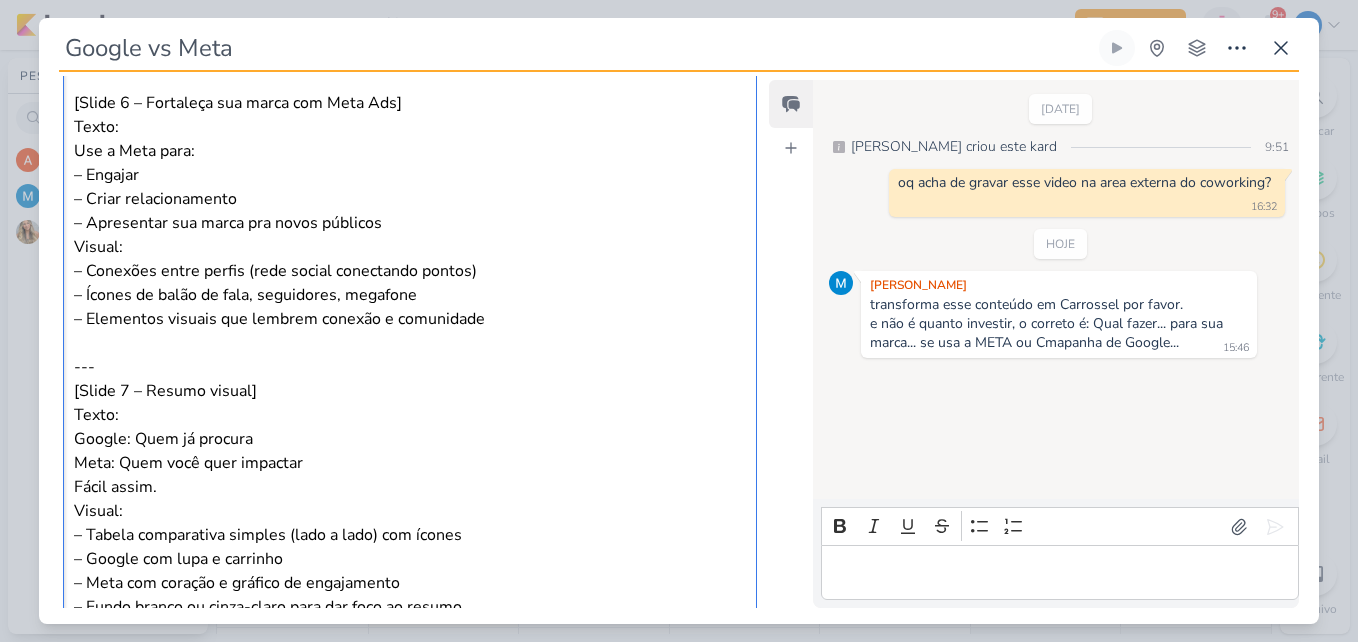 scroll, scrollTop: 1747, scrollLeft: 0, axis: vertical 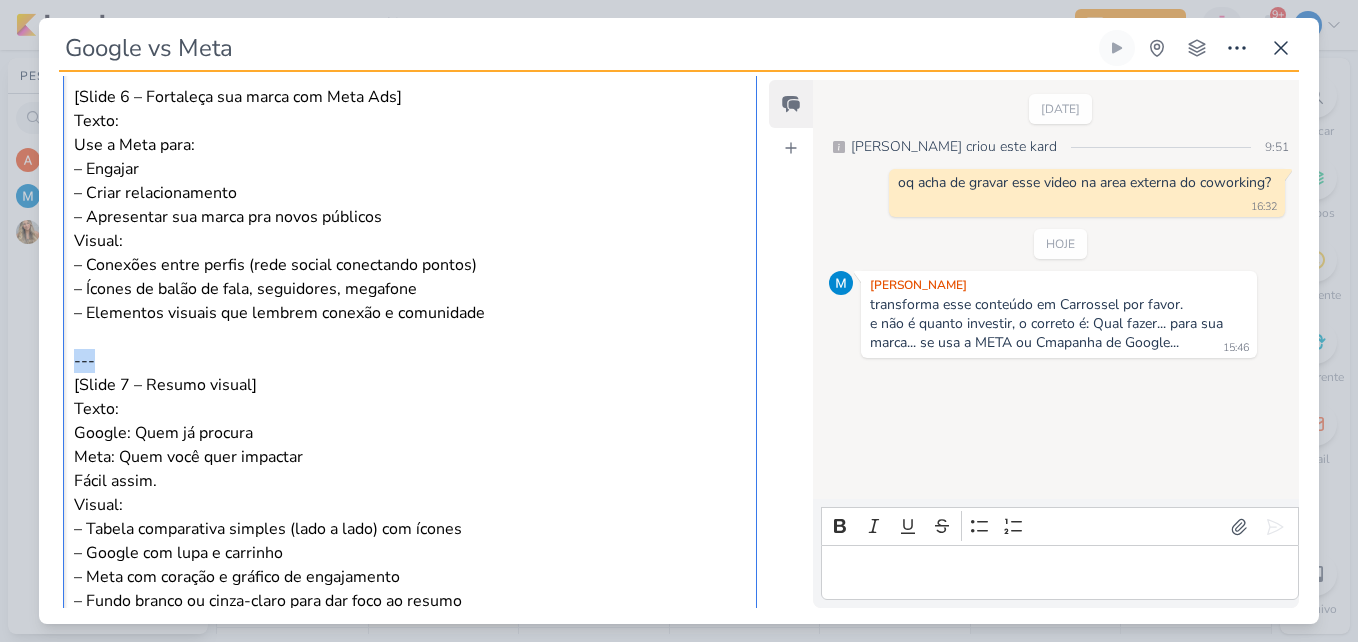 drag, startPoint x: 121, startPoint y: 365, endPoint x: 47, endPoint y: 363, distance: 74.02702 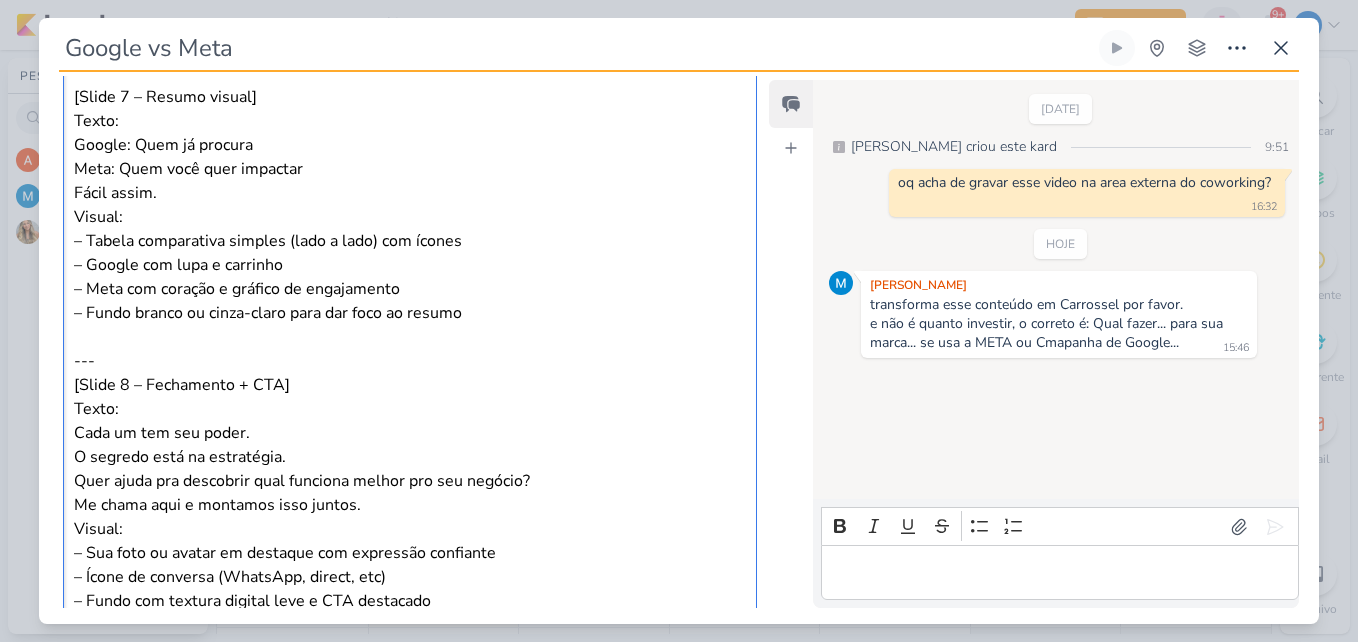 scroll, scrollTop: 2147, scrollLeft: 0, axis: vertical 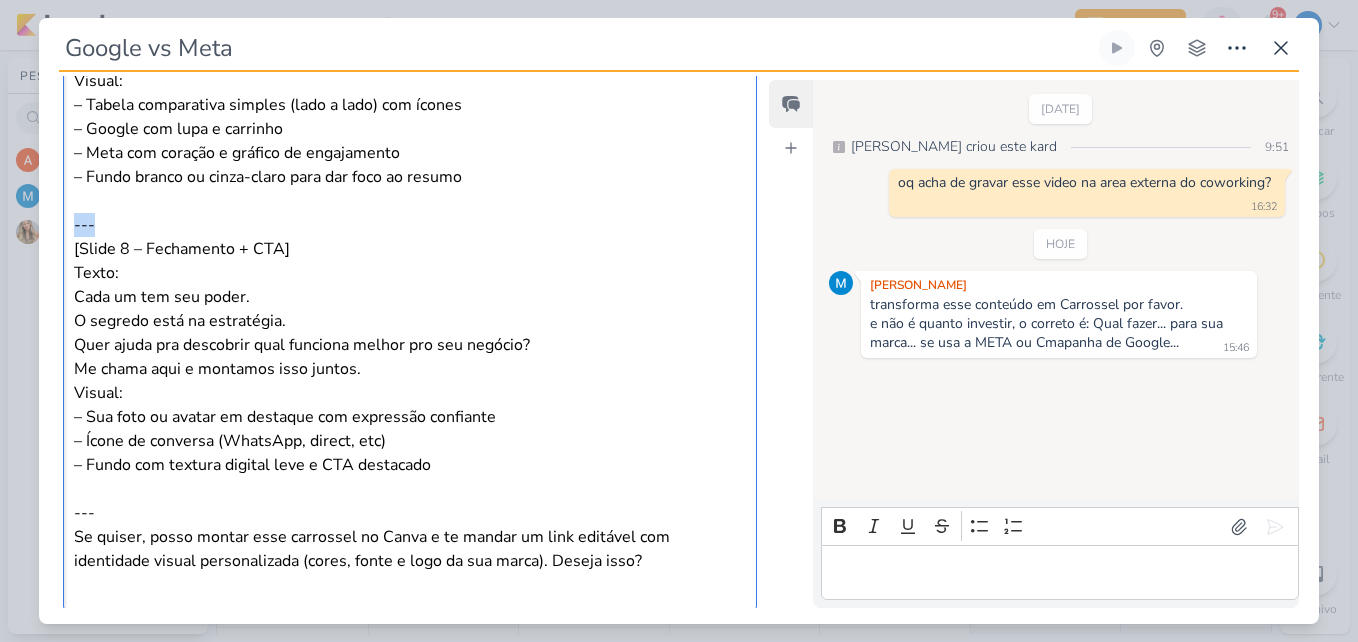 drag, startPoint x: 148, startPoint y: 235, endPoint x: 73, endPoint y: 233, distance: 75.026665 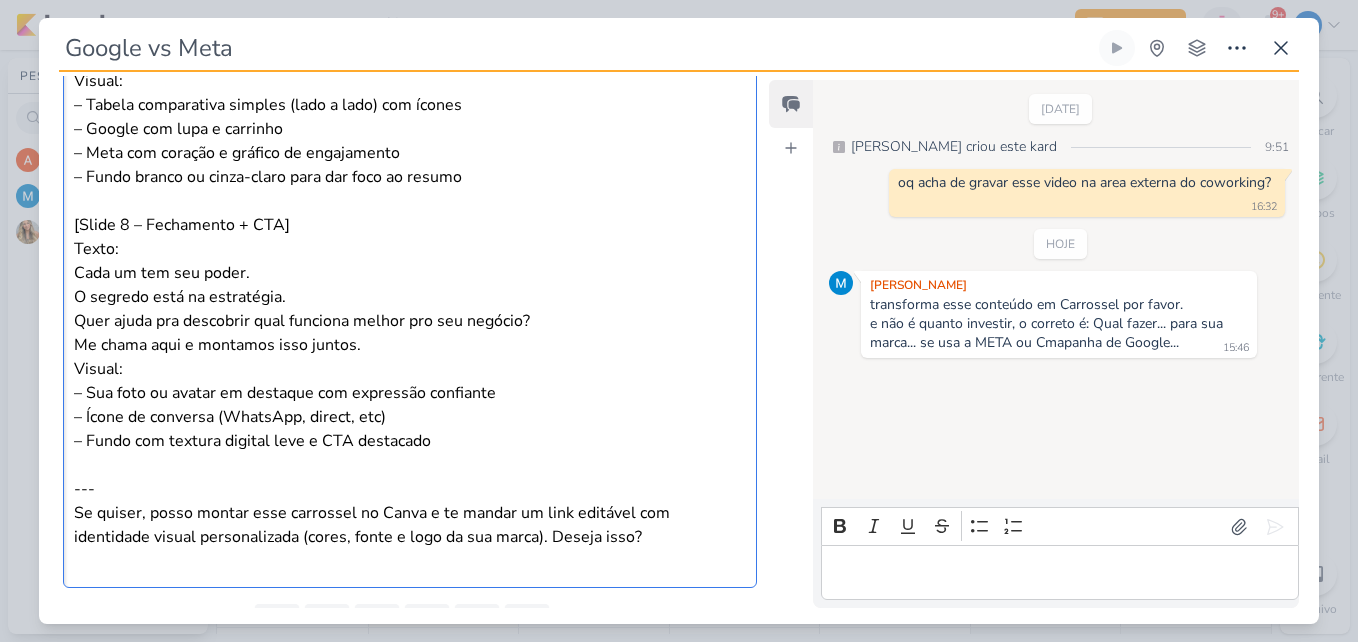scroll, scrollTop: 2238, scrollLeft: 0, axis: vertical 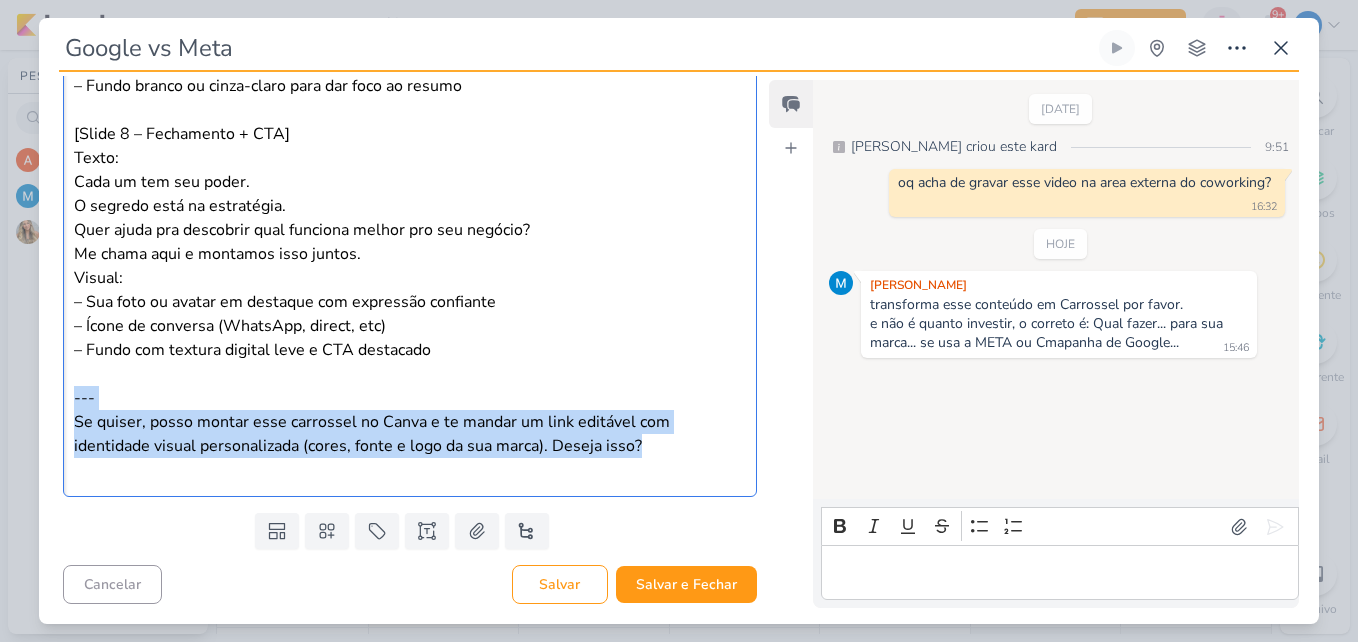drag, startPoint x: 620, startPoint y: 448, endPoint x: 69, endPoint y: 402, distance: 552.9168 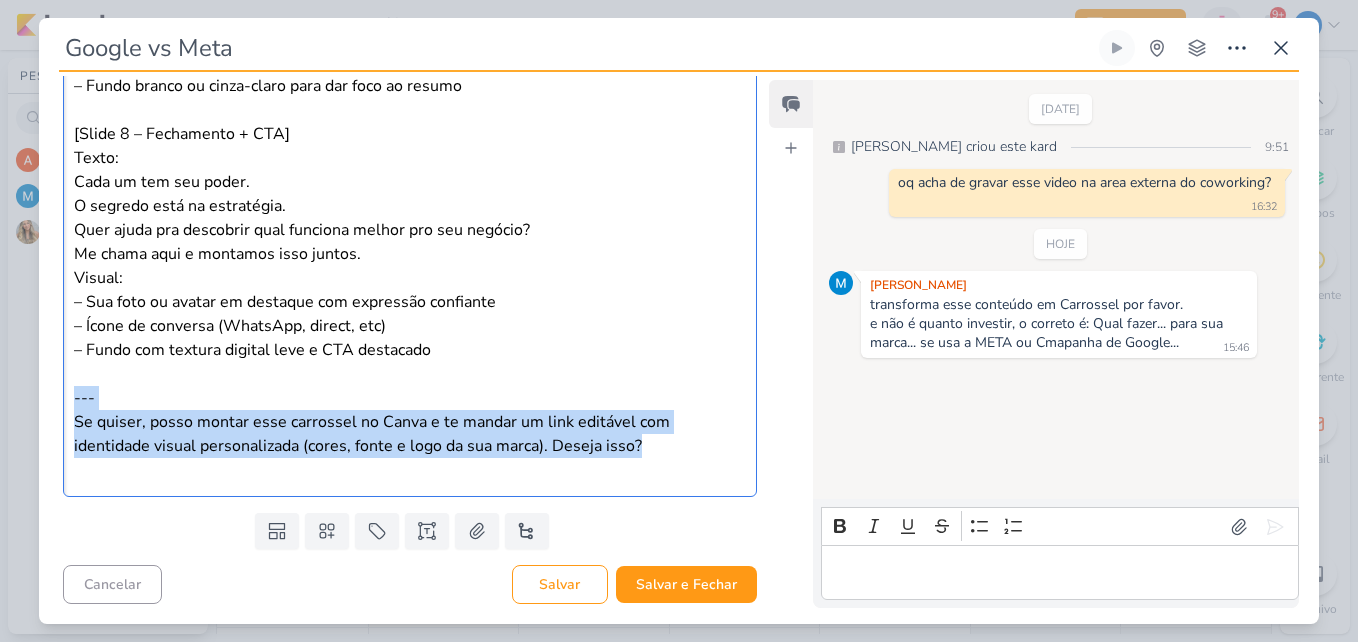 click on "[Slide 1 – Capa / Abertura] Texto: Google ou Meta? Quando investir em cada um? Te explico rapidinho! Visual: – Fundo dividido ao meio: lado esquerdo com a paleta do Google (azul/vermelho/amarelo), lado direito com tons da Meta (azul/branco) – Logos dos dois lados – Sua foto ao centro (ou personagem apontando pros dois lados) – Fonte impactante e chamativa [Slide 2 – Introdução] Texto: Quer atrair mais clientes com anúncios? Saber onde anunciar é o primeiro passo da sua estratégia! Visual: – Ícones de pessoas, celular, gráfico de crescimento – Fundo com tom neutro e elementos digitais (pixels, setas, cursor) – Destaque em “onde anunciar” [Slide 3 – Google Ads: Intenção Texto: Google Ads = Intenção de compra. A pessoa já está buscando o que quer. Ex: “comprar tênis esportivo” Visual: – Ilustração de uma barra de pesquisa do Google com a frase digitada – Ícone de lupa, carrinho de compras, estrela – Fundo com tons claros e o logo do Google discreto Texto: Texto:" at bounding box center [410, -575] 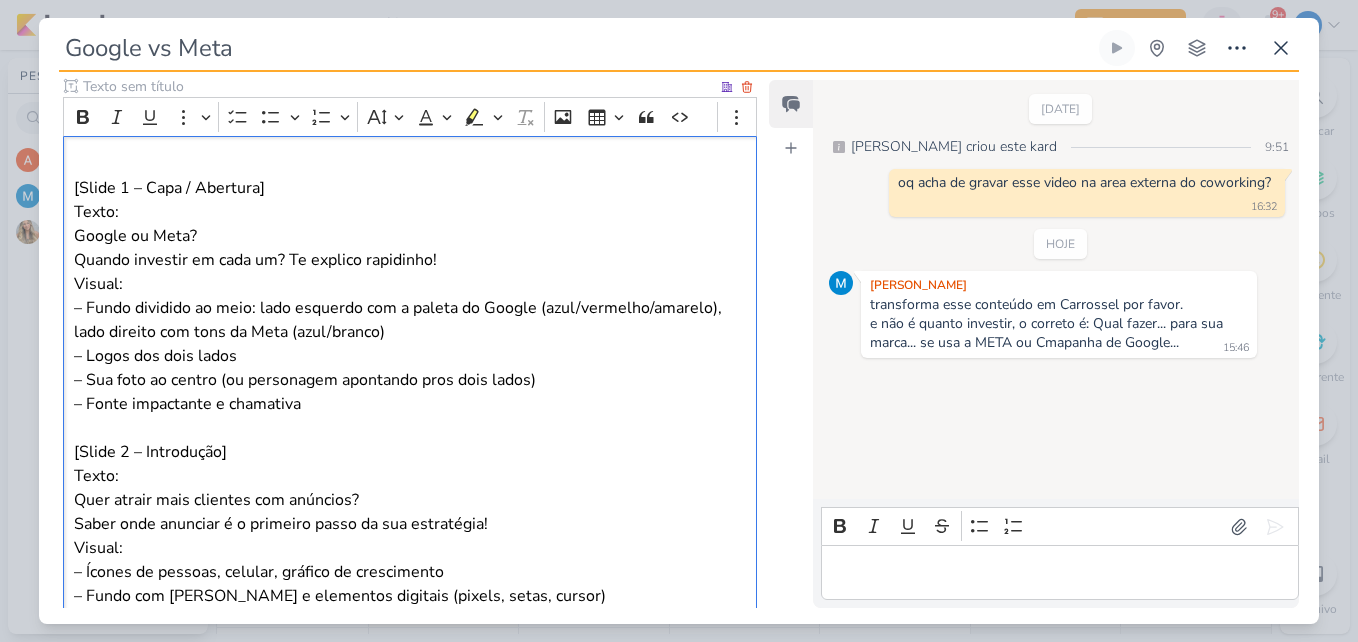 scroll, scrollTop: 490, scrollLeft: 0, axis: vertical 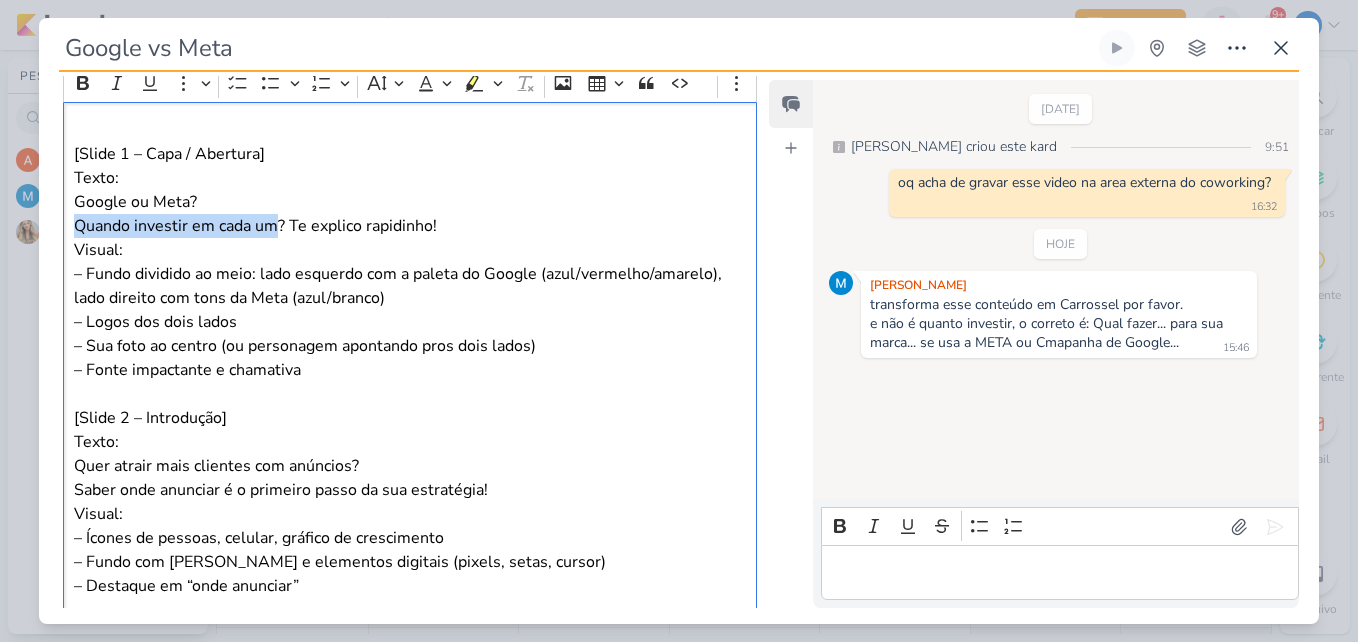 drag, startPoint x: 276, startPoint y: 225, endPoint x: 99, endPoint y: 215, distance: 177.28226 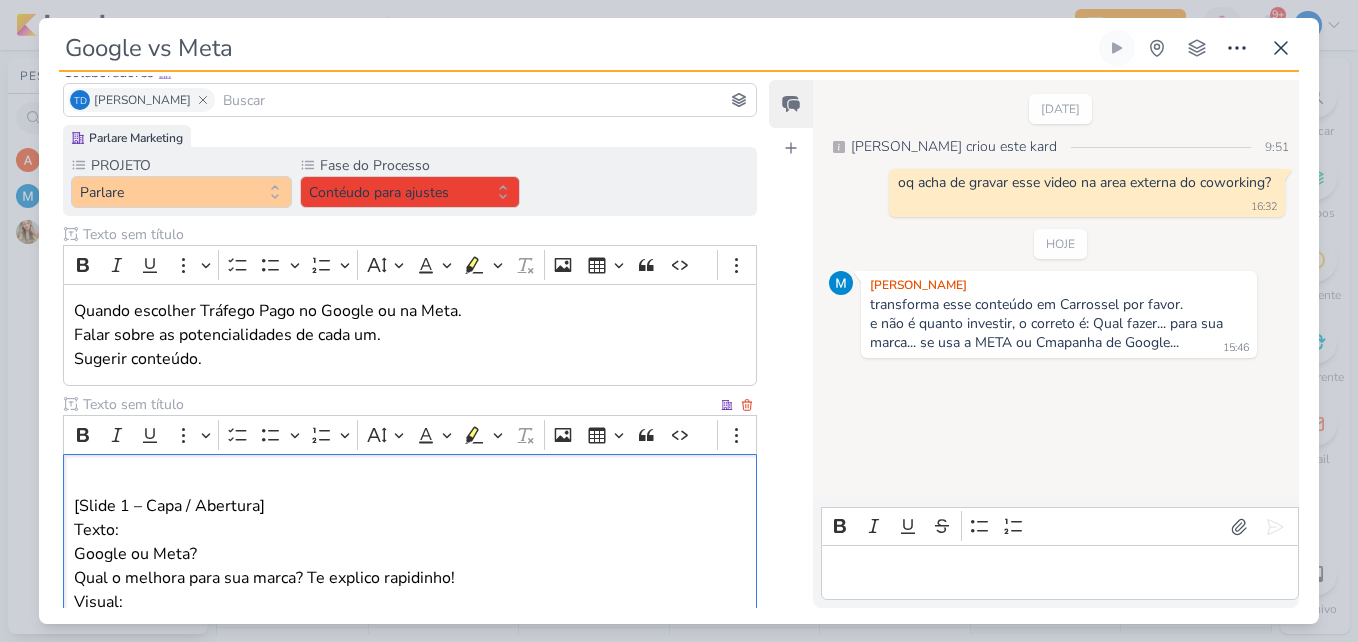 scroll, scrollTop: 0, scrollLeft: 0, axis: both 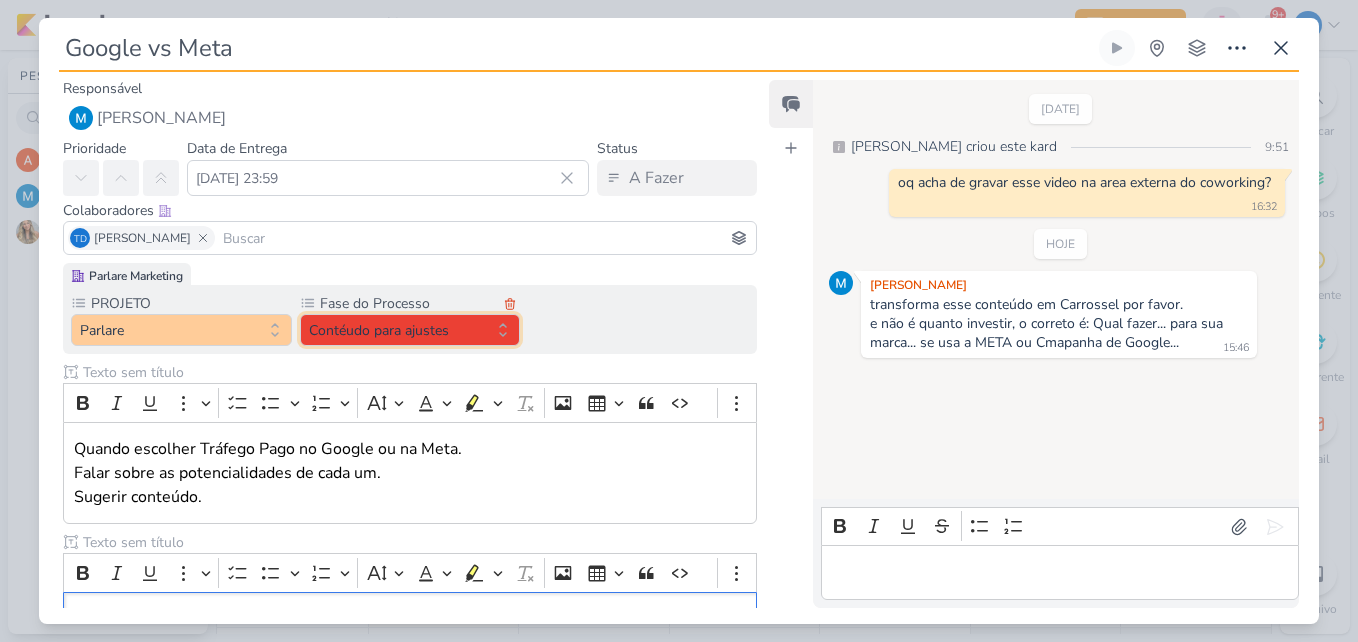 click on "Contéudo para ajustes" at bounding box center [410, 330] 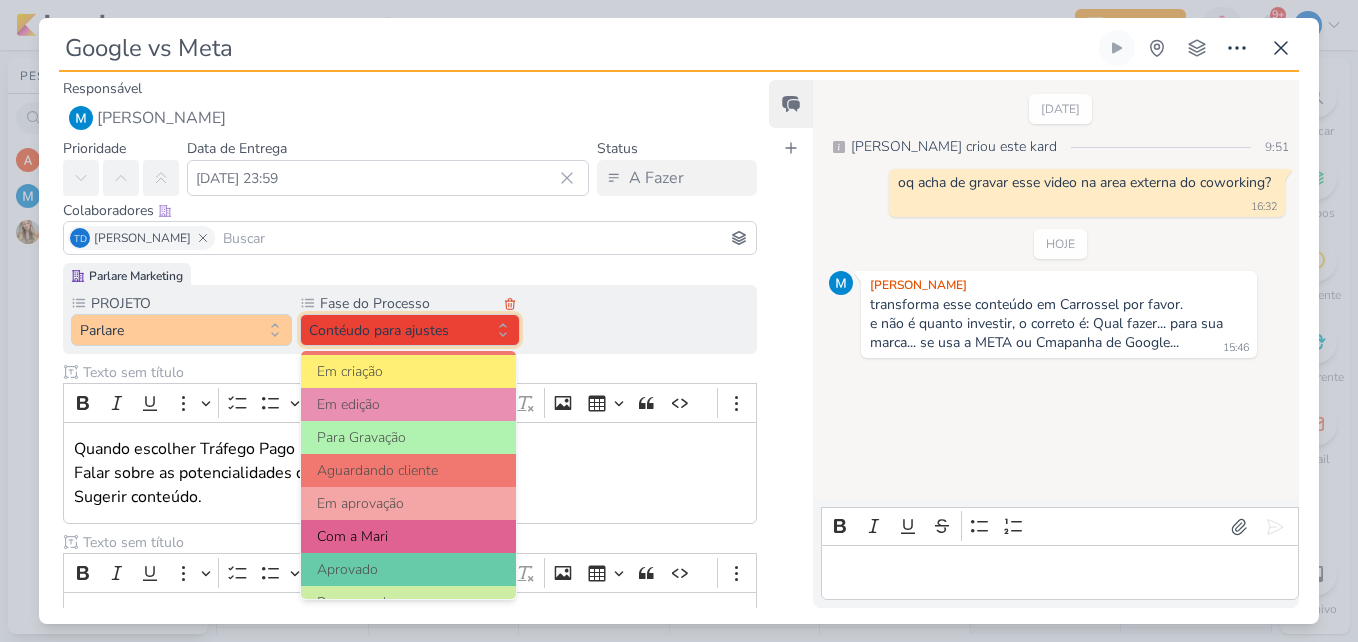 scroll, scrollTop: 193, scrollLeft: 0, axis: vertical 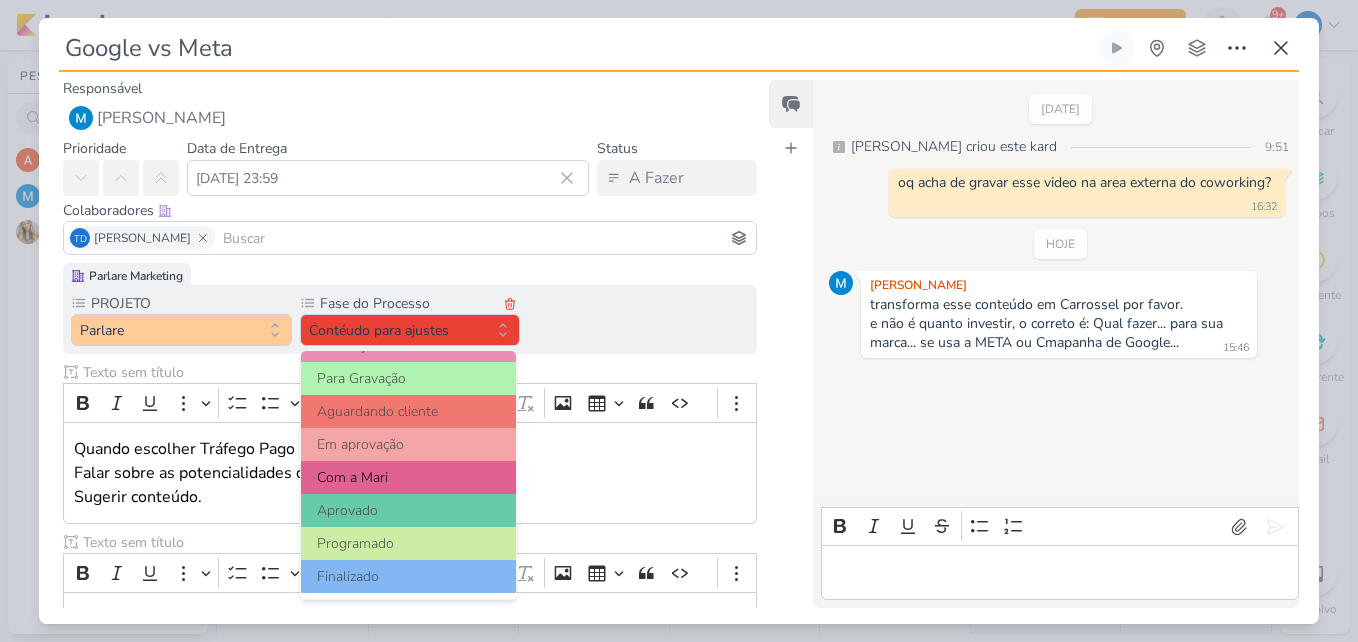click on "Com a Mari" at bounding box center [409, 477] 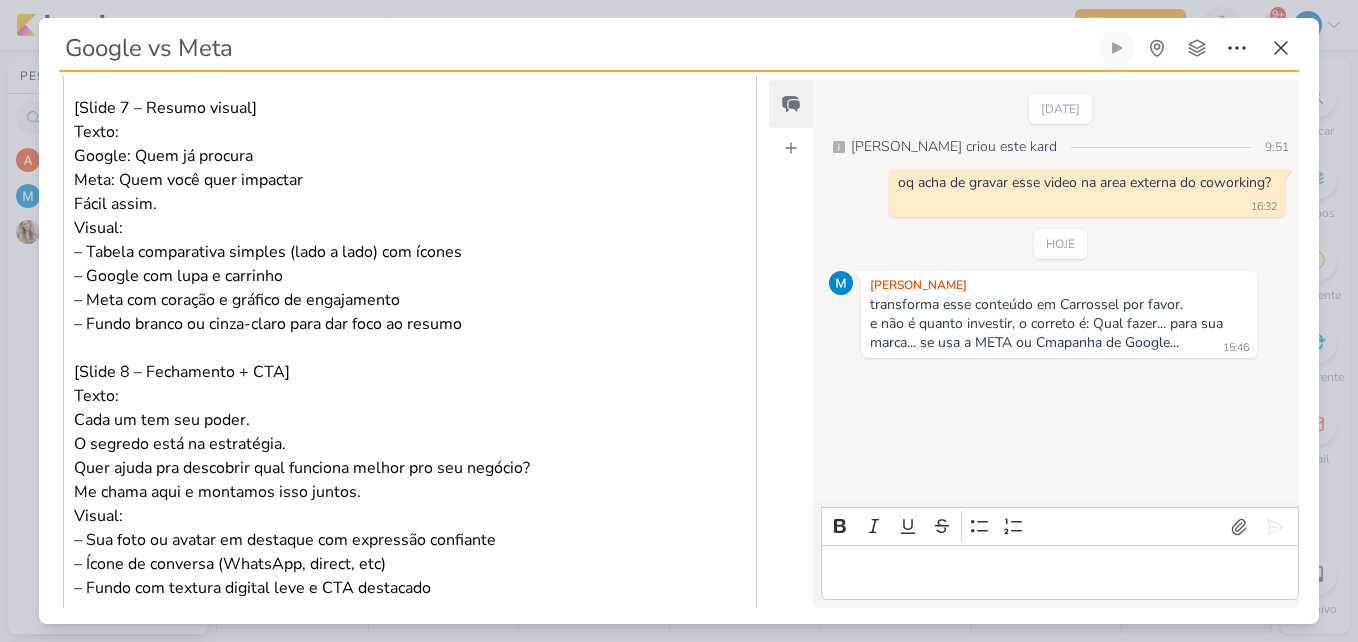 scroll, scrollTop: 2190, scrollLeft: 0, axis: vertical 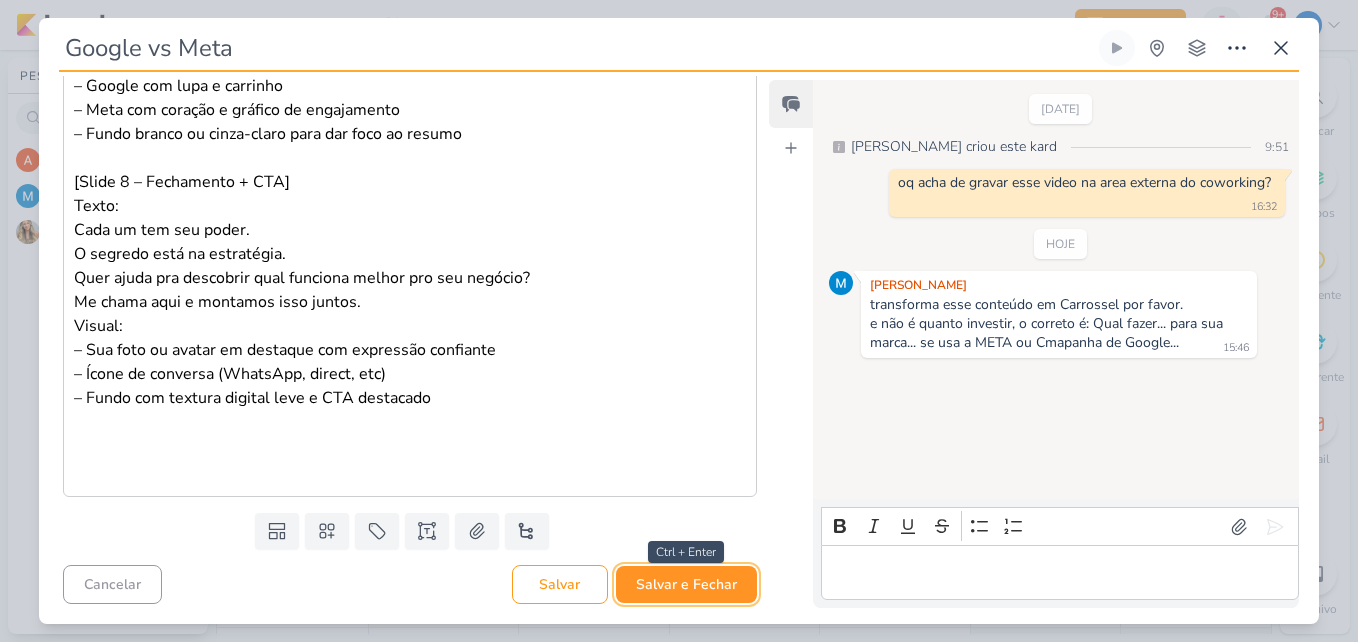 click on "Salvar e Fechar" at bounding box center (686, 584) 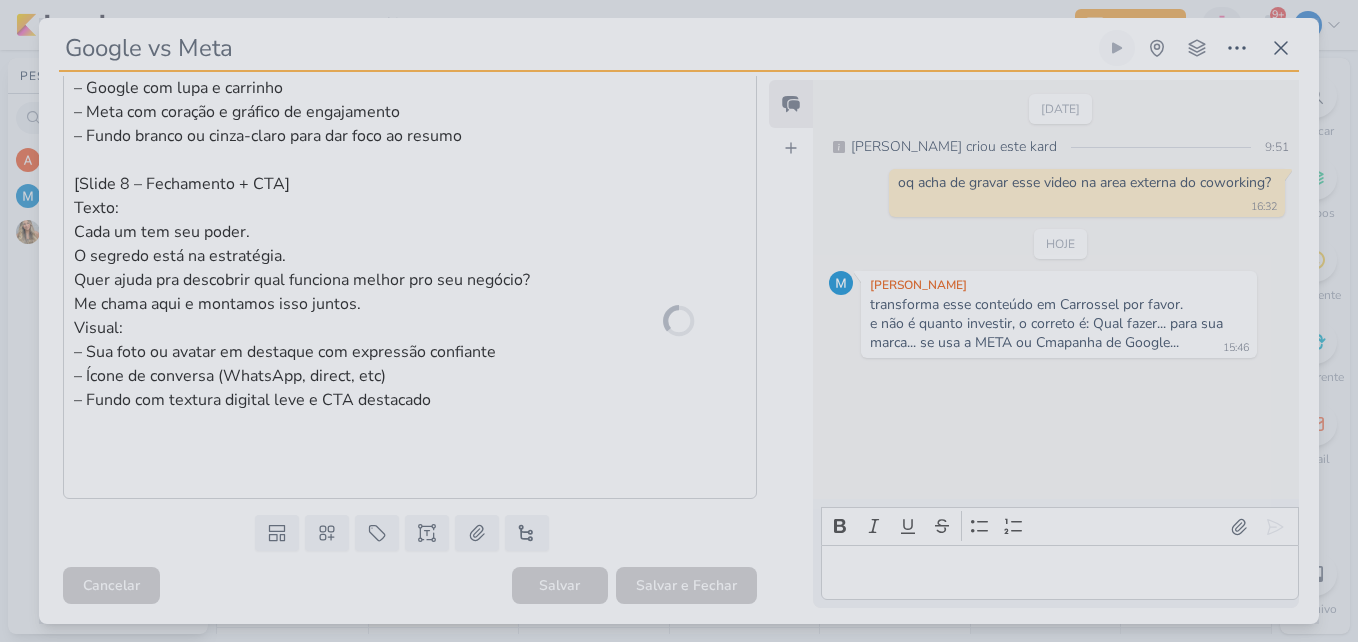 scroll, scrollTop: 2188, scrollLeft: 0, axis: vertical 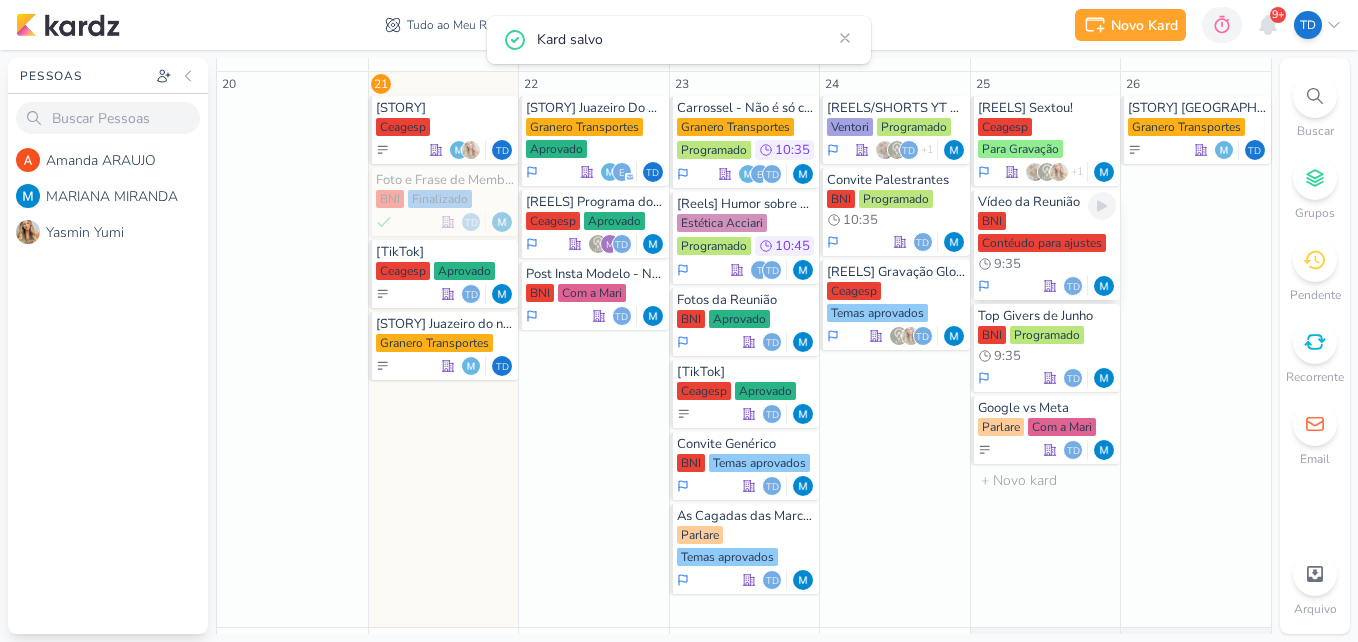 click on "BNI
Contéudo para ajustes
9:35" at bounding box center (1047, 243) 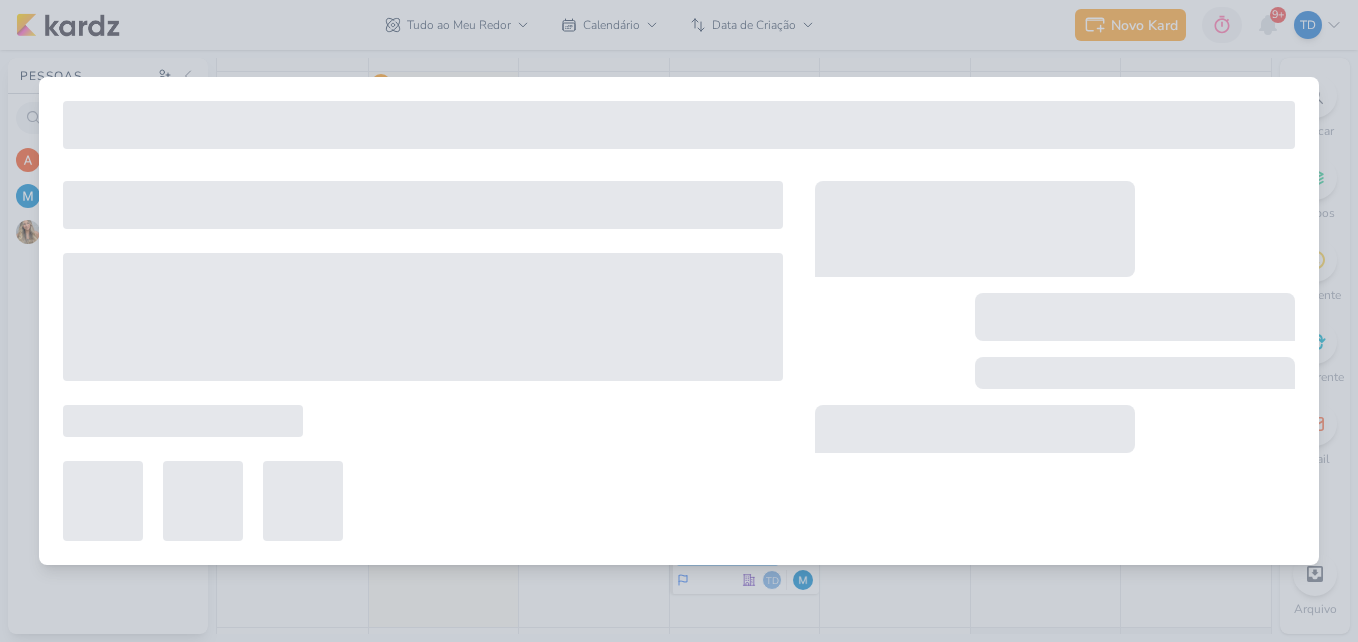 type on "Vídeo da Reunião" 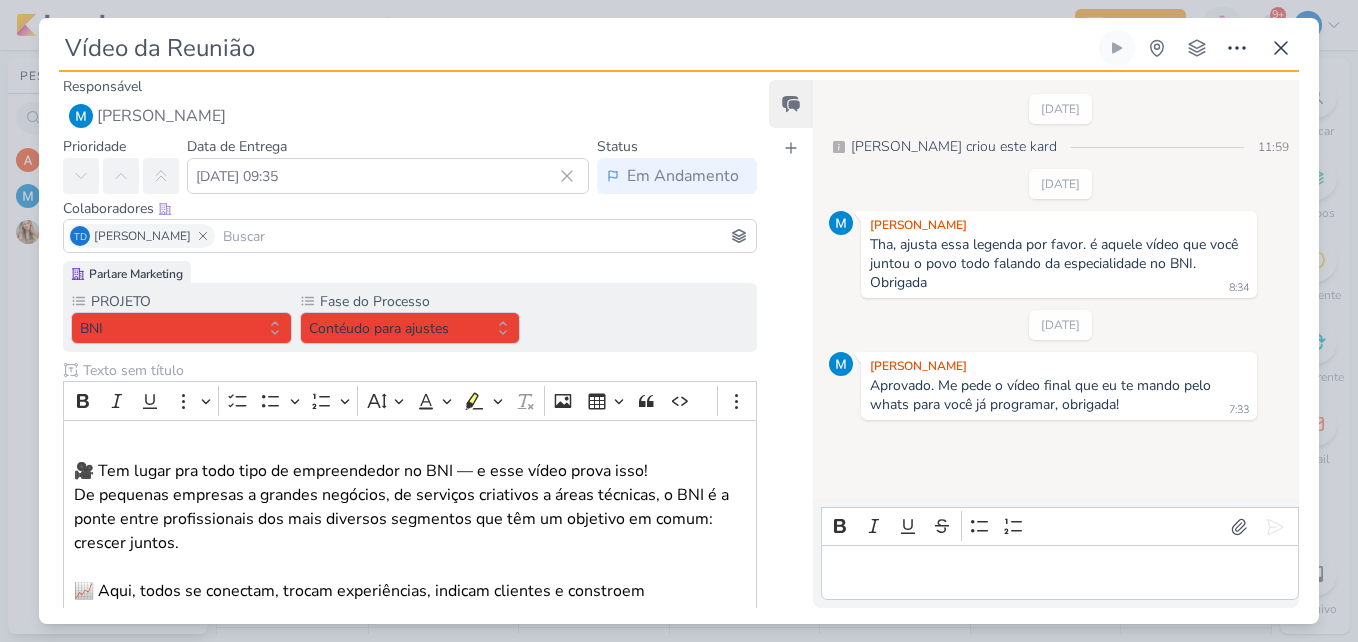 scroll, scrollTop: 0, scrollLeft: 0, axis: both 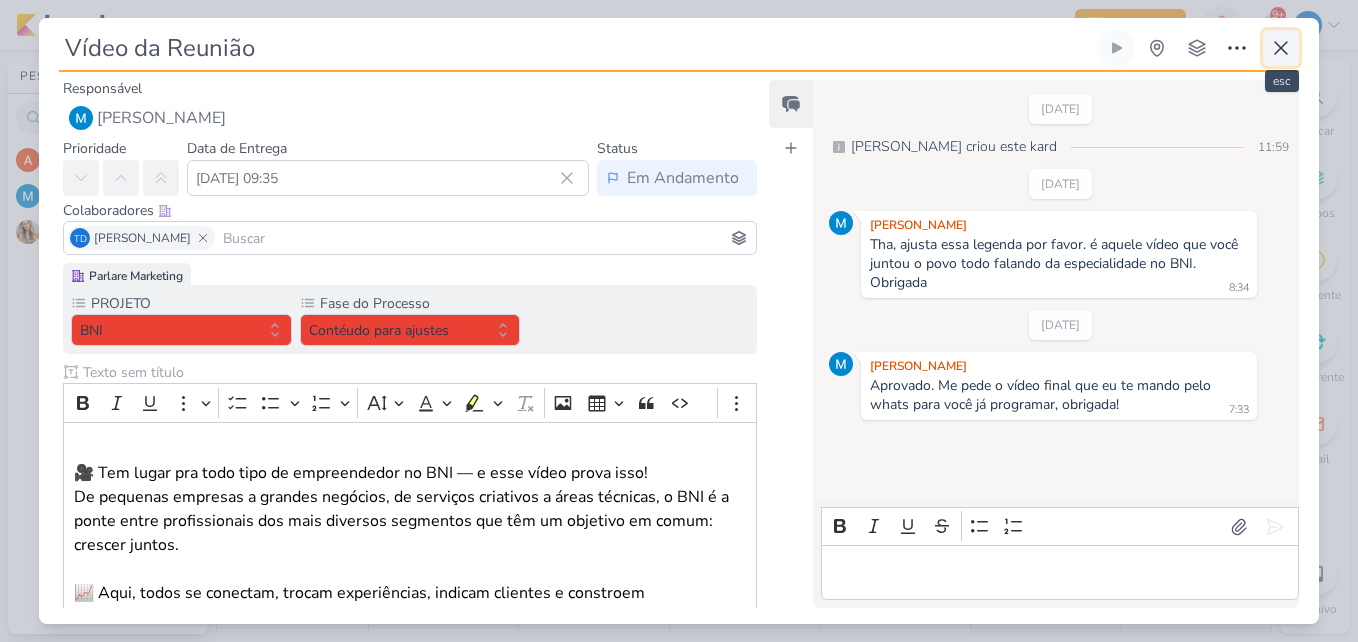 click 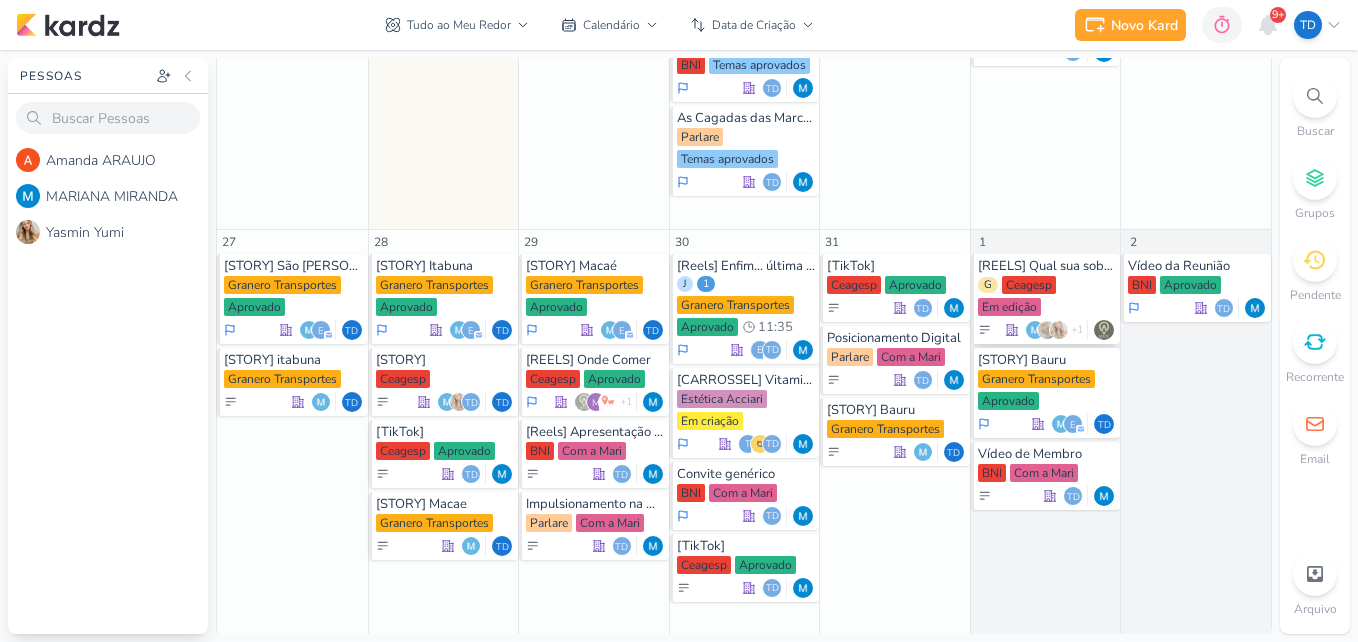 scroll, scrollTop: 1259, scrollLeft: 0, axis: vertical 